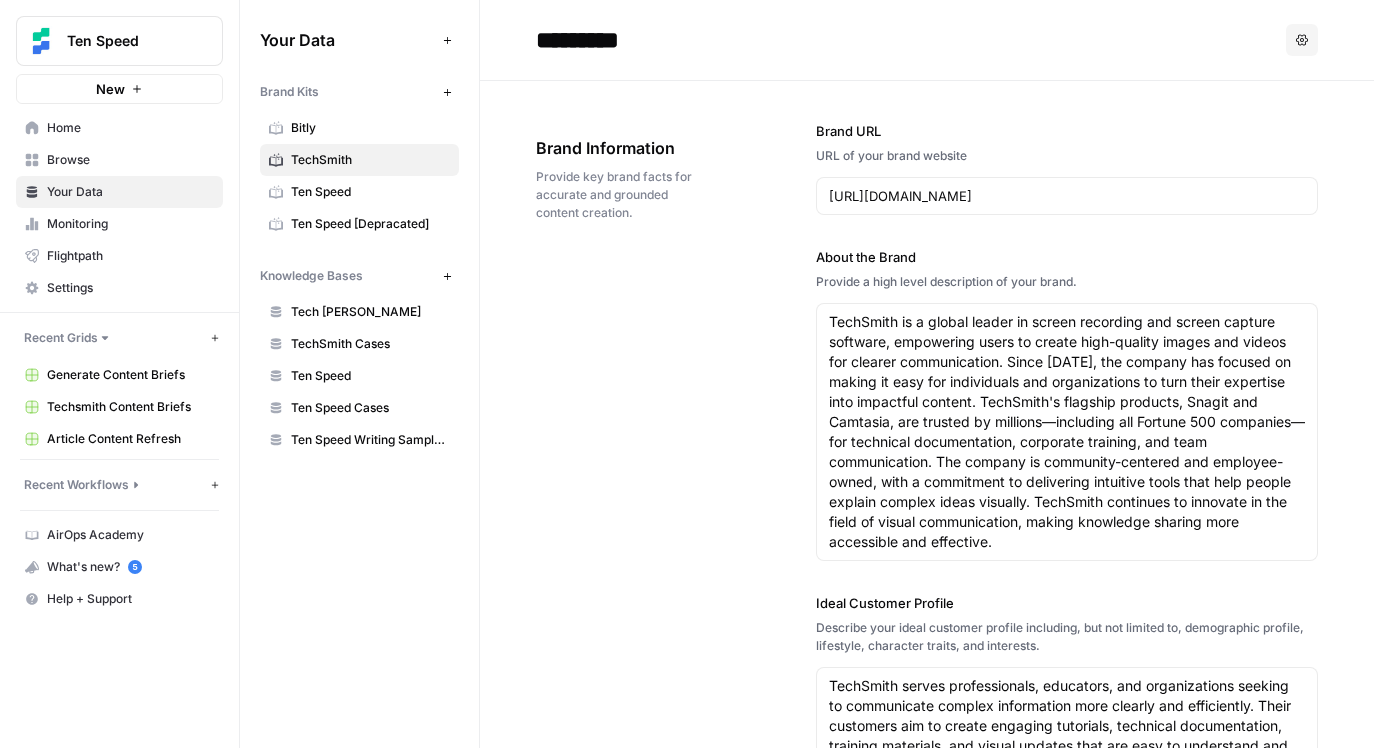 scroll, scrollTop: 0, scrollLeft: 0, axis: both 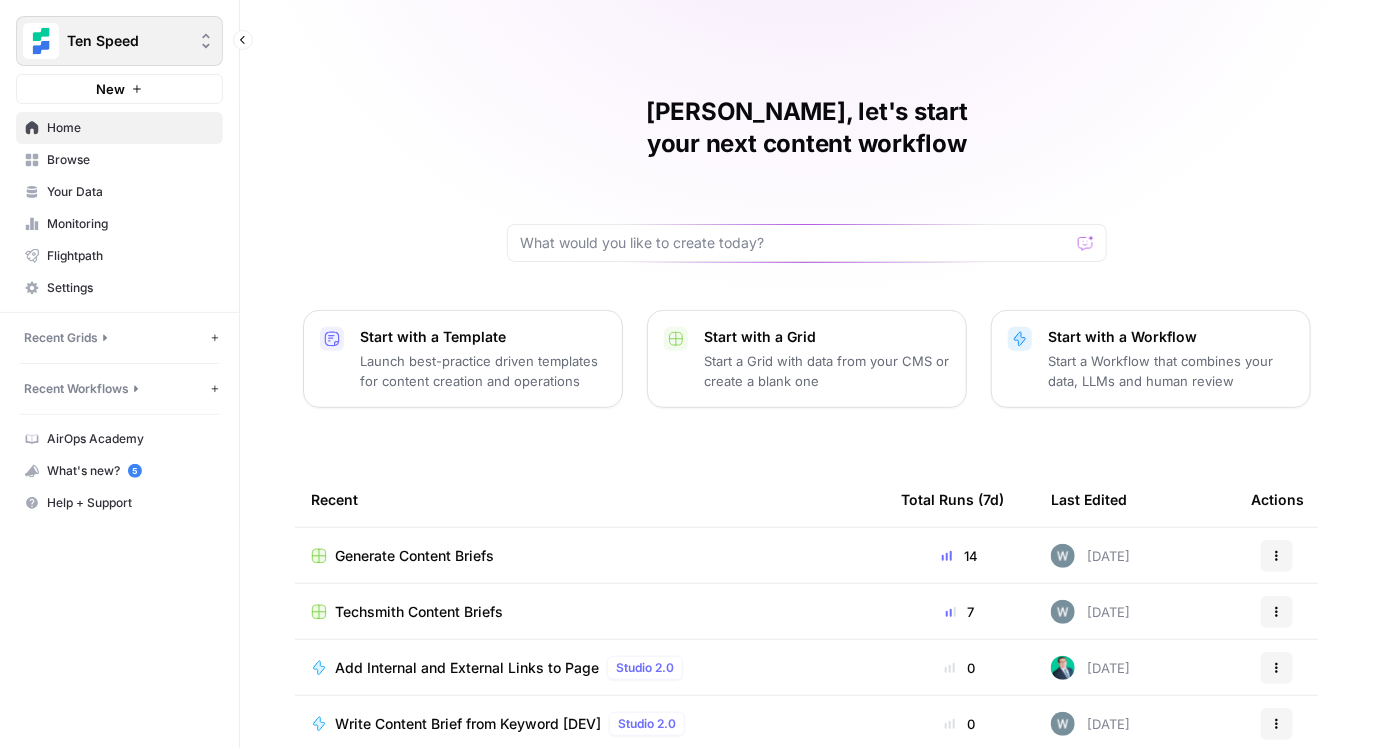 click on "Ten Speed" at bounding box center (127, 41) 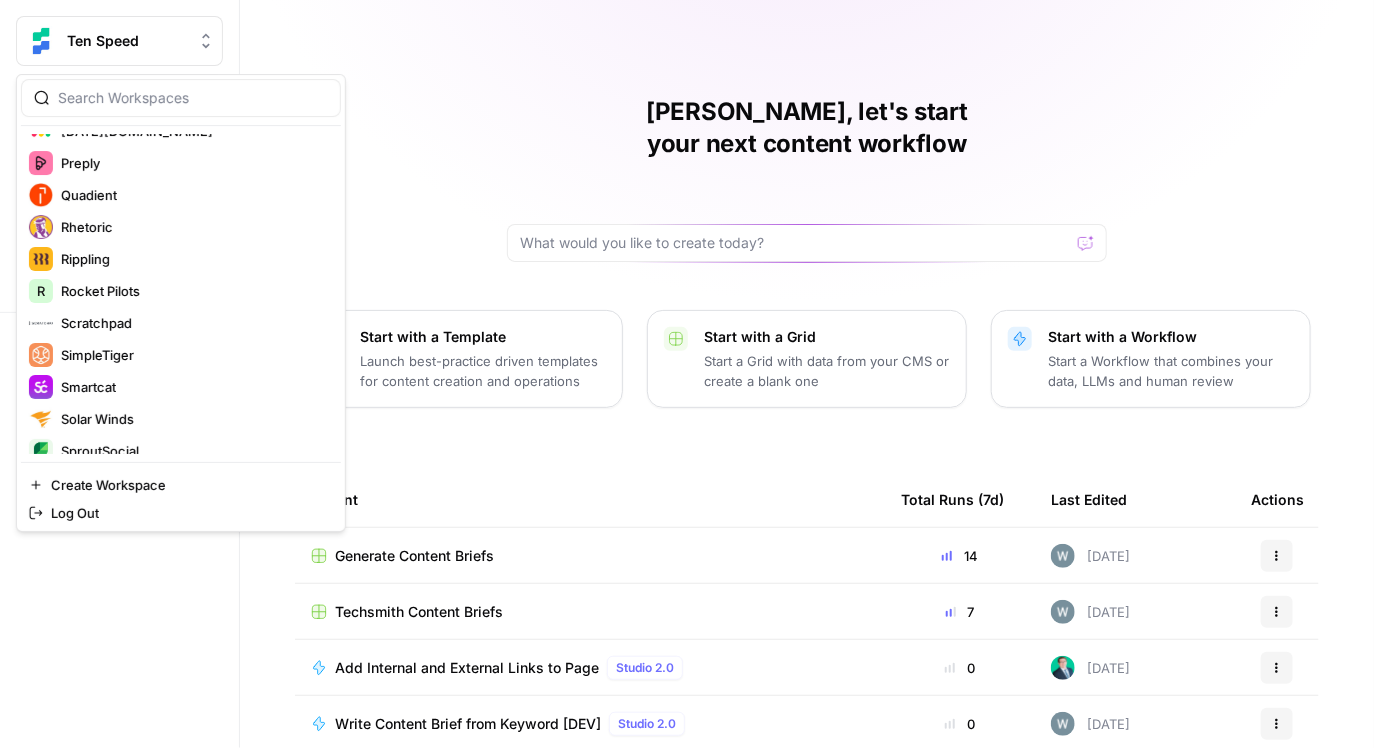 scroll, scrollTop: 1126, scrollLeft: 0, axis: vertical 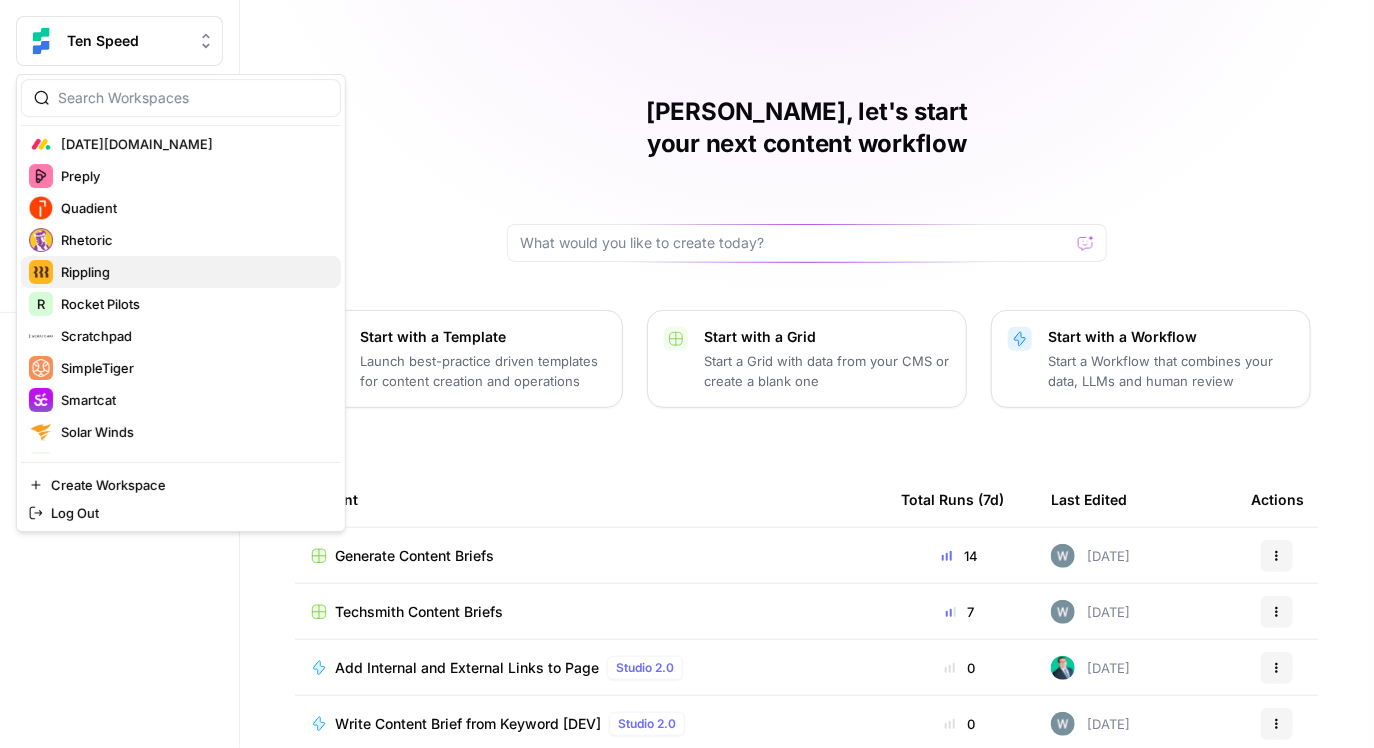 click on "Rippling" at bounding box center (85, 272) 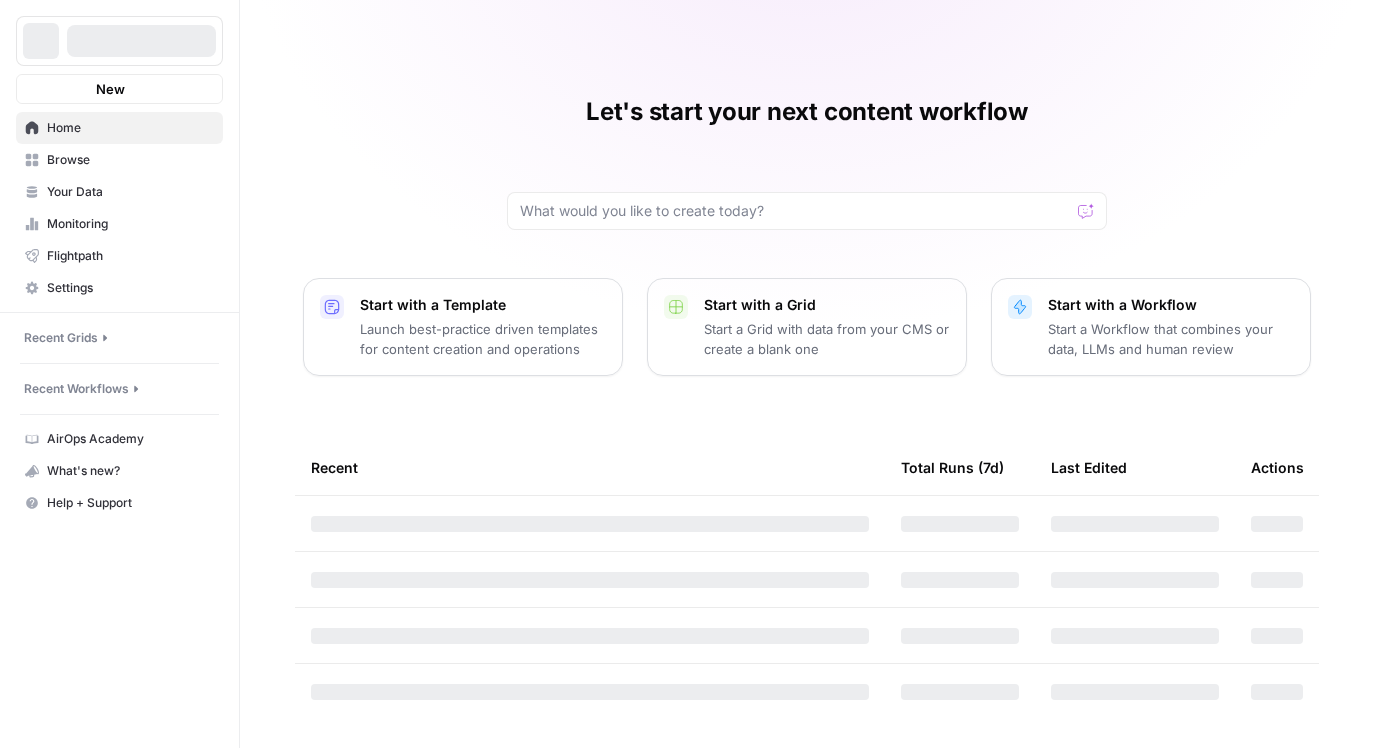 scroll, scrollTop: 0, scrollLeft: 0, axis: both 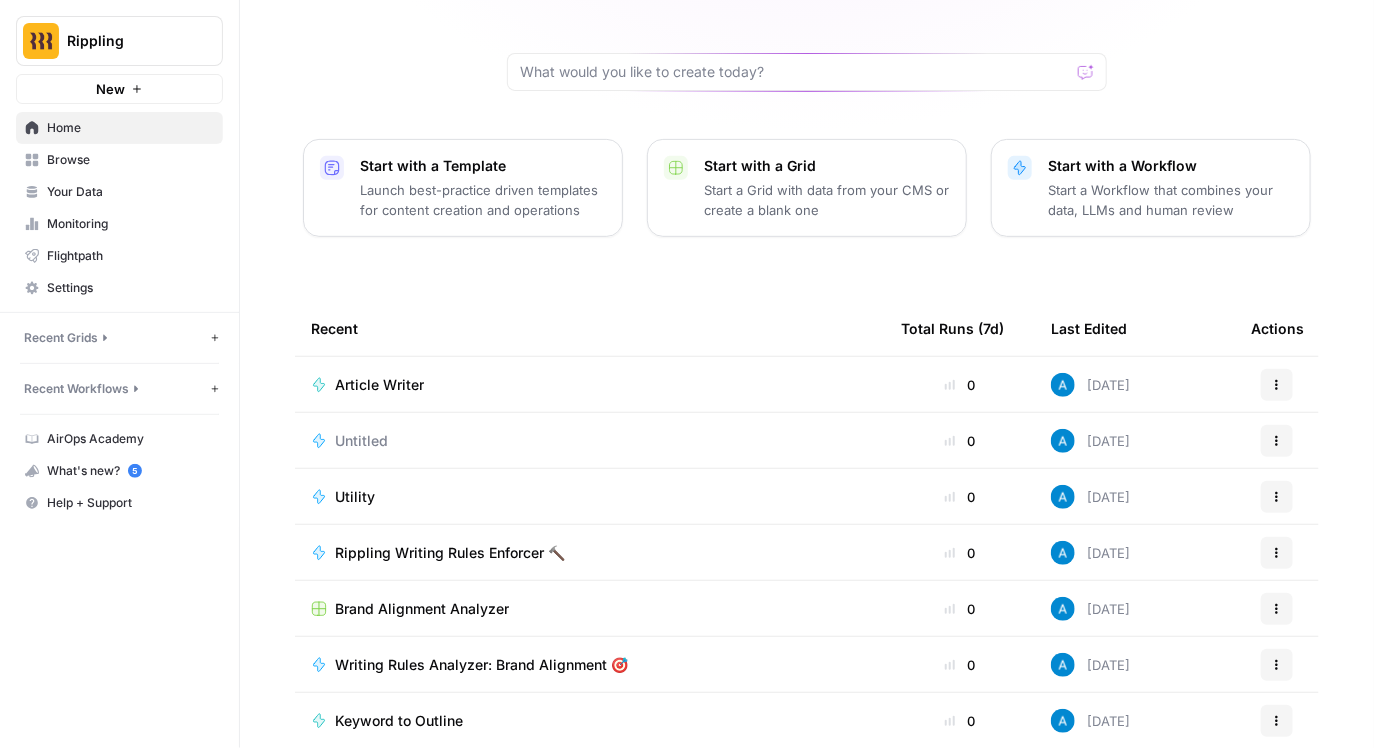 click on "Brand Alignment Analyzer" at bounding box center [422, 609] 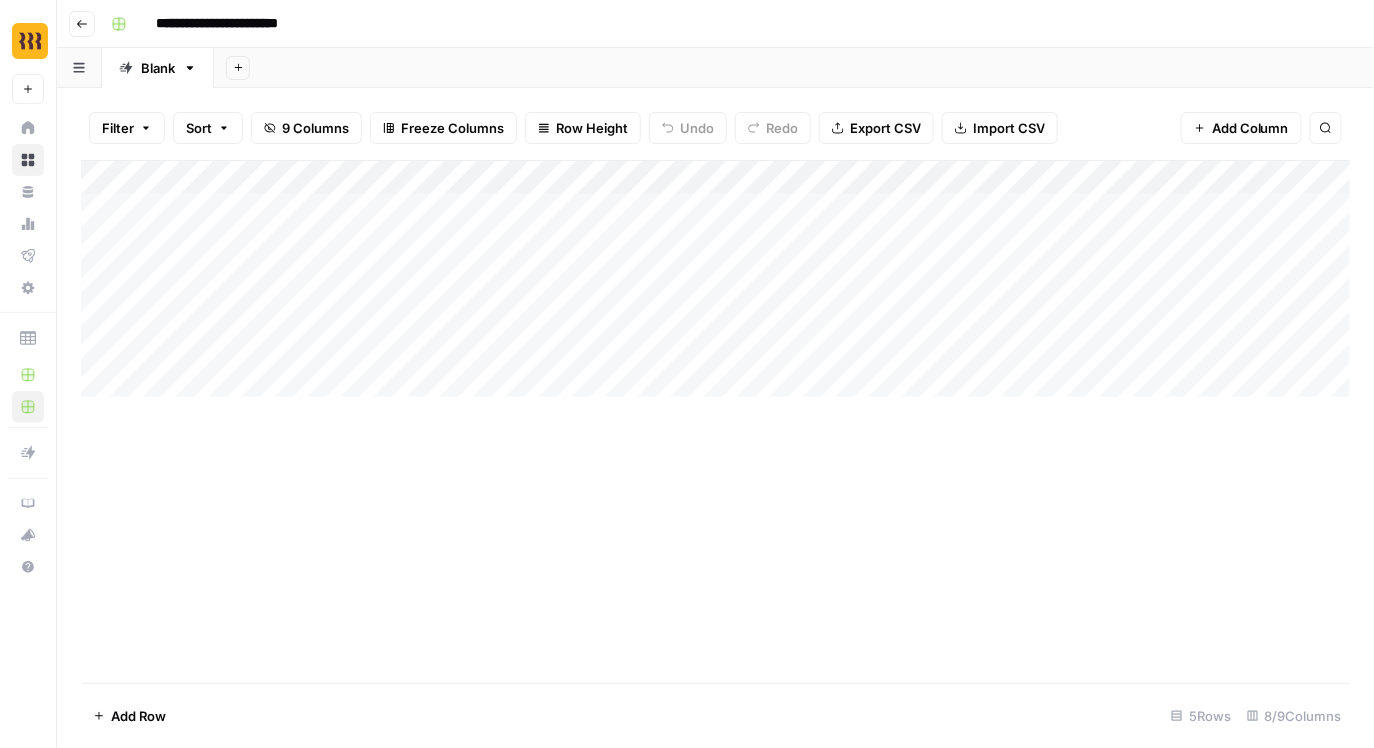 click on "Add Column" at bounding box center [716, 279] 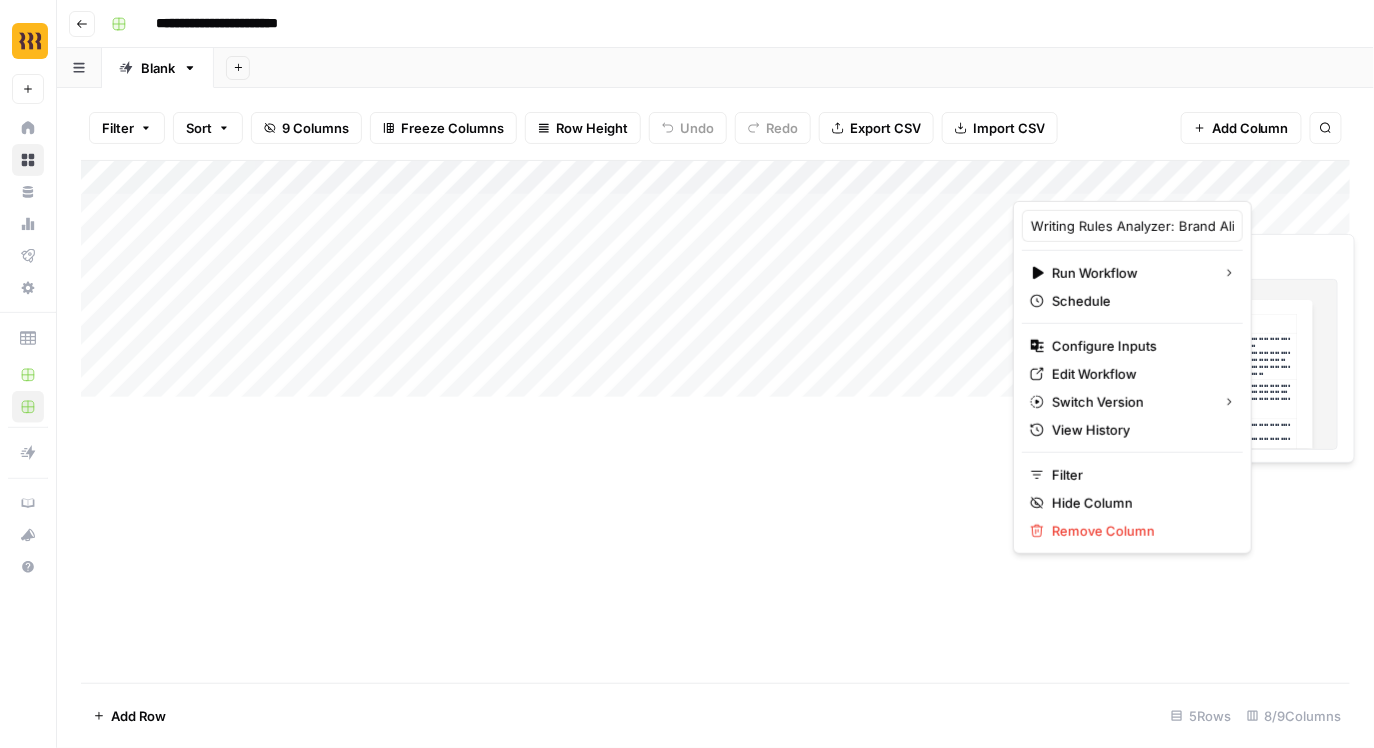 click on "Add Column" at bounding box center [716, 279] 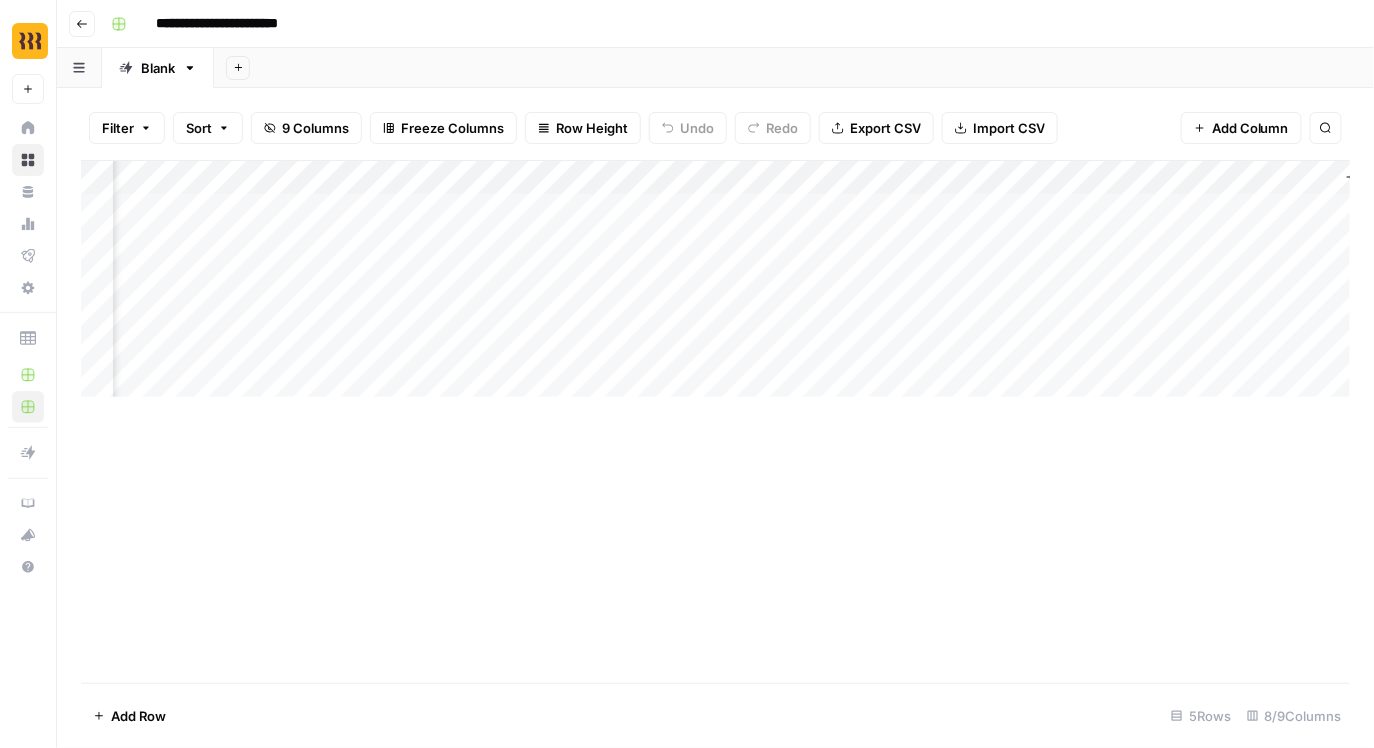scroll, scrollTop: 0, scrollLeft: 248, axis: horizontal 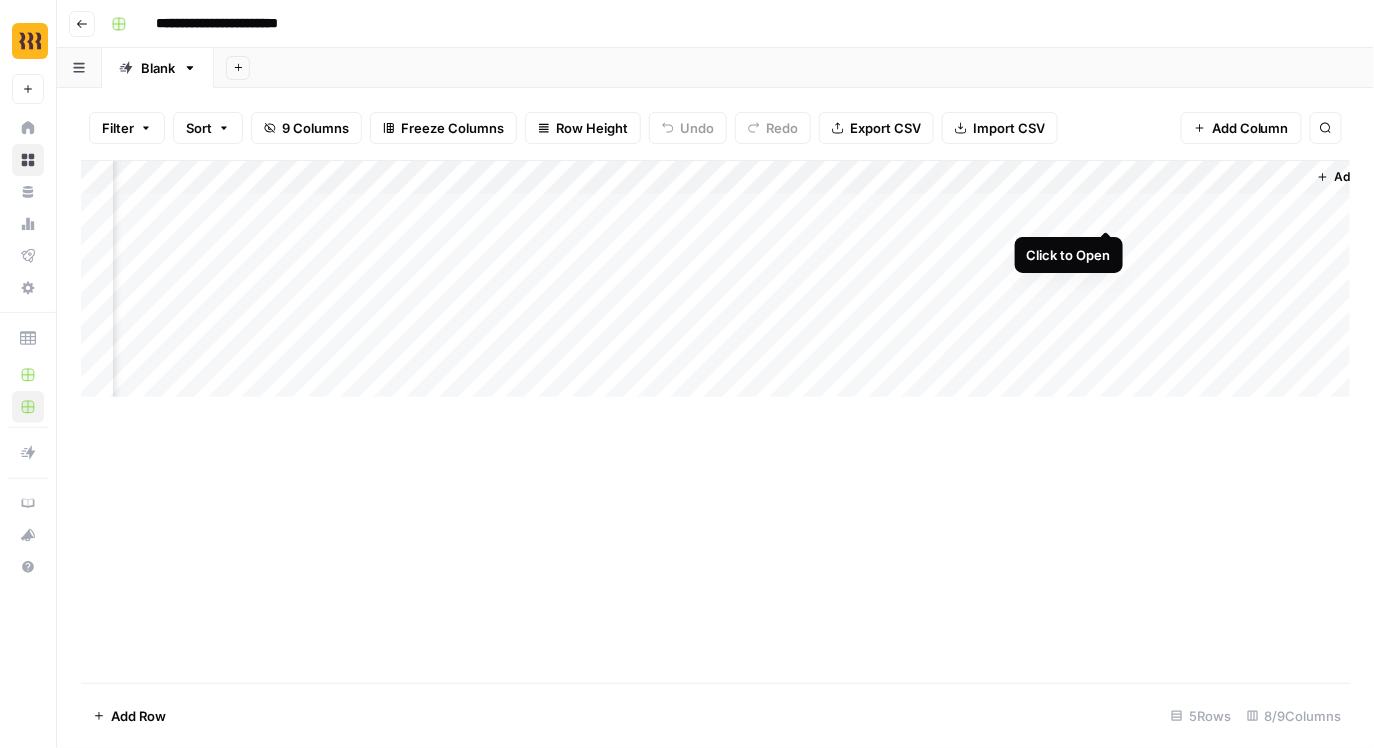 click on "Add Column" at bounding box center [716, 279] 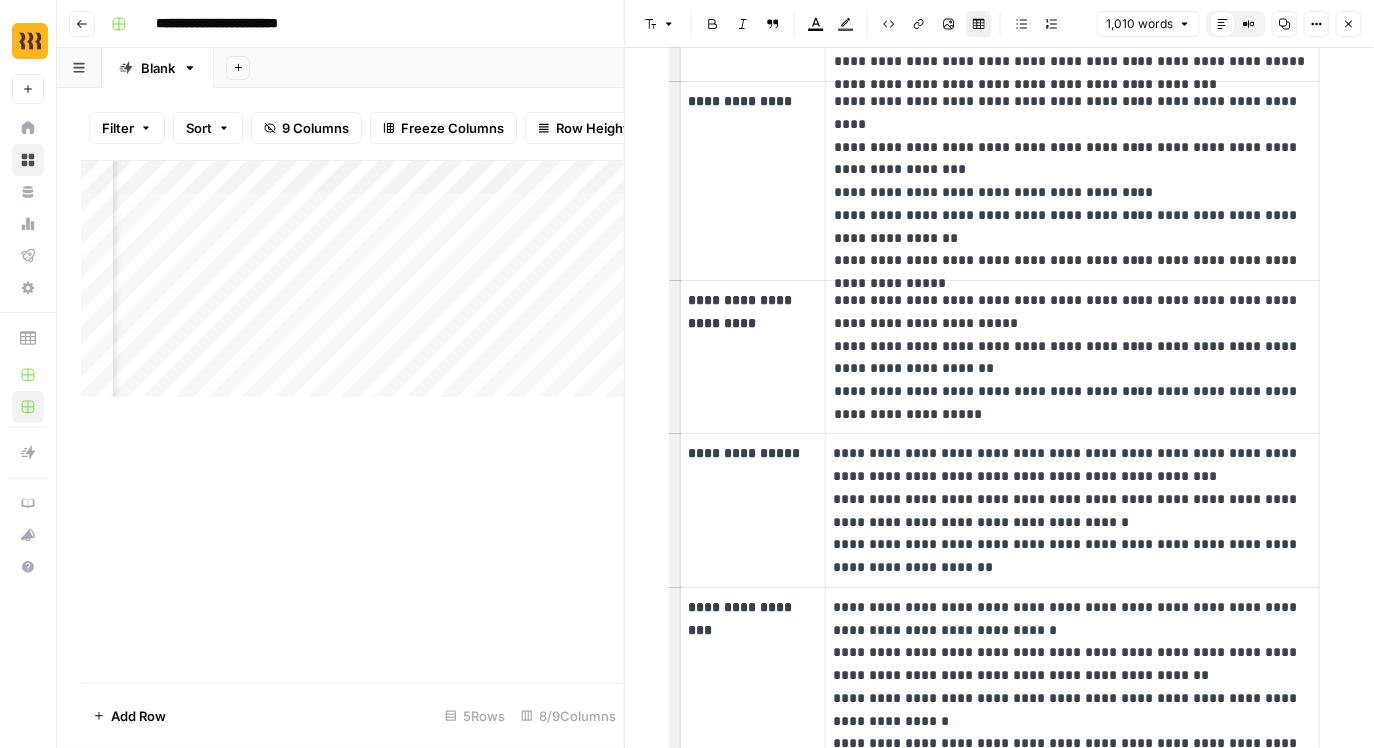 scroll, scrollTop: 2420, scrollLeft: 0, axis: vertical 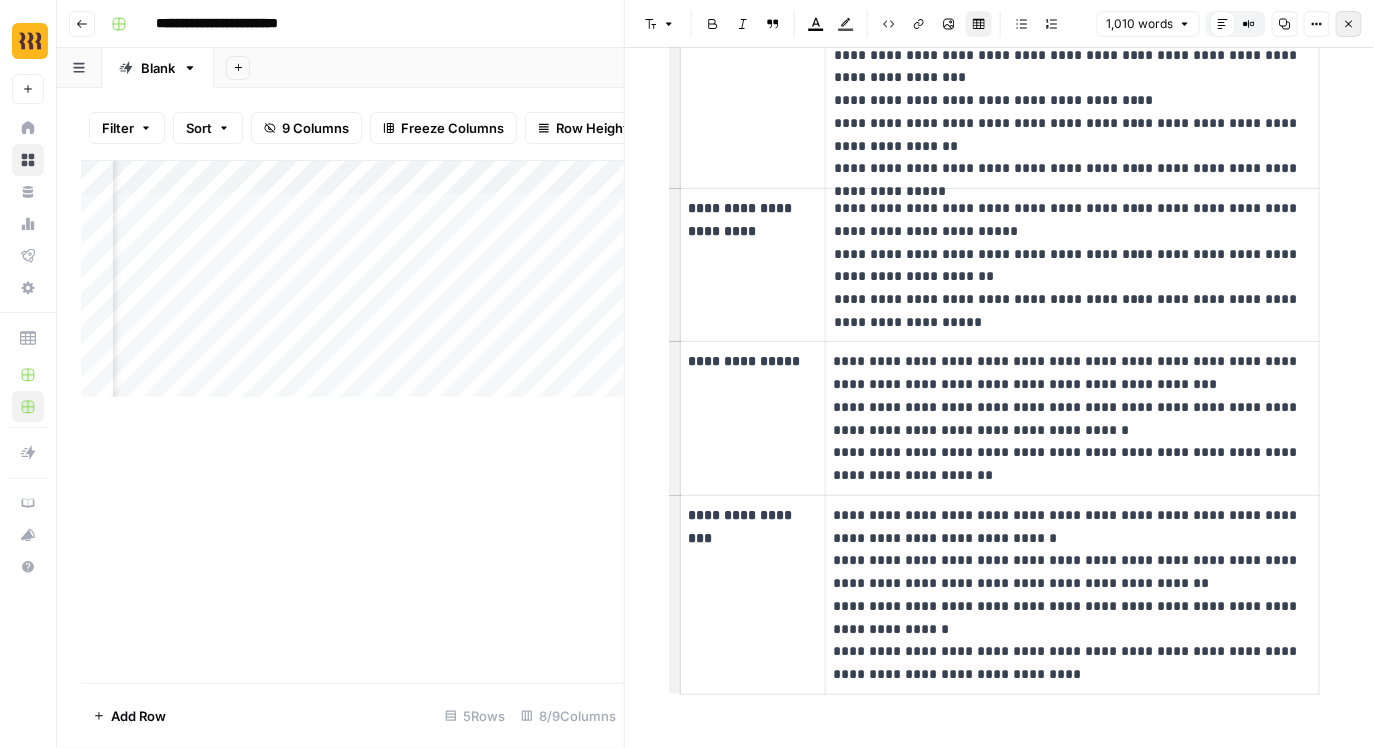 click 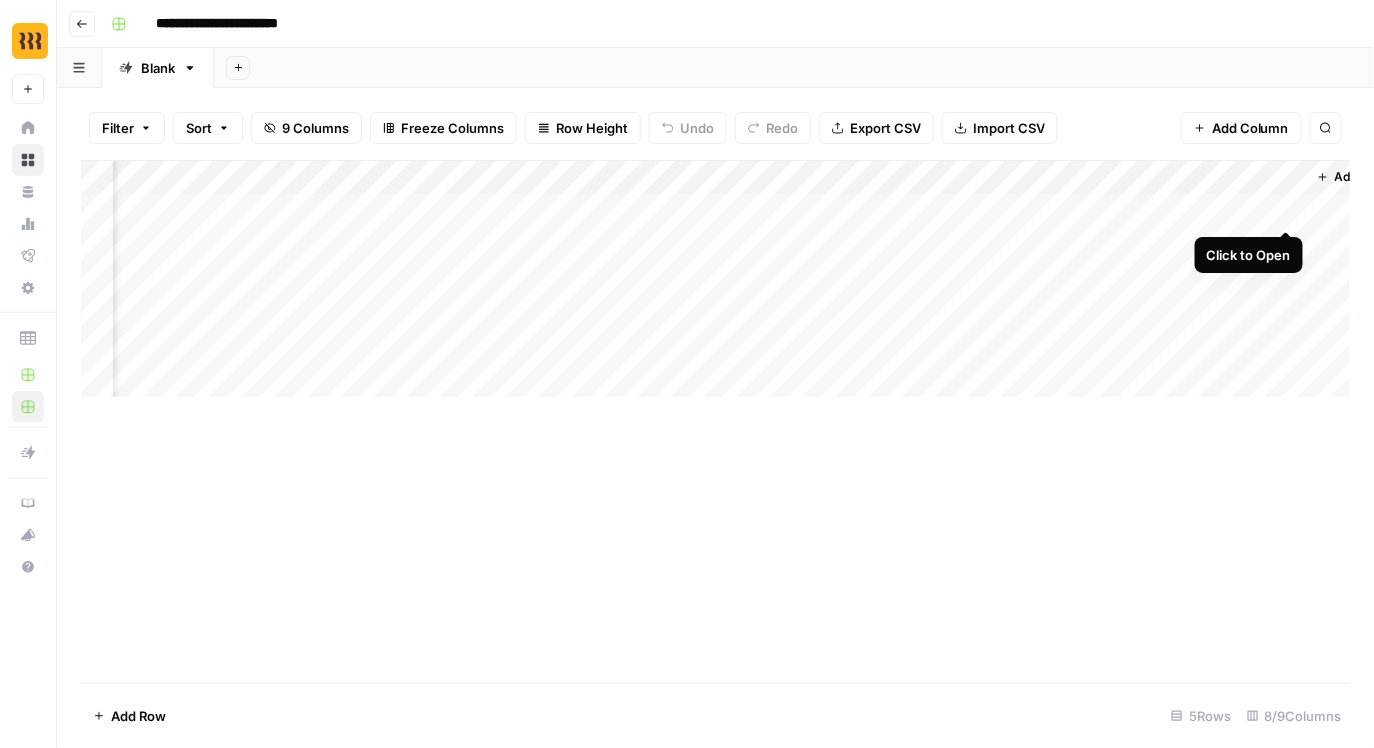 click on "Add Column" at bounding box center (716, 279) 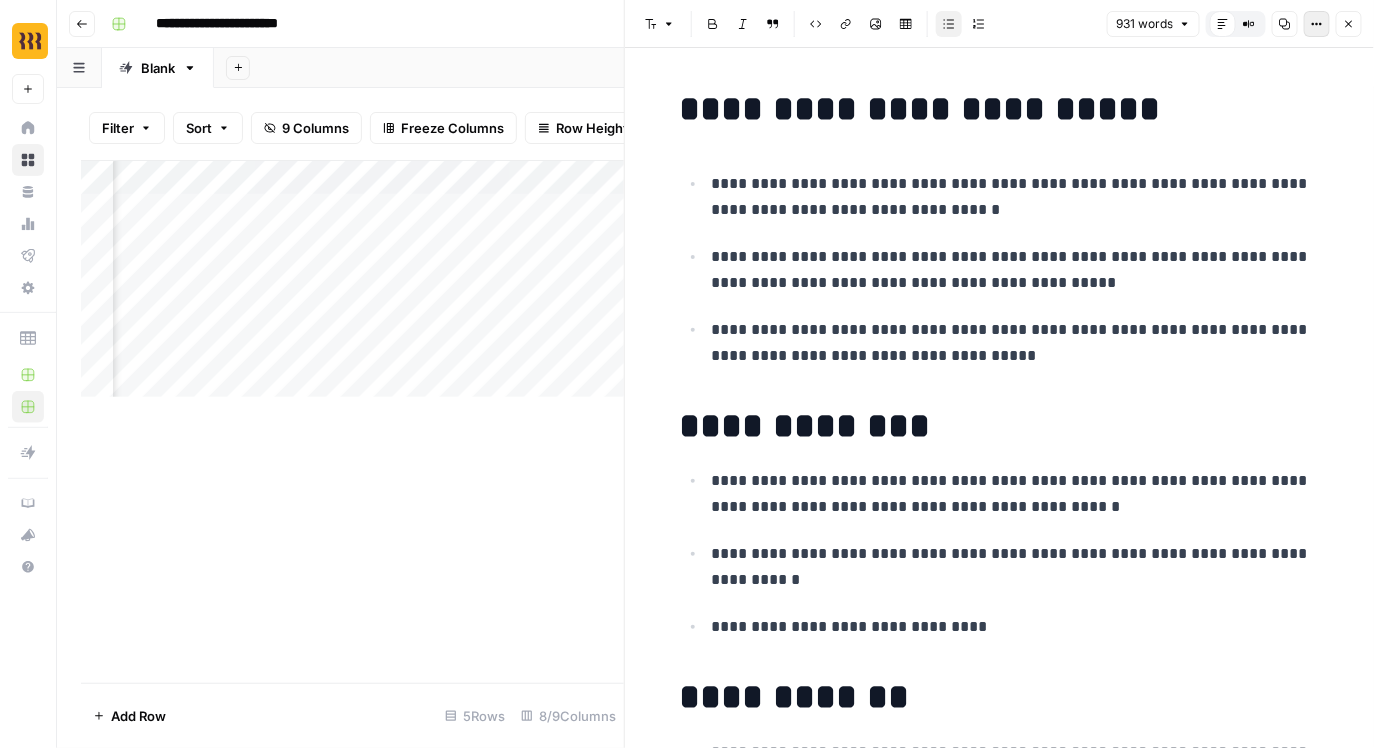 click on "Options" at bounding box center (1317, 24) 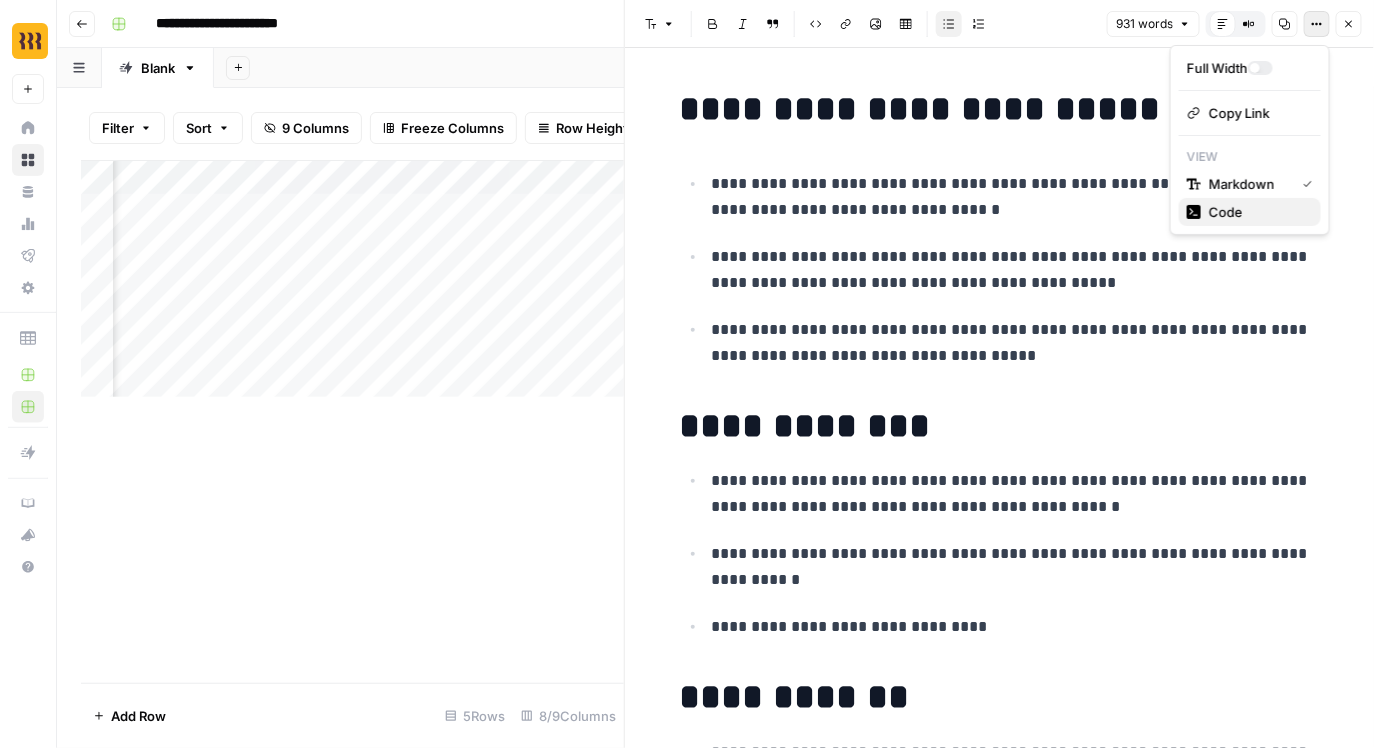 click on "Code" at bounding box center [1226, 212] 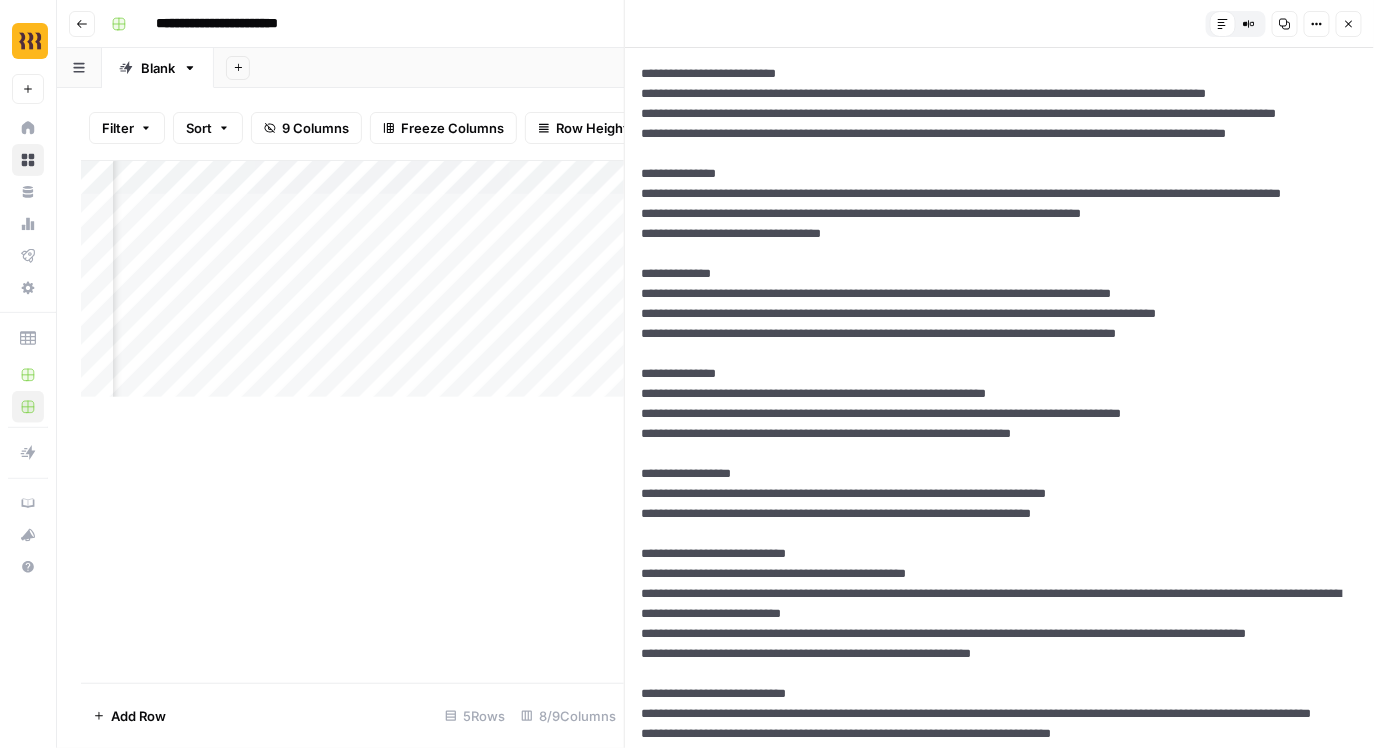 click at bounding box center [999, 1364] 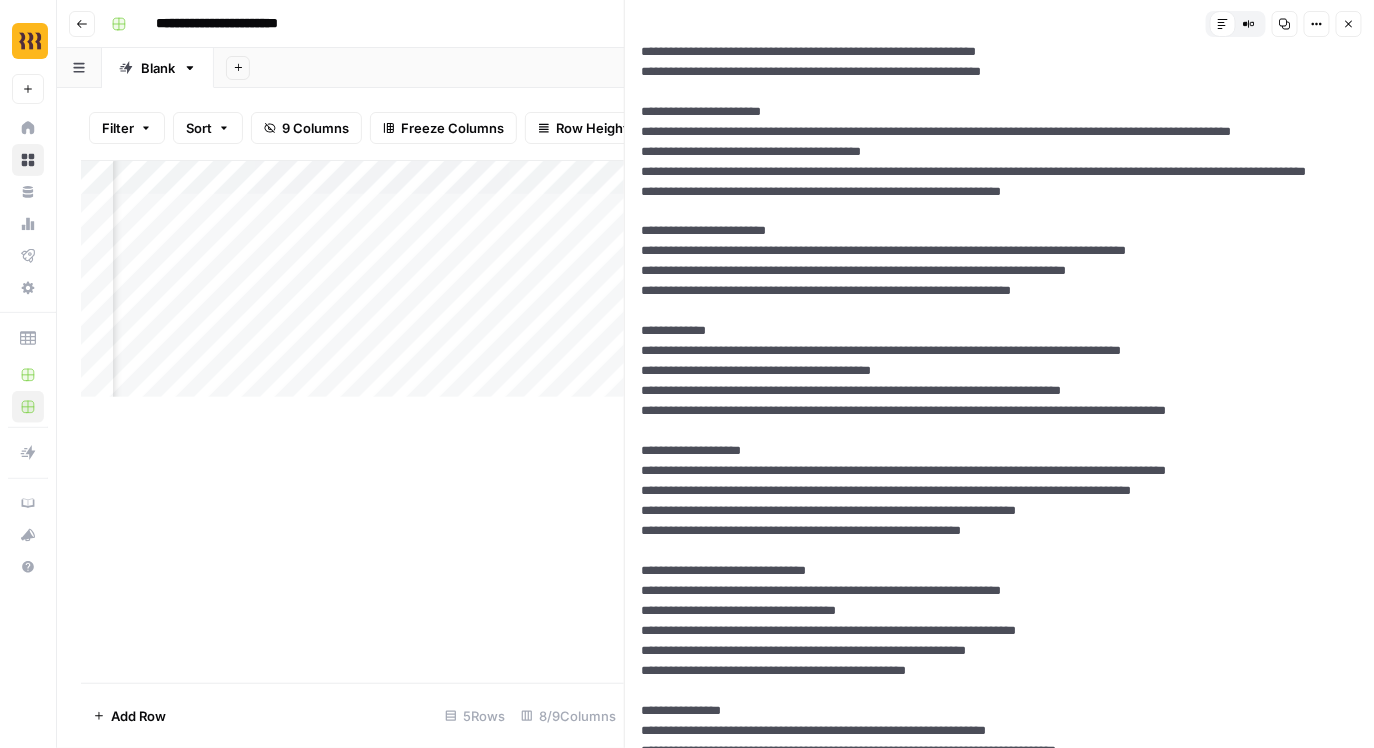scroll, scrollTop: 995, scrollLeft: 0, axis: vertical 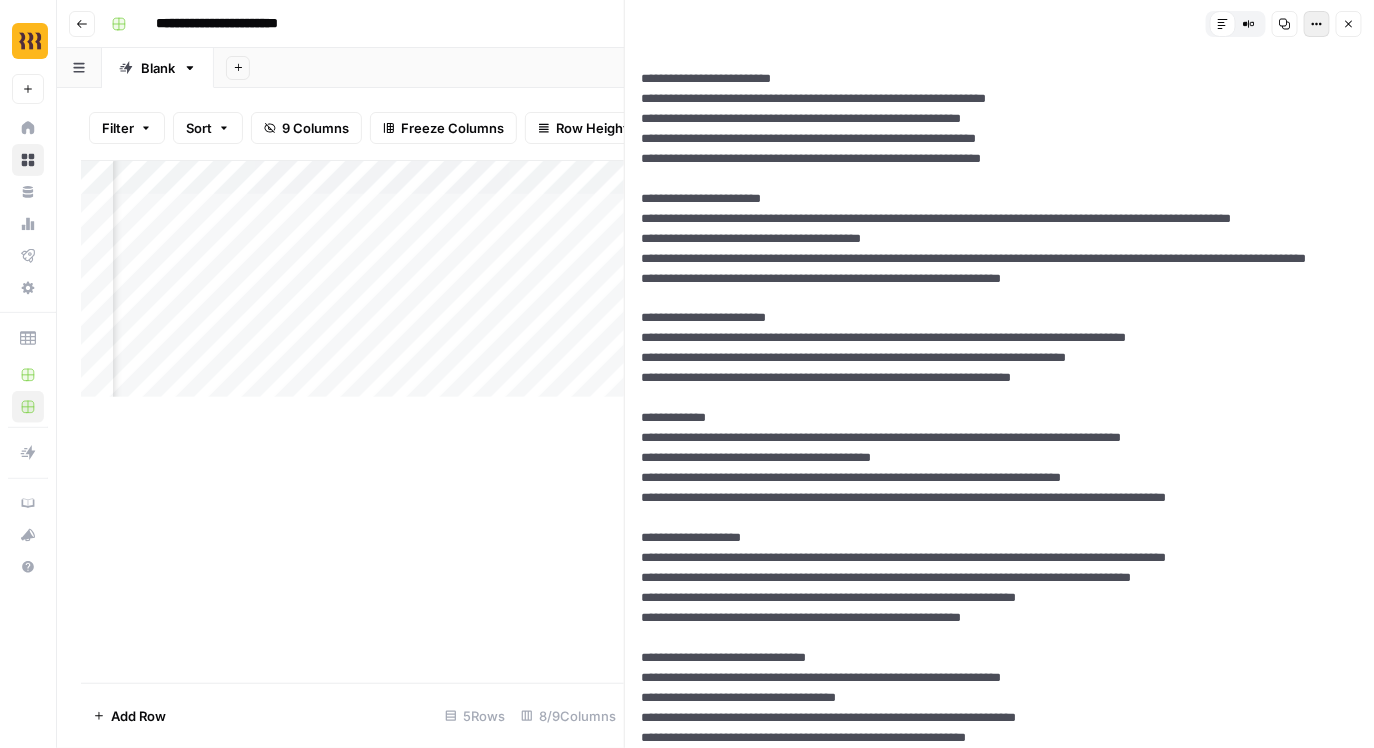 click on "Options" at bounding box center (1317, 24) 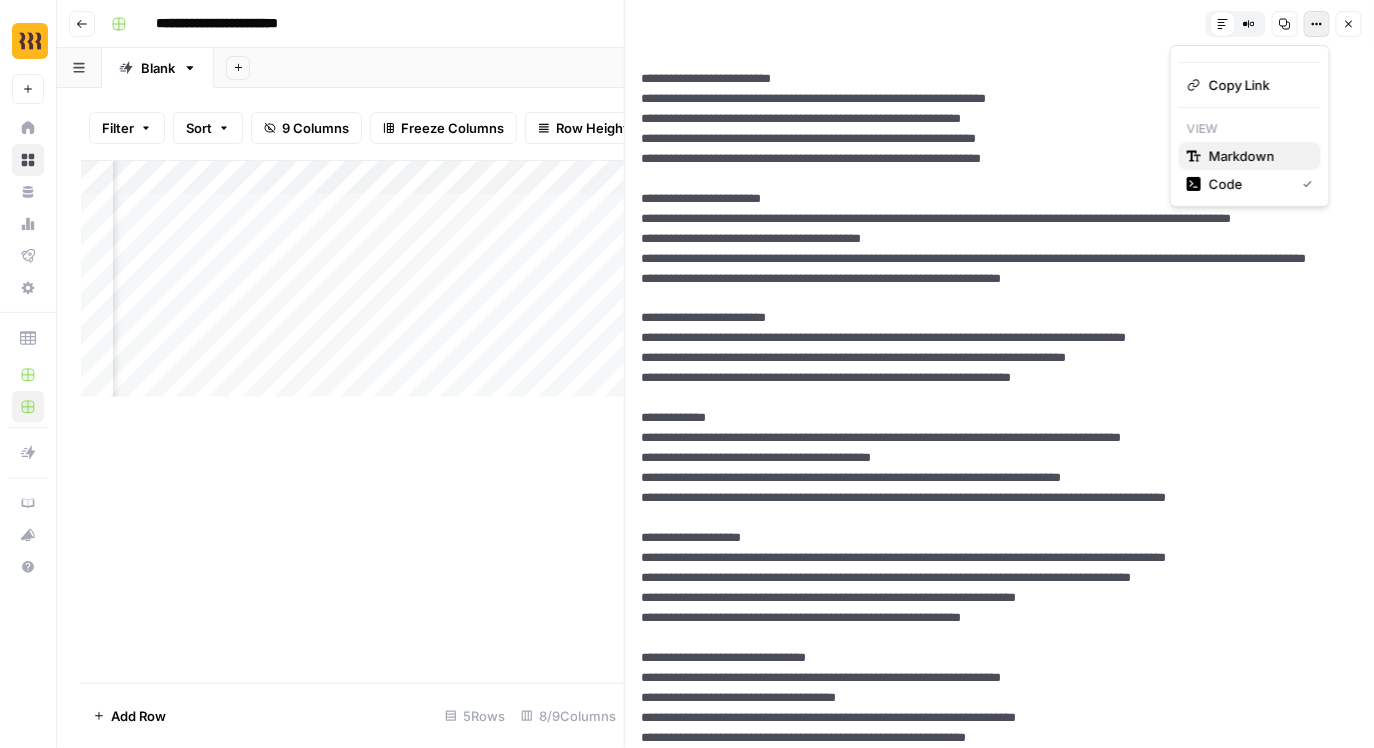 click on "Markdown" at bounding box center (1242, 156) 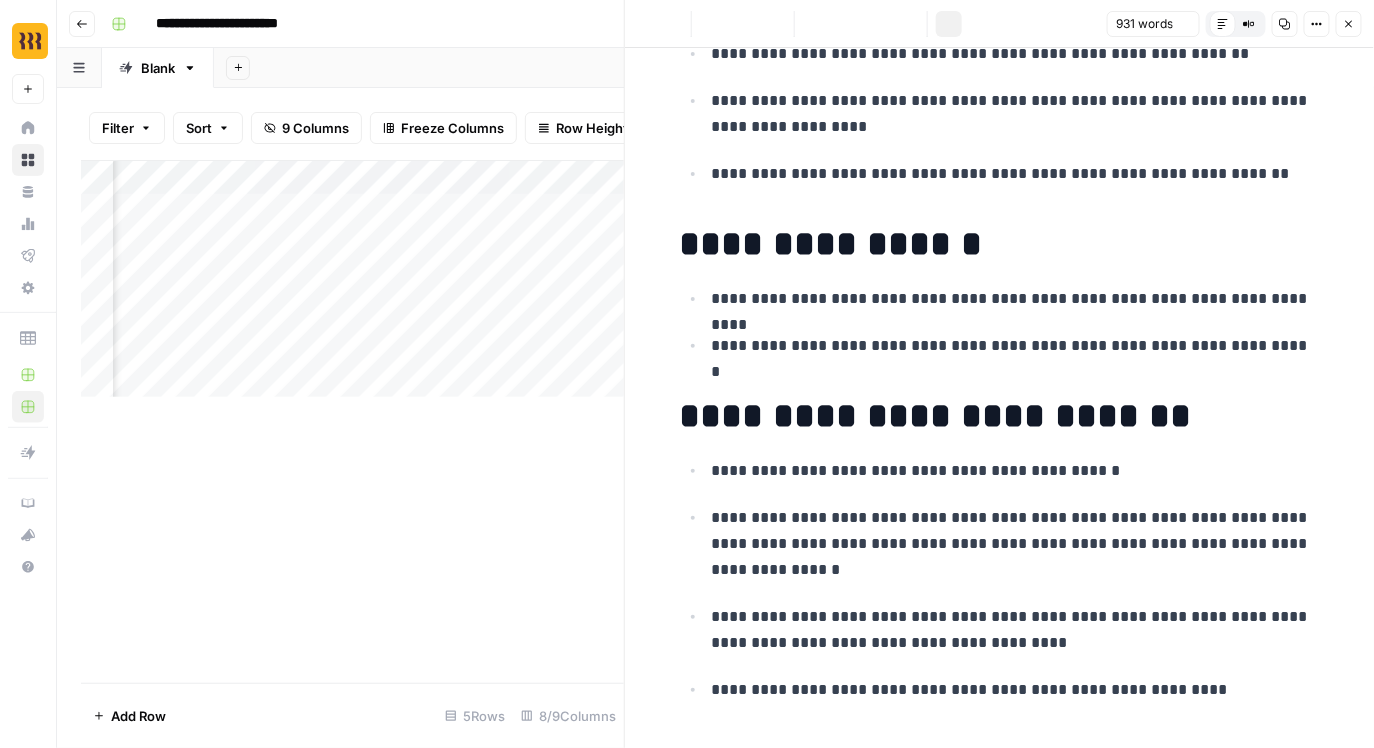 scroll, scrollTop: 0, scrollLeft: 0, axis: both 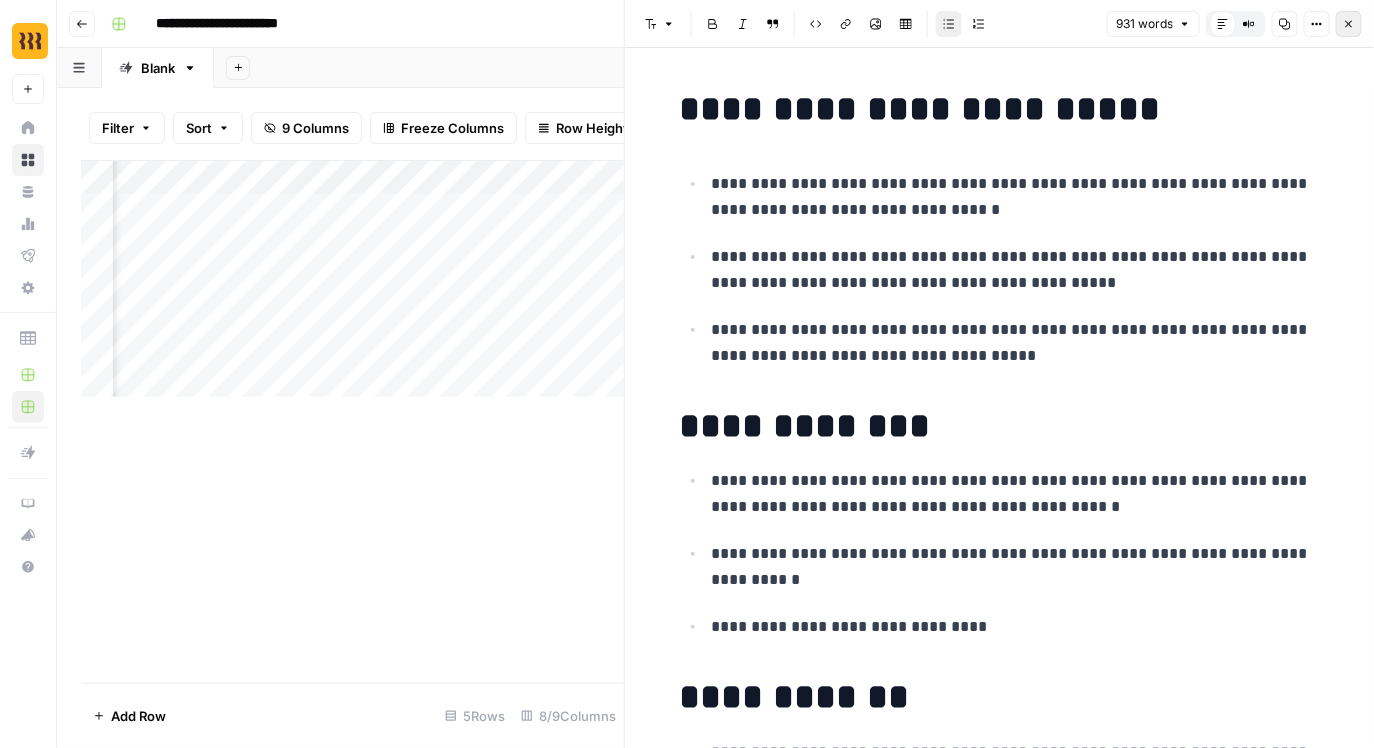 click 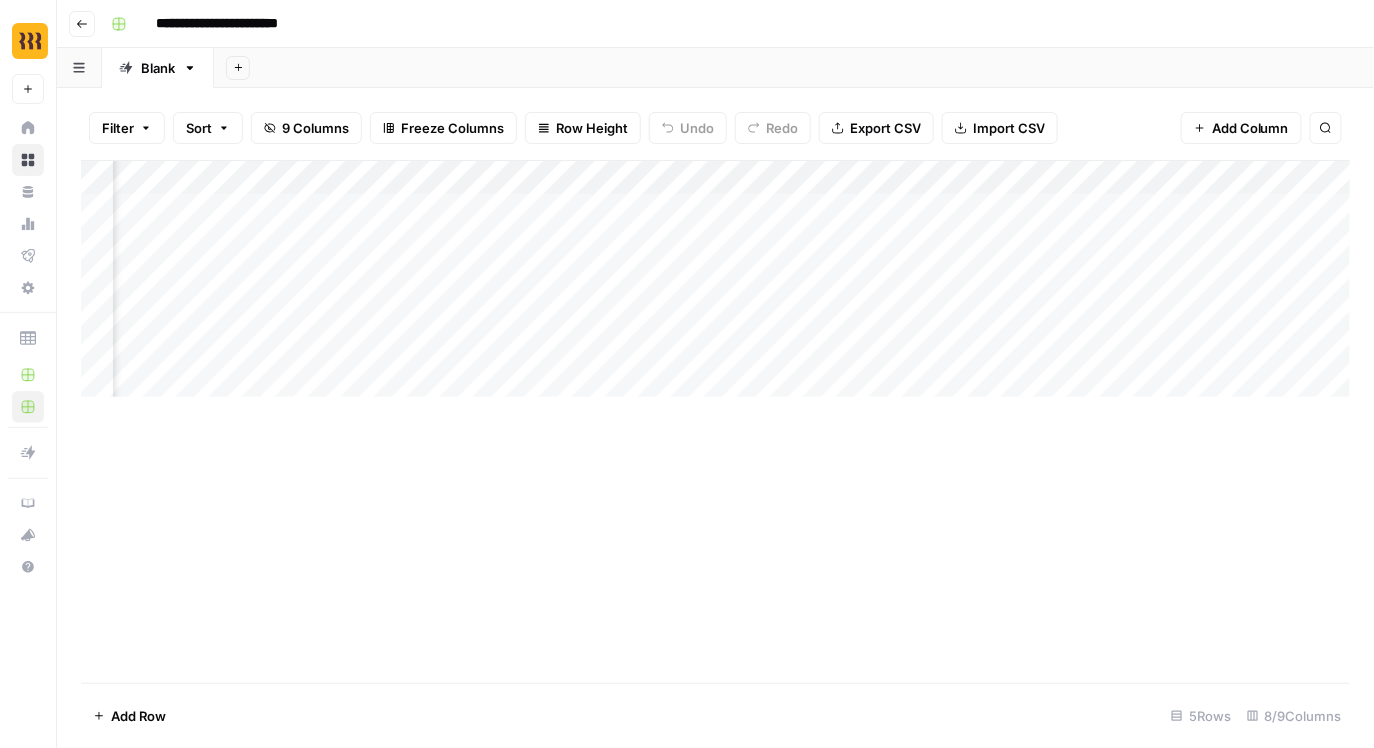 scroll, scrollTop: 0, scrollLeft: 0, axis: both 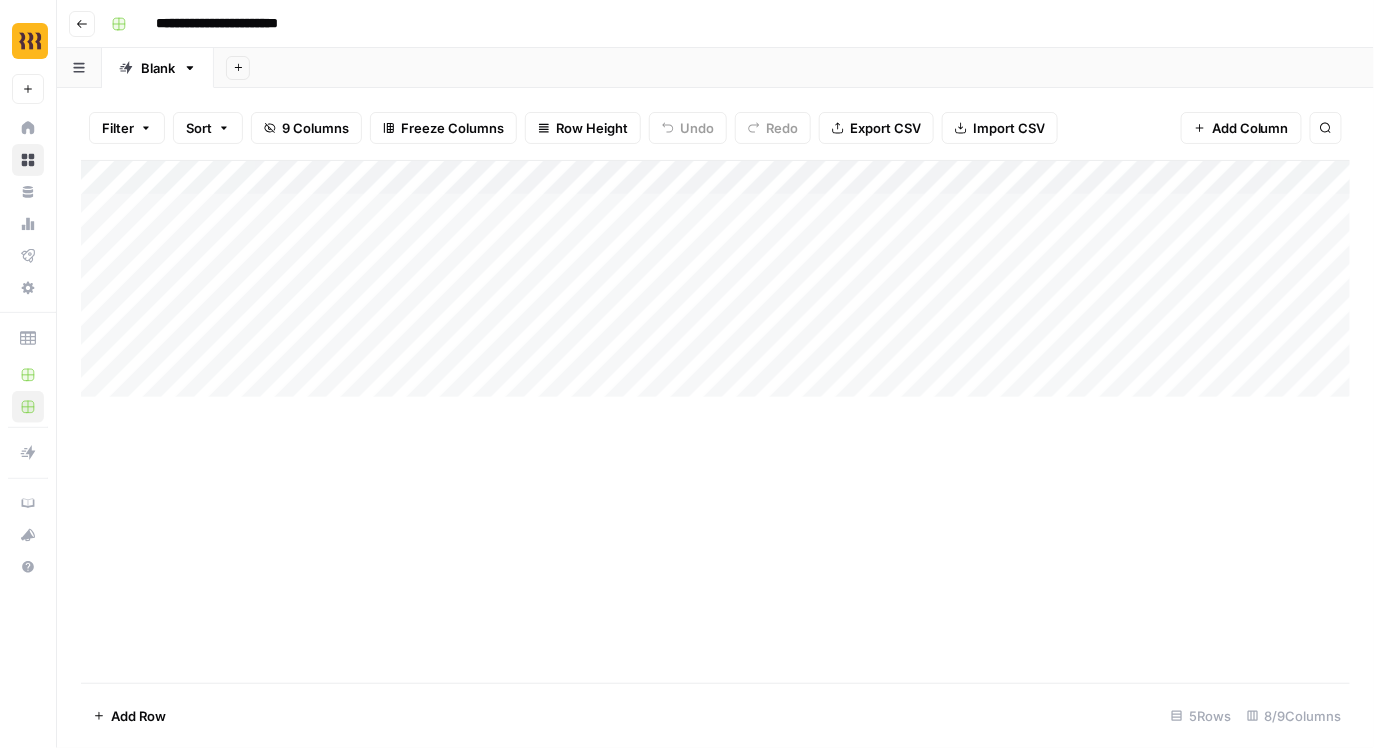 click on "Add Sheet" at bounding box center (794, 68) 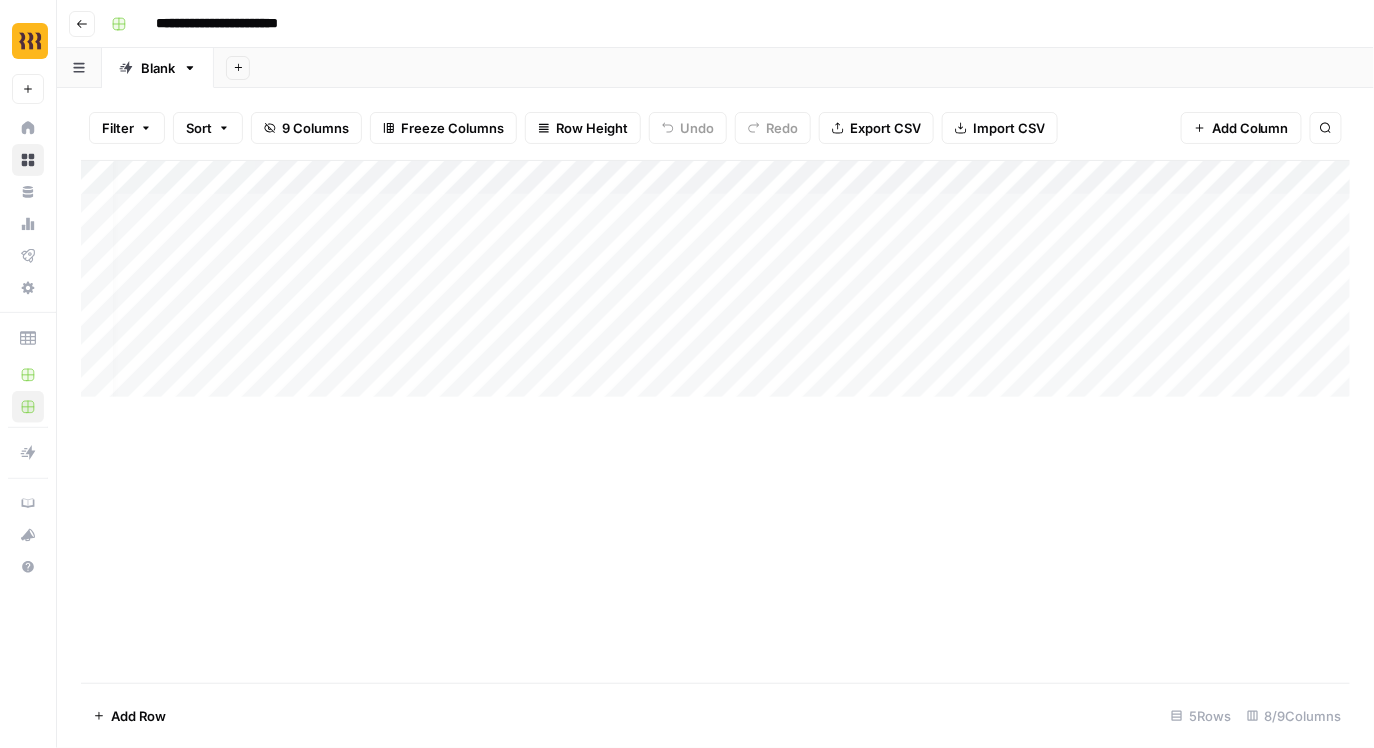 scroll, scrollTop: 0, scrollLeft: 0, axis: both 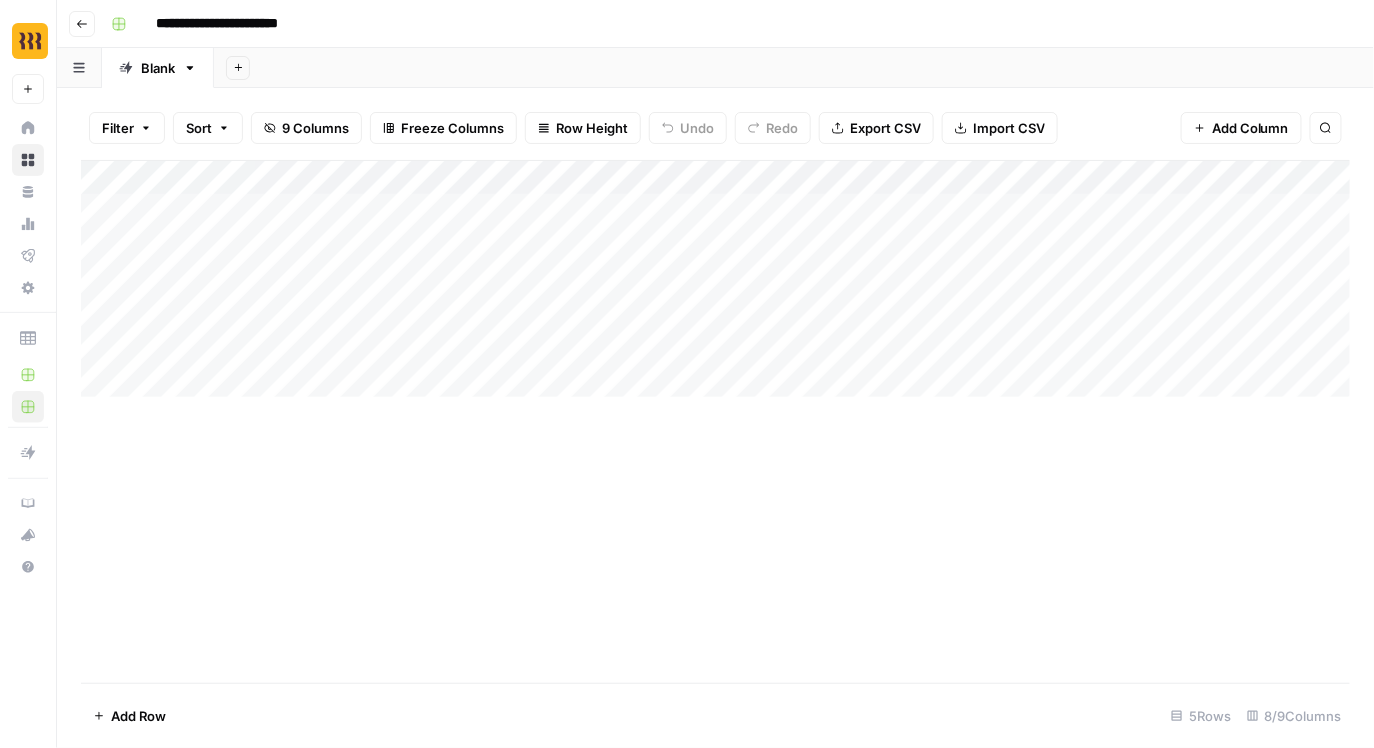 click on "Add Column" at bounding box center (715, 421) 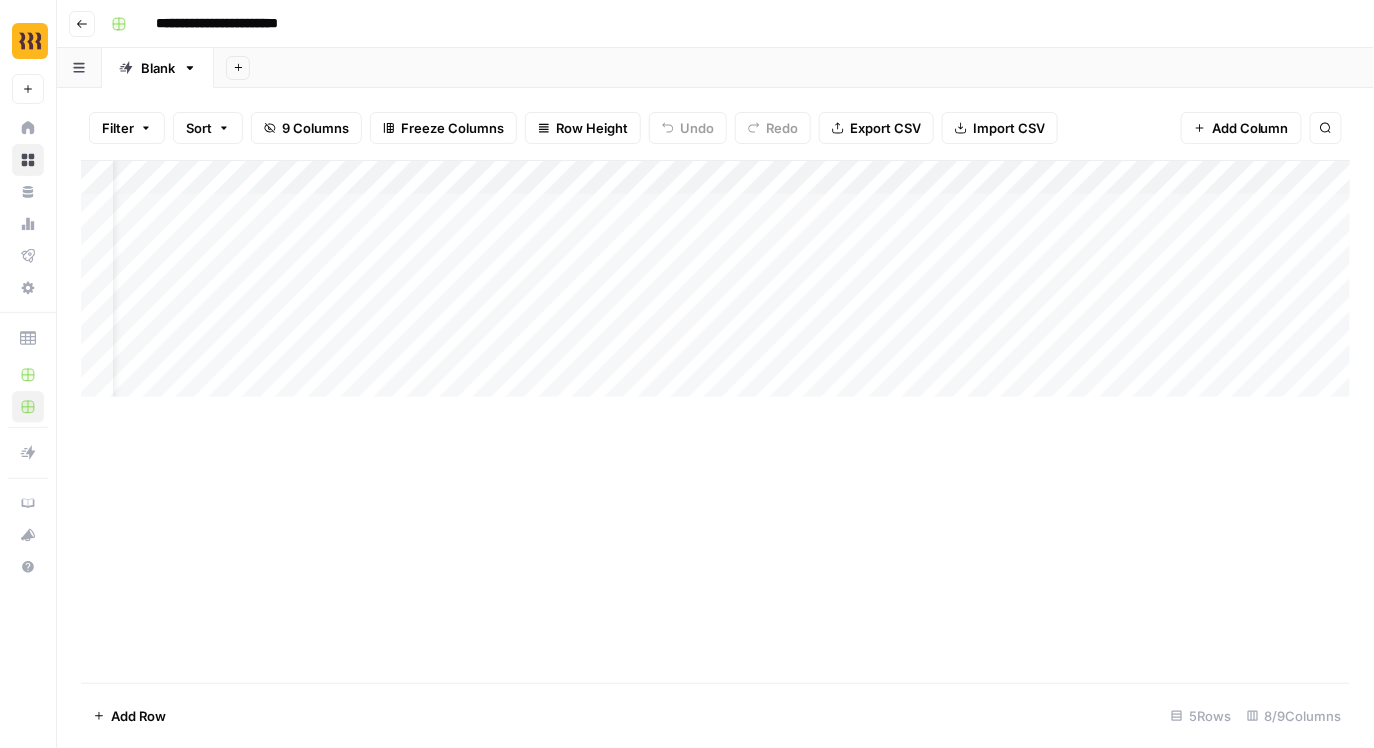 scroll, scrollTop: 0, scrollLeft: 0, axis: both 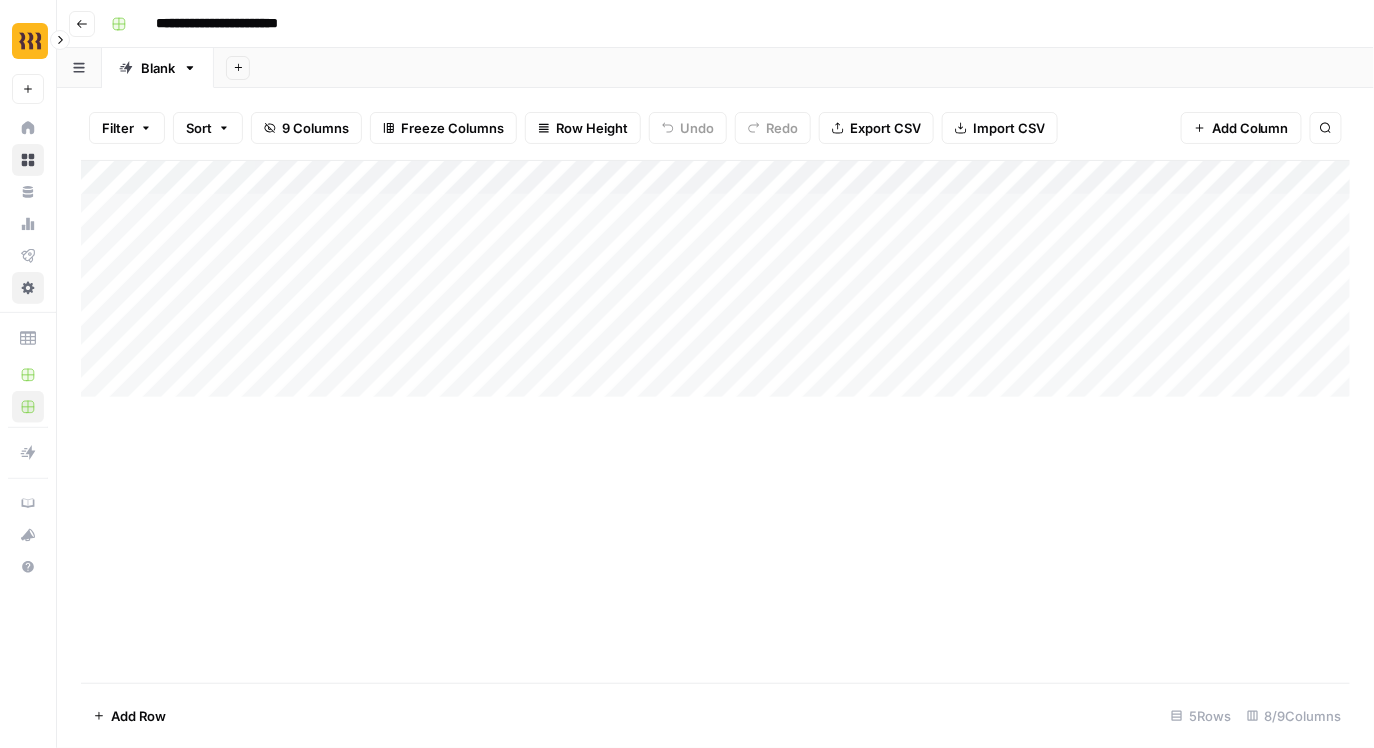 click 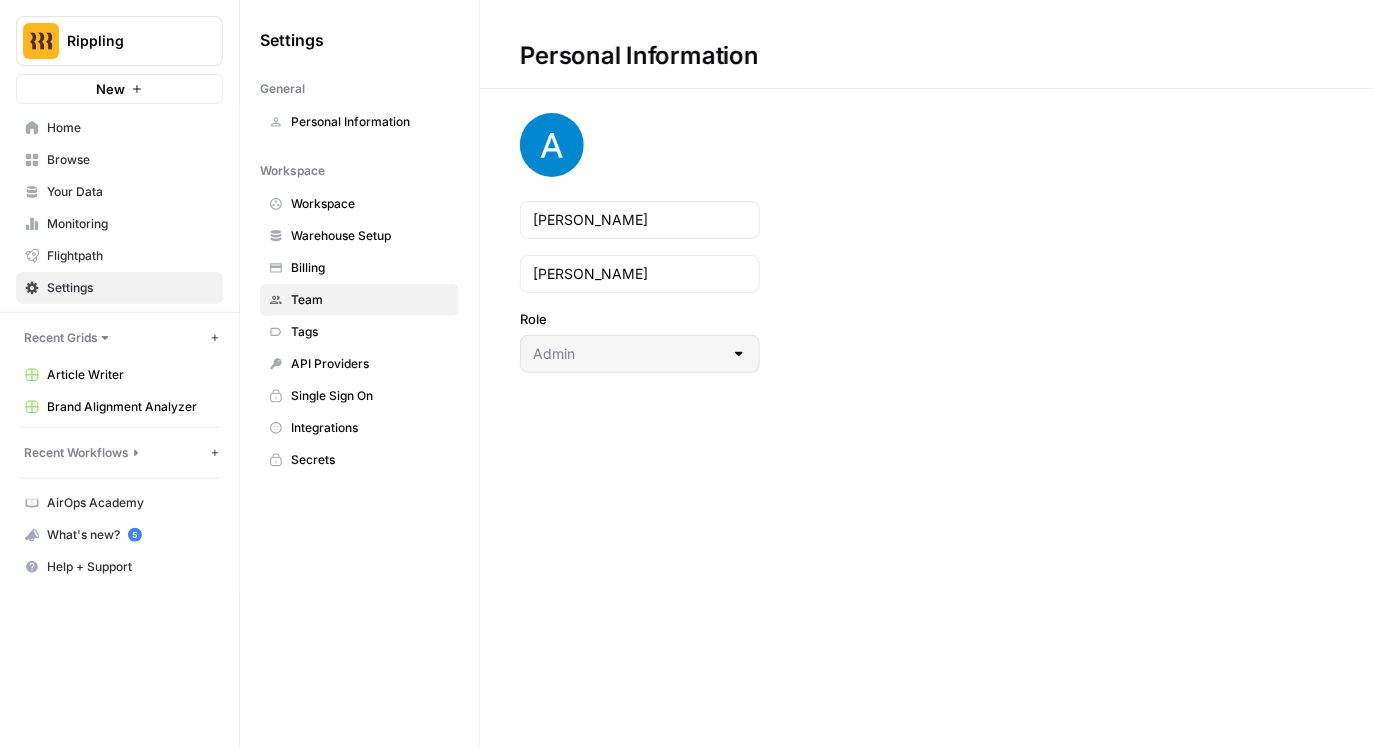click on "Team" at bounding box center (359, 300) 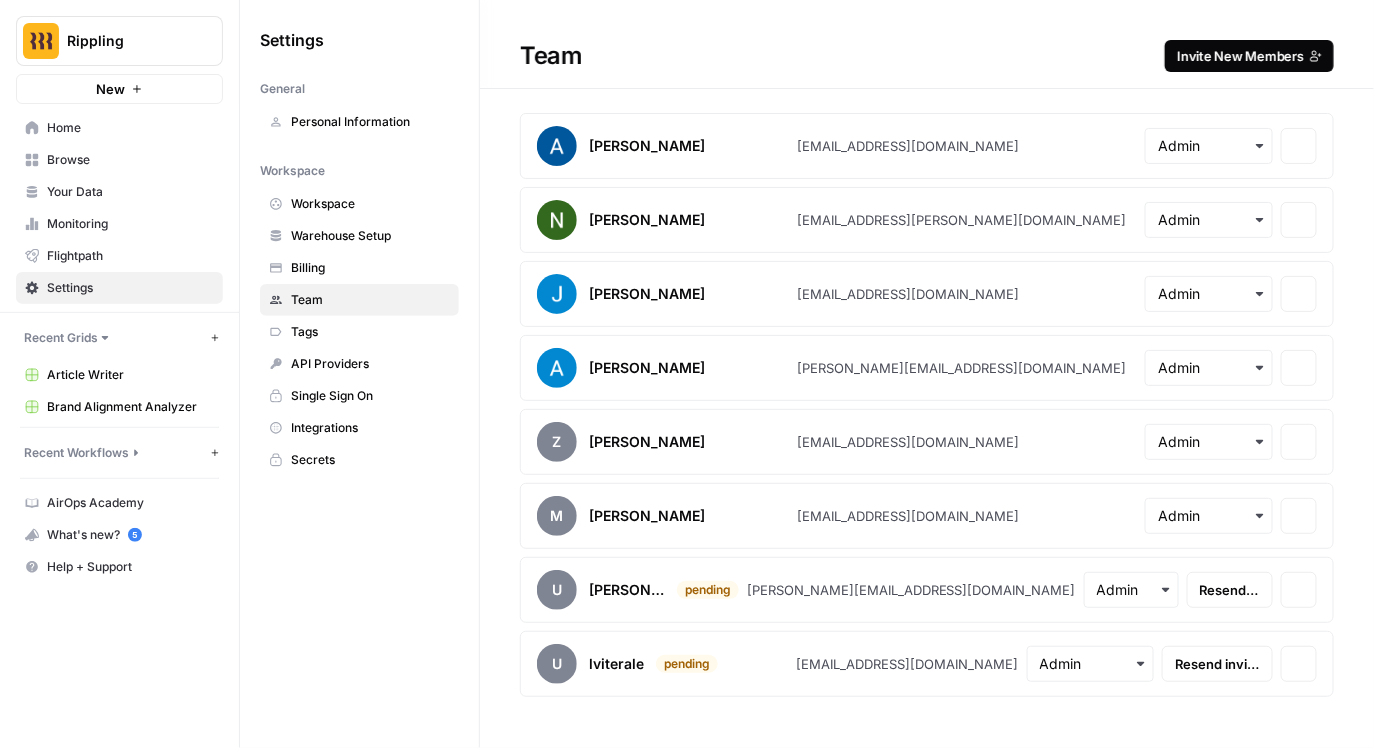 click on "Invite New Members" at bounding box center [1240, 56] 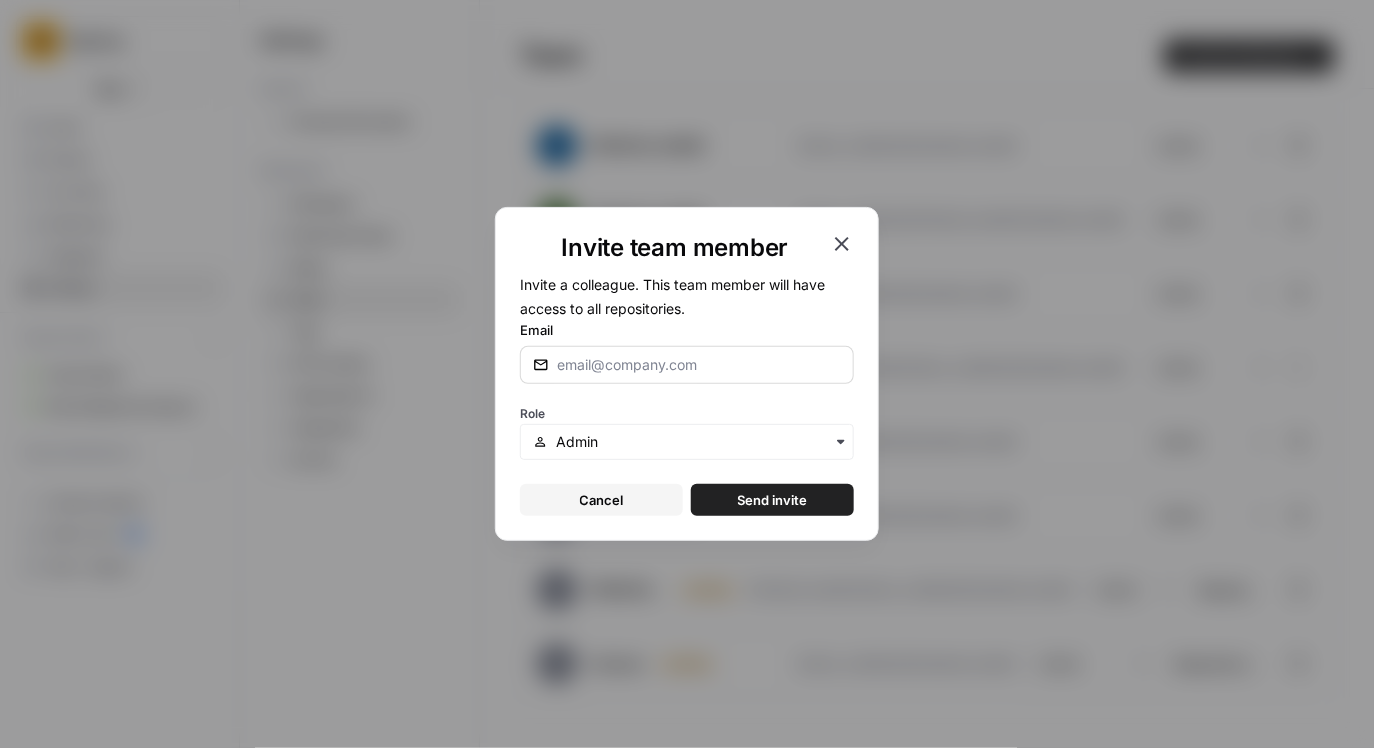 click at bounding box center [687, 365] 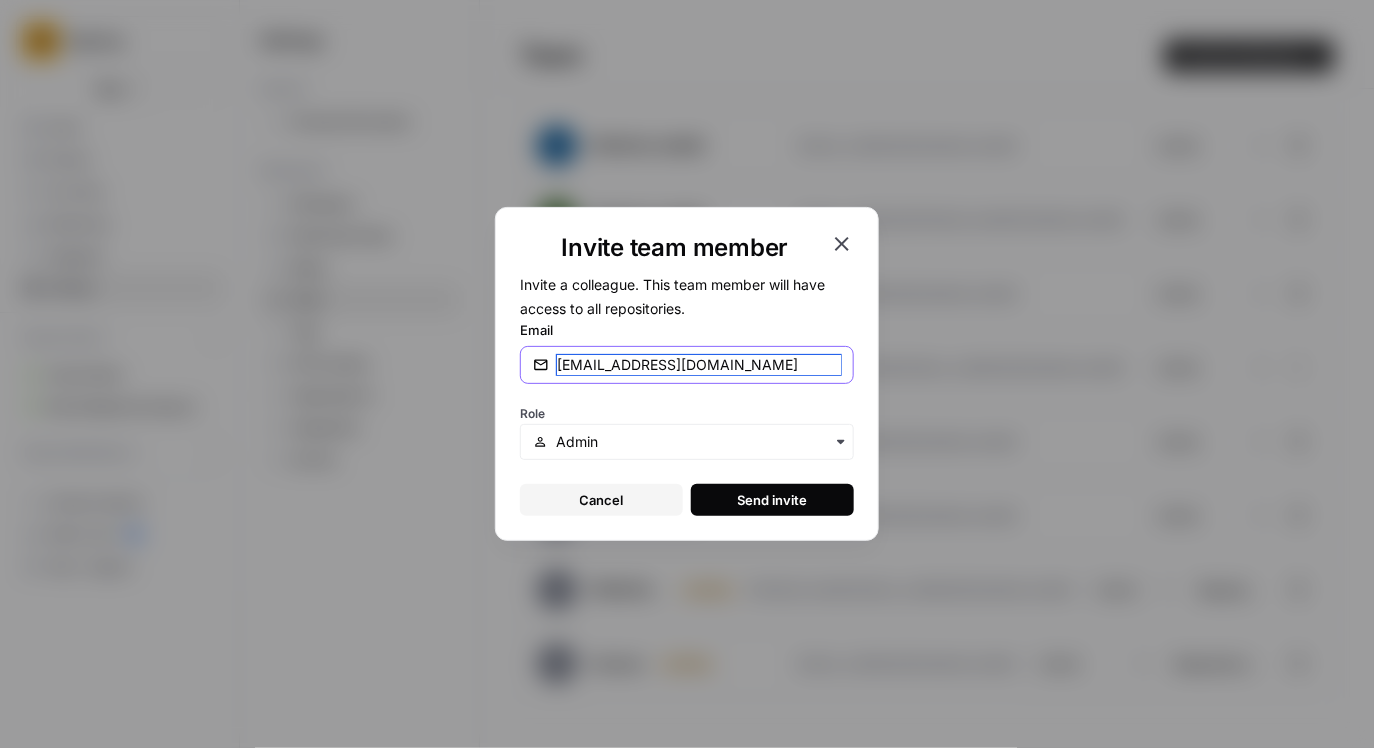 type on "sumer@airops.com" 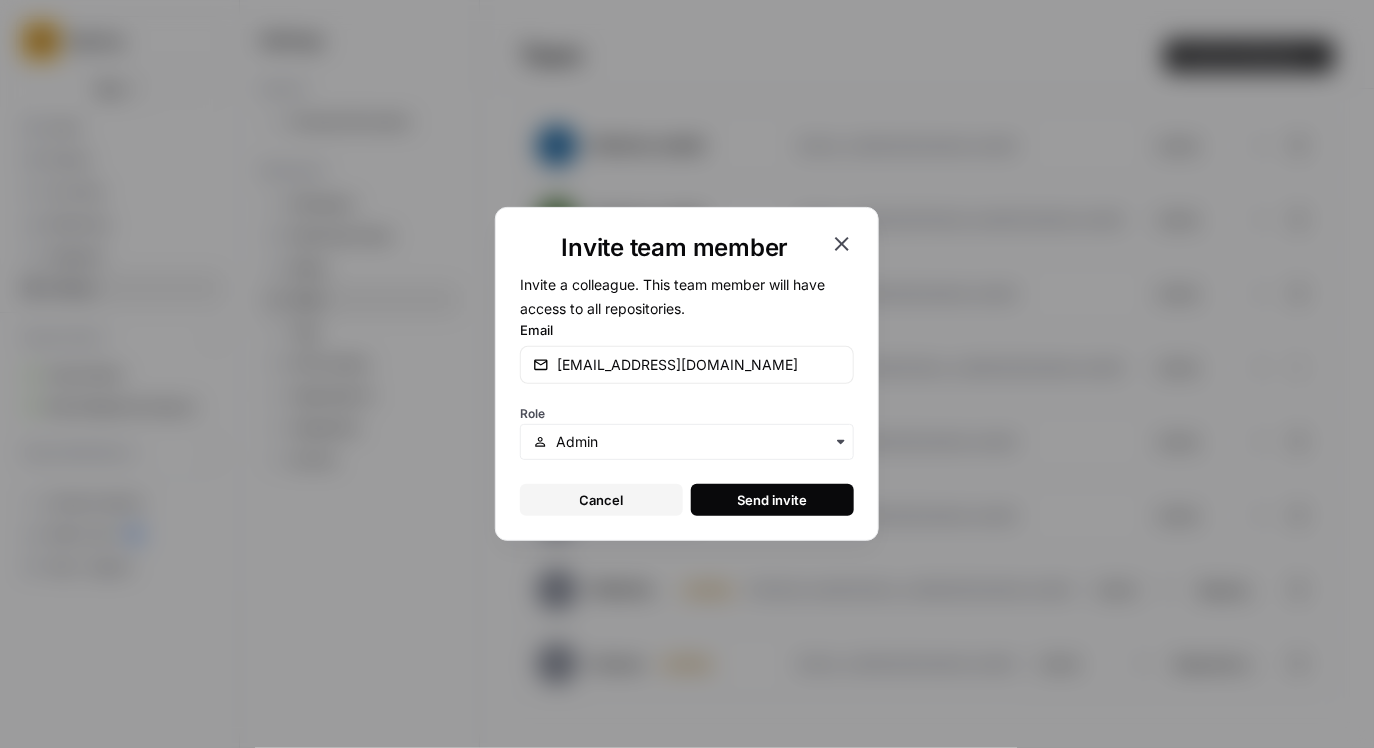 click on "Send invite" at bounding box center (773, 500) 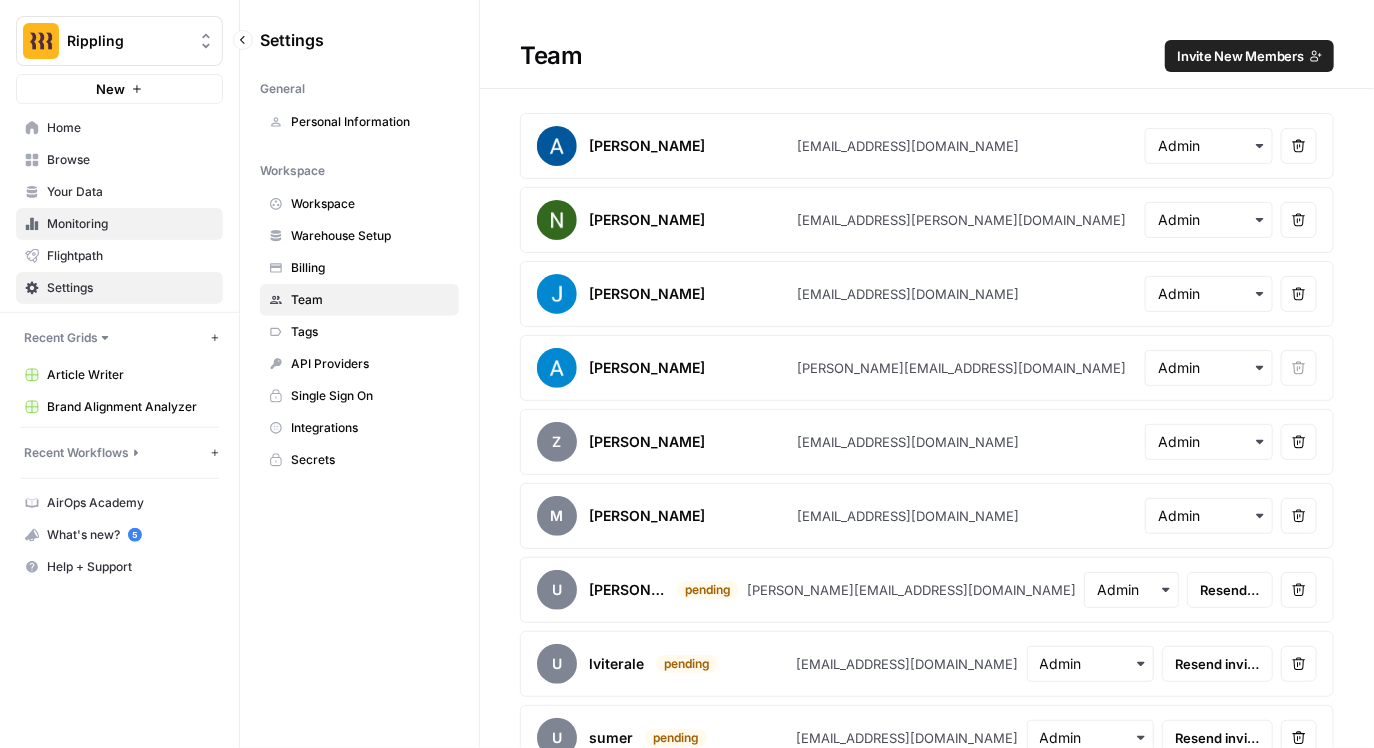 click on "Monitoring" at bounding box center [119, 224] 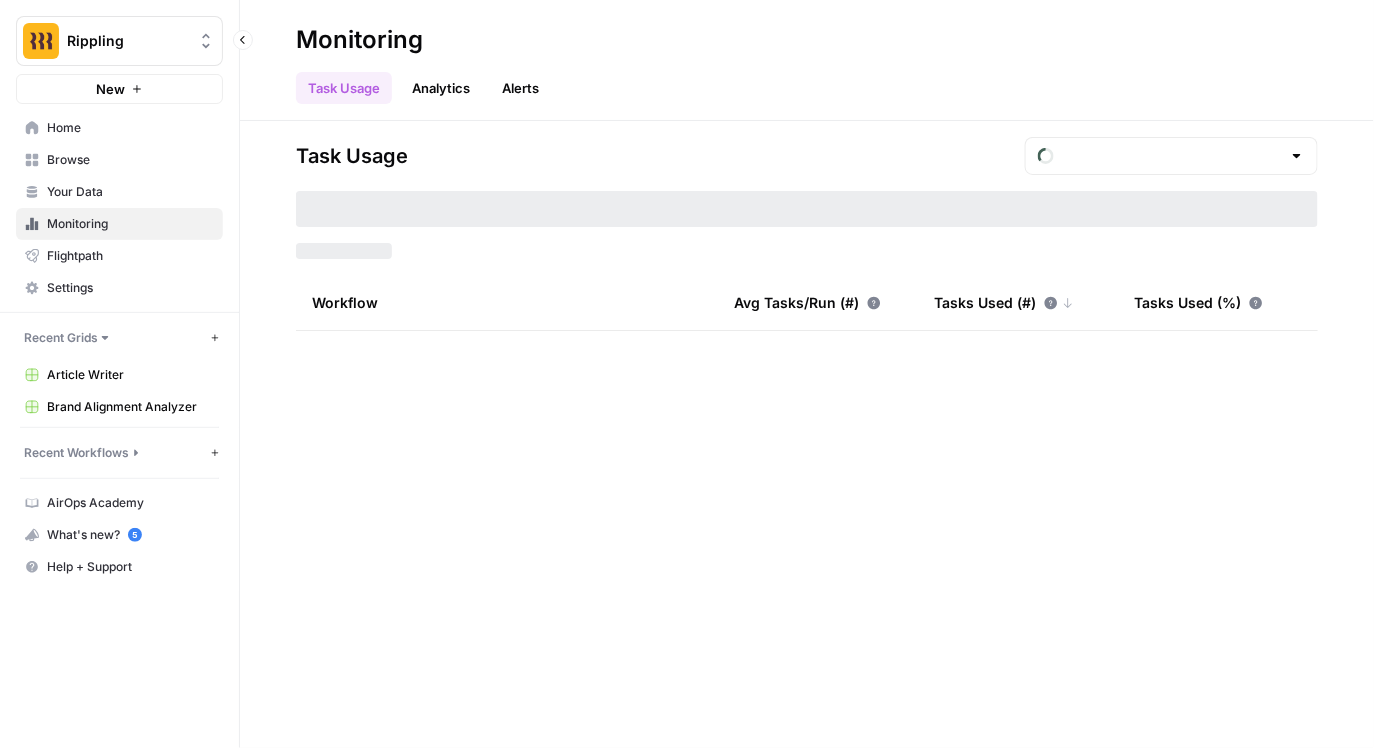 type on "June  Tasks" 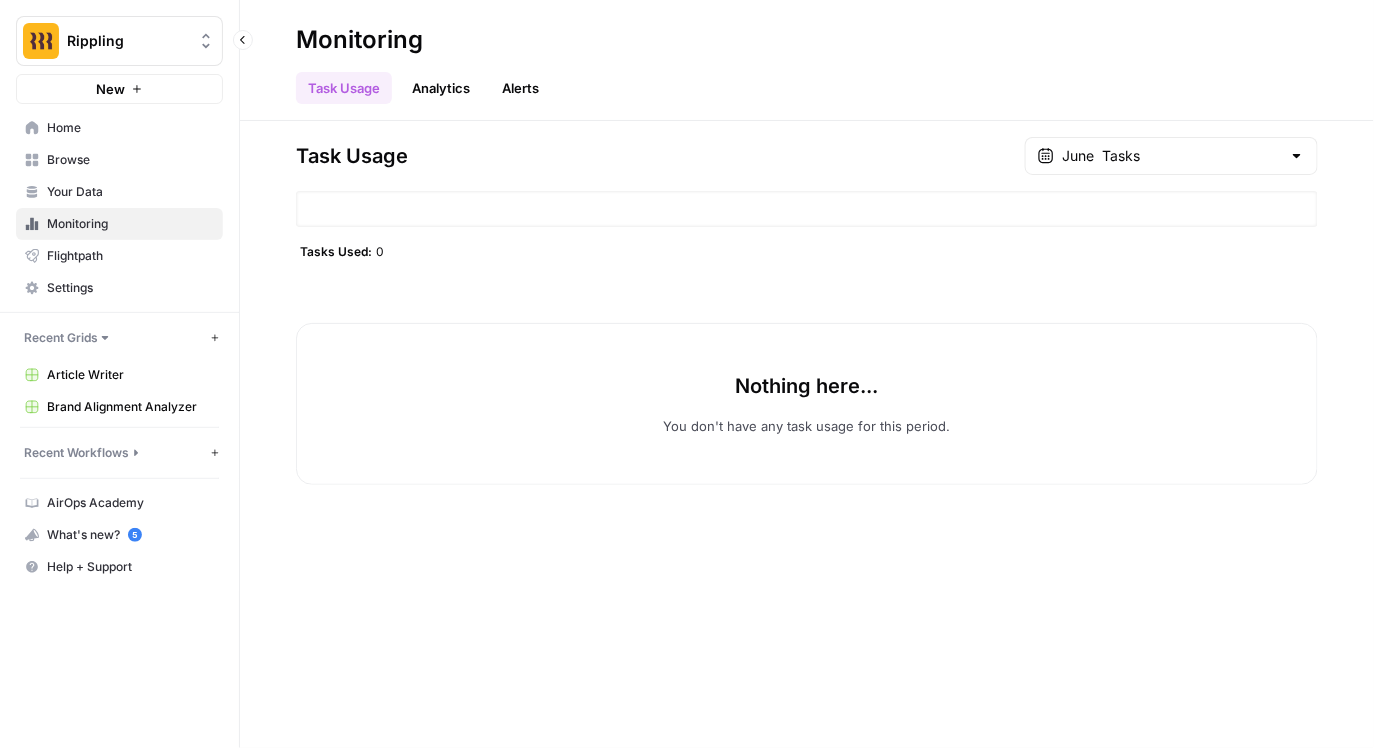 click on "Monitoring" at bounding box center (119, 224) 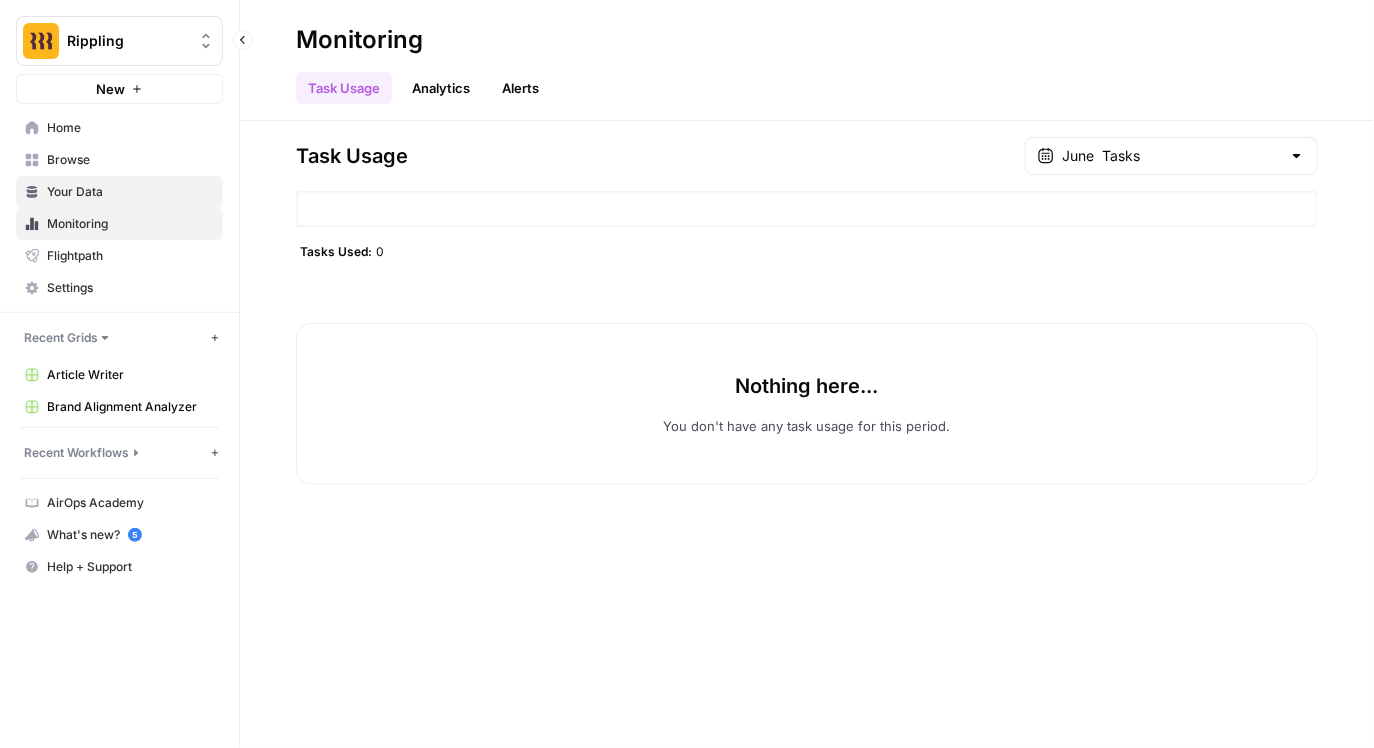 click on "Your Data" at bounding box center [119, 192] 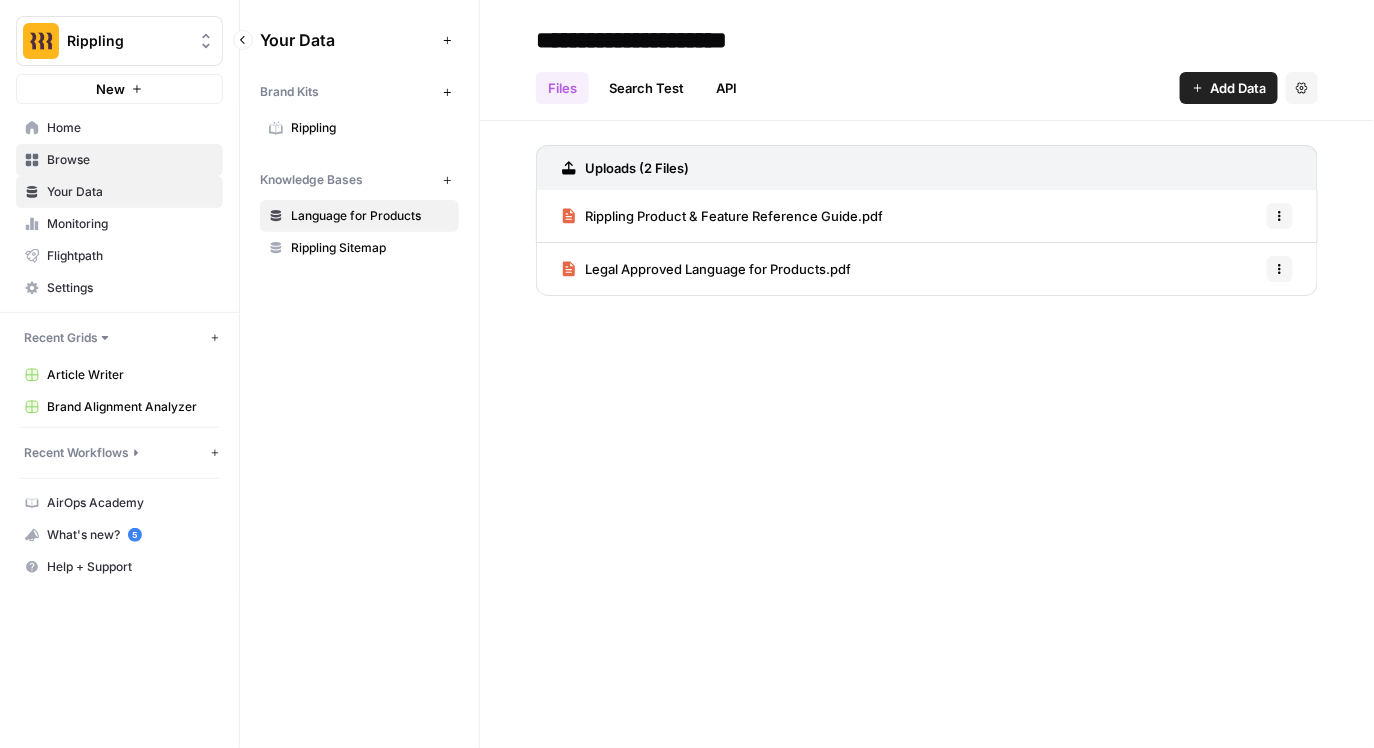 click on "Browse" at bounding box center (130, 160) 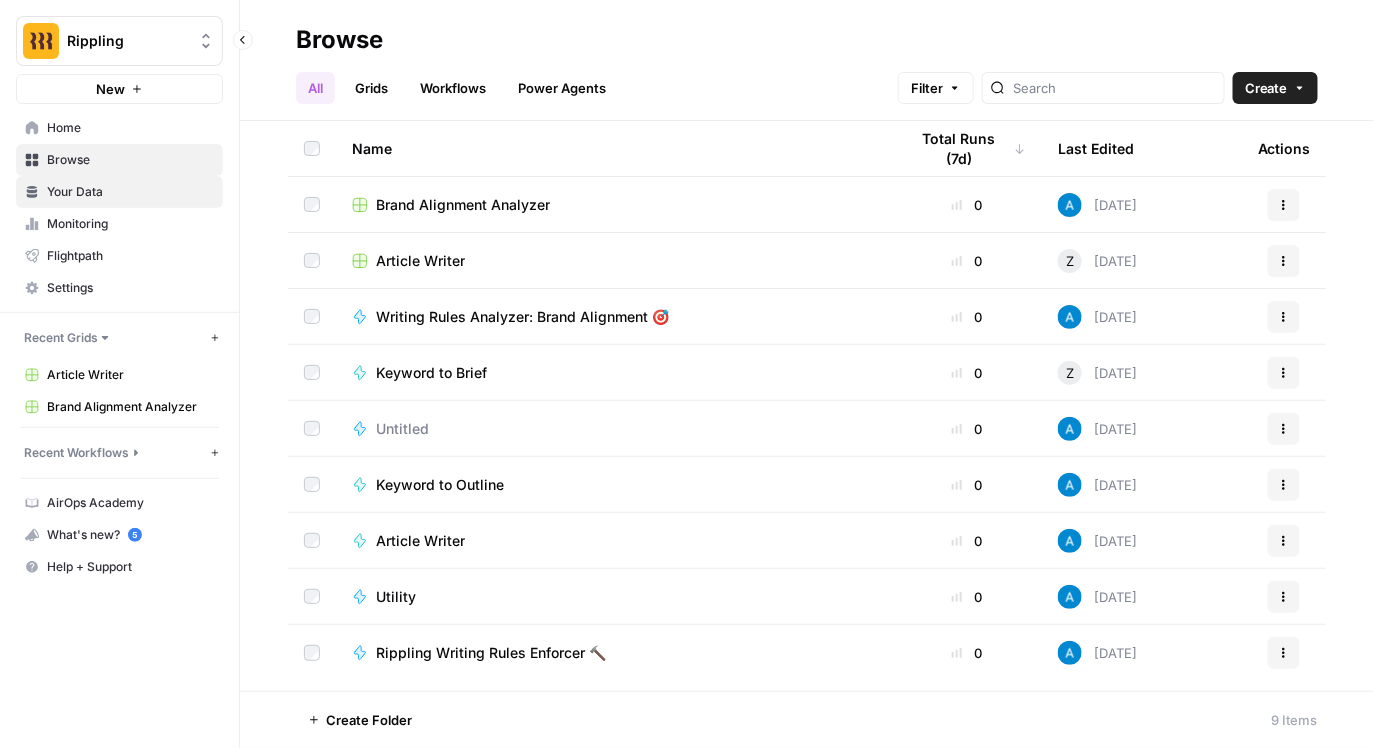 click on "Your Data" at bounding box center [130, 192] 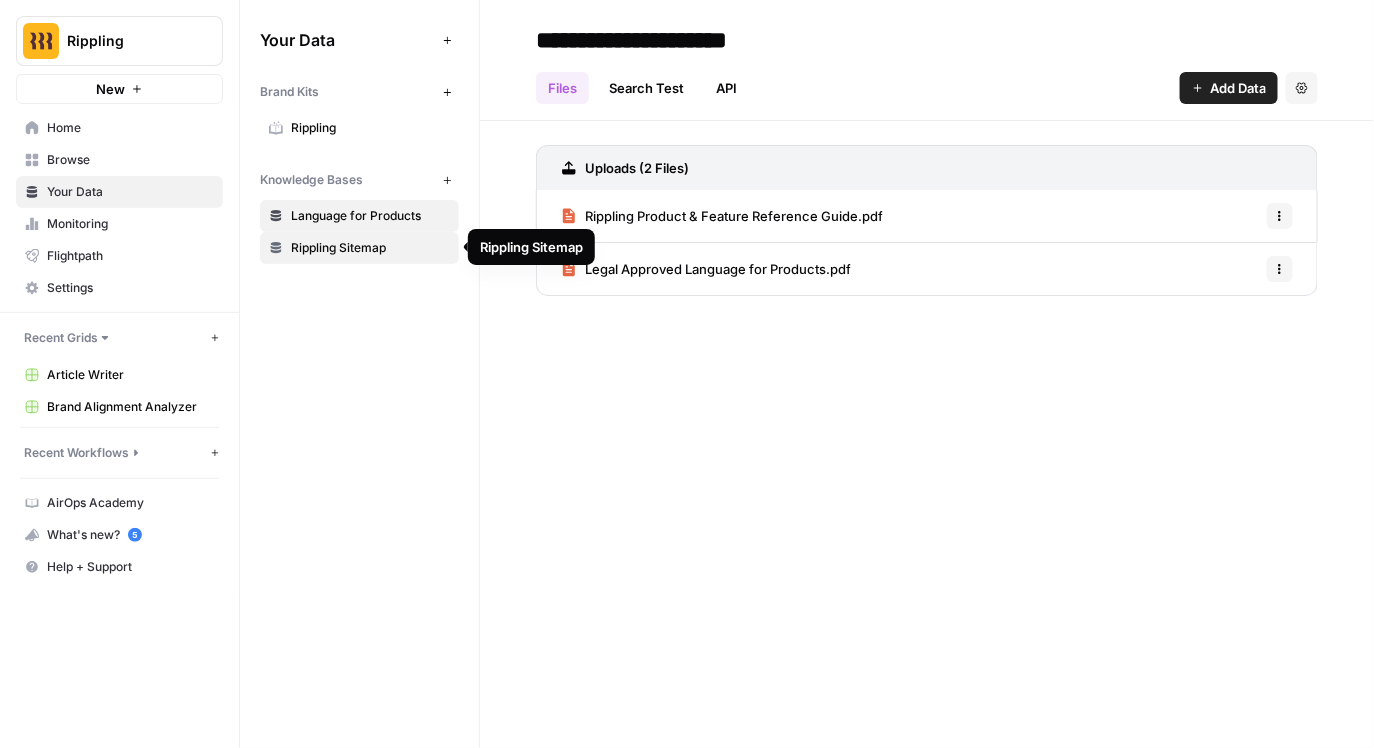 click on "Rippling Sitemap" at bounding box center (370, 248) 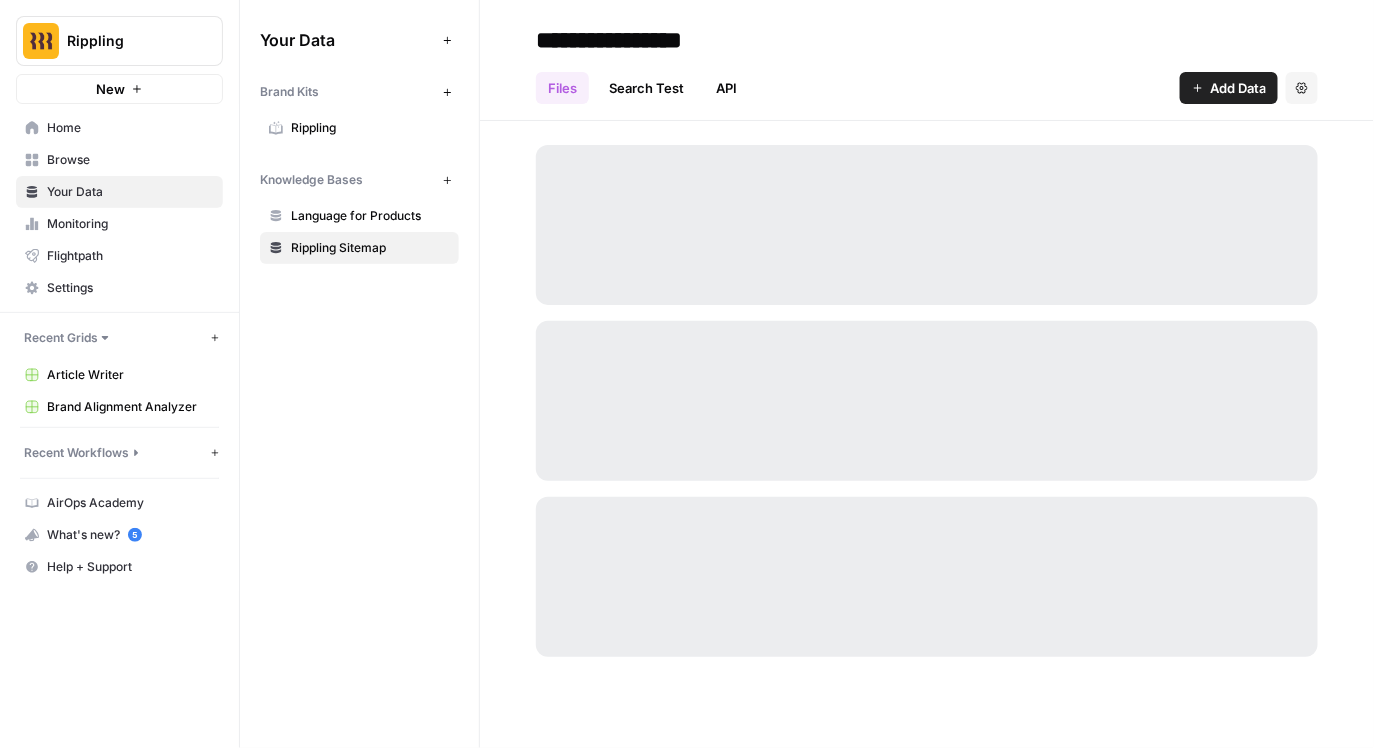 click on "Your Data Add Data Brand Kits New Rippling Knowledge Bases New Language for Products Rippling Sitemap" at bounding box center (359, 374) 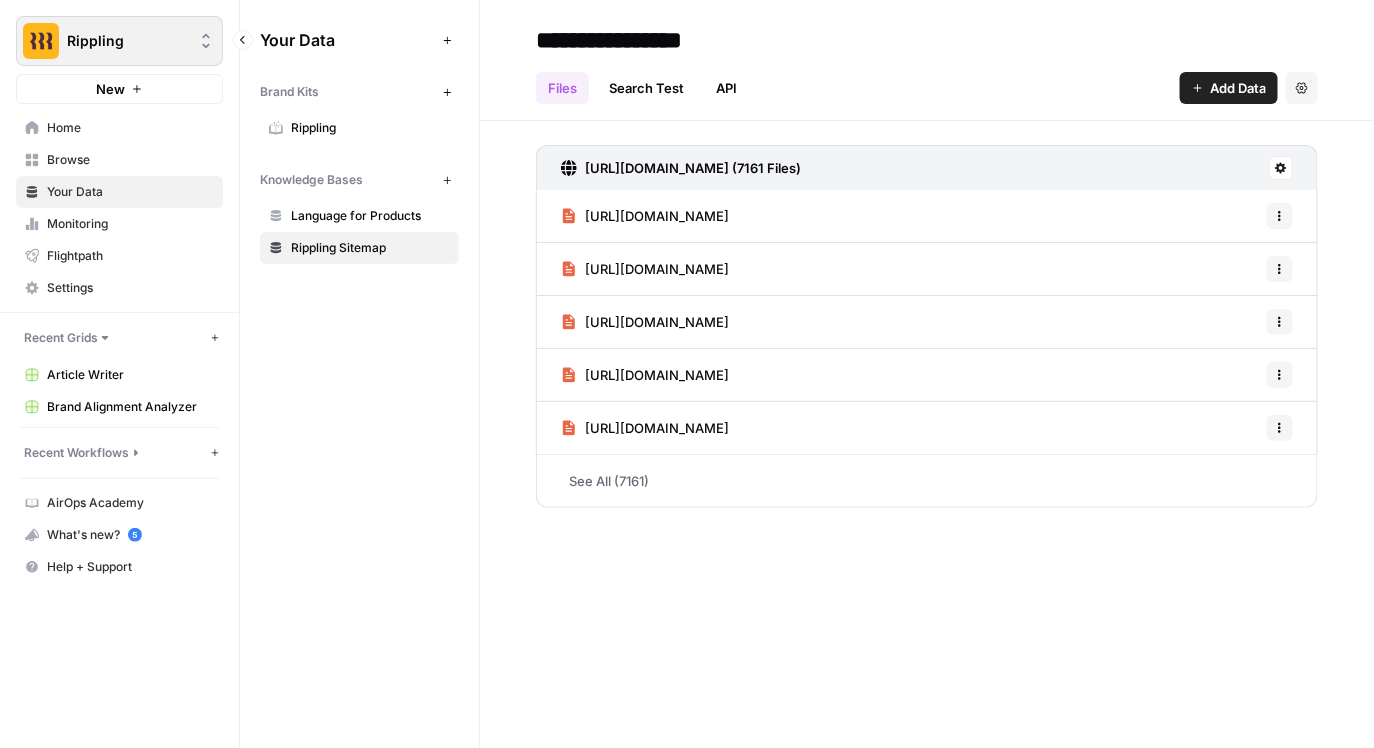 click on "Rippling" at bounding box center [127, 41] 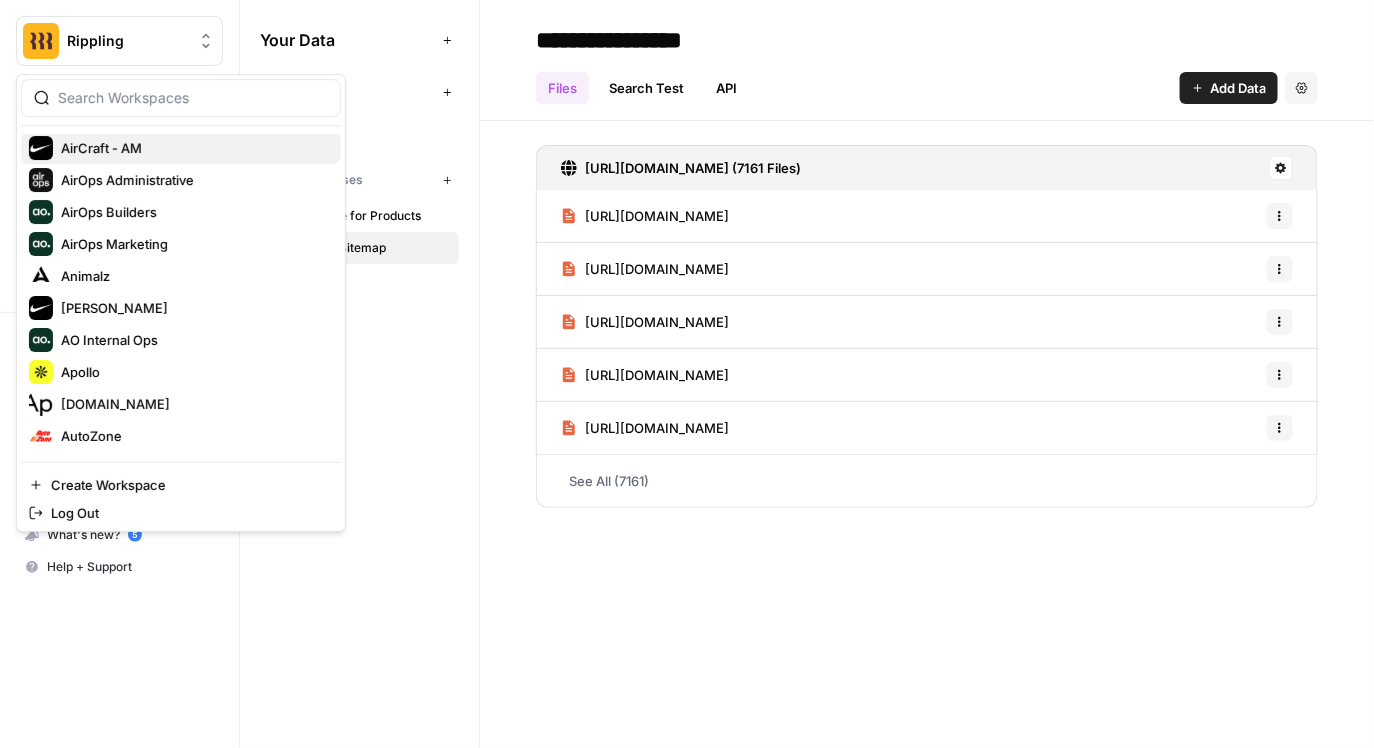 scroll, scrollTop: 100, scrollLeft: 0, axis: vertical 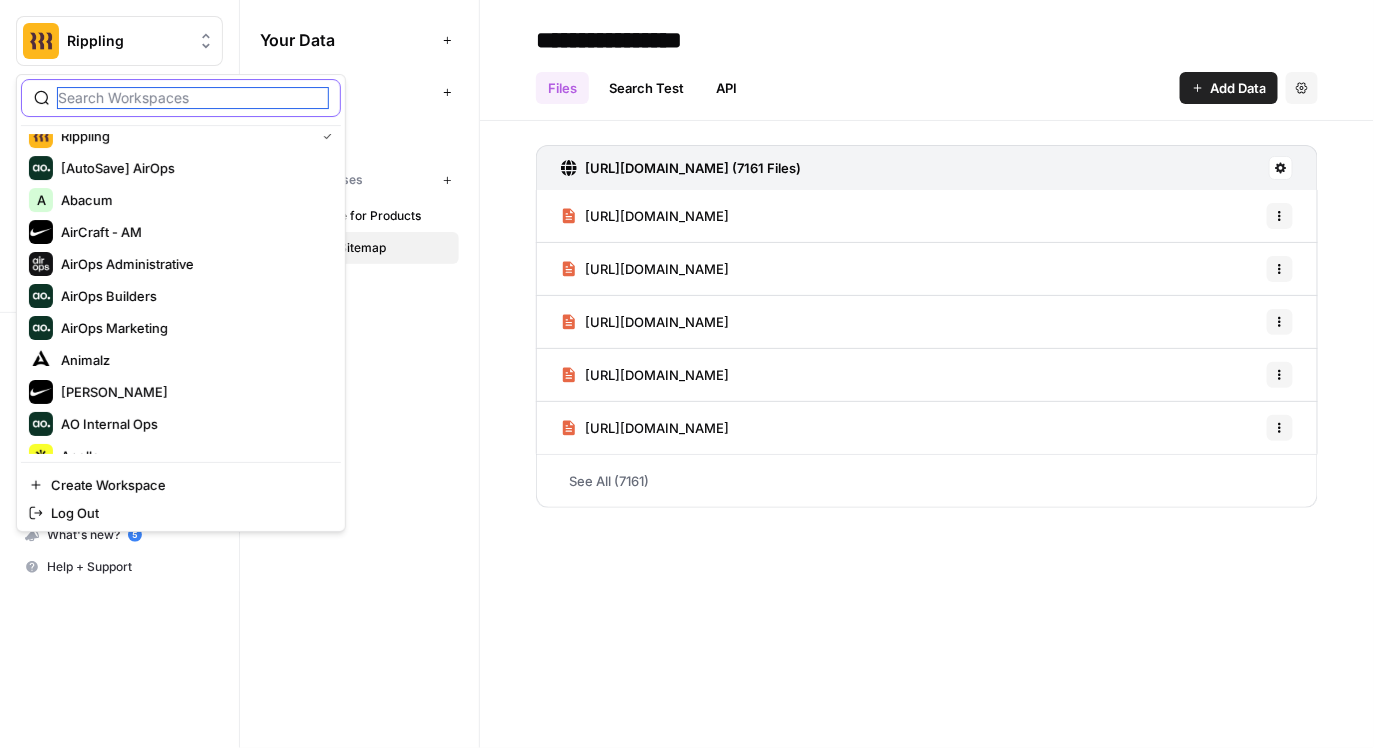 click at bounding box center [193, 98] 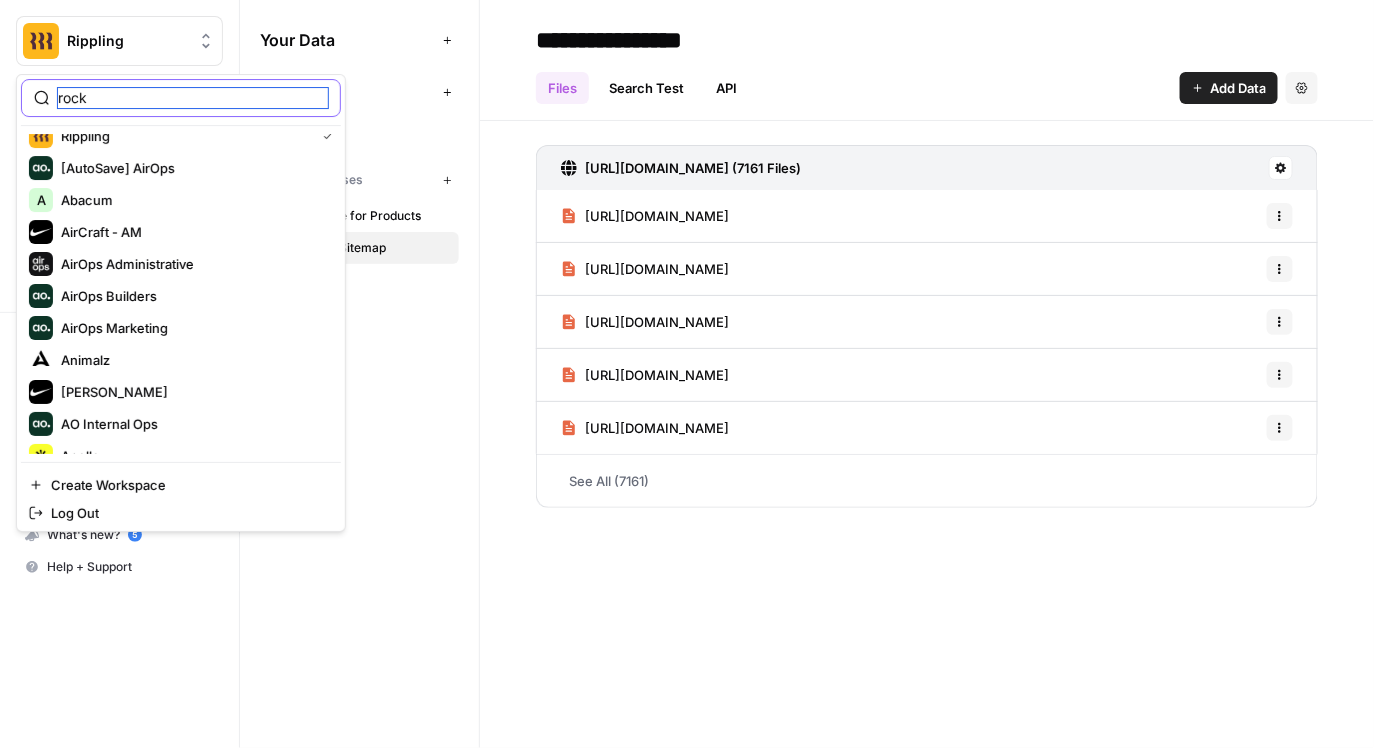 scroll, scrollTop: 0, scrollLeft: 0, axis: both 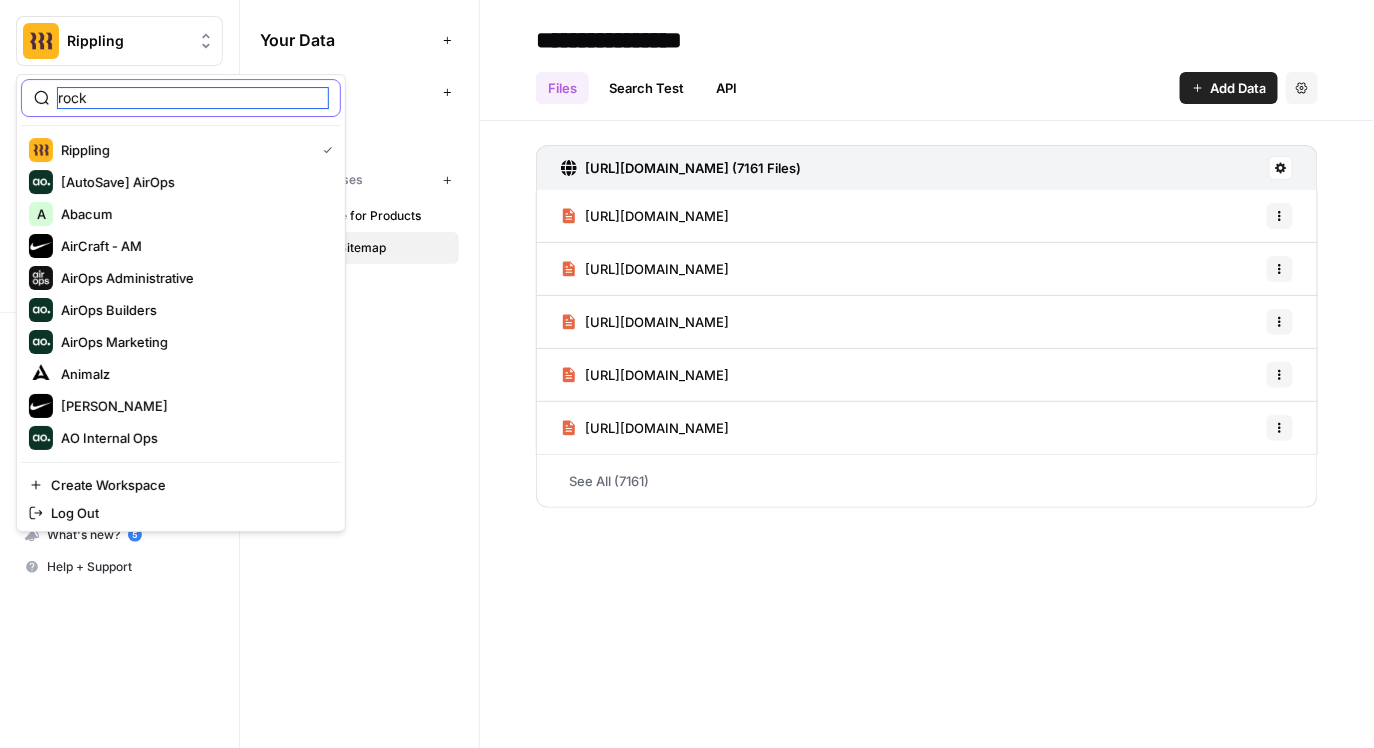 type on "rock" 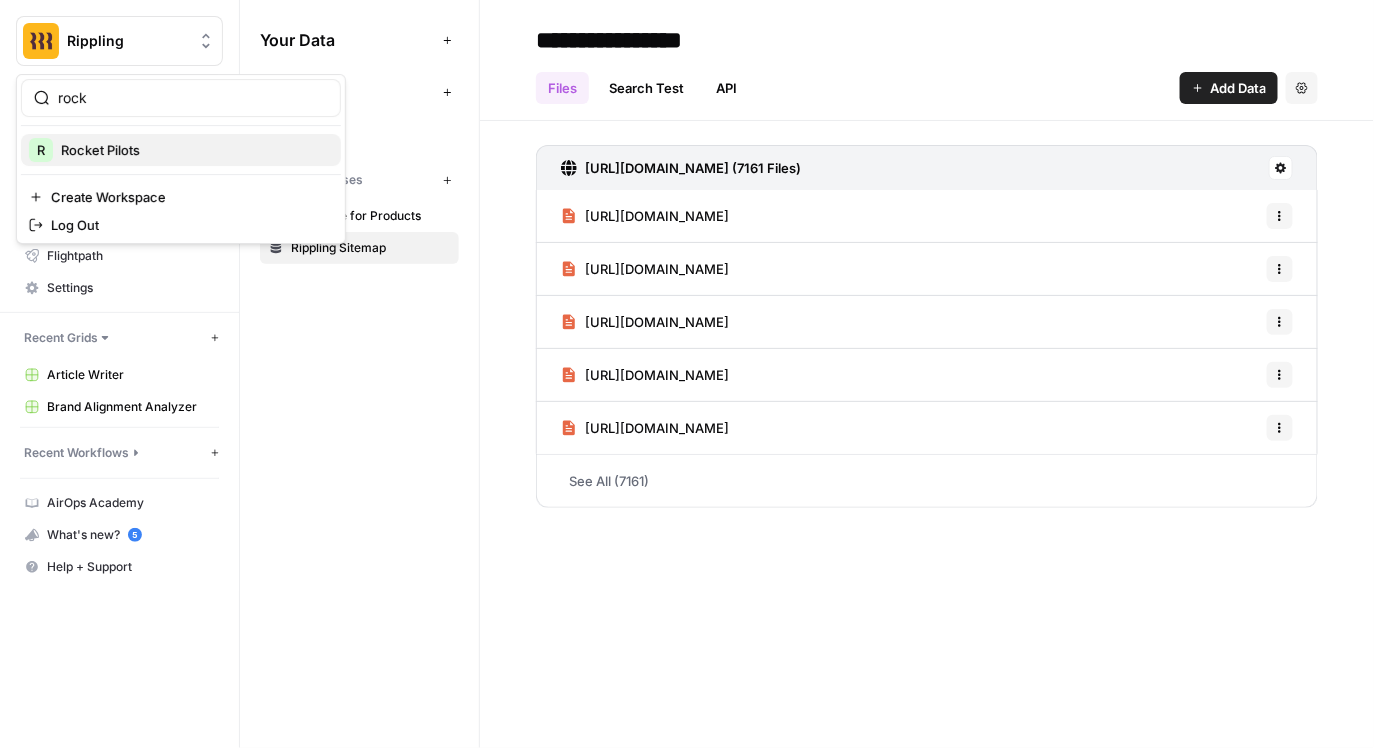 click on "Rocket Pilots" at bounding box center (100, 150) 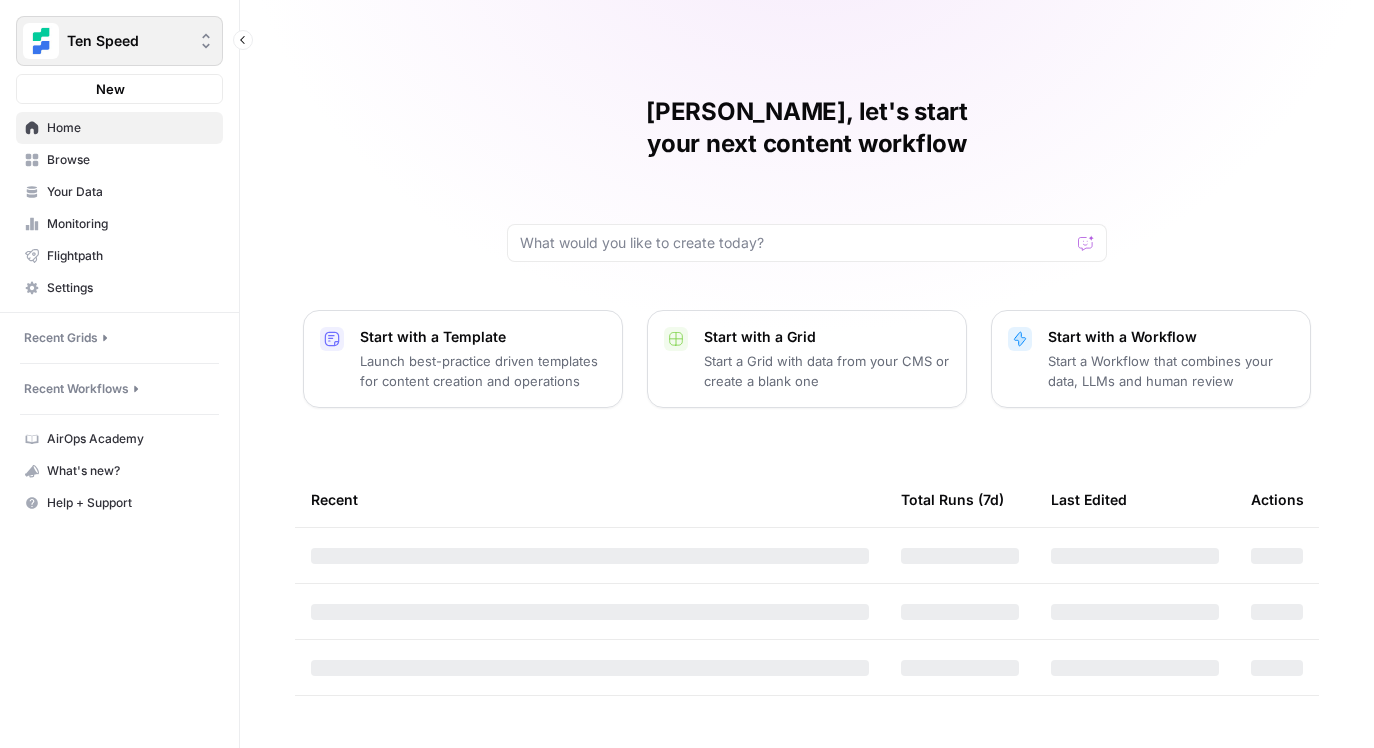 scroll, scrollTop: 0, scrollLeft: 0, axis: both 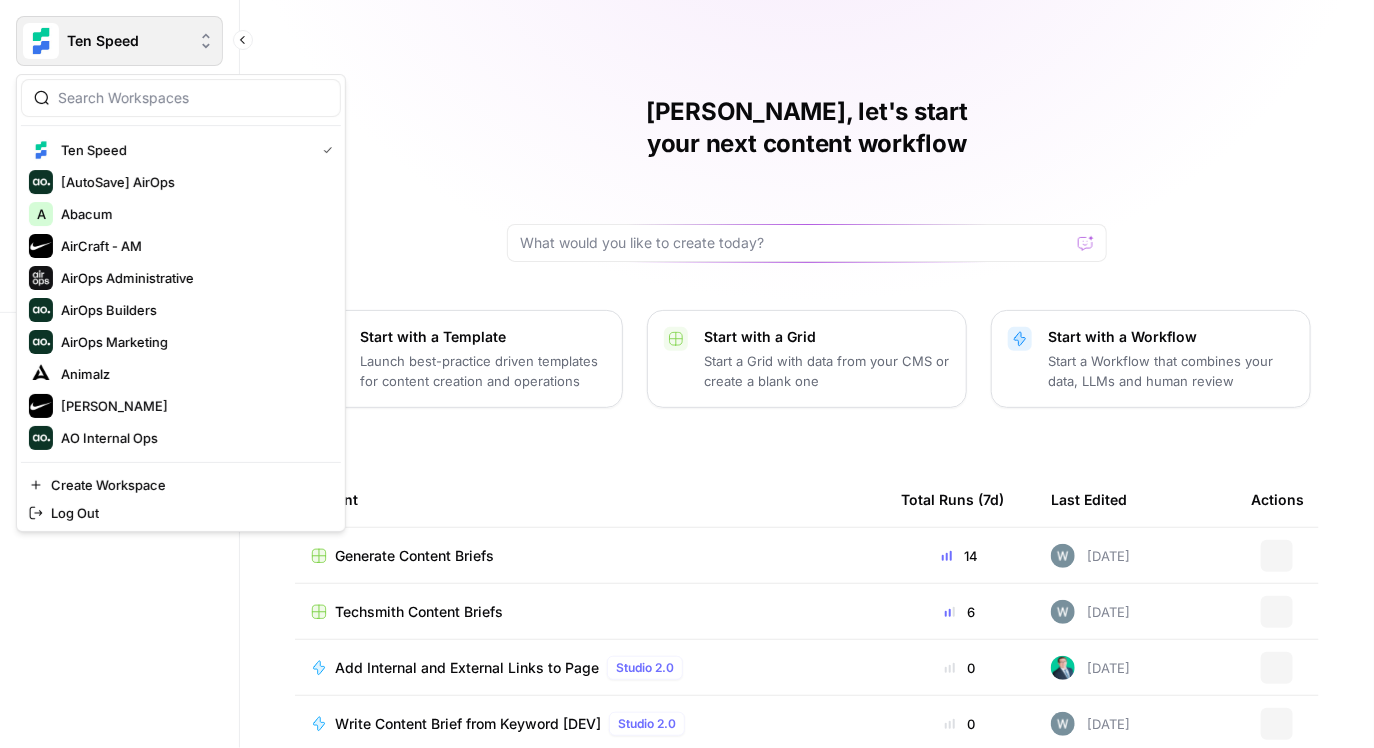 click on "Ten Speed" at bounding box center (119, 41) 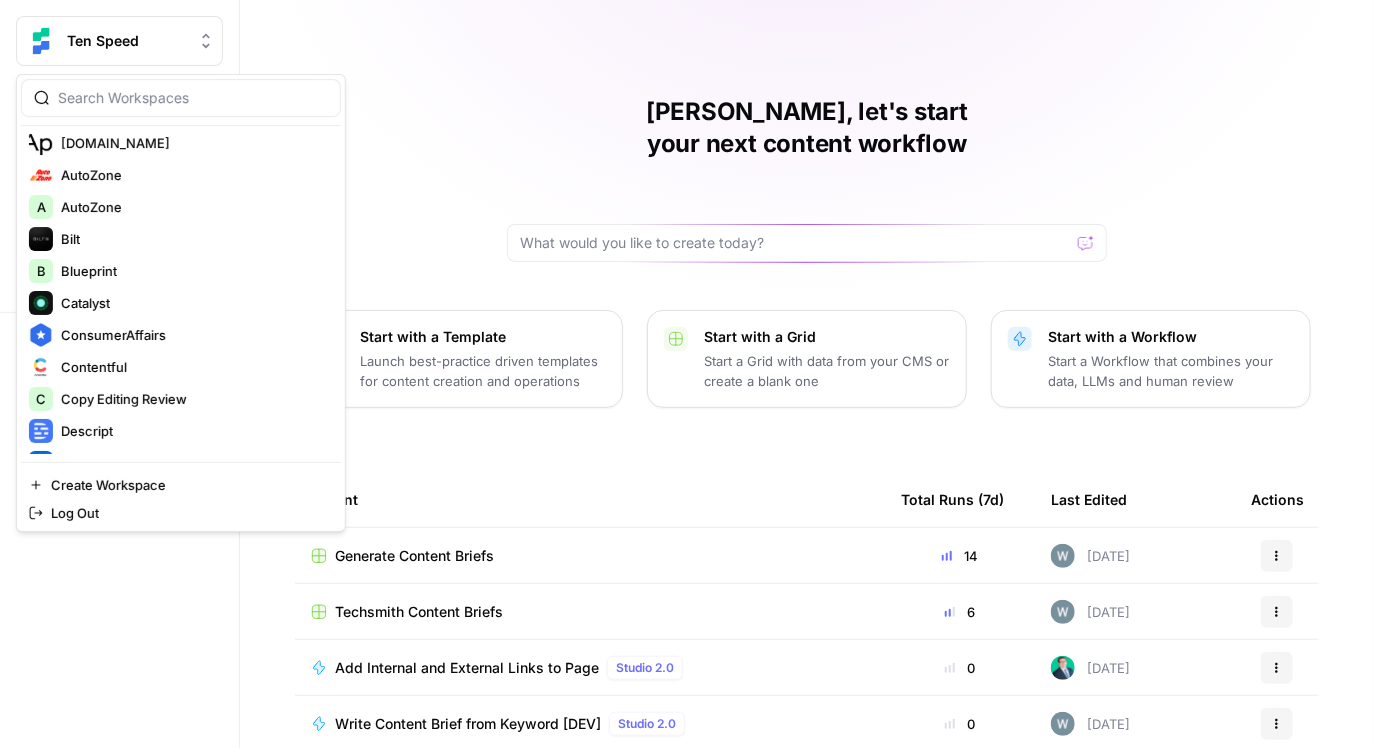 scroll, scrollTop: 361, scrollLeft: 0, axis: vertical 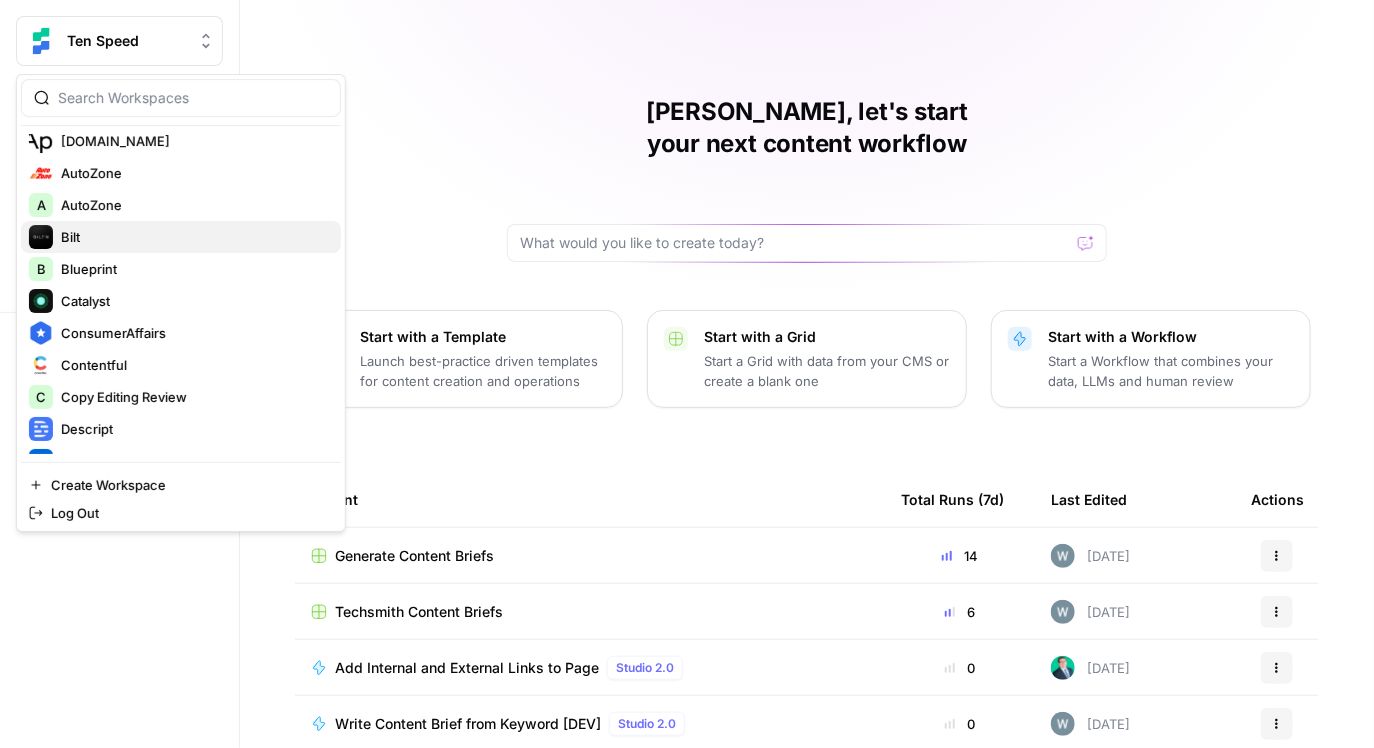 click on "Bilt" at bounding box center [181, 237] 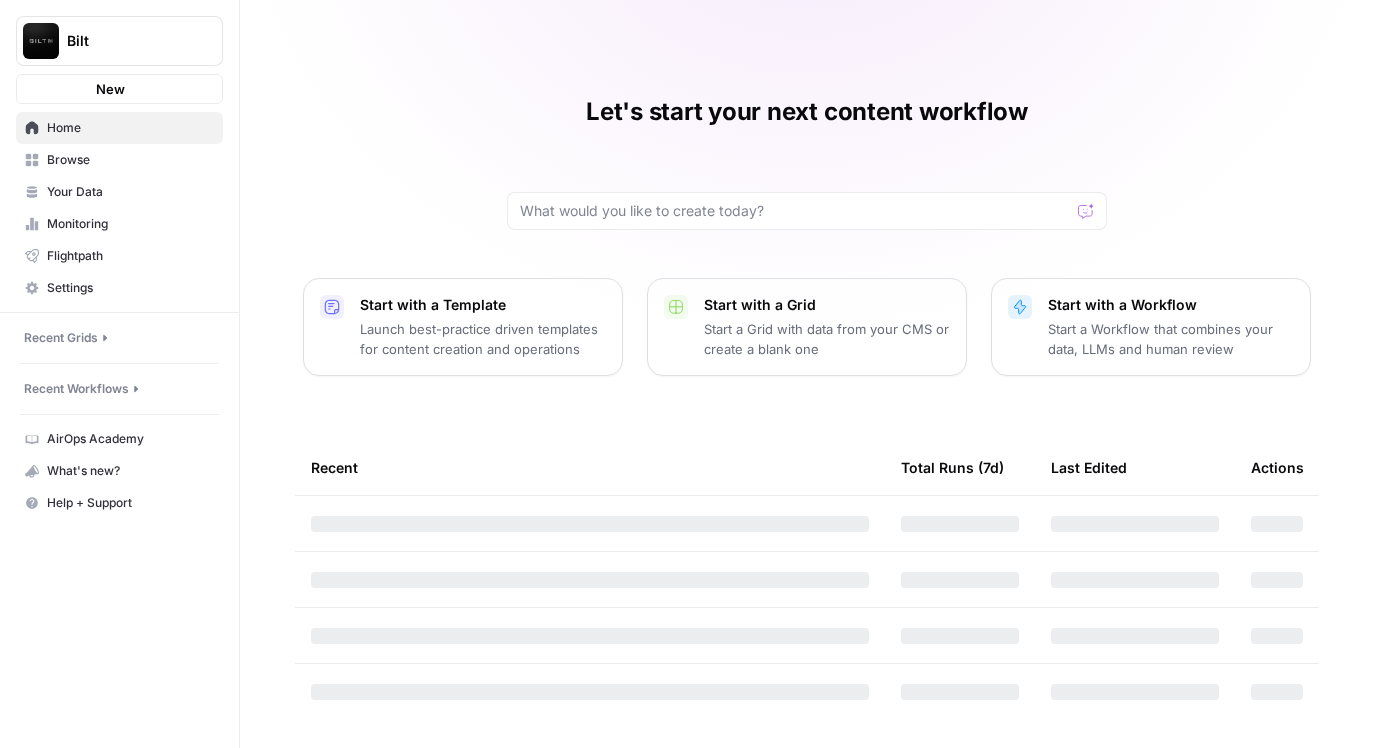 scroll, scrollTop: 0, scrollLeft: 0, axis: both 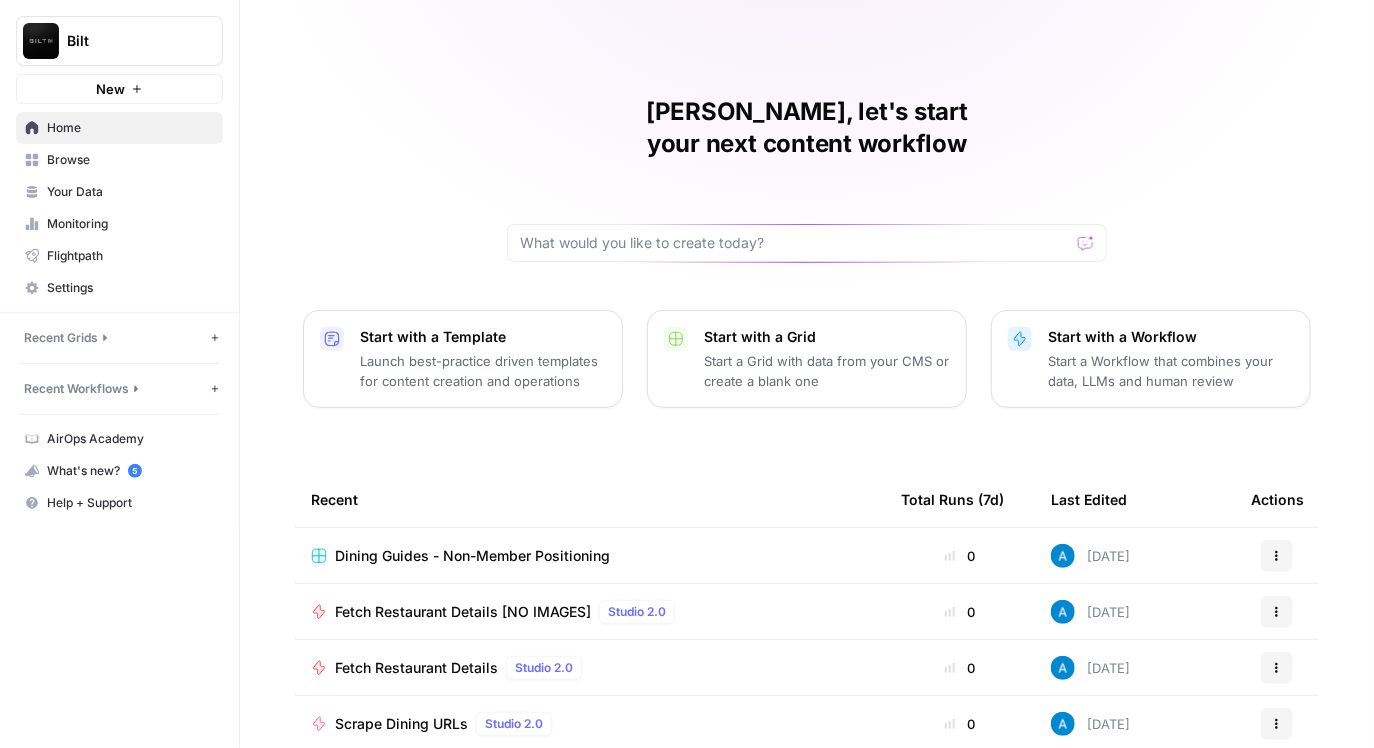 click on "[PERSON_NAME], let's start your next content workflow Start with a Template Launch best-practice driven templates for content creation and operations Start with a Grid Start a Grid with data from your CMS or create a blank one Start with a Workflow Start a Workflow that combines your data, LLMs and human review Recent Total Runs (7d) Last Edited Actions Dining Guides - Non-Member Positioning 0 [DATE] Actions Fetch Restaurant Details [NO IMAGES] Studio 2.0 0 [DATE] Actions Fetch Restaurant Details Studio 2.0 0 [DATE] Actions Scrape Dining URLs Studio 2.0 0 [DATE] Actions Untitled Studio 2.0 0 [DATE] Actions Food Images Review Studio 2.0 0 [DATE] Actions Rewrite Restaurant Editorial  Studio 2.0 0 [DATE] Actions" at bounding box center [807, 476] 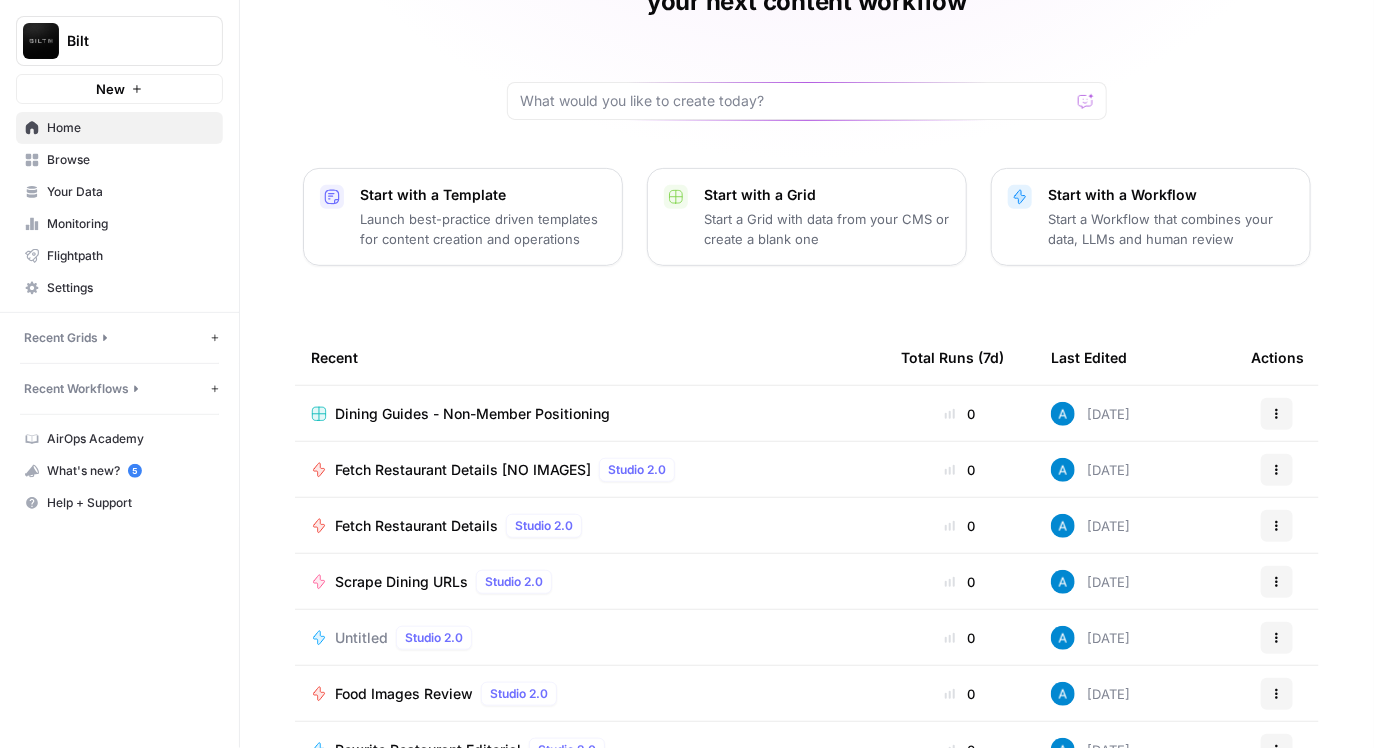 scroll, scrollTop: 171, scrollLeft: 0, axis: vertical 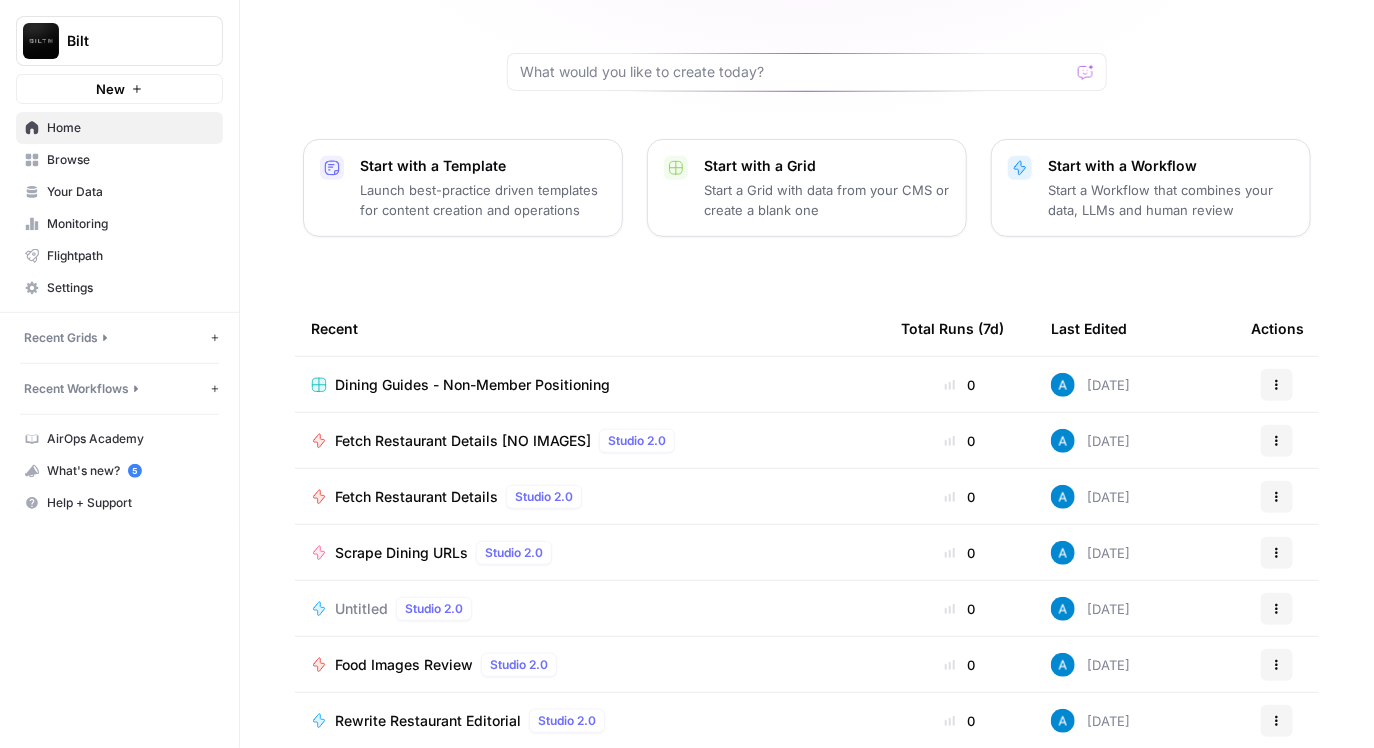 click on "Fetch Restaurant Details [NO IMAGES]" at bounding box center (463, 441) 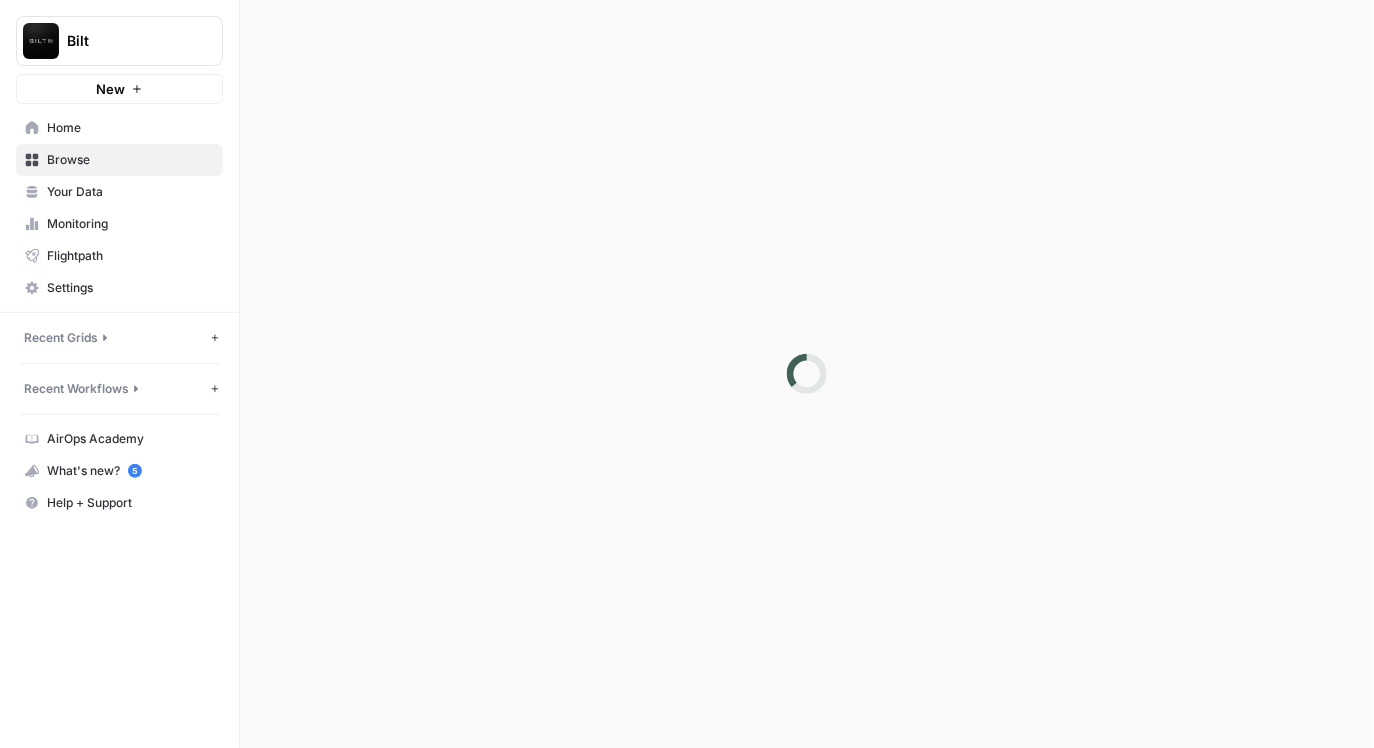 scroll, scrollTop: 0, scrollLeft: 0, axis: both 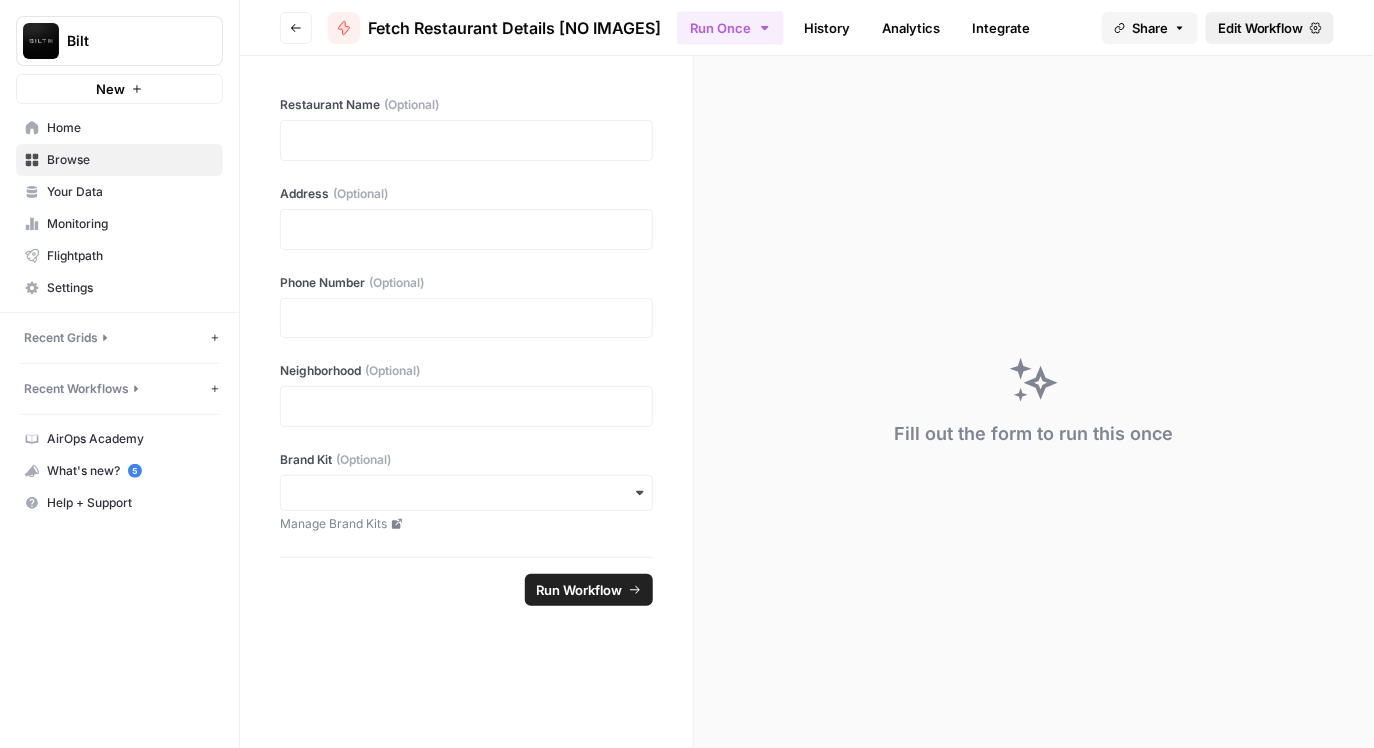 click on "Edit Workflow" at bounding box center [1261, 28] 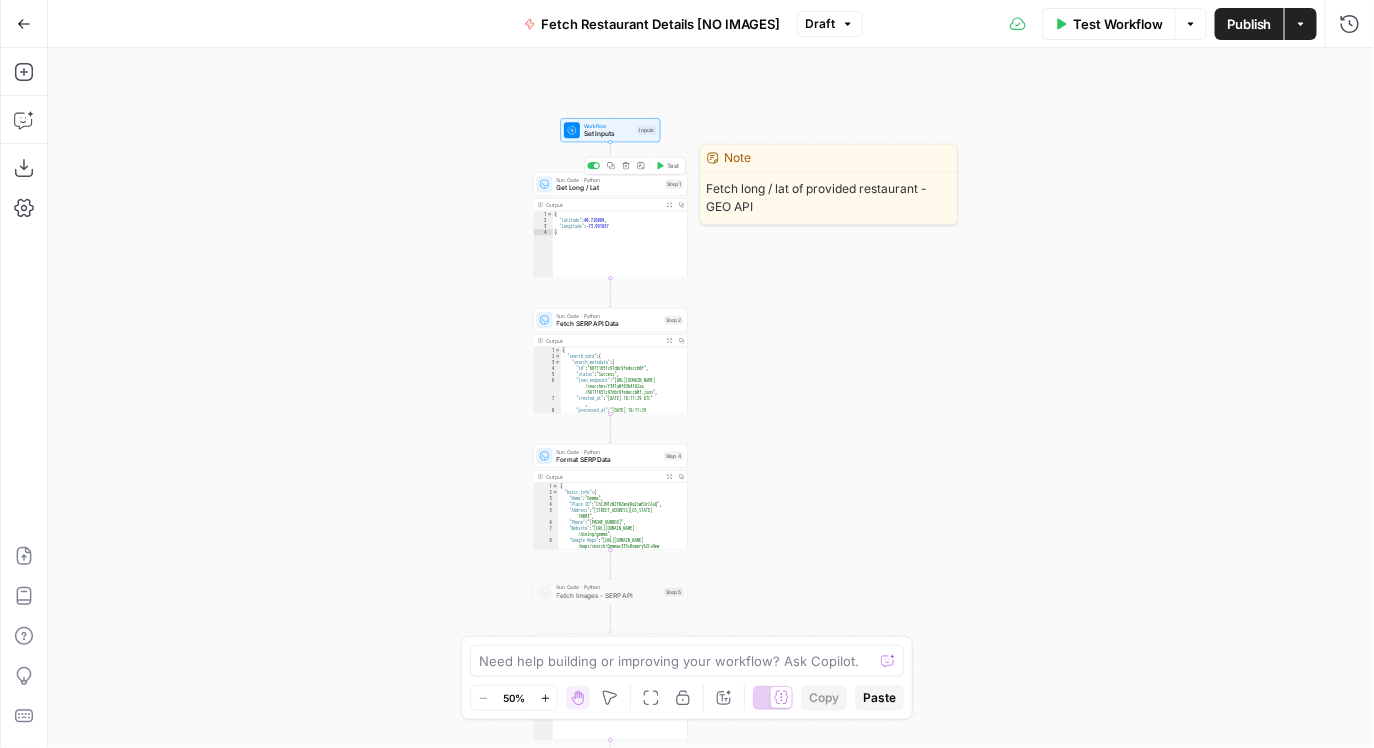 click on "Get Long / Lat" at bounding box center (609, 188) 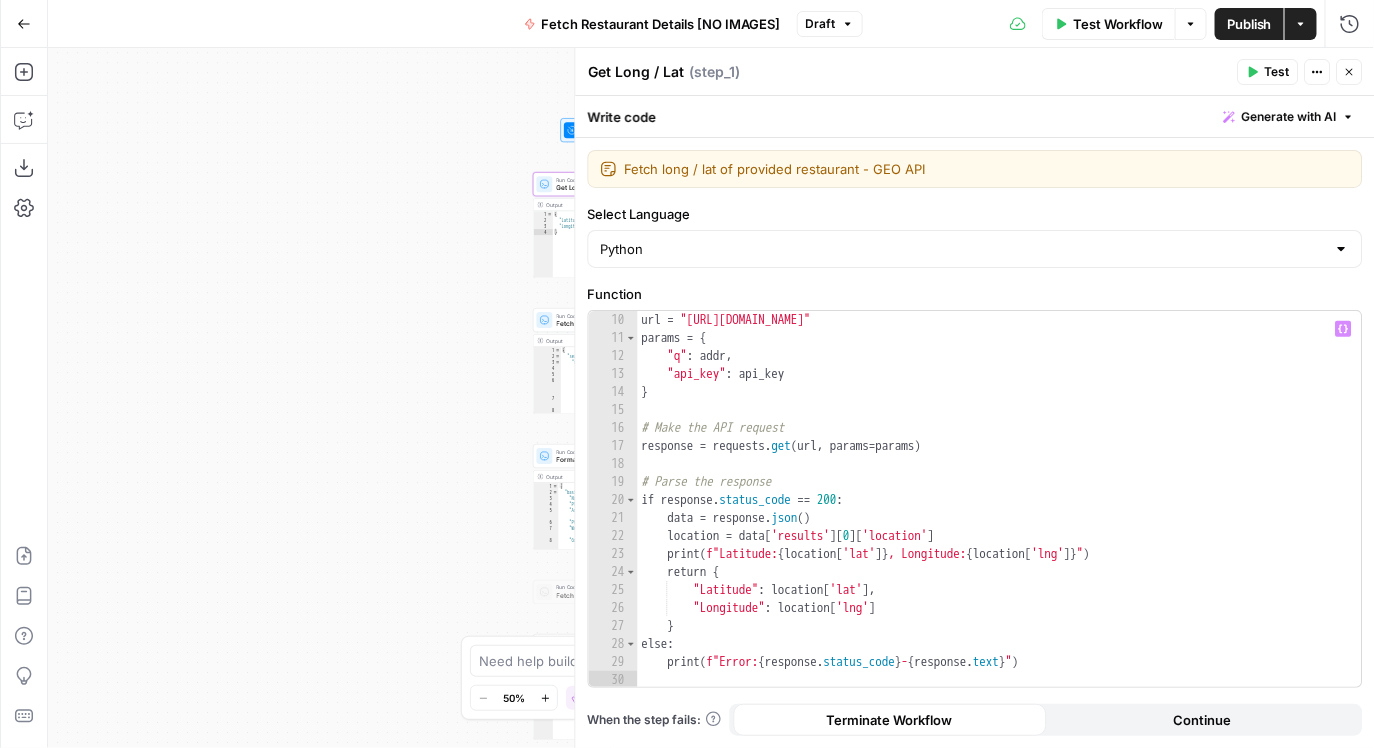 scroll, scrollTop: 162, scrollLeft: 0, axis: vertical 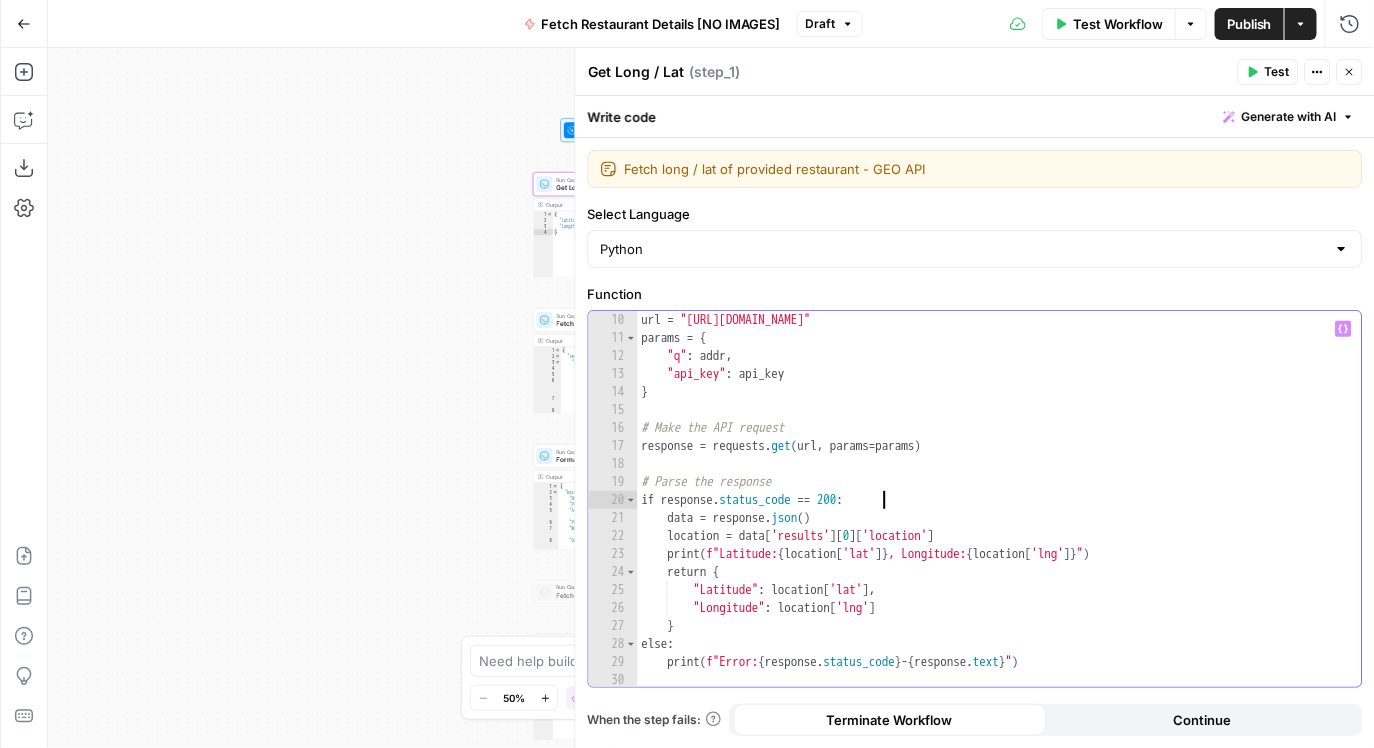 click on "url   =   "https://api.geocod.io/v1.7/geocode" params   =   {      "q" :   addr ,      "api_key" :   api_key } # Make the API request response   =   requests . get ( url ,   params = params ) # Parse the response if   response . status_code   ==   200 :      data   =   response . json ( )      location   =   data [ 'results' ] [ 0 ] [ 'location' ]      print ( f"Latitude:  { location [ 'lat' ]} , Longitude:  { location [ 'lng' ]} " )      return   {           "Latitude" :   location [ 'lat' ] ,             "Longitude" :   location [ 'lng' ]      } else :      print ( f"Error:  { response . status_code }  -  { response . text } " )" at bounding box center (1000, 517) 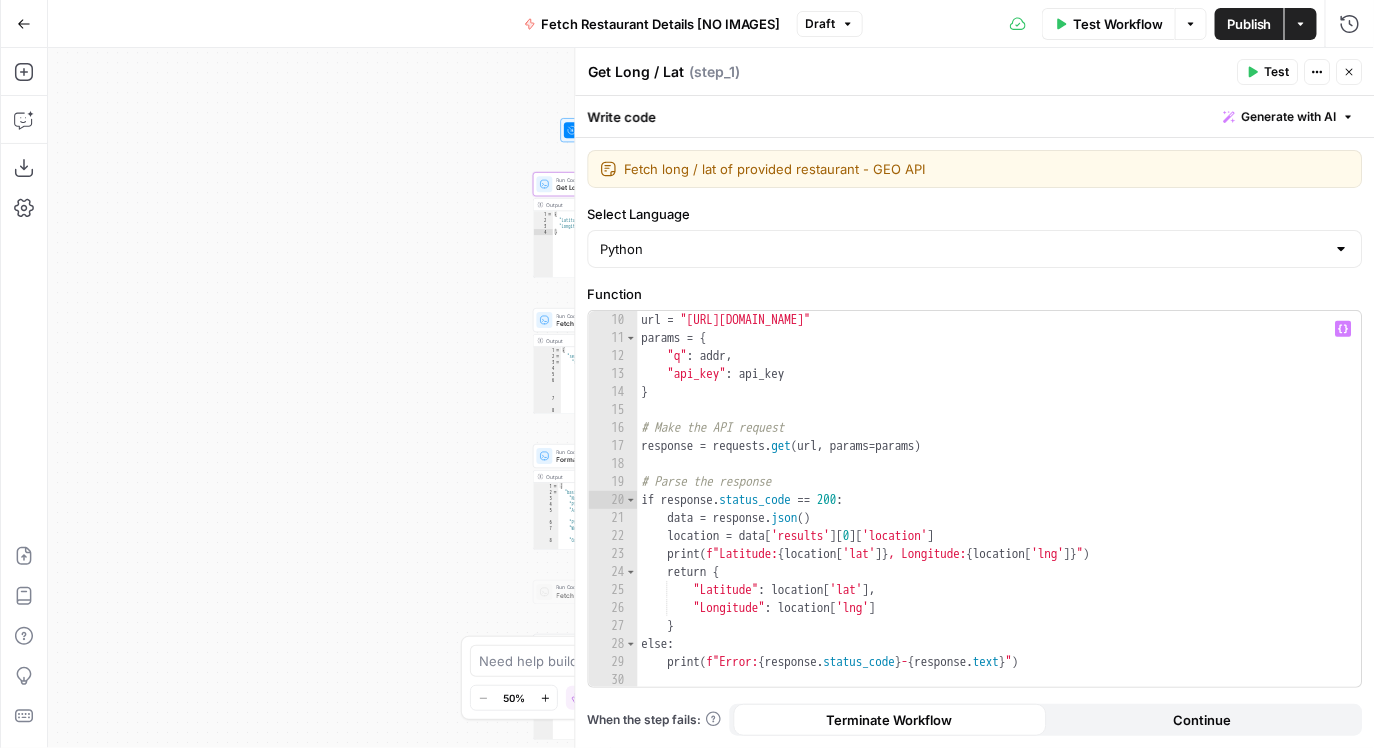 click 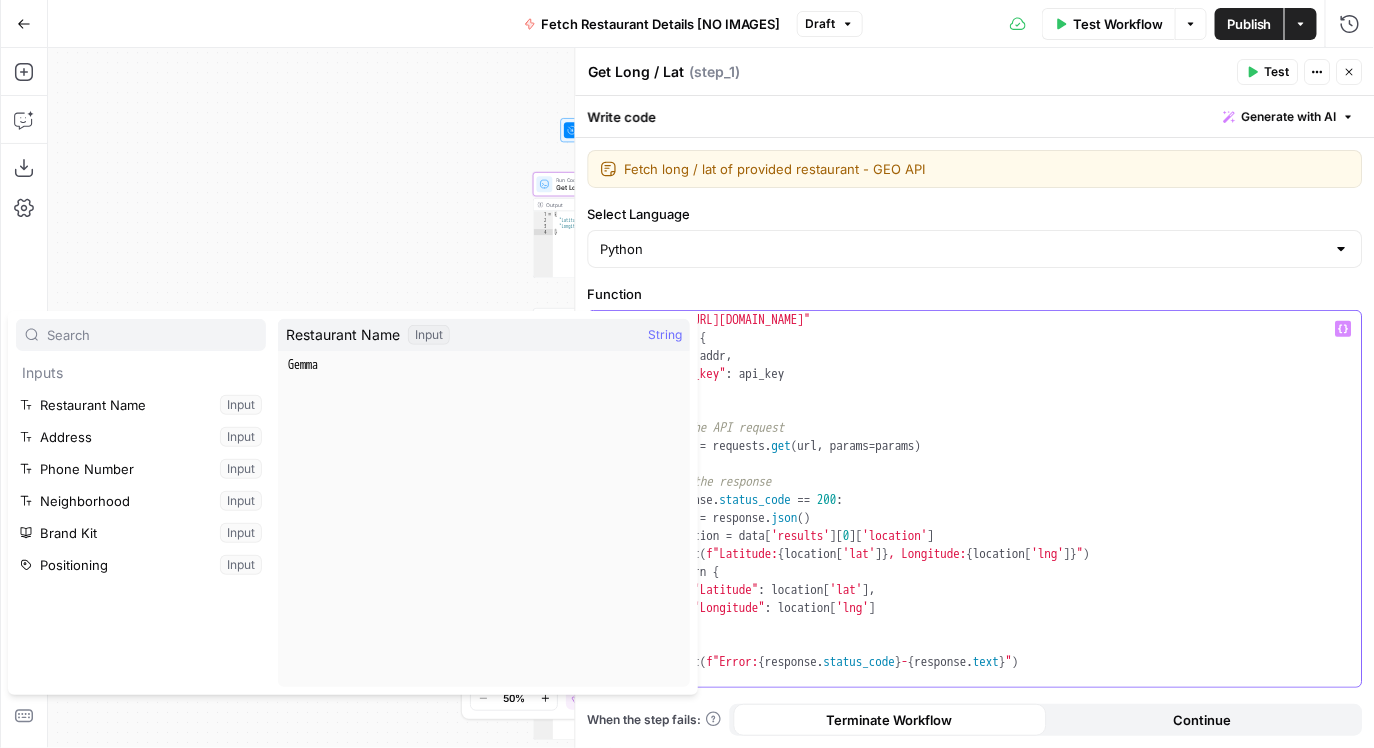 click on "url   =   "https://api.geocod.io/v1.7/geocode" params   =   {      "q" :   addr ,      "api_key" :   api_key } # Make the API request response   =   requests . get ( url ,   params = params ) # Parse the response if   response . status_code   ==   200 :      data   =   response . json ( )      location   =   data [ 'results' ] [ 0 ] [ 'location' ]      print ( f"Latitude:  { location [ 'lat' ]} , Longitude:  { location [ 'lng' ]} " )      return   {           "Latitude" :   location [ 'lat' ] ,             "Longitude" :   location [ 'lng' ]      } else :      print ( f"Error:  { response . status_code }  -  { response . text } " )" at bounding box center (1000, 517) 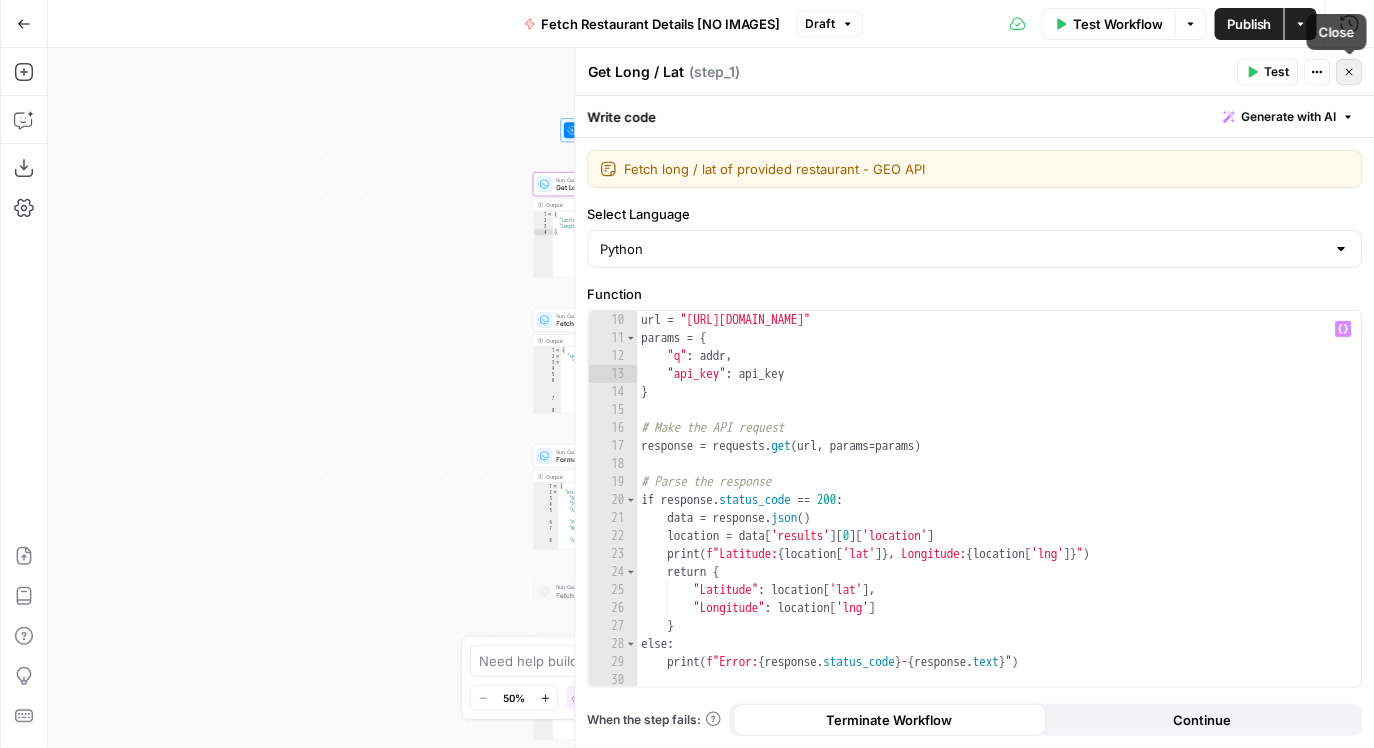 click on "Close" at bounding box center (1350, 72) 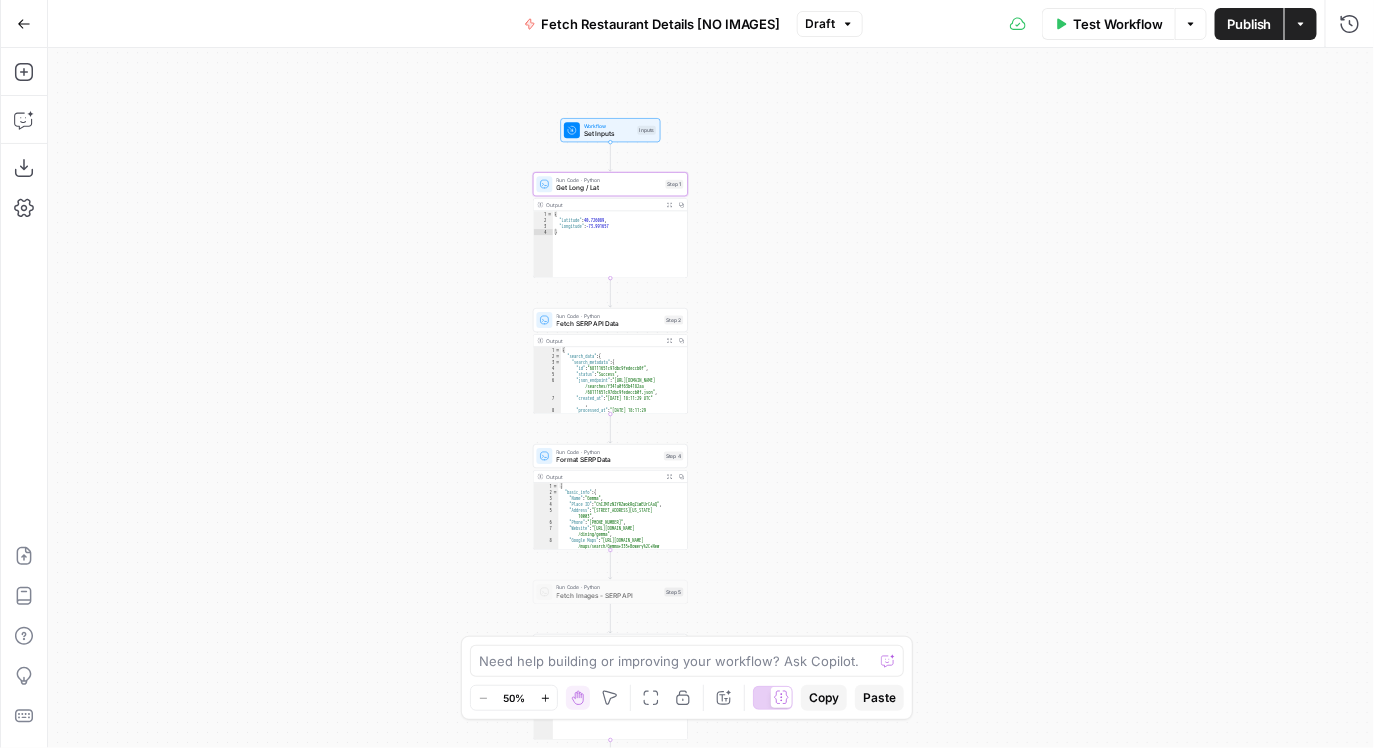 click on "Set Inputs" at bounding box center (609, 134) 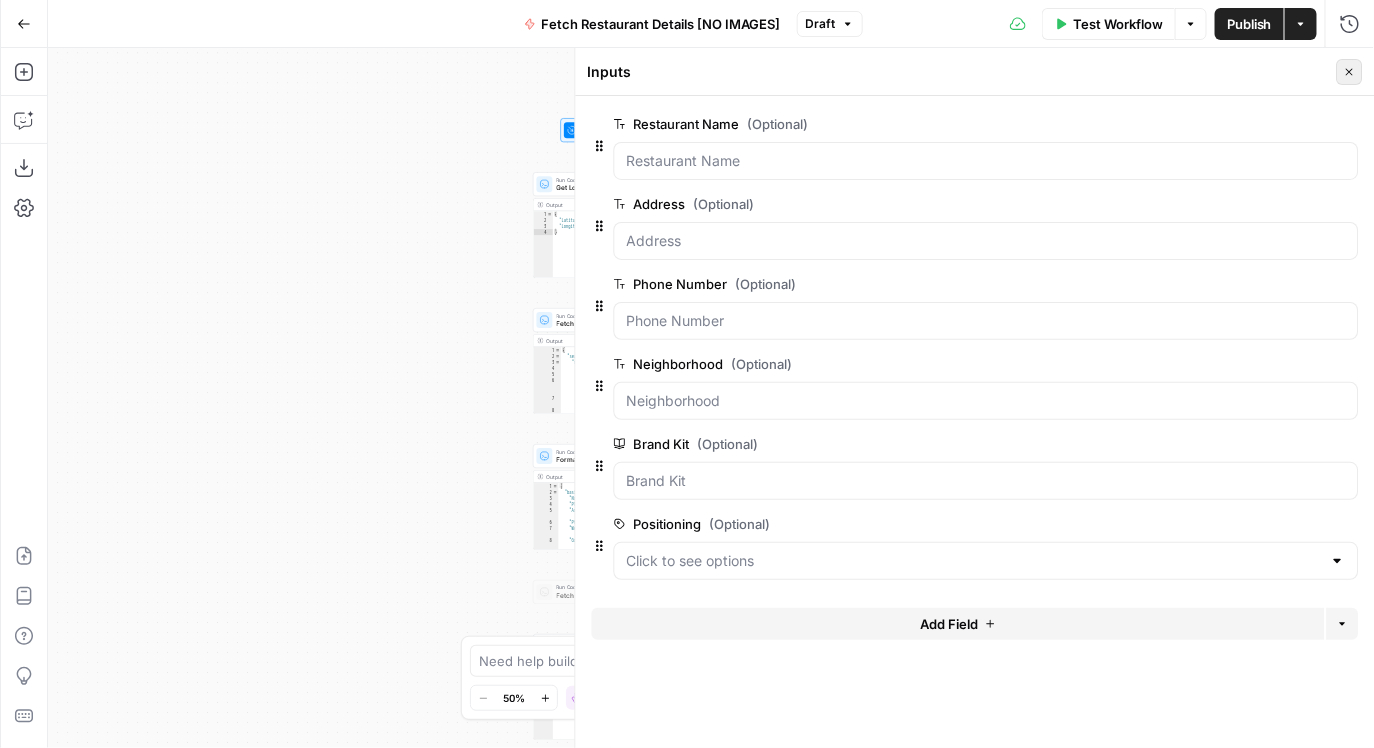 click on "Close" at bounding box center (1350, 72) 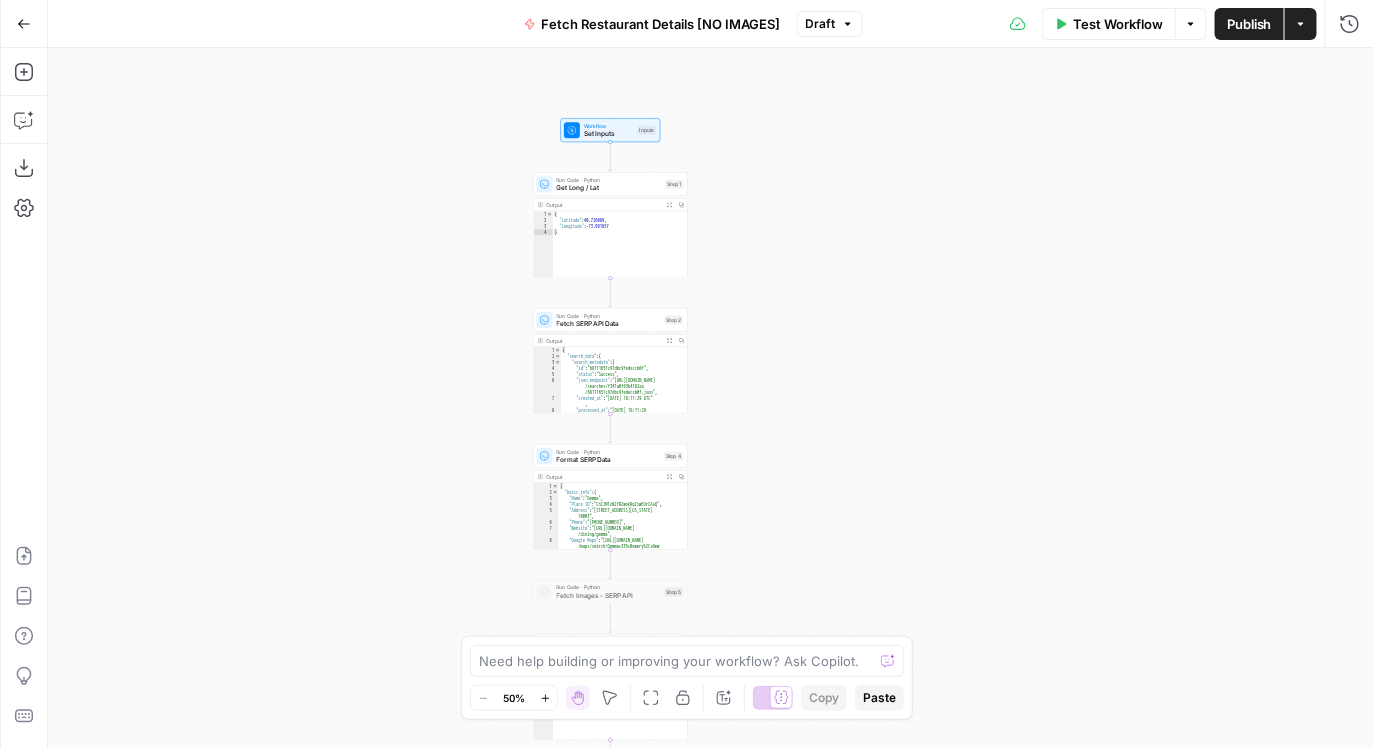 click on "Workflow Set Inputs Inputs Run Code · Python Get Long / Lat Step 1 Output Expand Output Copy 1 2 3 4 {    "Latitude" :  40.726089 ,    "Longitude" :  -73.991657 }     XXXXXXXXXXXXXXXXXXXXXXXXXXXXXXXXXXXXXXXXXXXXXXXXXXXXXXXXXXXXXXXXXXXXXXXXXXXXXXXXXXXXXXXXXXXXXXXXXXXXXXXXXXXXXXXXXXXXXXXXXXXXXXXXXXXXXXXXXXXXXXXXXXXXXXXXXXXXXXXXXXXXXXXXXXXXXXXXXXXXXXXXXXXXXXXXXXXXXXXXXXXXXXXXXXXXXXXXXXXXXXXXXXXXXXXXXXXXXXXXXXXXXXXXXXXXXXXXXXXXXXXXXXXXXXXXXXXXXXXXXXXXXXXXXXXXXXXXXXXXXXXXXXXXXXXXXXXXXXXXXXXXXXXXXXXXXXXXXXXXXXXXXXXXXXXXXXXXXXXXXXXXXXXXXXXXXXXXXXXXXXXXXXXXXXXXXXXXXXXXXXXXXXXXXXXXXXXXXXXXXXXXXXXXXXXXXXXXXXXXXXXXXXXXXXXXXXXXXXXXXXXXXXXXXXXXXXXXXXXXXXXXXXXXXXXXXXXXXXXXXXXXXXXXXXXX Run Code · Python Fetch SERP API Data Step 2 Output Expand Output Copy 1 2 3 4 5 6 7 8 9 {    "search_data" :  {      "search_metadata" :  {         "id" :  "68111651c97dbc9fedeccb0f" ,         "status" :  "Success" ,         "json_endpoint" :  "https://serpapi.com            /searches/f341a0f63b4182aa            ," at bounding box center [711, 398] 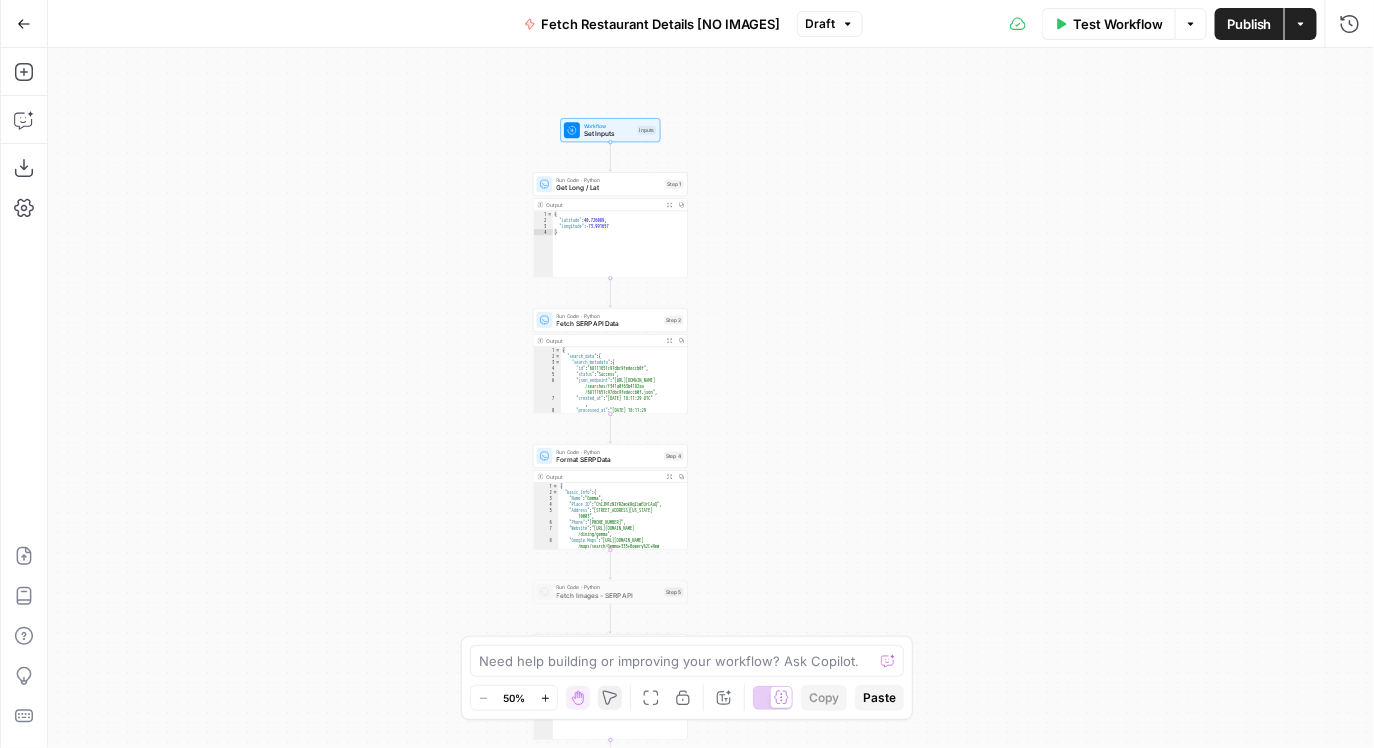 click 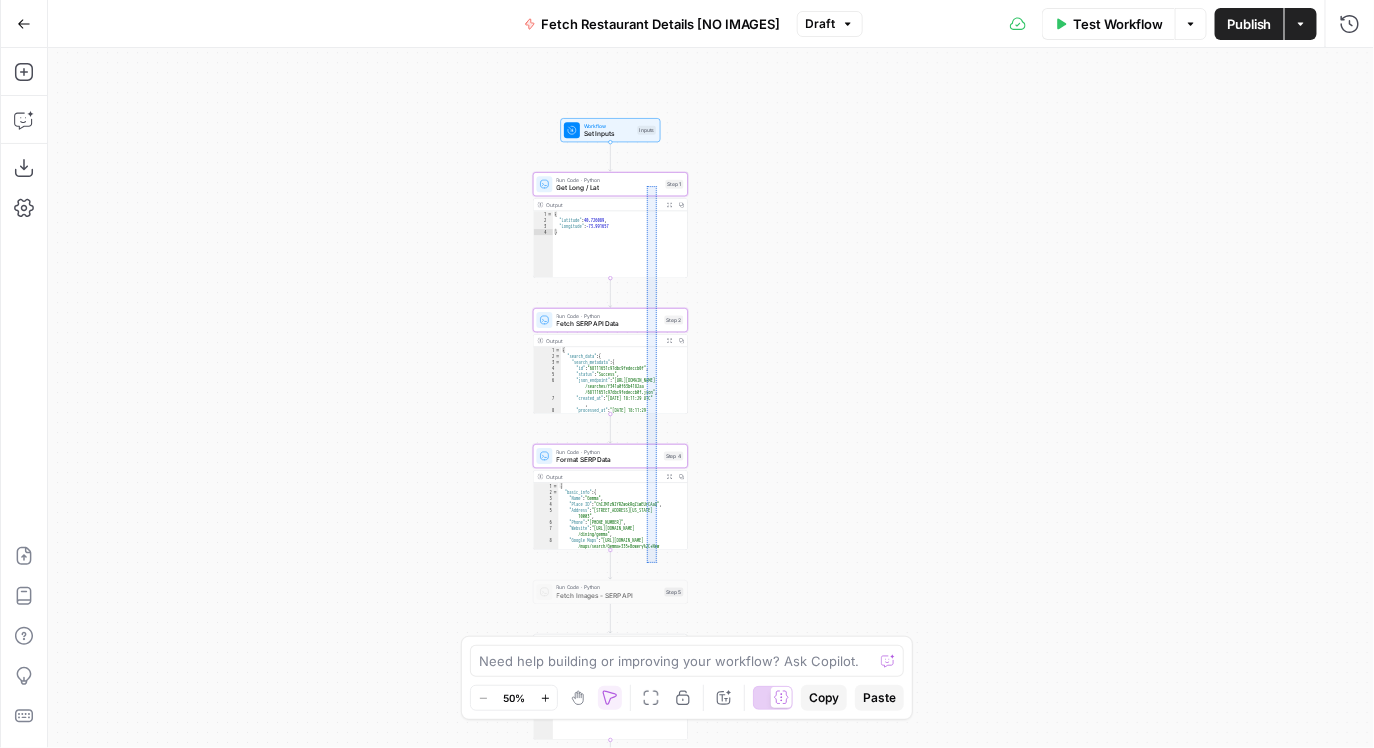 drag, startPoint x: 656, startPoint y: 563, endPoint x: 647, endPoint y: 186, distance: 377.10742 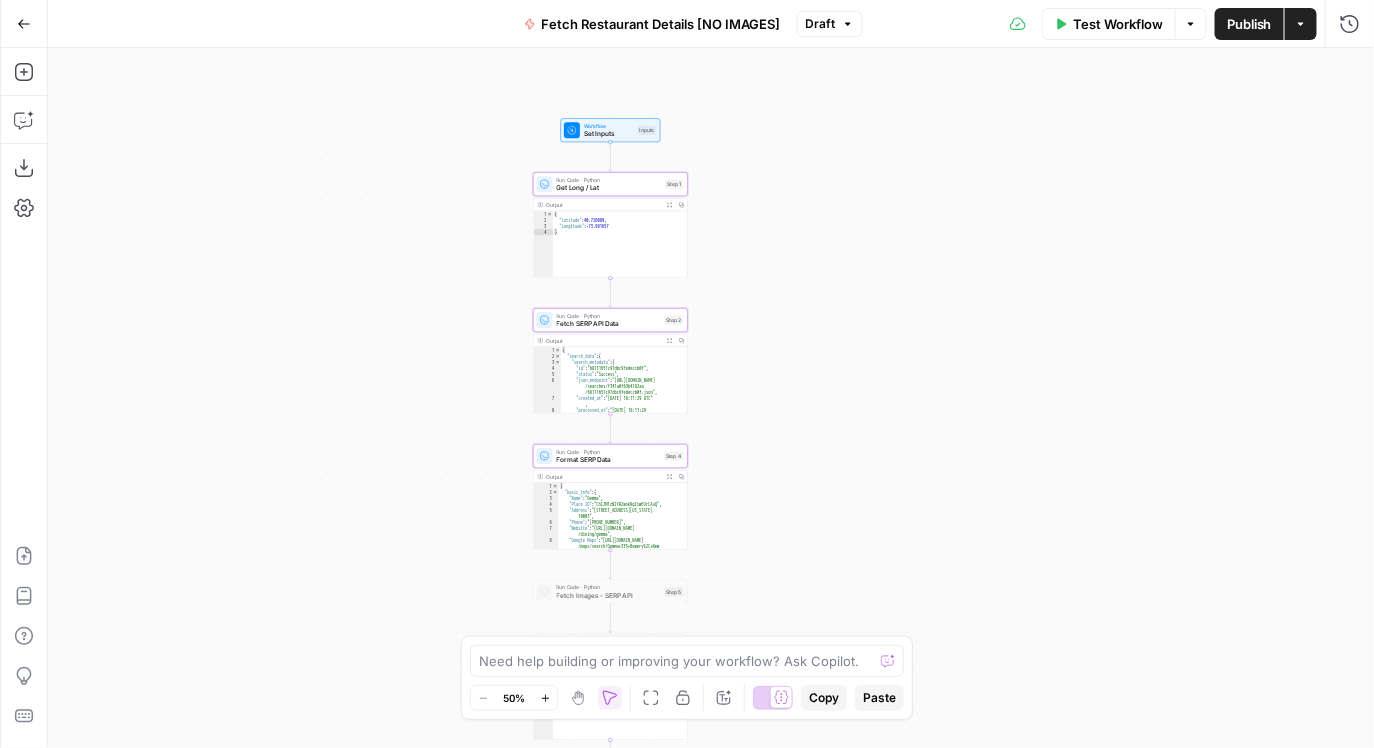 click on "Fetch SERP API Data" at bounding box center [609, 324] 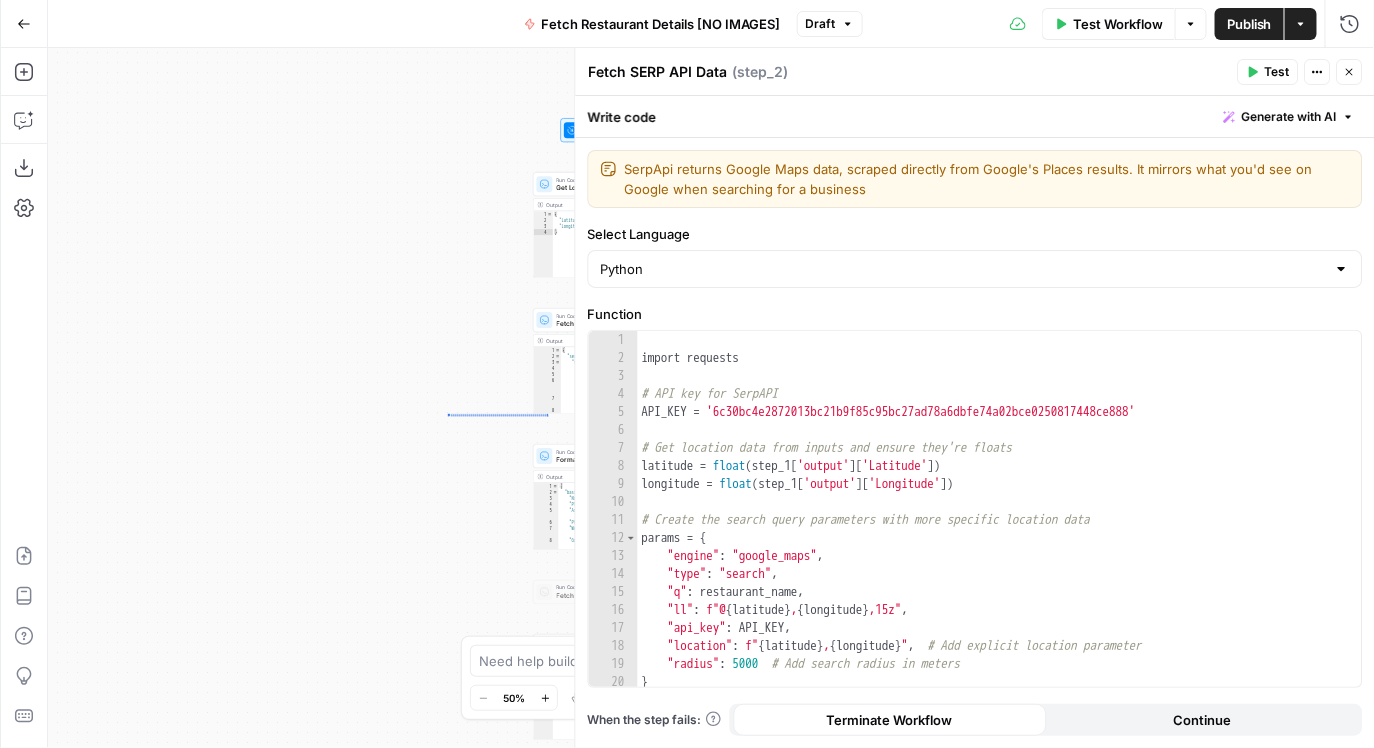 drag, startPoint x: 548, startPoint y: 414, endPoint x: 421, endPoint y: 407, distance: 127.192764 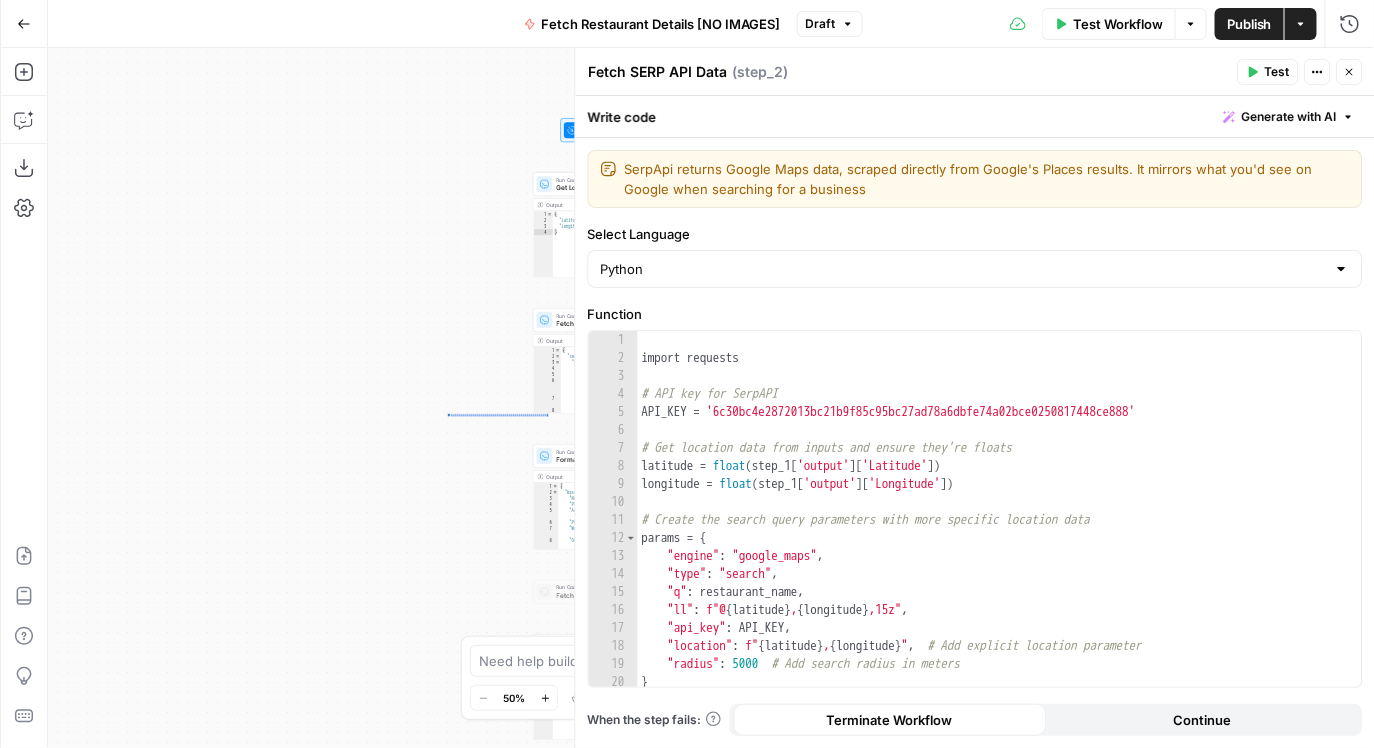 click on "Workflow Set Inputs Inputs Run Code · Python Get Long / Lat Step 1 Output Expand Output Copy 1 2 3 4 {    "Latitude" :  40.726089 ,    "Longitude" :  -73.991657 }     XXXXXXXXXXXXXXXXXXXXXXXXXXXXXXXXXXXXXXXXXXXXXXXXXXXXXXXXXXXXXXXXXXXXXXXXXXXXXXXXXXXXXXXXXXXXXXXXXXXXXXXXXXXXXXXXXXXXXXXXXXXXXXXXXXXXXXXXXXXXXXXXXXXXXXXXXXXXXXXXXXXXXXXXXXXXXXXXXXXXXXXXXXXXXXXXXXXXXXXXXXXXXXXXXXXXXXXXXXXXXXXXXXXXXXXXXXXXXXXXXXXXXXXXXXXXXXXXXXXXXXXXXXXXXXXXXXXXXXXXXXXXXXXXXXXXXXXXXXXXXXXXXXXXXXXXXXXXXXXXXXXXXXXXXXXXXXXXXXXXXXXXXXXXXXXXXXXXXXXXXXXXXXXXXXXXXXXXXXXXXXXXXXXXXXXXXXXXXXXXXXXXXXXXXXXXXXXXXXXXXXXXXXXXXXXXXXXXXXXXXXXXXXXXXXXXXXXXXXXXXXXXXXXXXXXXXXXXXXXXXXXXXXXXXXXXXXXXXXXXXXXXXXXXXXXX Run Code · Python Fetch SERP API Data Step 2 Output Expand Output Copy 1 2 3 4 5 6 7 8 9 {    "search_data" :  {      "search_metadata" :  {         "id" :  "68111651c97dbc9fedeccb0f" ,         "status" :  "Success" ,         "json_endpoint" :  "https://serpapi.com            /searches/f341a0f63b4182aa            ," at bounding box center [711, 398] 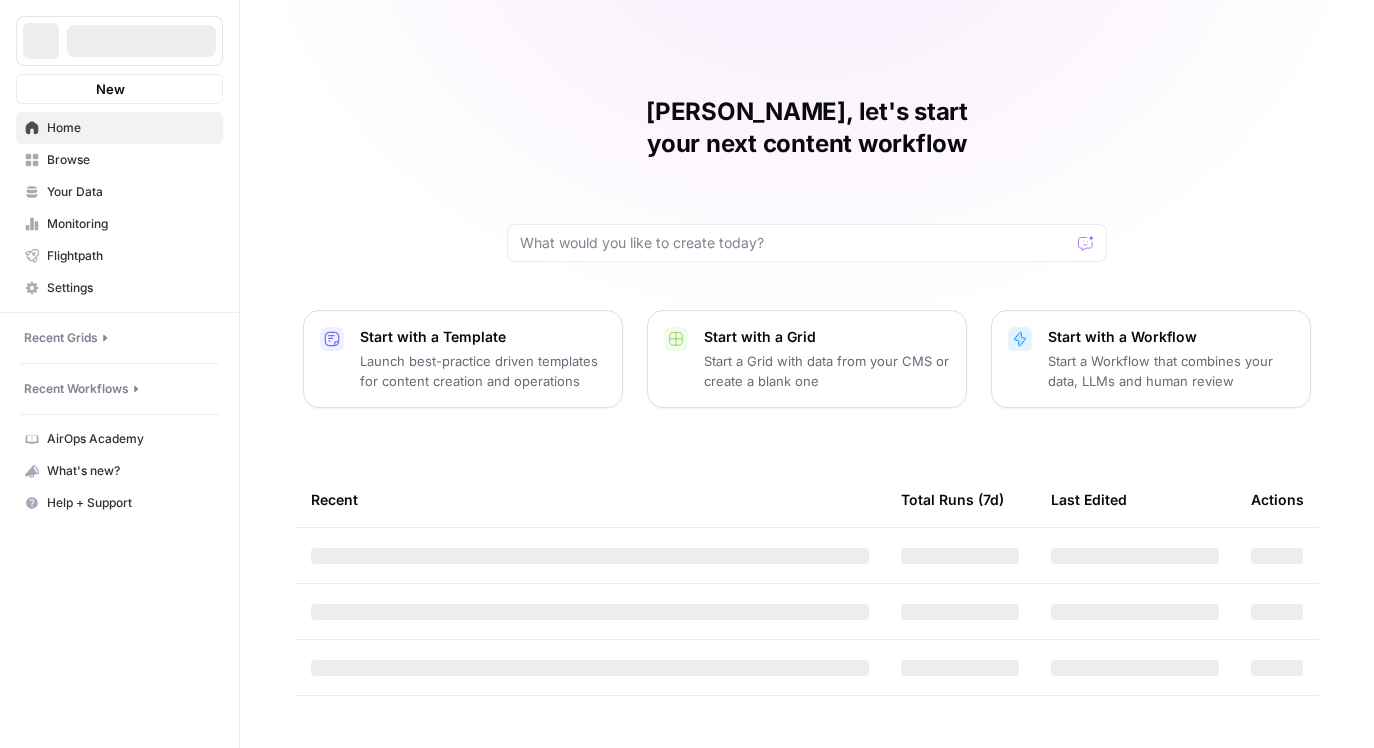 scroll, scrollTop: 0, scrollLeft: 0, axis: both 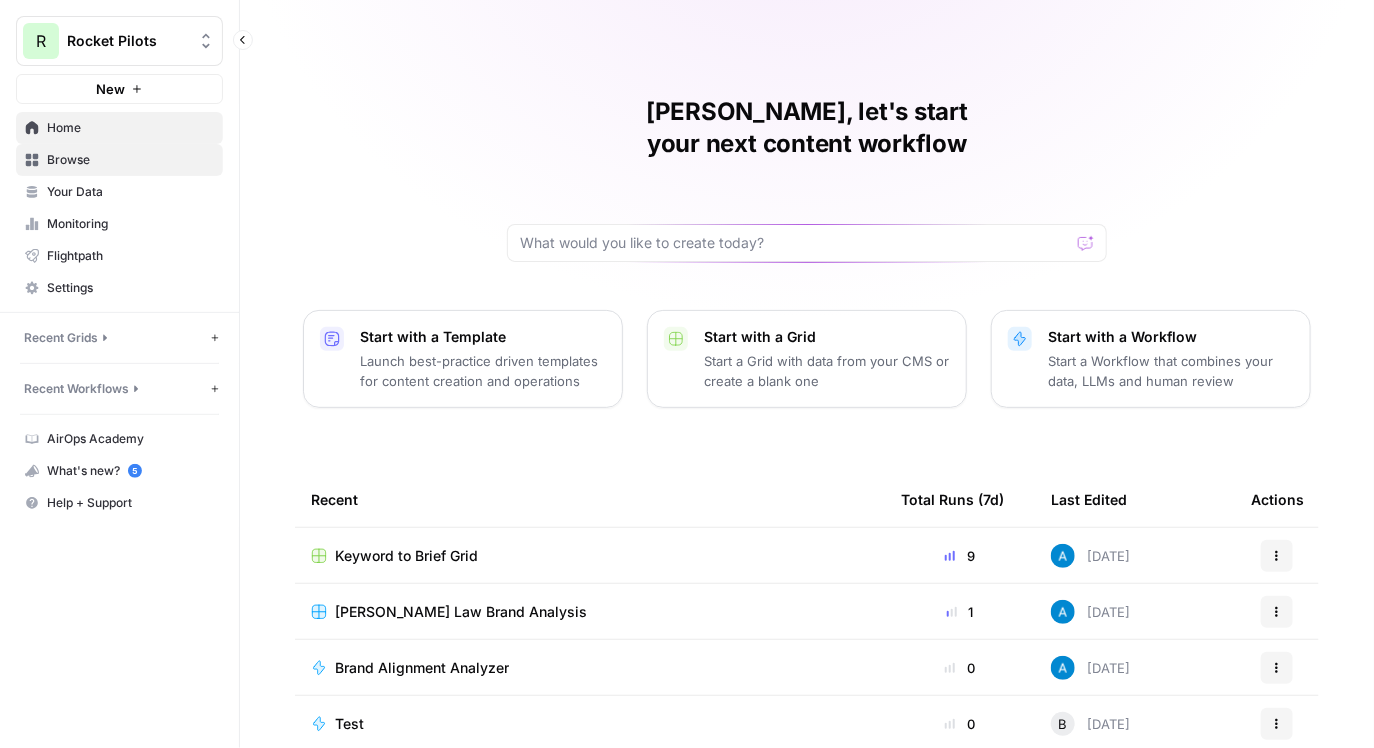 click on "Browse" at bounding box center (119, 160) 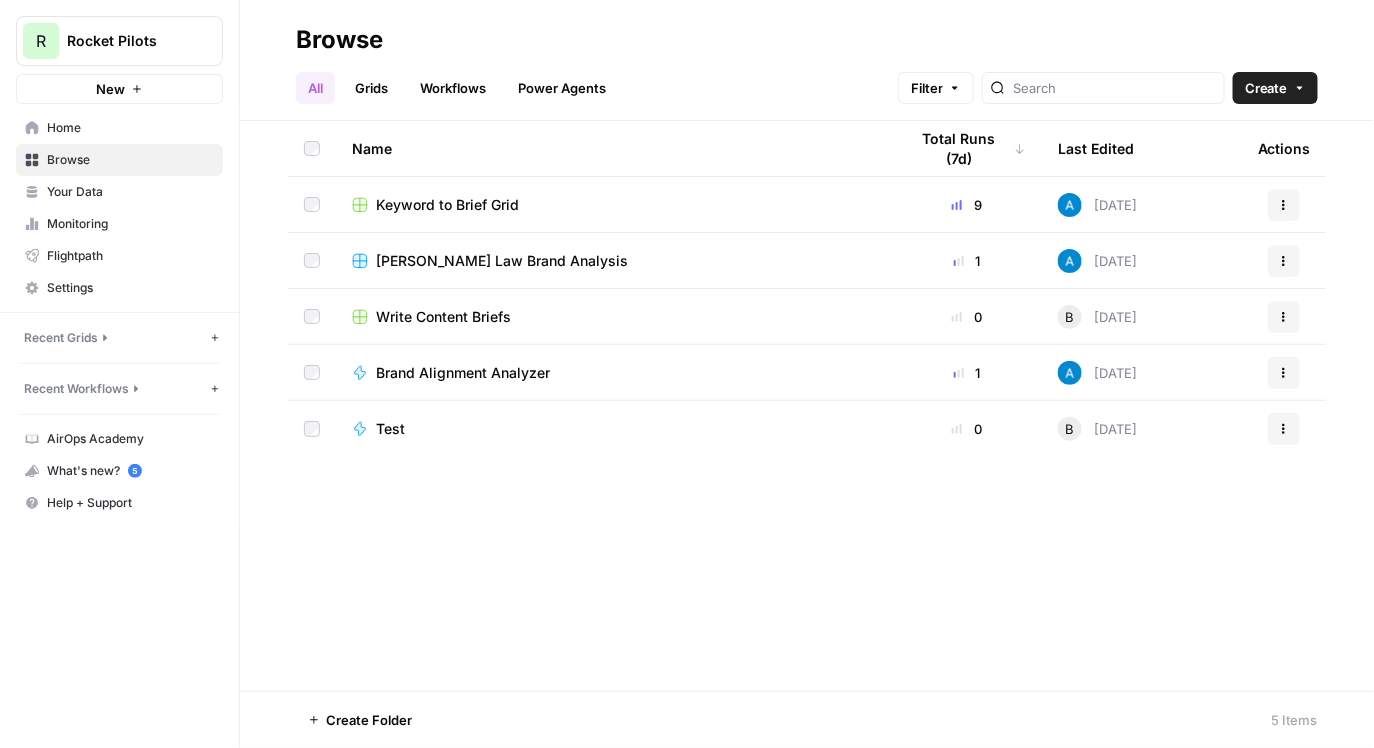 click on "Keyword to Brief Grid" at bounding box center (447, 205) 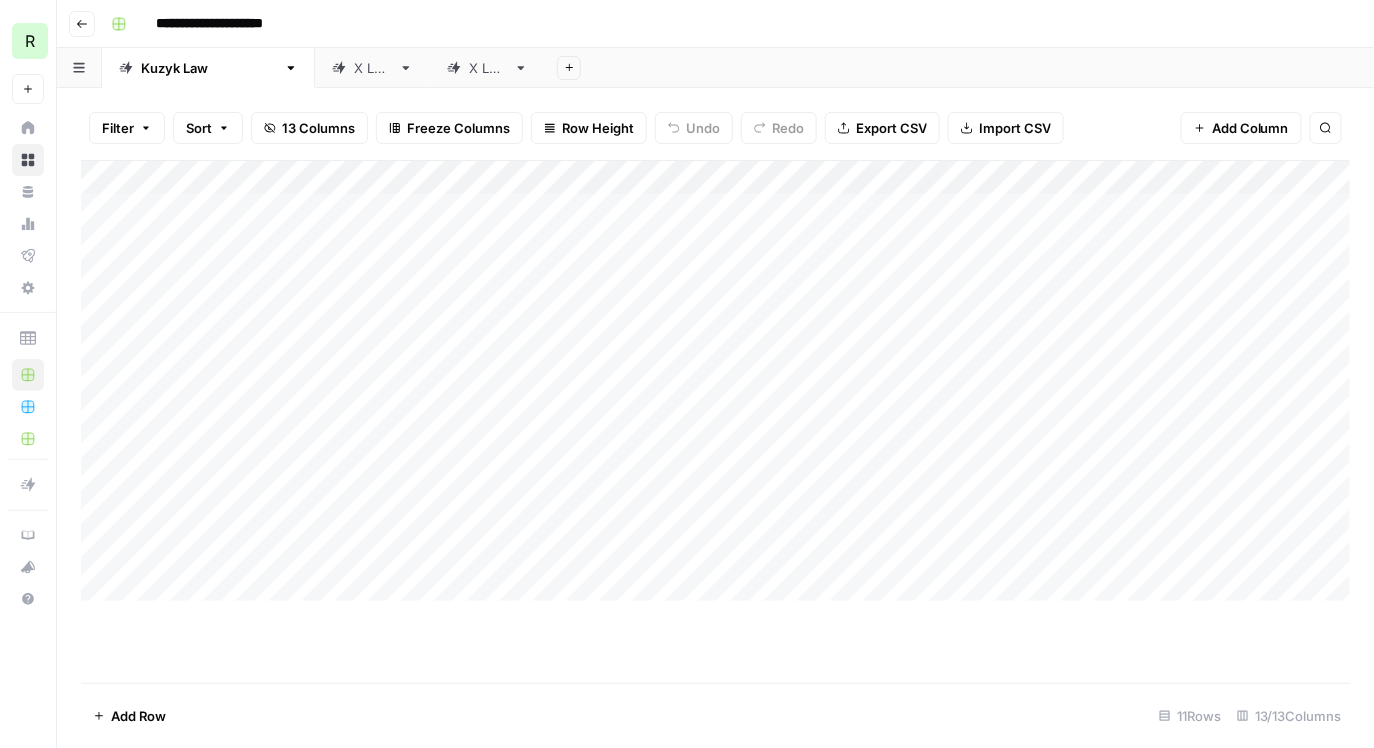 click on "Add Column" at bounding box center (716, 381) 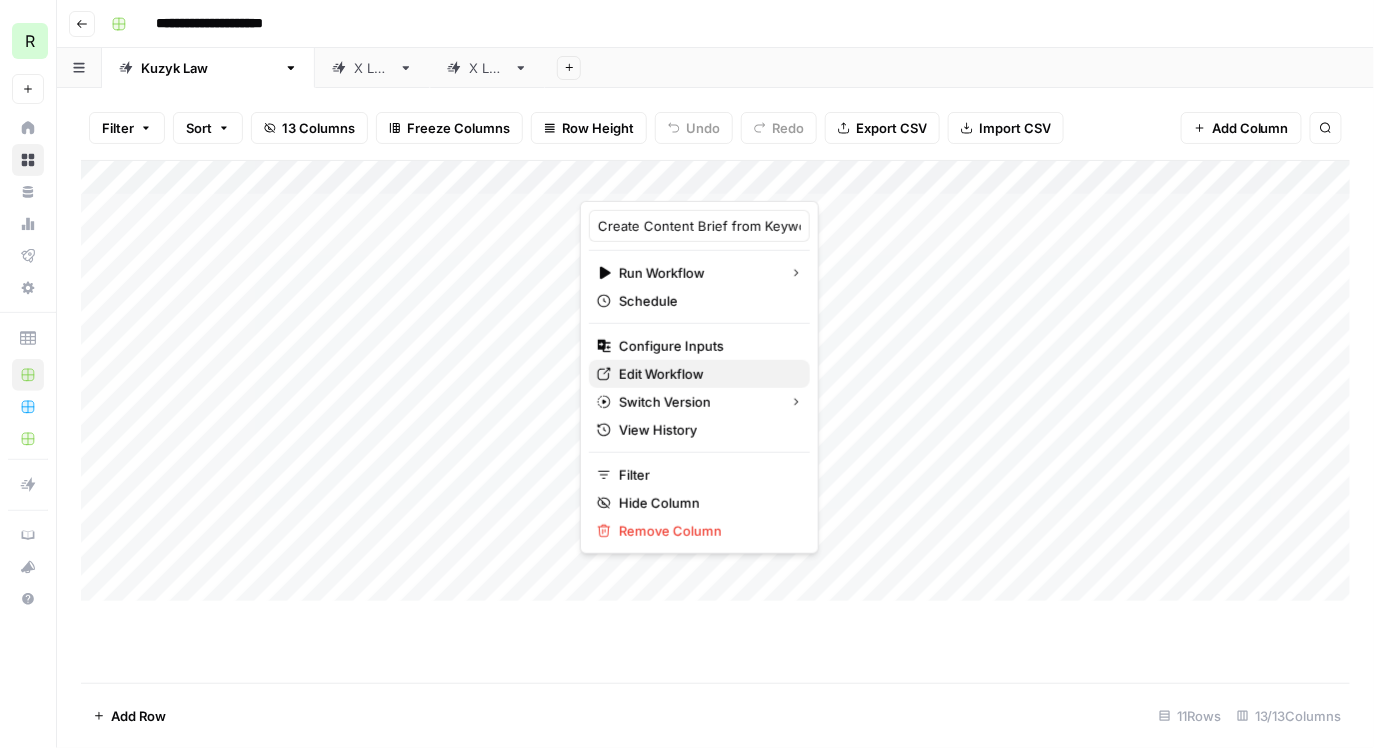click on "Edit Workflow" at bounding box center [661, 374] 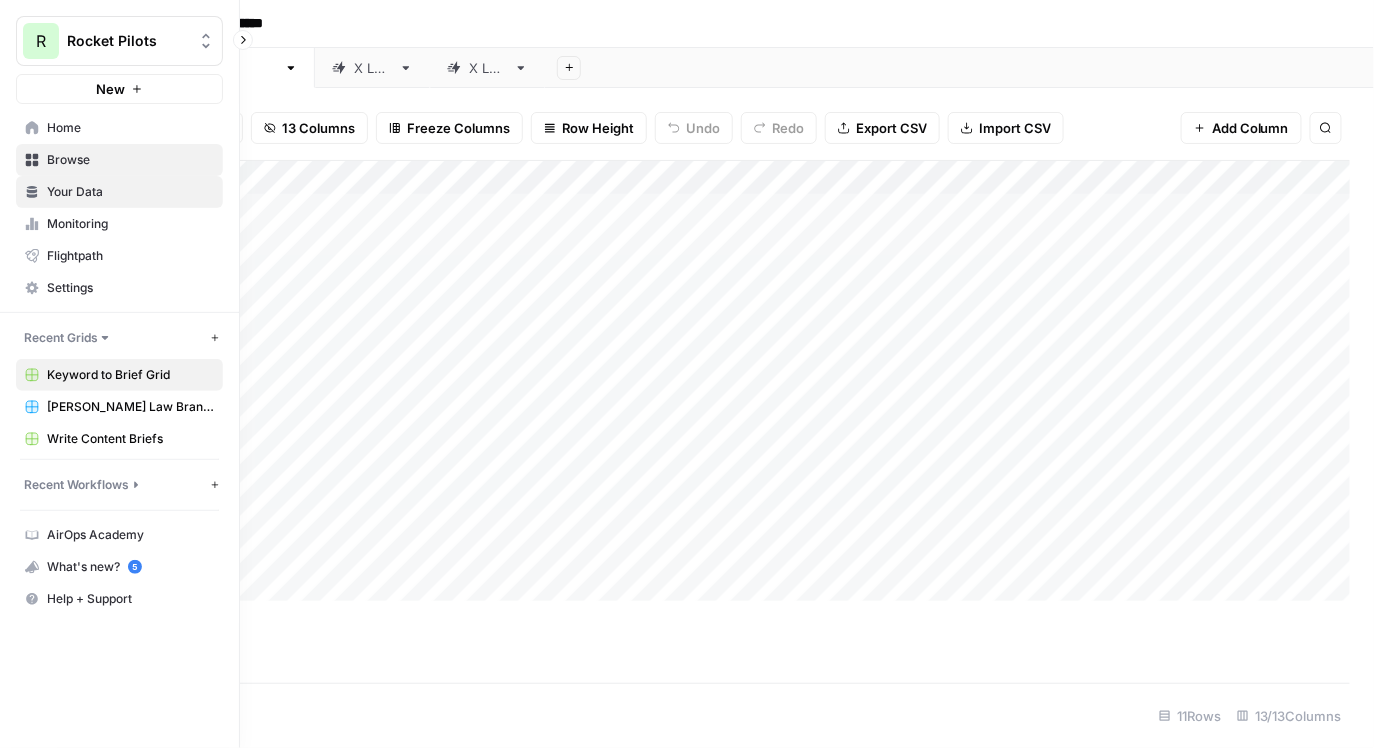 click on "Your Data" at bounding box center [130, 192] 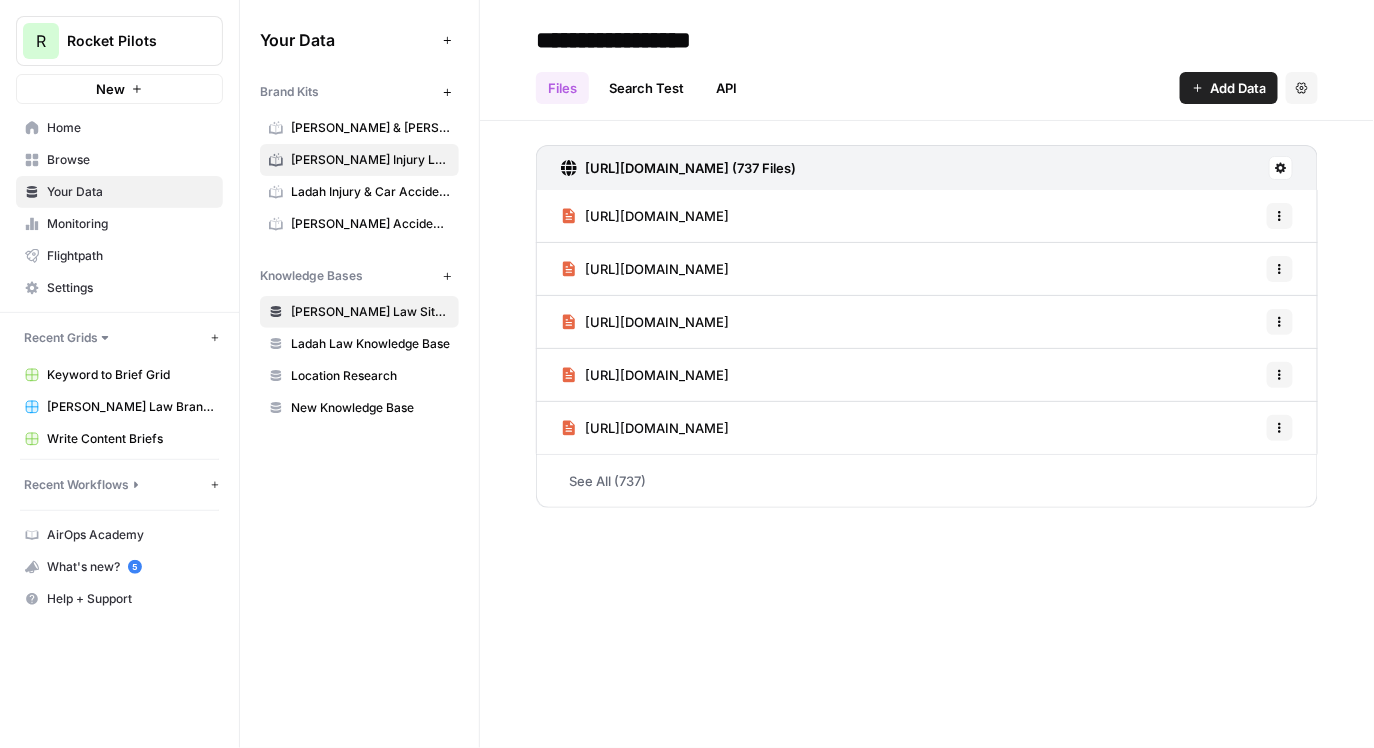 click on "Kuzyk Injury Lawyers" at bounding box center (359, 160) 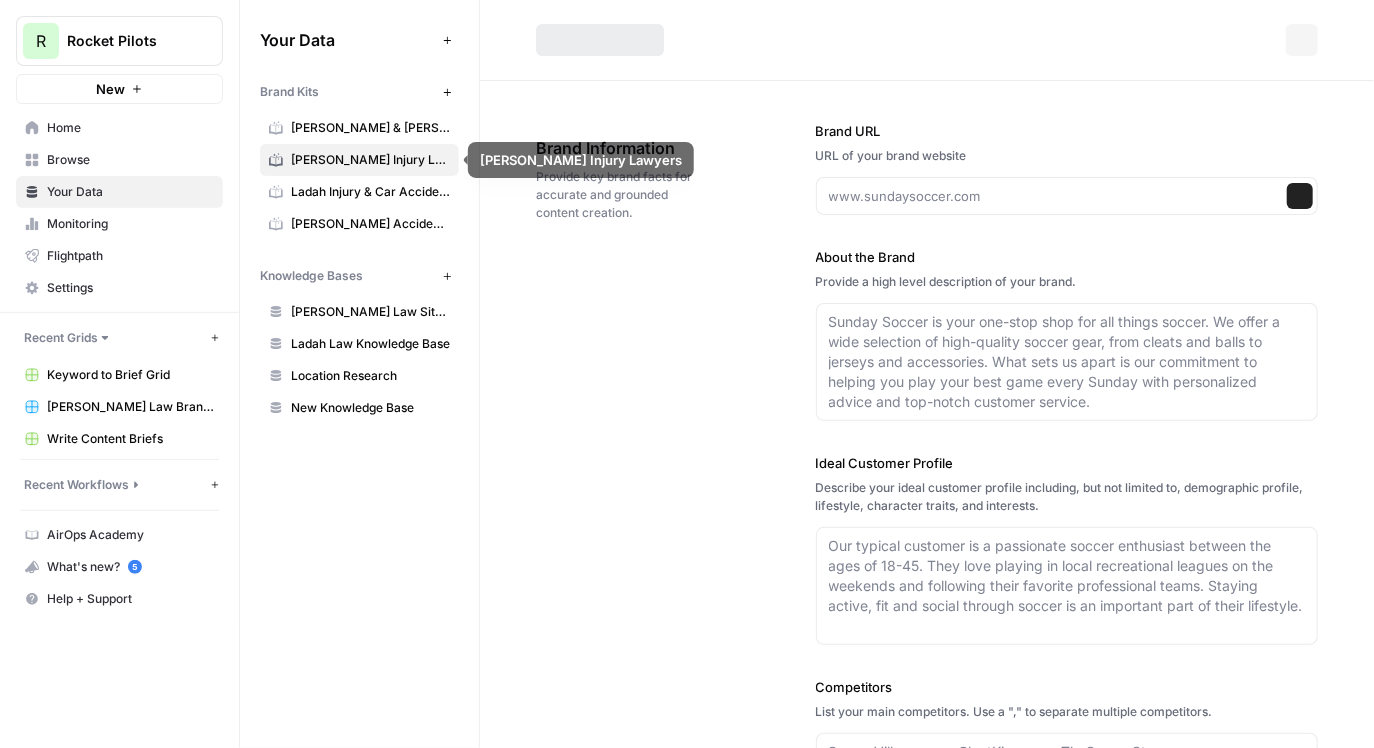 type on "https://kuzyklaw.com/" 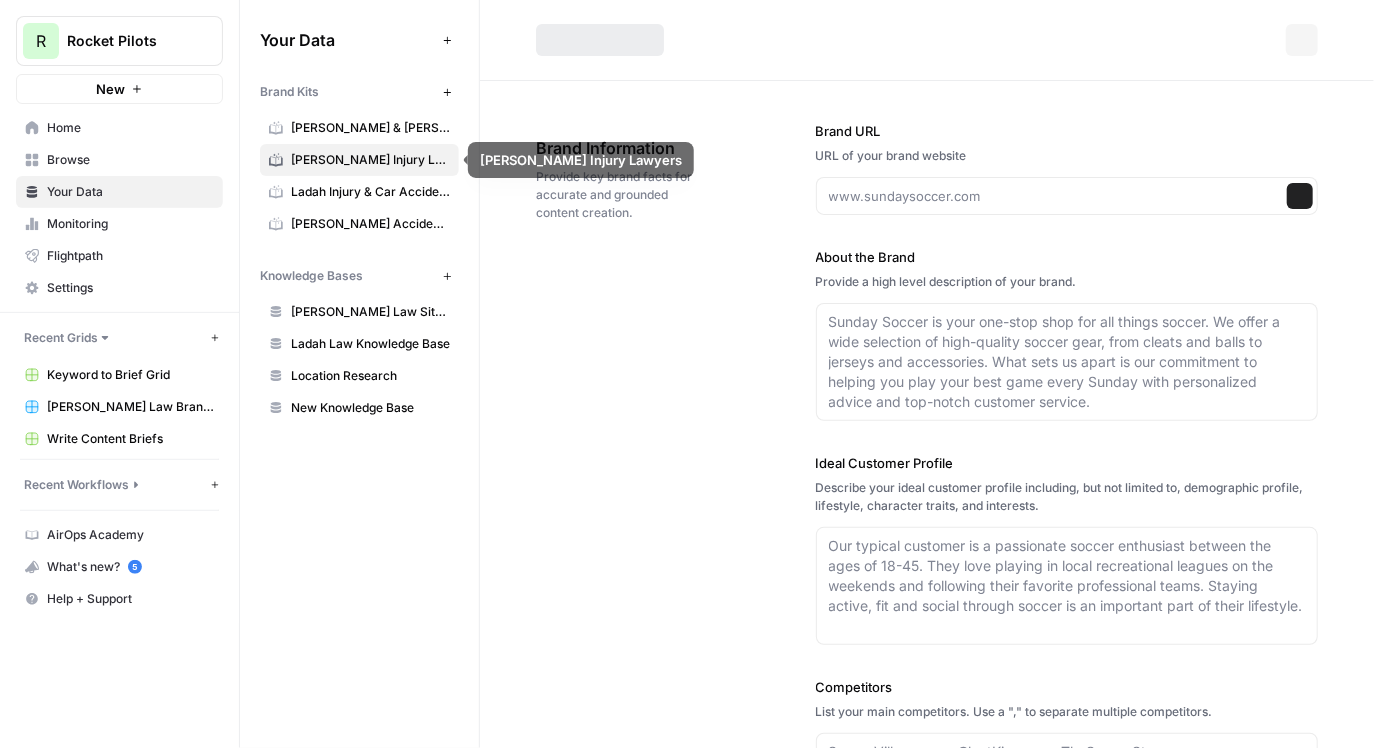 type on "Contact us for a free consultation" 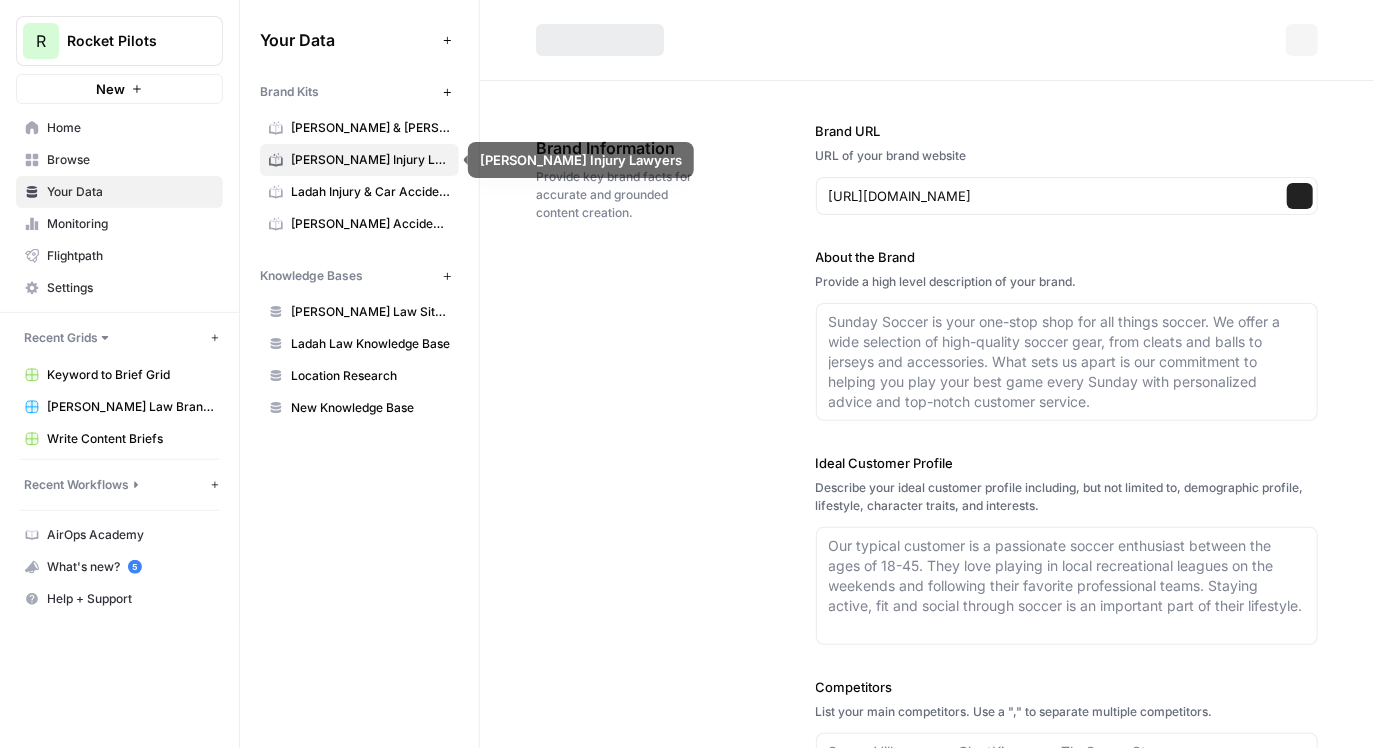 type on "Kuzyk Law Personal Injury & Car Accident Lawyers is a personal injury law firm serving the Antelope Valley and surrounding areas in California. With decades of experience, the firm specializes in representing clients who have suffered injuries due to car accidents, truck accidents, slip and falls, wrongful death, and other personal injury matters. Their team is dedicated to securing fair compensation for victims and their families, guiding them through the legal process with compassion and expertise. Kuzyk Injury Lawyers is known for its client-focused approach, offering 24/7 availability and services in both English and Spanish." 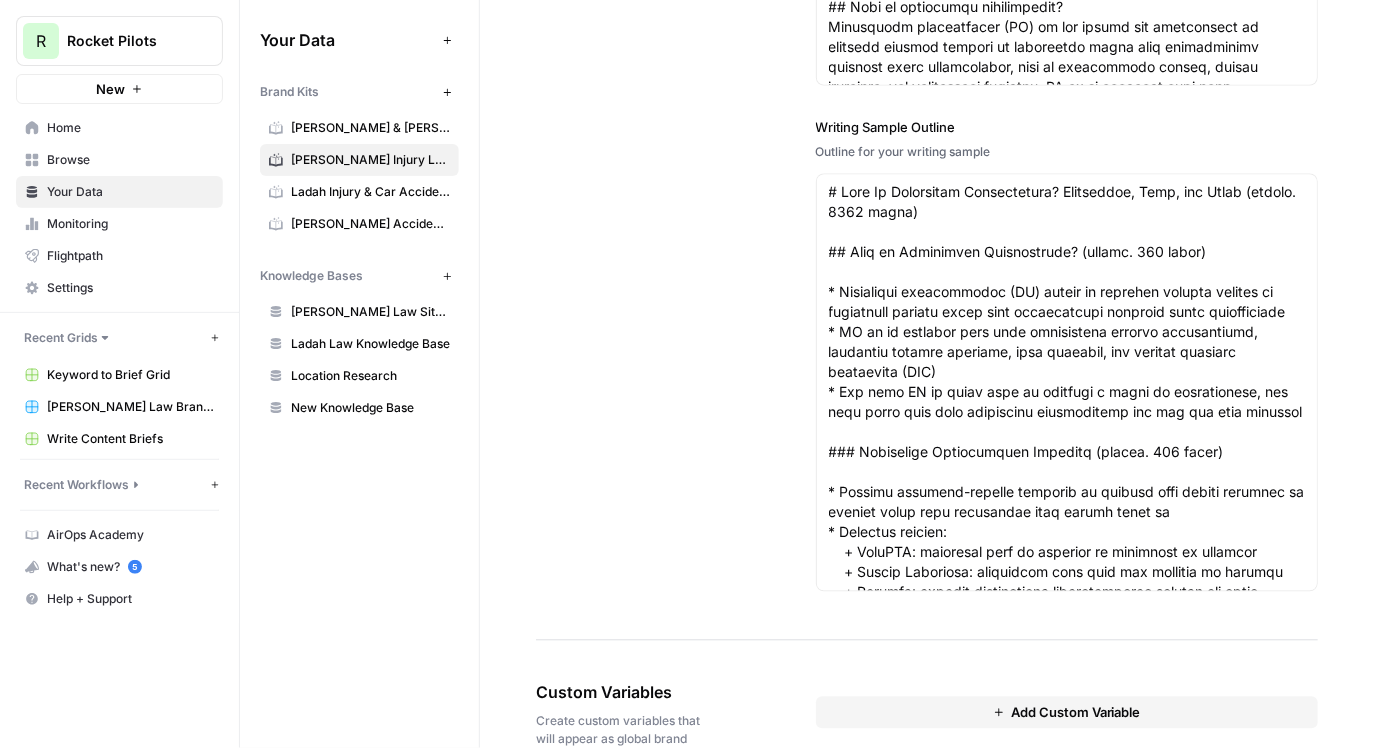scroll, scrollTop: 3687, scrollLeft: 0, axis: vertical 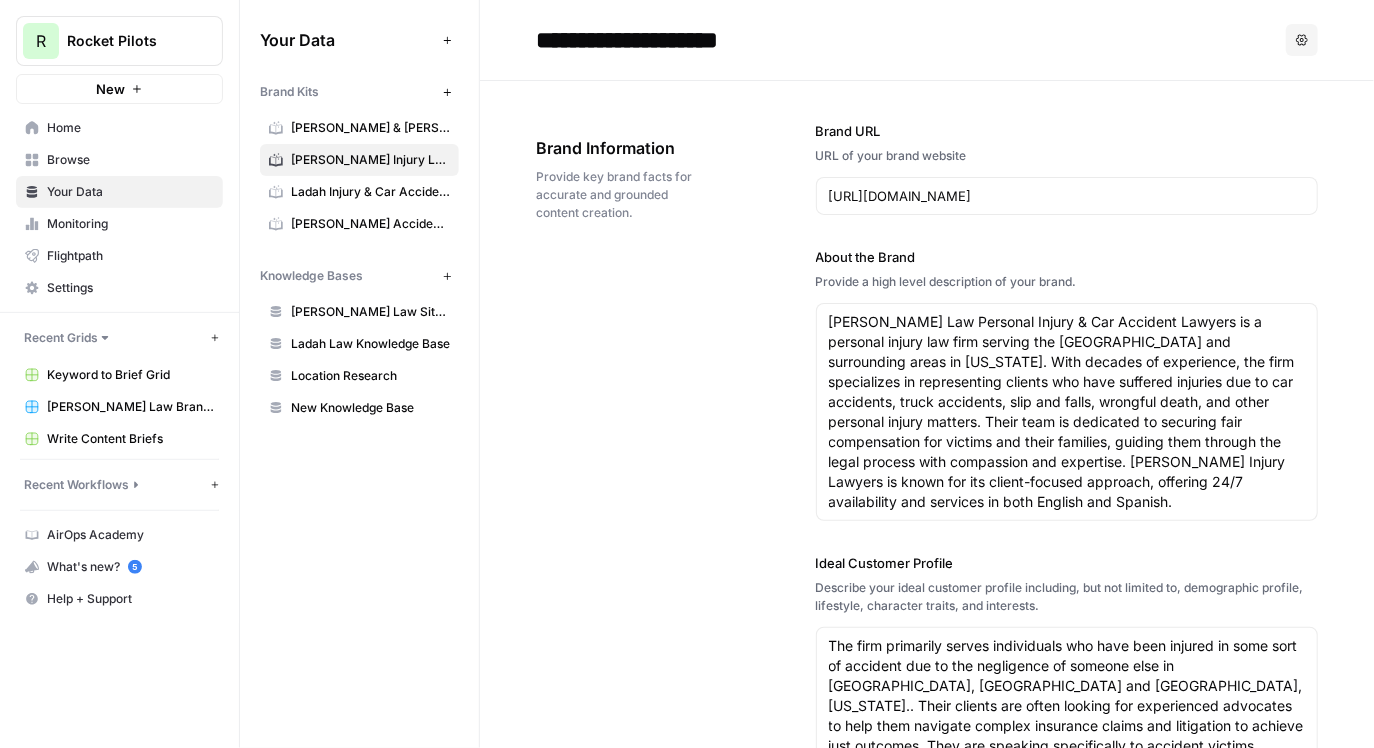 click on "Brand URL URL of your brand website https://kuzyklaw.com/ About the Brand Provide a high level description of your brand. Kuzyk Law Personal Injury & Car Accident Lawyers is a personal injury law firm serving the Antelope Valley and surrounding areas in California. With decades of experience, the firm specializes in representing clients who have suffered injuries due to car accidents, truck accidents, slip and falls, wrongful death, and other personal injury matters. Their team is dedicated to securing fair compensation for victims and their families, guiding them through the legal process with compassion and expertise. Kuzyk Injury Lawyers is known for its client-focused approach, offering 24/7 availability and services in both English and Spanish. Ideal Customer Profile Describe your ideal customer profile including, but not limited to, demographic profile, lifestyle, character traits, and interests. Competitors List your main competitors. Use a "," to separate multiple competitors. Brand Point Of View" at bounding box center [1067, 839] 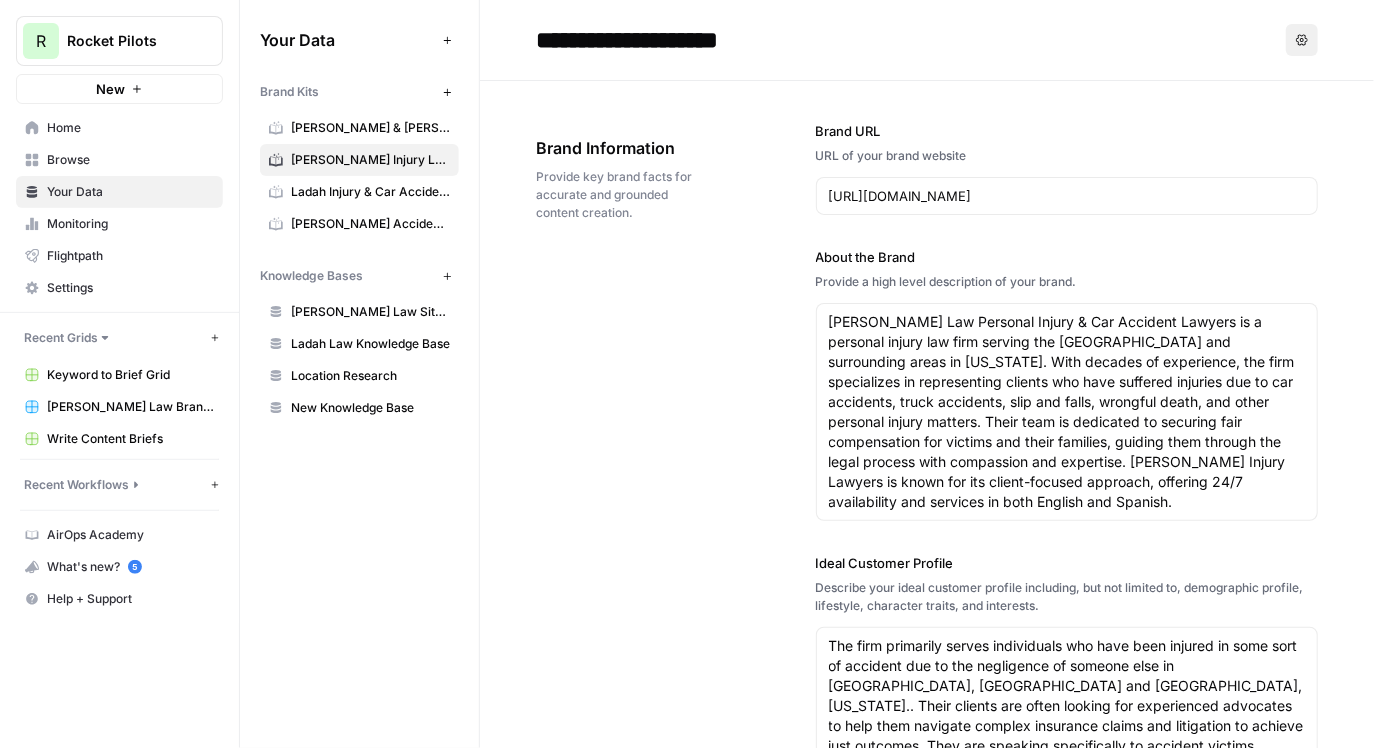 click on "Options" at bounding box center (1302, 40) 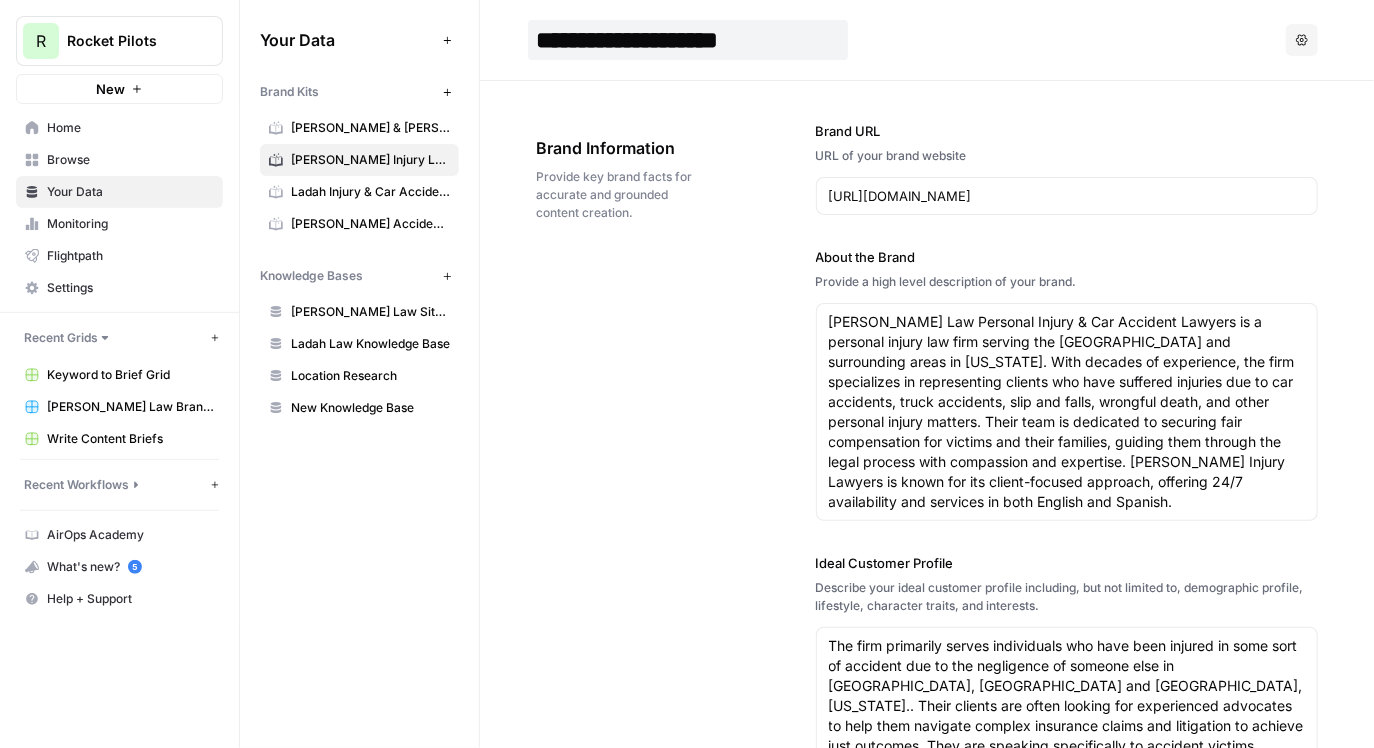 click on "**********" at bounding box center [688, 40] 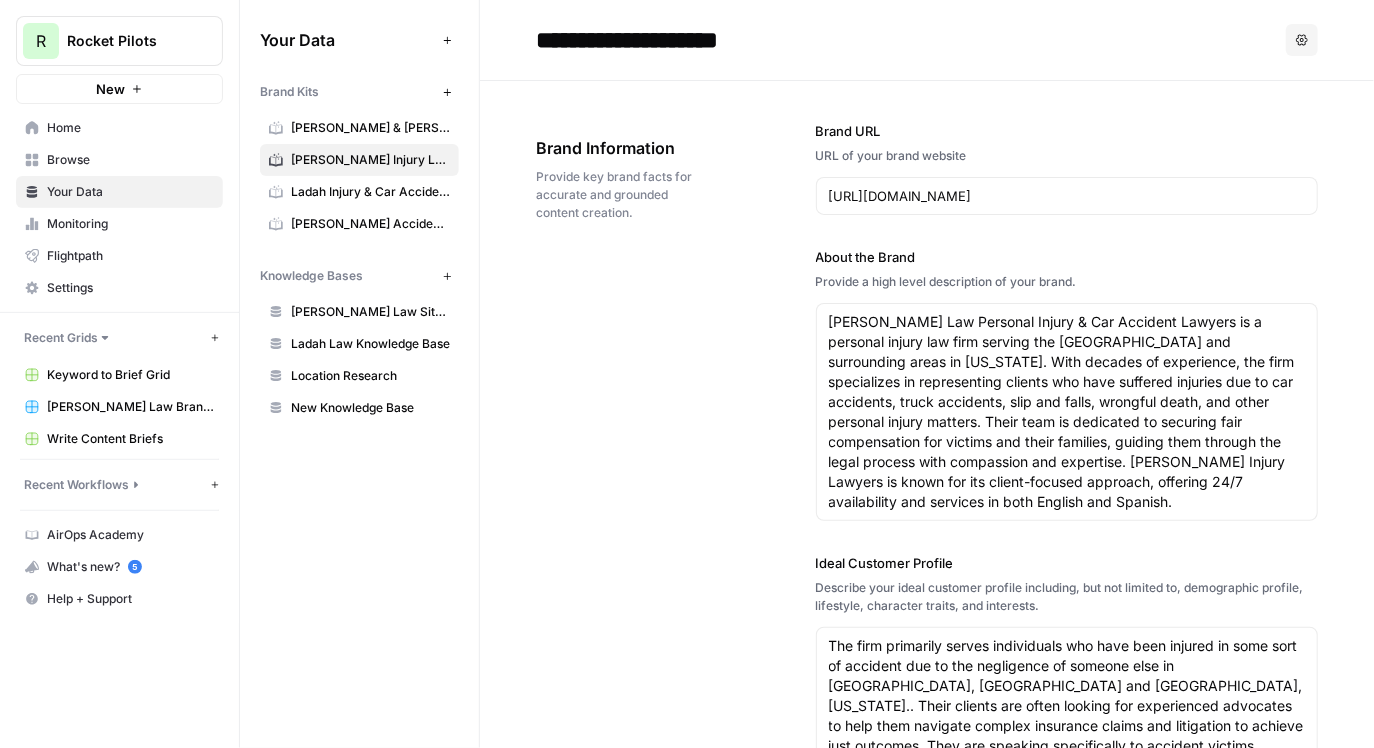click on "**********" at bounding box center (907, 40) 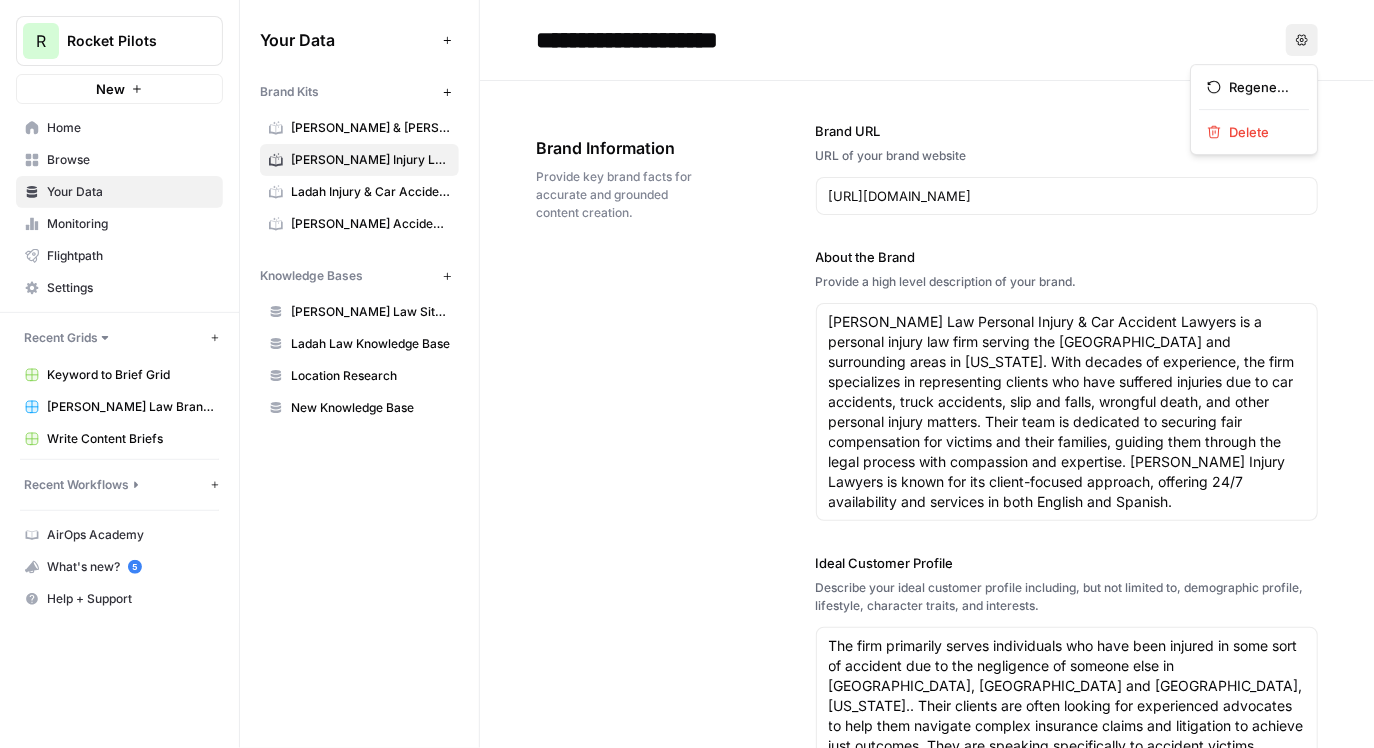 click on "Options" at bounding box center (1302, 40) 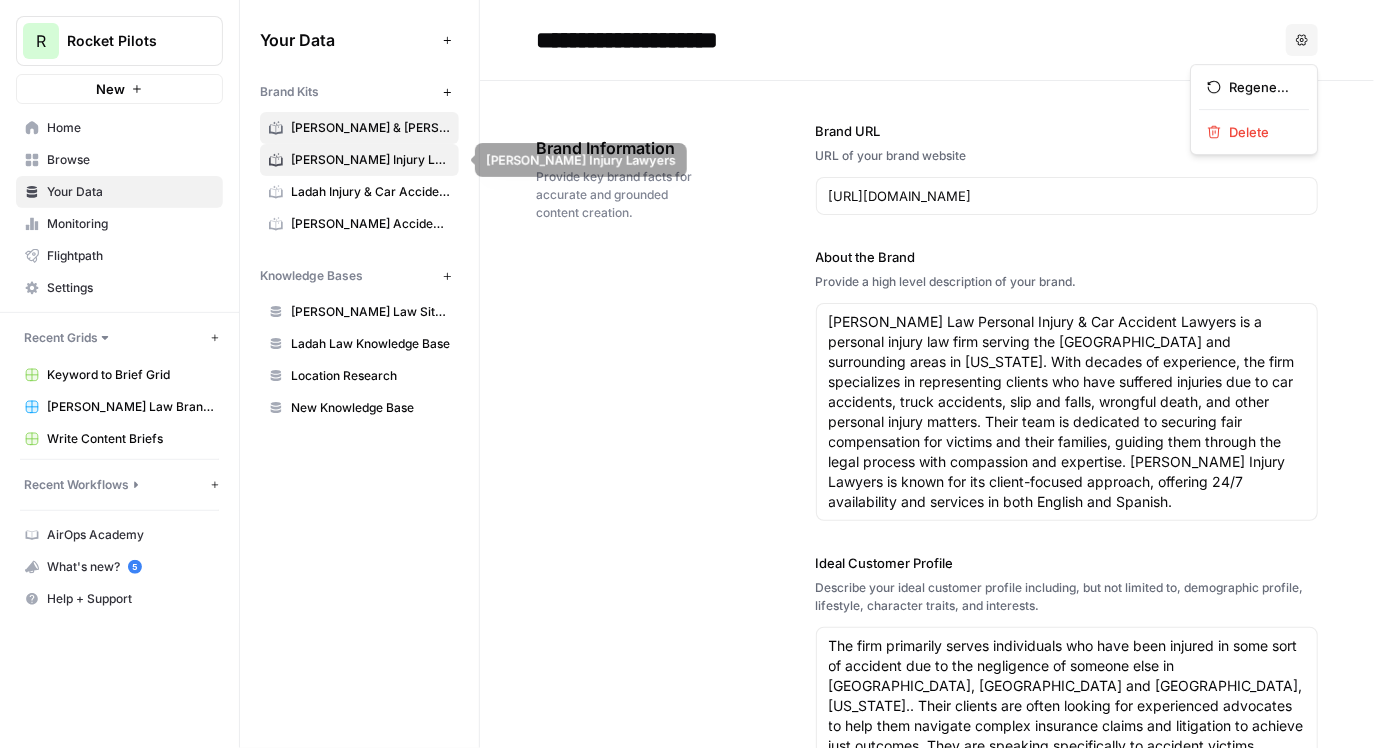 click on "Beck & Beck" at bounding box center [370, 128] 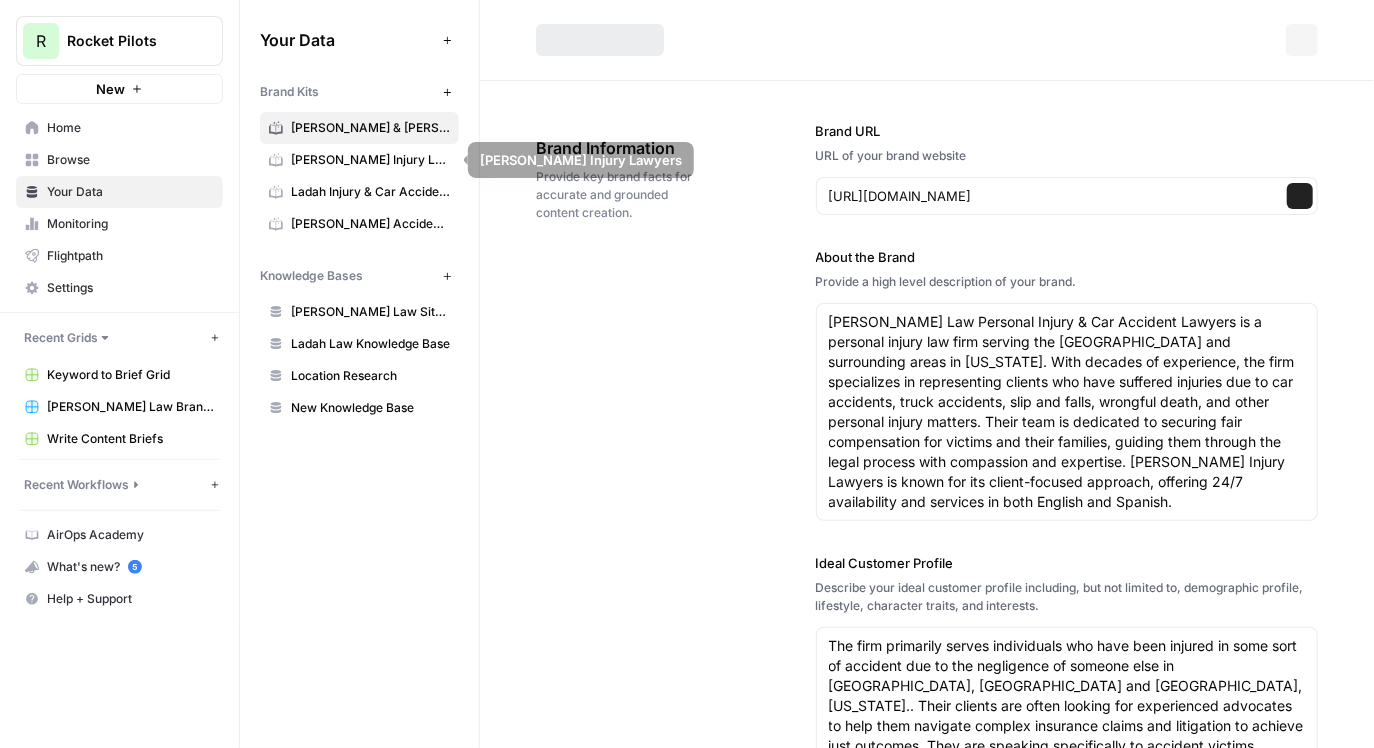 type 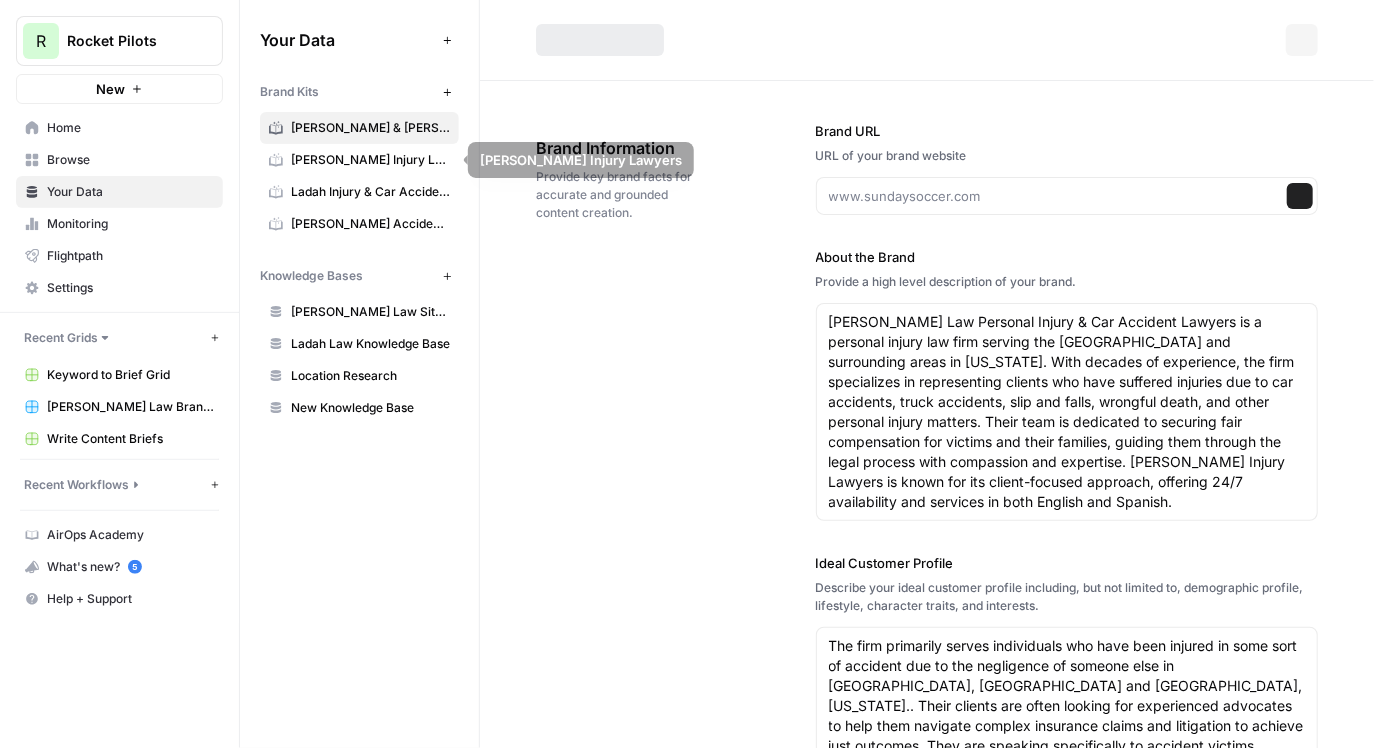type 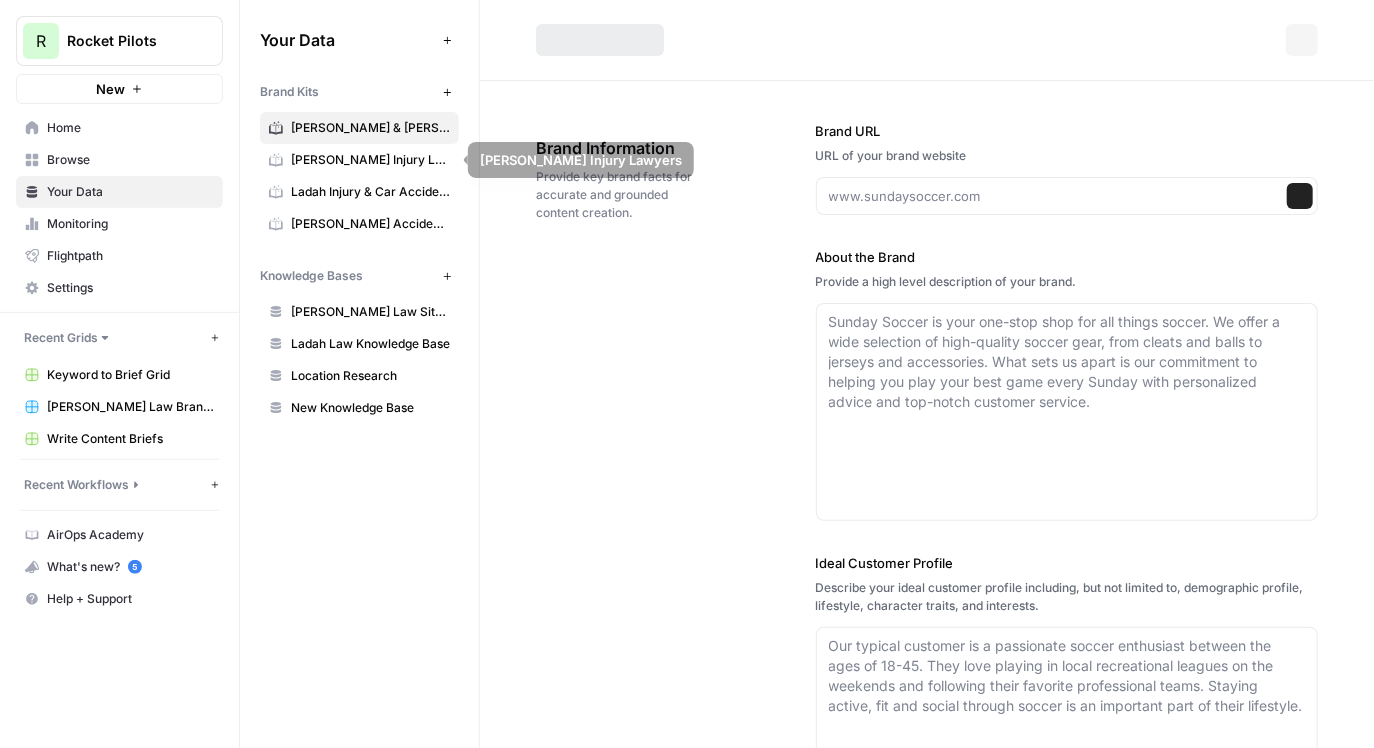 type on "https://becklawmo.com/" 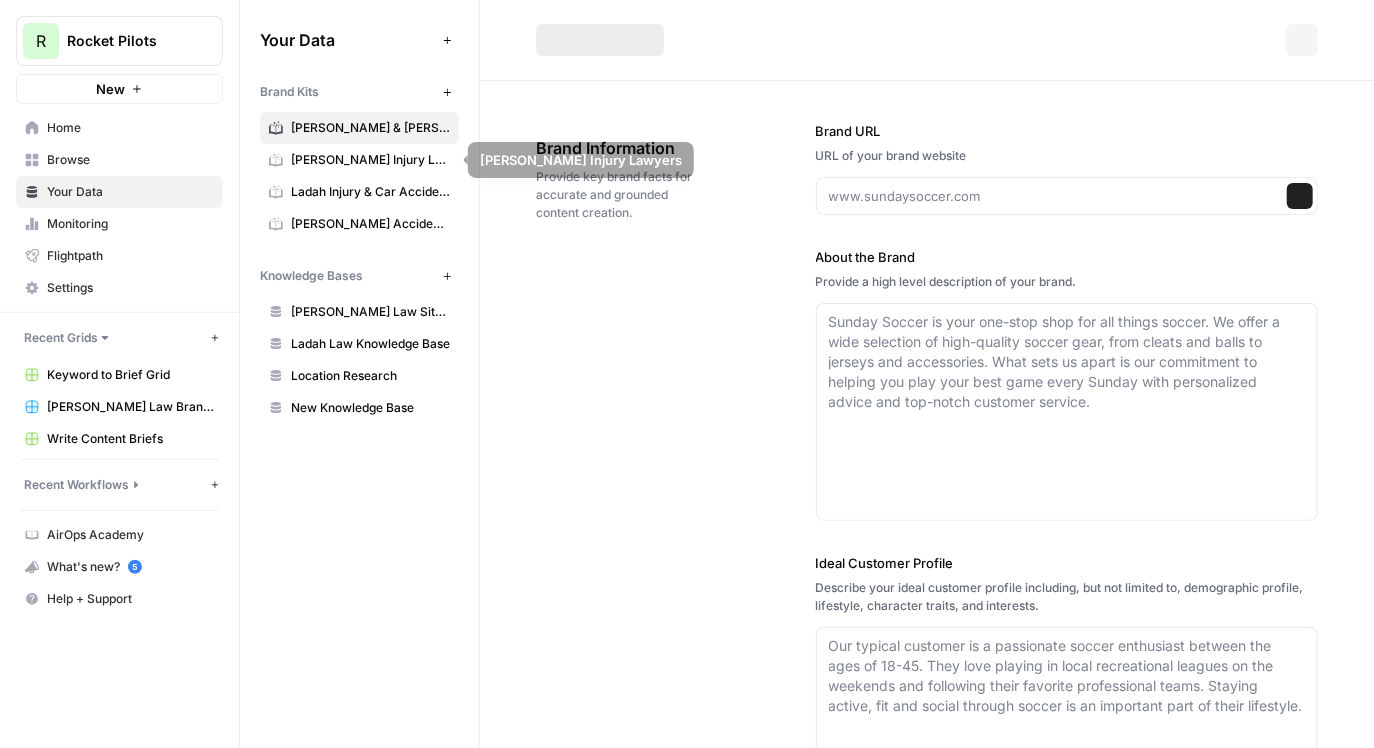 type on "Beck & Beck is a Missouri-based law firm that focuses exclusively on auto accident cases, providing dedicated legal representation to individuals injured in car, truck, motorcycle, pedestrian, and bicycle accidents. As a family-run practice, they pride themselves on their down-to-earth approach, personal attention, and deep understanding of Missouri auto accident law. The firm is committed to helping clients recover fair compensation, offering support with medical care and financial assistance when needed. Their experienced attorneys handle every aspect of the case, allowing clients to focus on recovery while the firm manages negotiations with insurance companies and legal proceedings. Beck & Beck has a proven track record of securing significant settlements for accident victims across Missouri." 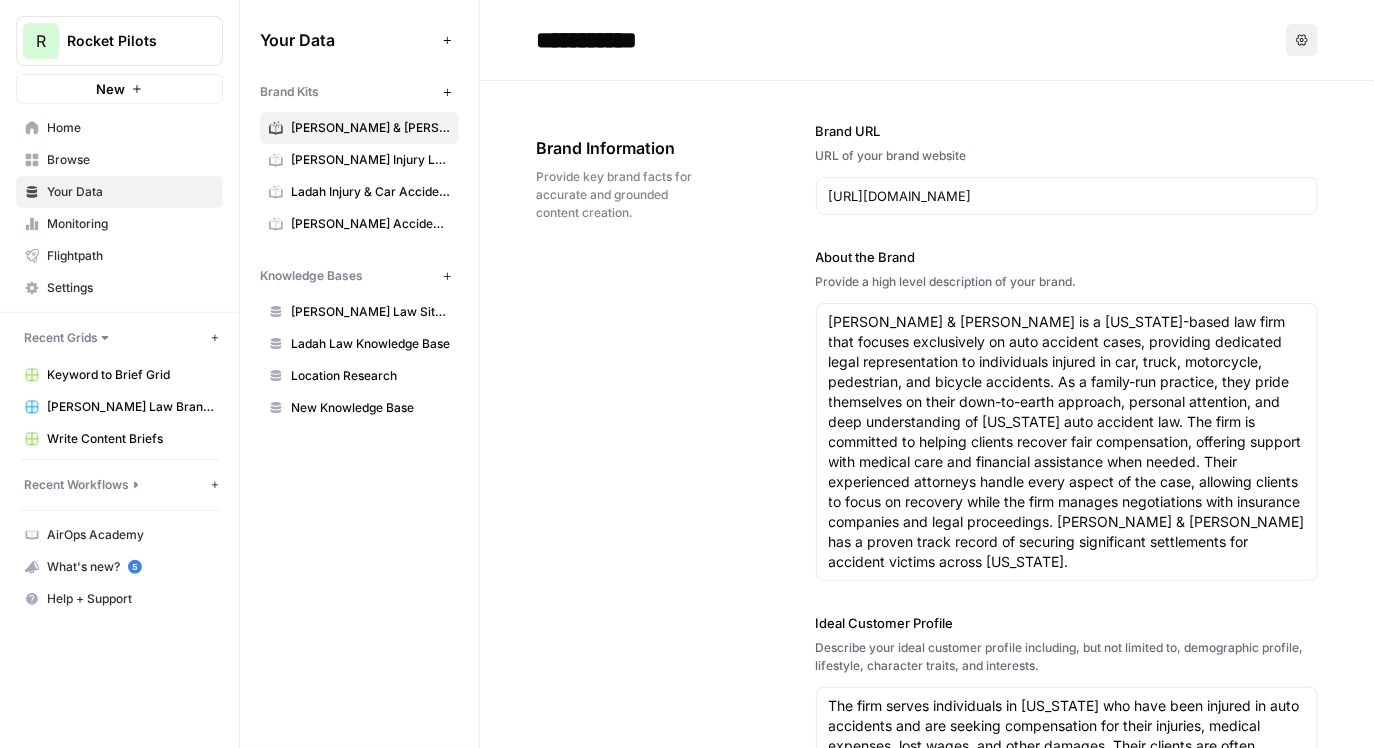 click 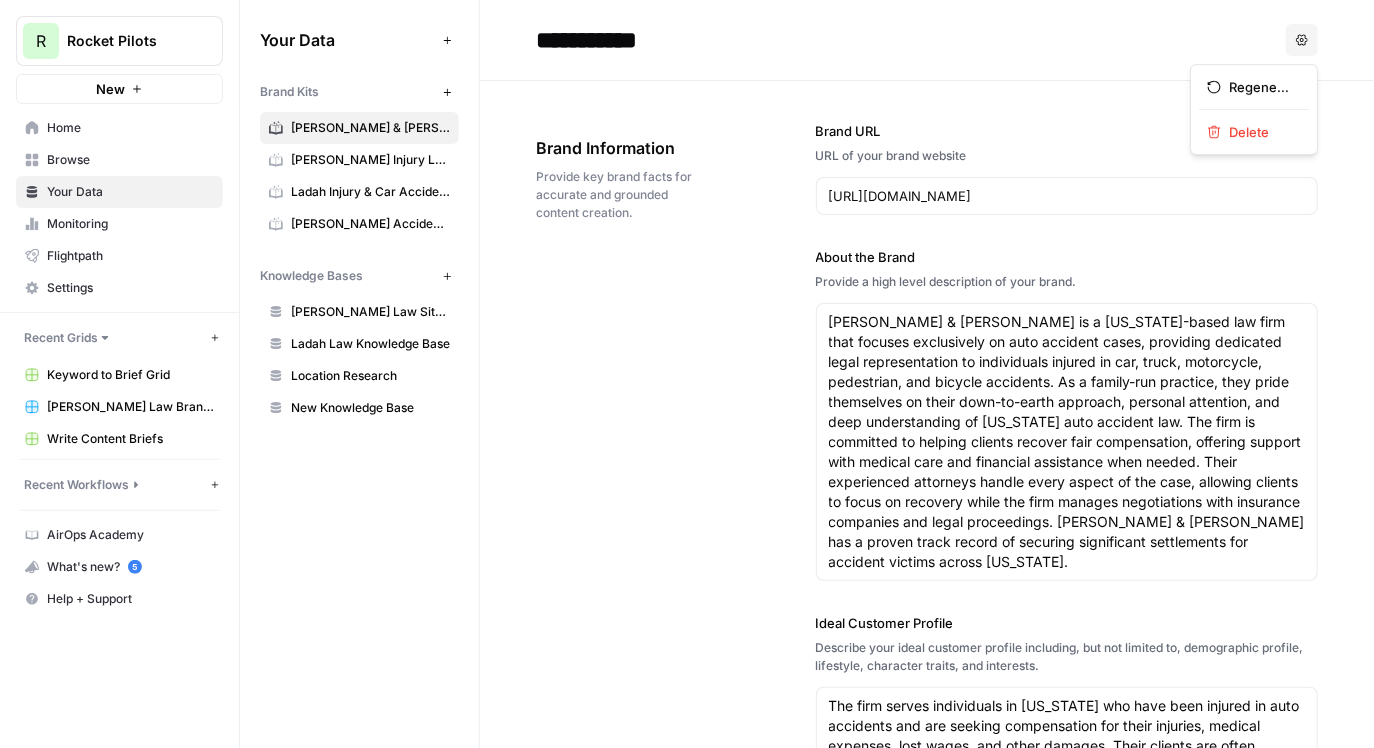 click on "Brand URL URL of your brand website https://becklawmo.com/ About the Brand Provide a high level description of your brand. Beck & Beck is a Missouri-based law firm that focuses exclusively on auto accident cases, providing dedicated legal representation to individuals injured in car, truck, motorcycle, pedestrian, and bicycle accidents. As a family-run practice, they pride themselves on their down-to-earth approach, personal attention, and deep understanding of Missouri auto accident law. The firm is committed to helping clients recover fair compensation, offering support with medical care and financial assistance when needed. Their experienced attorneys handle every aspect of the case, allowing clients to focus on recovery while the firm manages negotiations with insurance companies and legal proceedings. Beck & Beck has a proven track record of securing significant settlements for accident victims across Missouri. Ideal Customer Profile Competitors Brand Point Of View" at bounding box center (1067, 679) 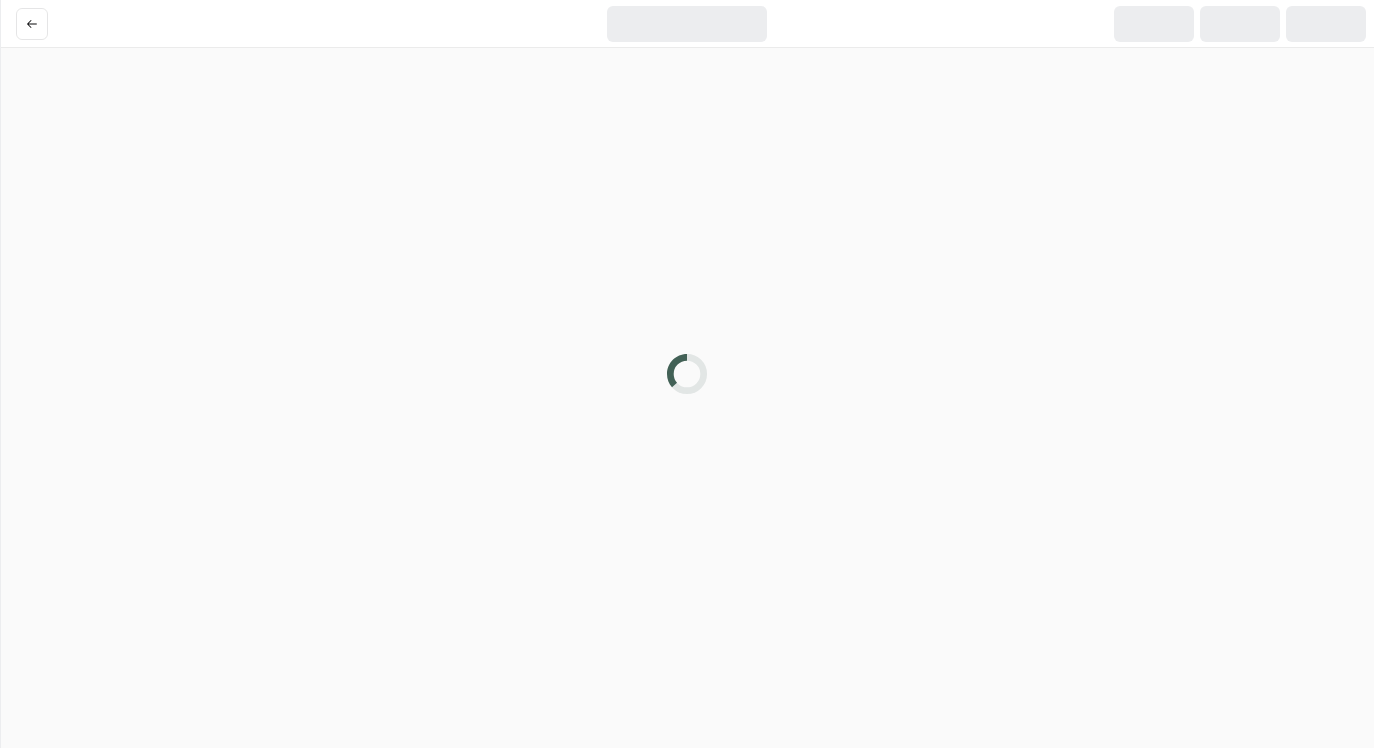 scroll, scrollTop: 0, scrollLeft: 0, axis: both 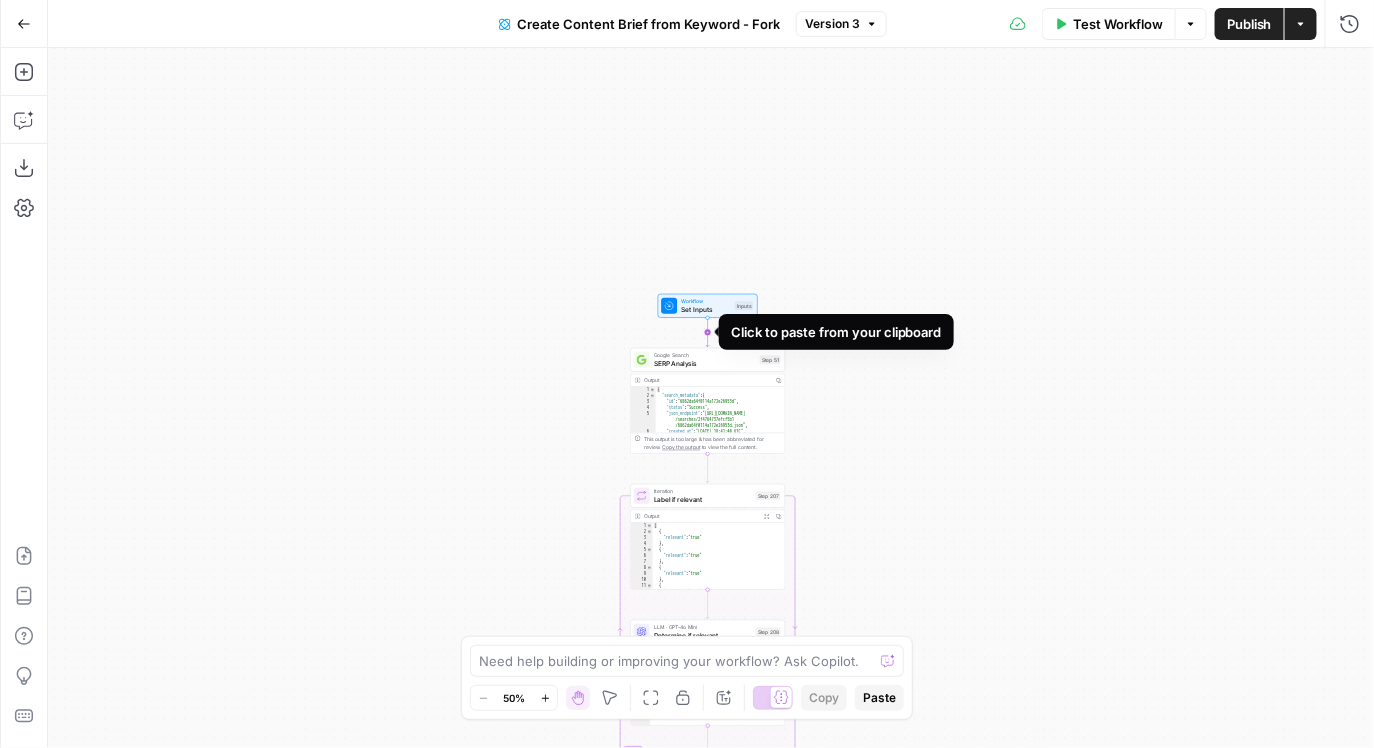click 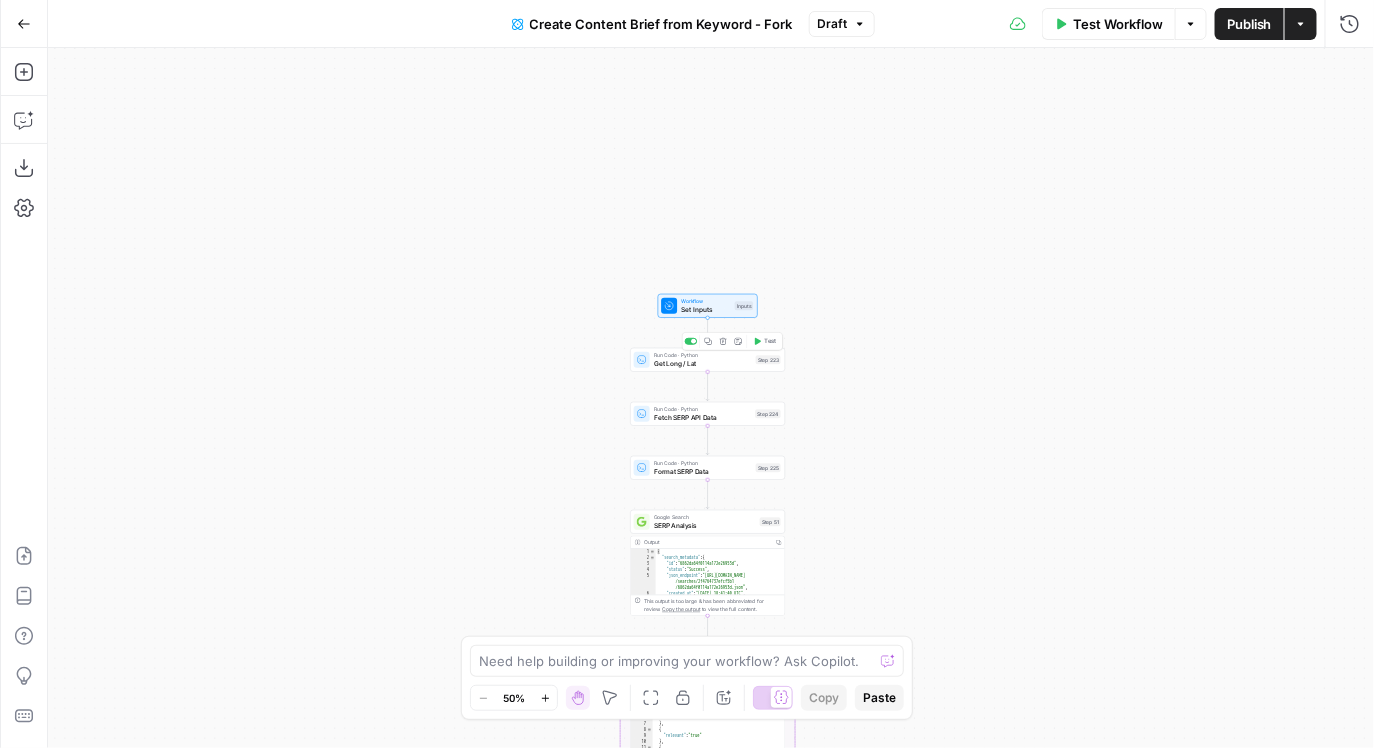 click on "Set Inputs" at bounding box center (706, 309) 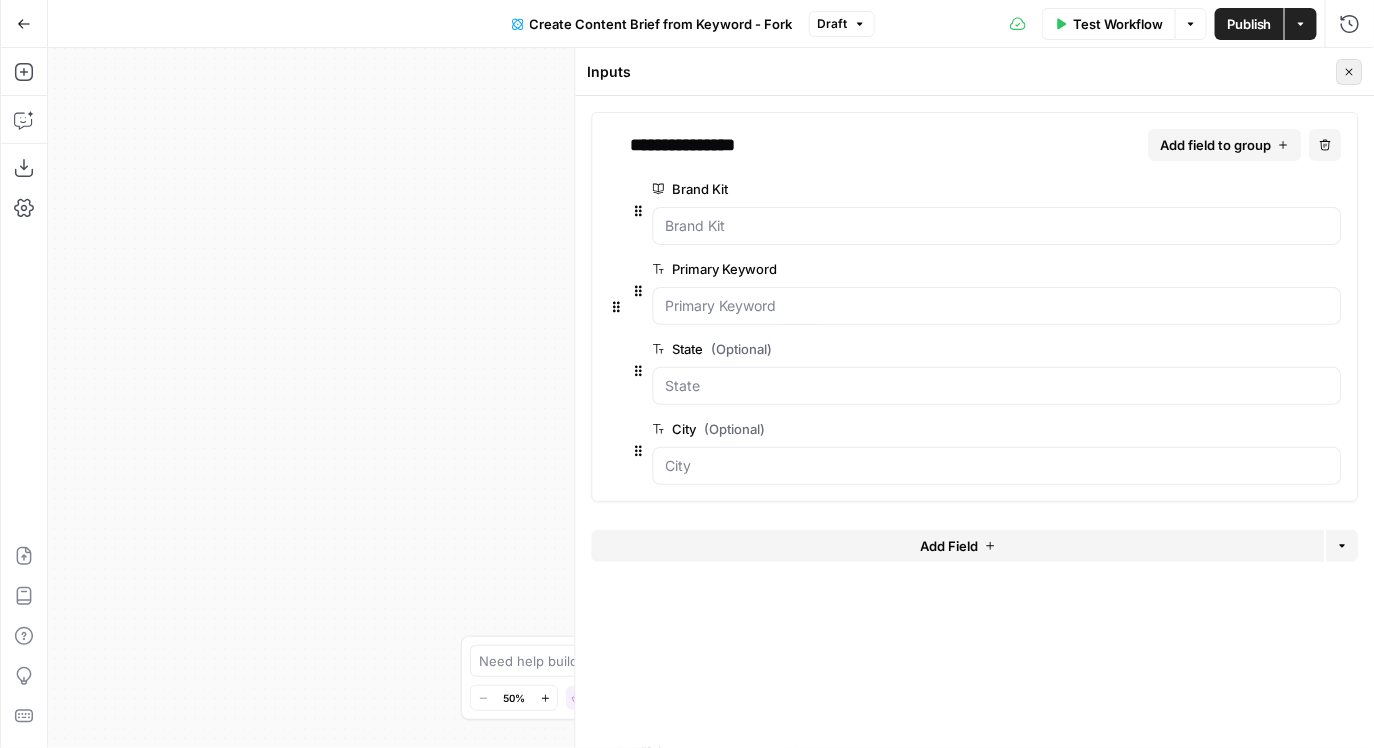 click 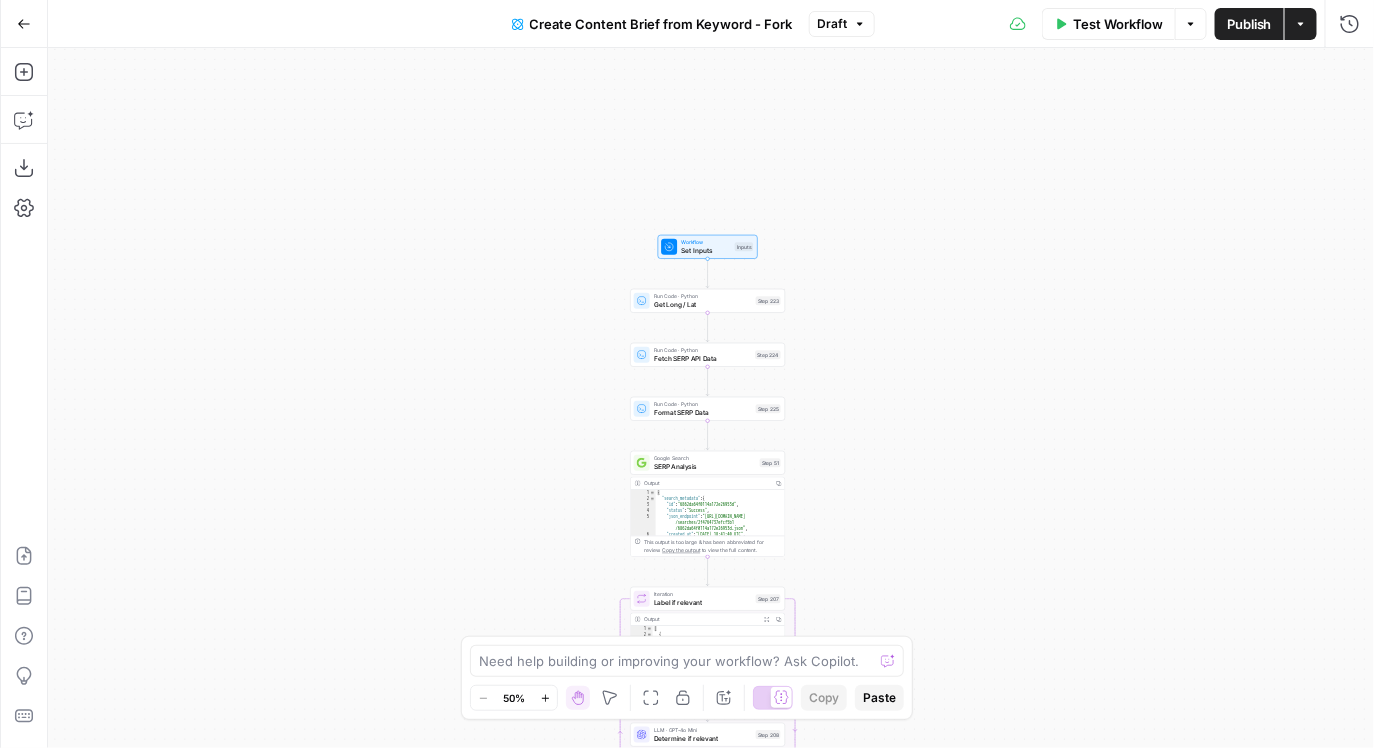 drag, startPoint x: 872, startPoint y: 489, endPoint x: 866, endPoint y: 332, distance: 157.11461 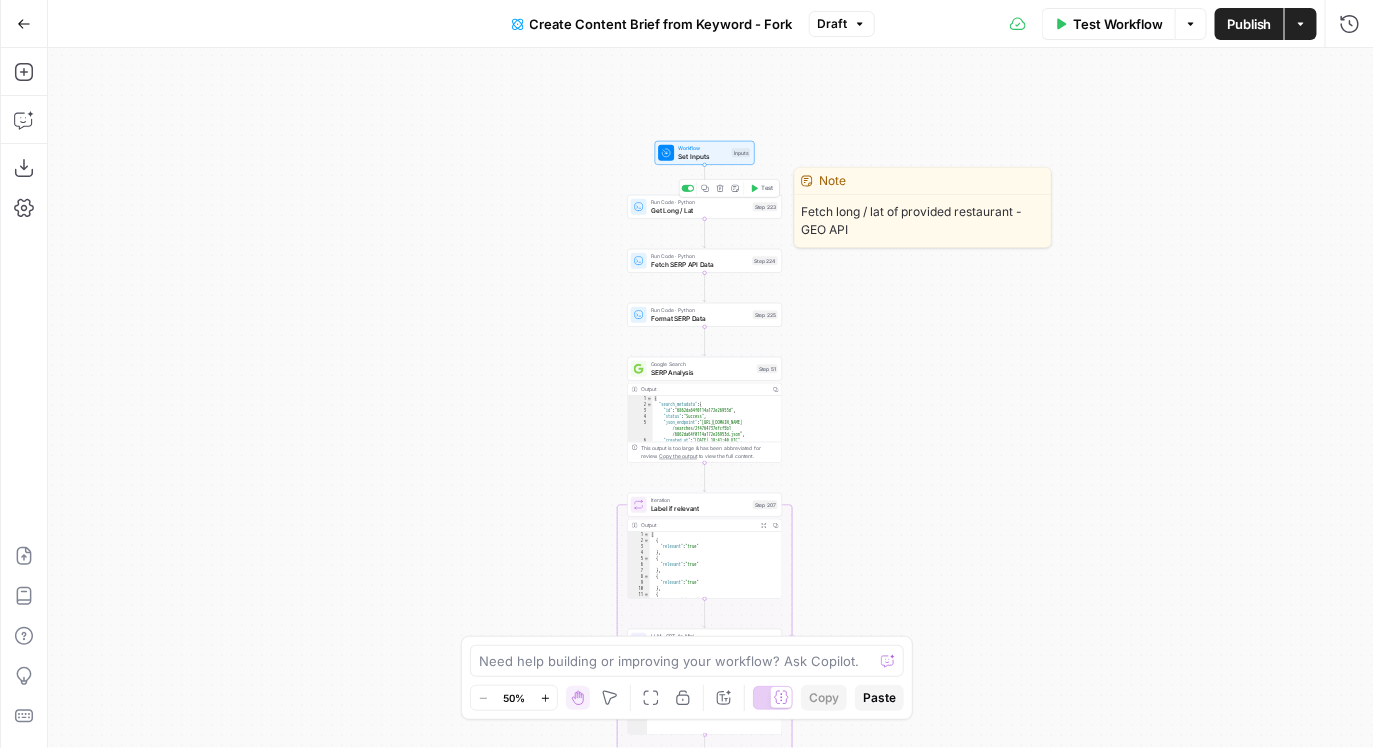 click on "Get Long / Lat" at bounding box center [700, 210] 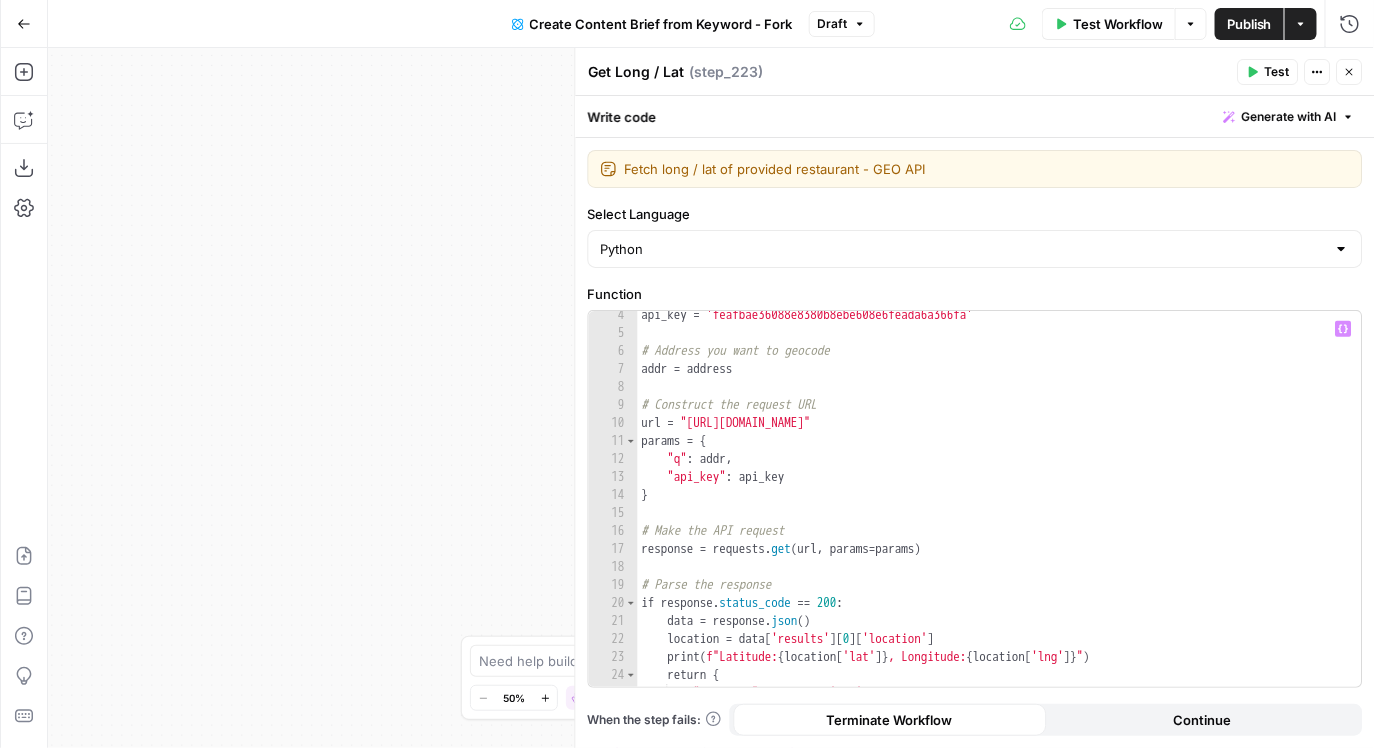 scroll, scrollTop: 58, scrollLeft: 0, axis: vertical 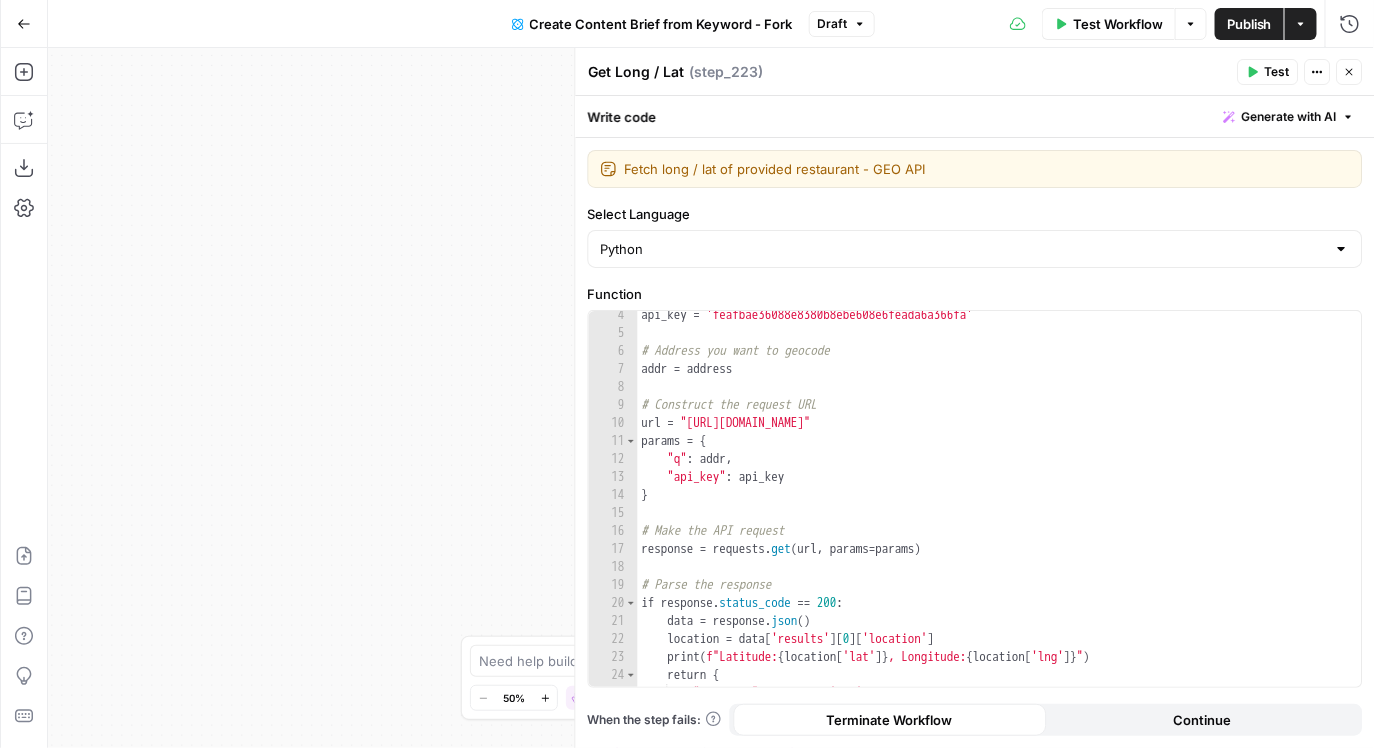 click on "Select Language" at bounding box center [975, 214] 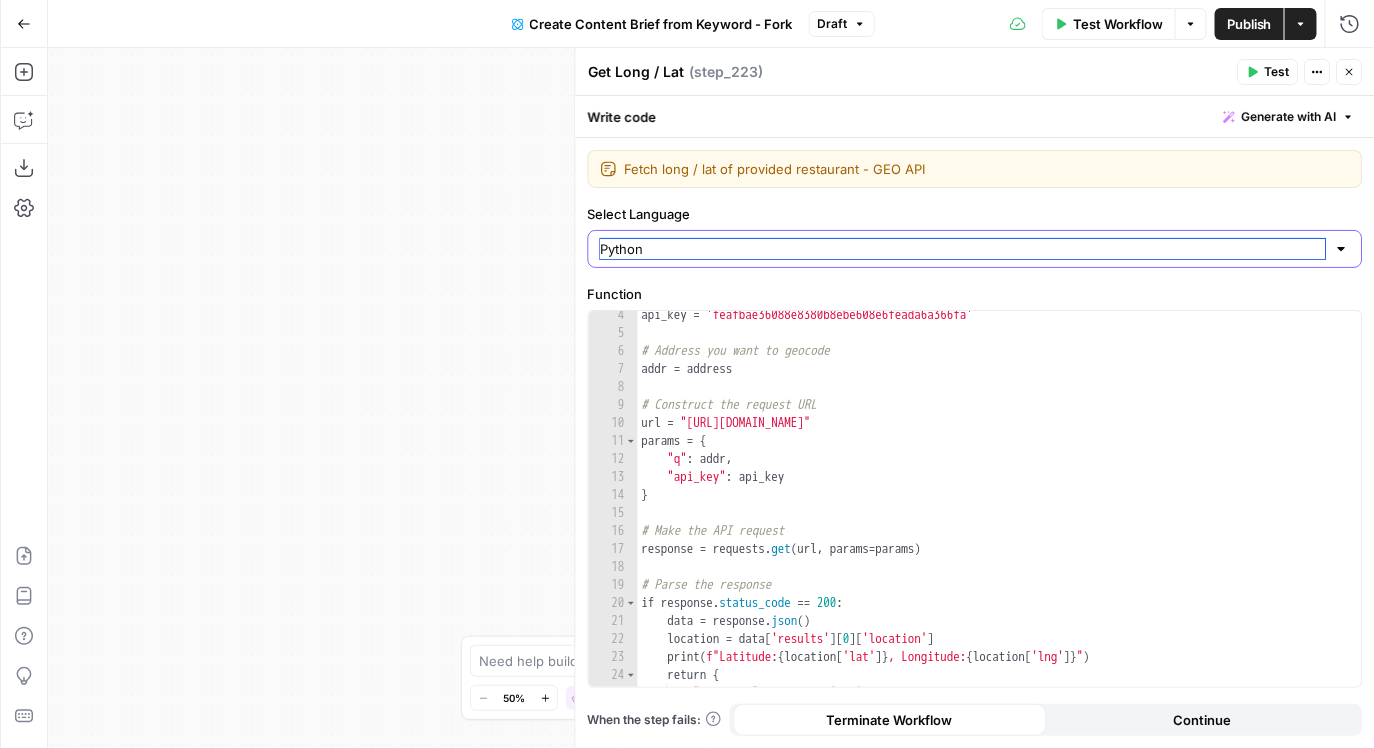 click on "Python" at bounding box center [963, 249] 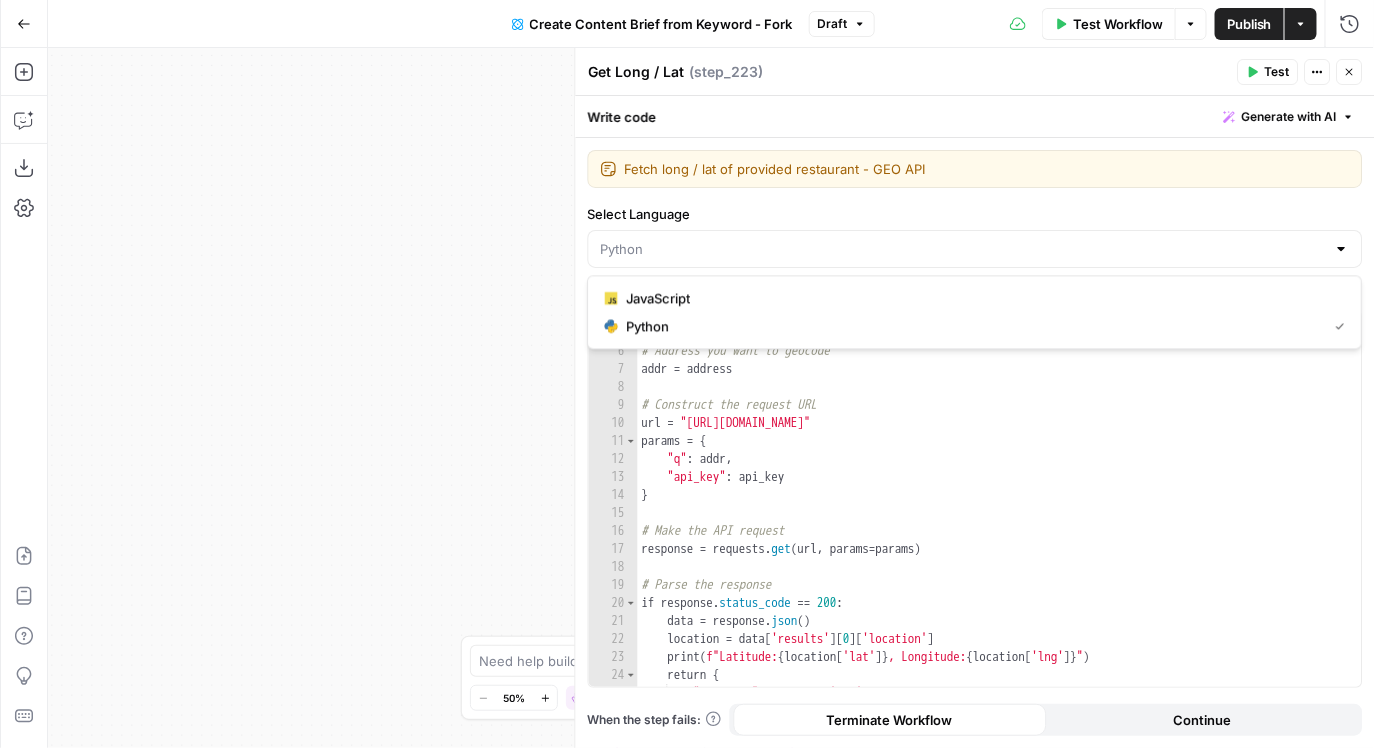 type on "Python" 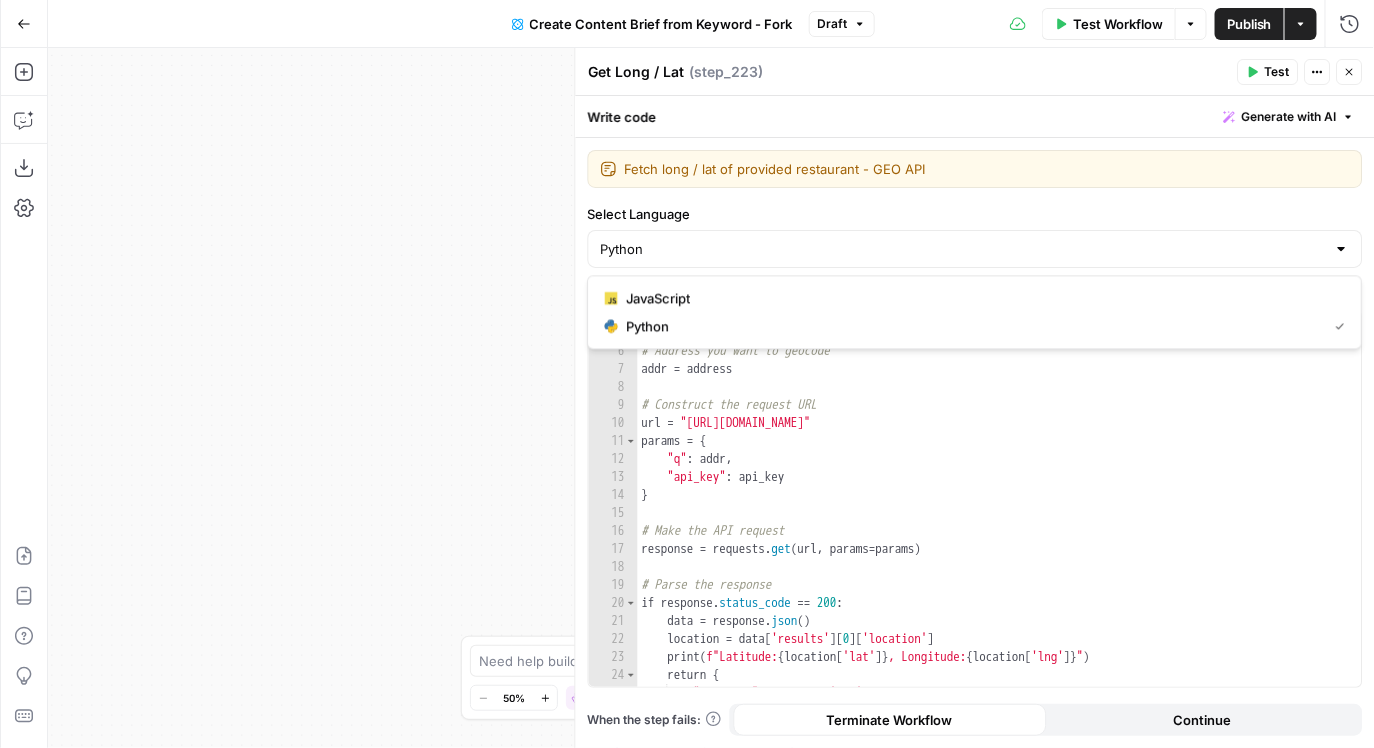 click on "Write code Generate with AI" at bounding box center (975, 116) 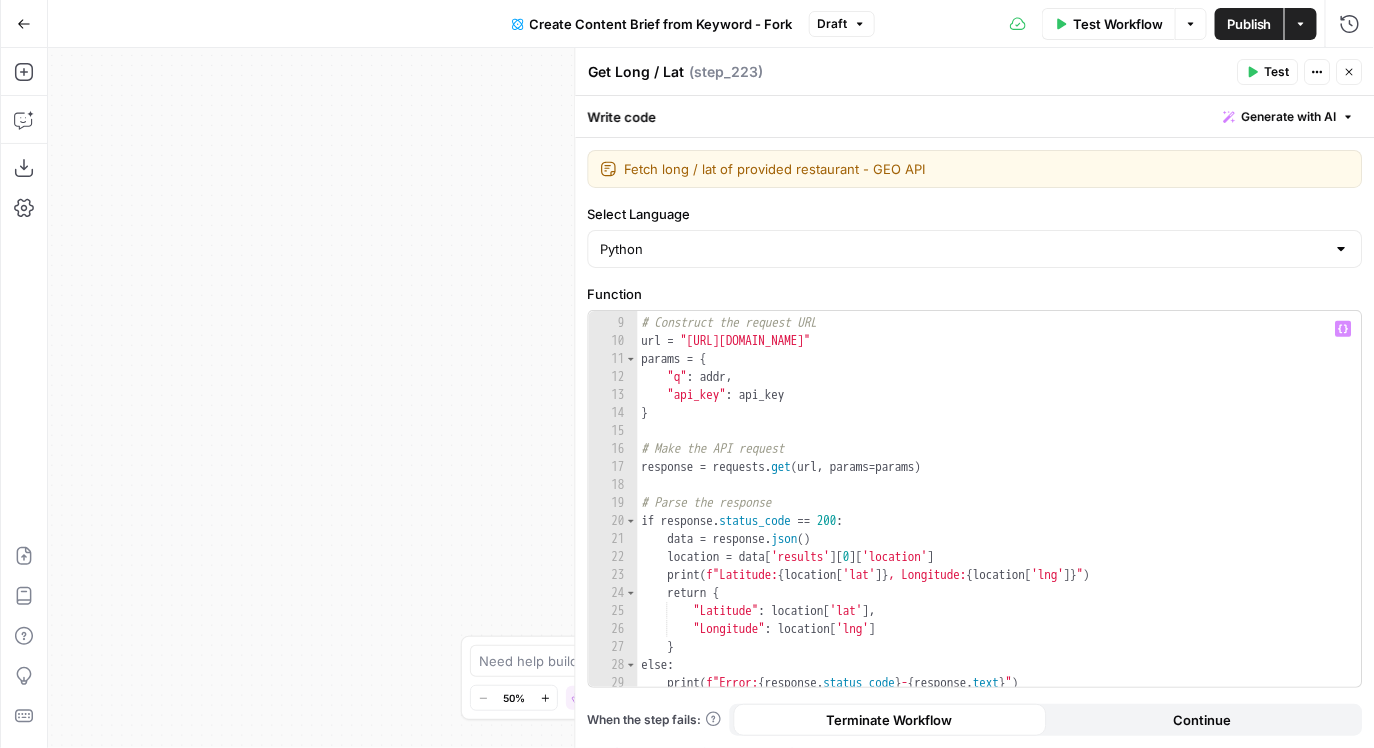 scroll, scrollTop: 141, scrollLeft: 0, axis: vertical 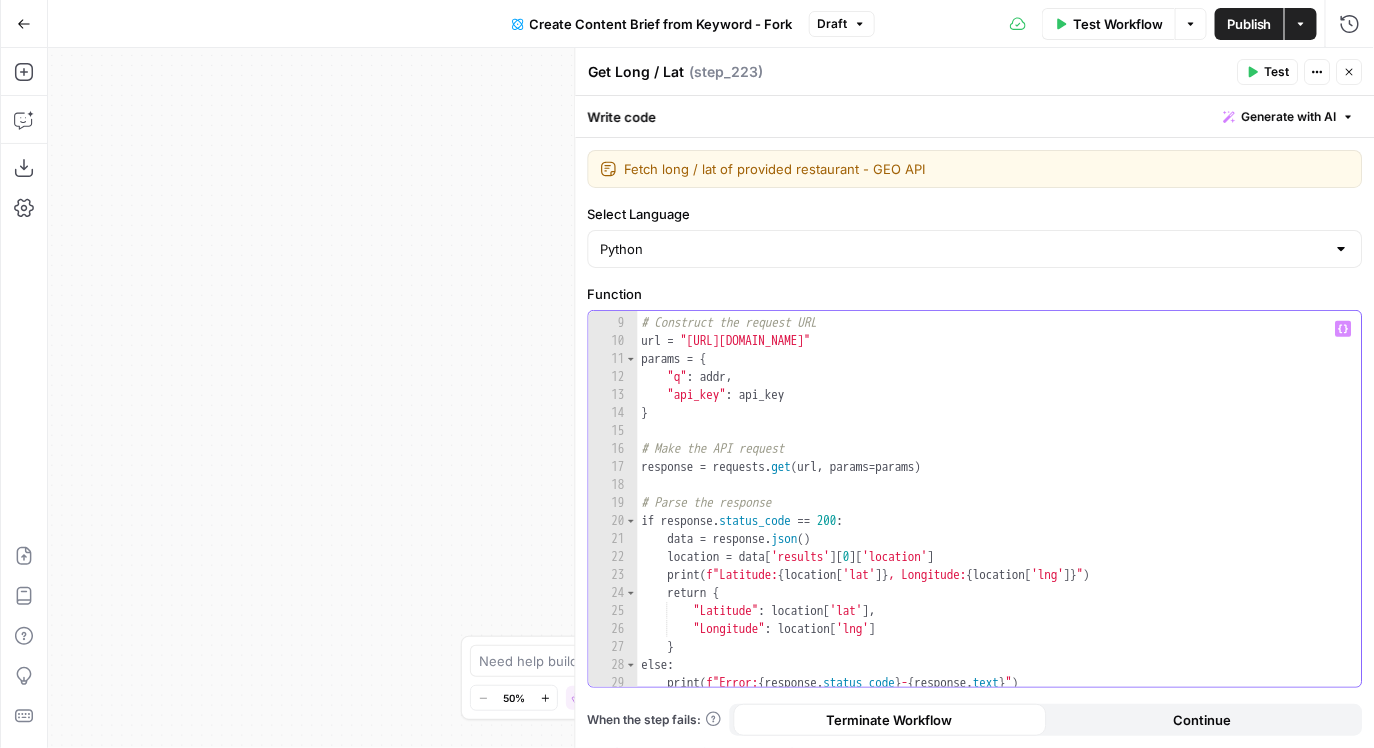 type on "**********" 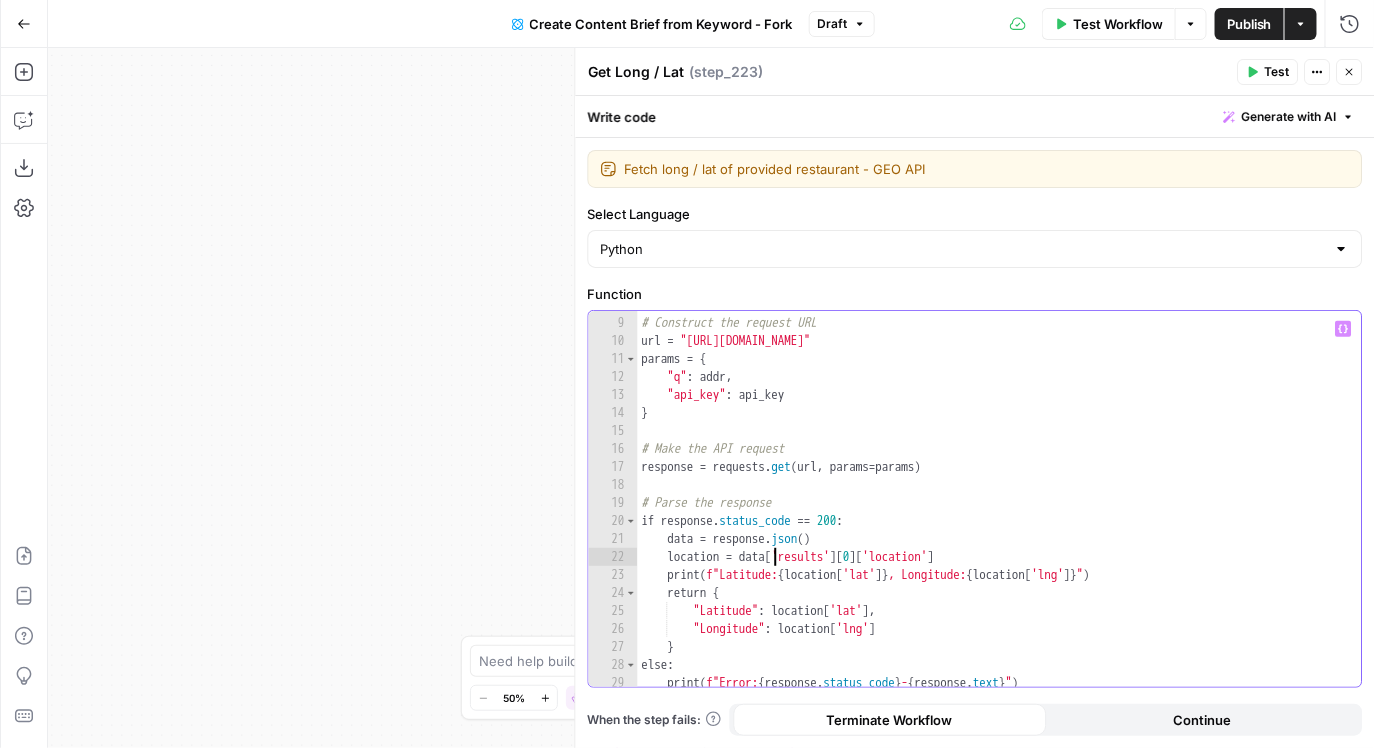 click on "# Construct the request URL url   =   "https://api.geocod.io/v1.7/geocode" params   =   {      "q" :   addr ,      "api_key" :   api_key } # Make the API request response   =   requests . get ( url ,   params = params ) # Parse the response if   response . status_code   ==   200 :      data   =   response . json ( )      location   =   data [ 'results' ] [ 0 ] [ 'location' ]      print ( f"Latitude:  { location [ 'lat' ]} , Longitude:  { location [ 'lng' ]} " )      return   {           "Latitude" :   location [ 'lat' ] ,             "Longitude" :   location [ 'lng' ]      } else :      print ( f"Error:  { response . status_code }  -  { response . text } " )" at bounding box center (1000, 502) 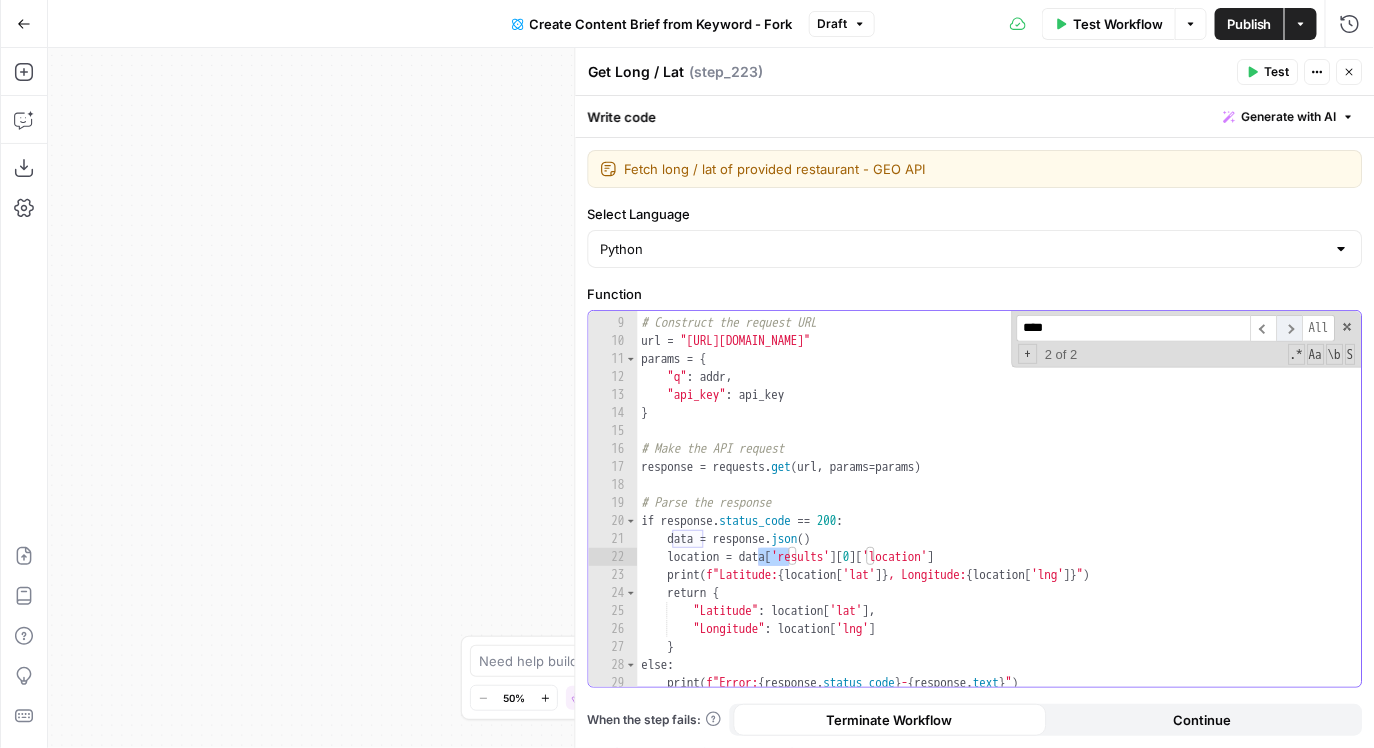 click on "​" at bounding box center [1289, 328] 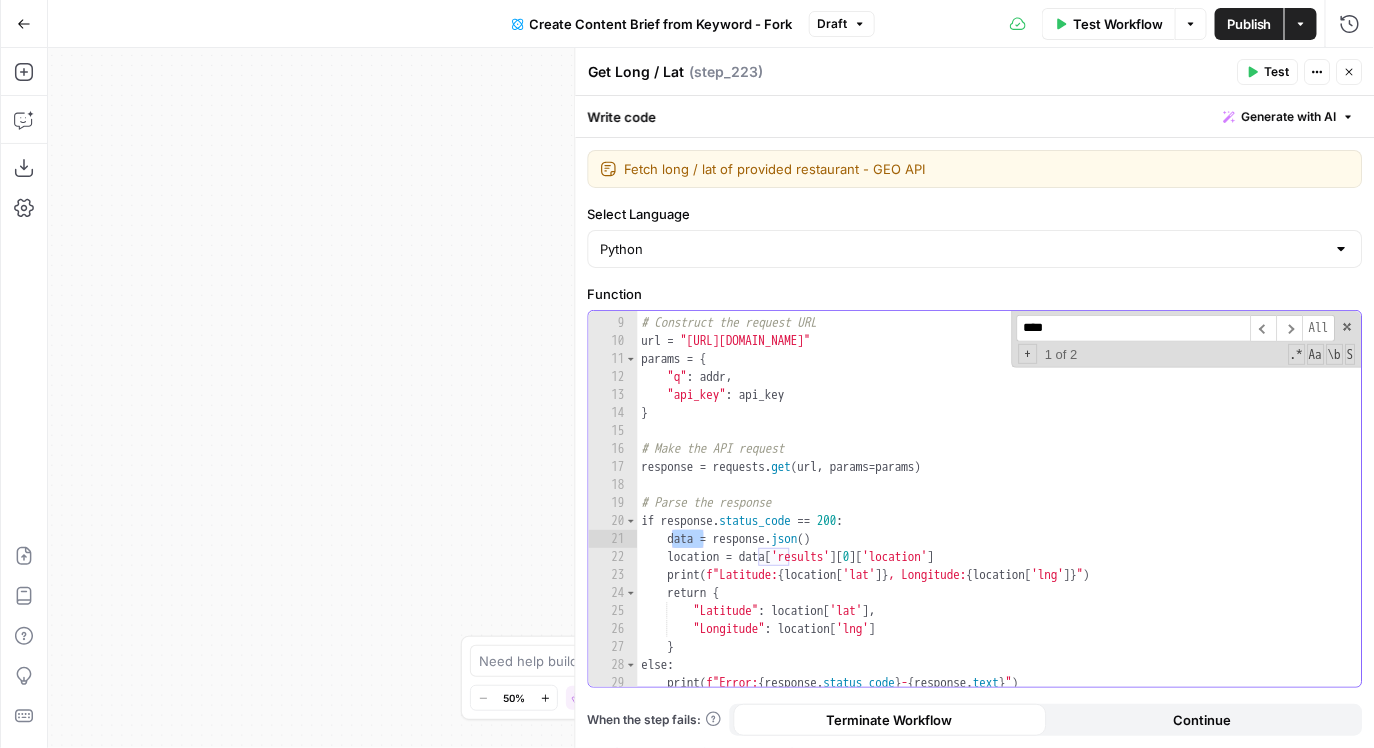 click on "# Construct the request URL url   =   "https://api.geocod.io/v1.7/geocode" params   =   {      "q" :   addr ,      "api_key" :   api_key } # Make the API request response   =   requests . get ( url ,   params = params ) # Parse the response if   response . status_code   ==   200 :      data   =   response . json ( )      location   =   data [ 'results' ] [ 0 ] [ 'location' ]      print ( f"Latitude:  { location [ 'lat' ]} , Longitude:  { location [ 'lng' ]} " )      return   {           "Latitude" :   location [ 'lat' ] ,             "Longitude" :   location [ 'lng' ]      } else :      print ( f"Error:  { response . status_code }  -  { response . text } " )" at bounding box center (1000, 502) 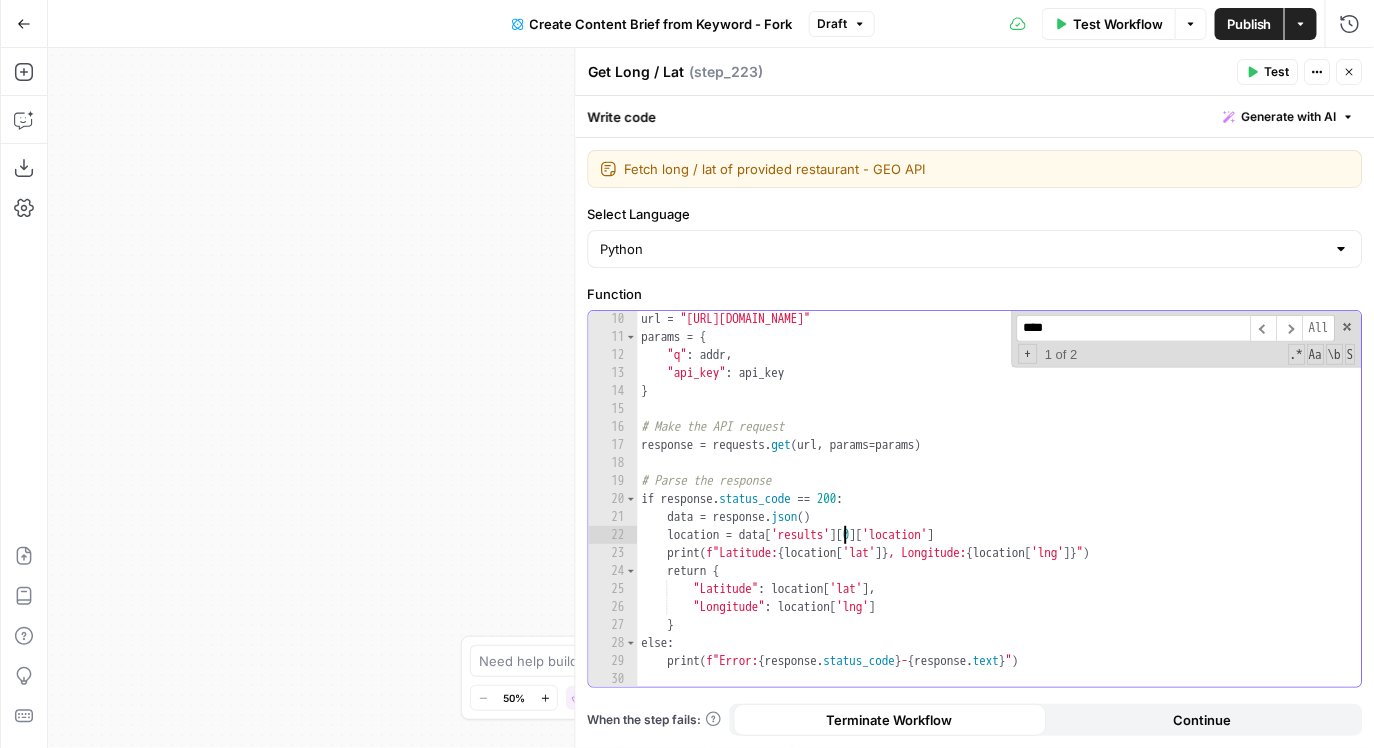 scroll, scrollTop: 163, scrollLeft: 0, axis: vertical 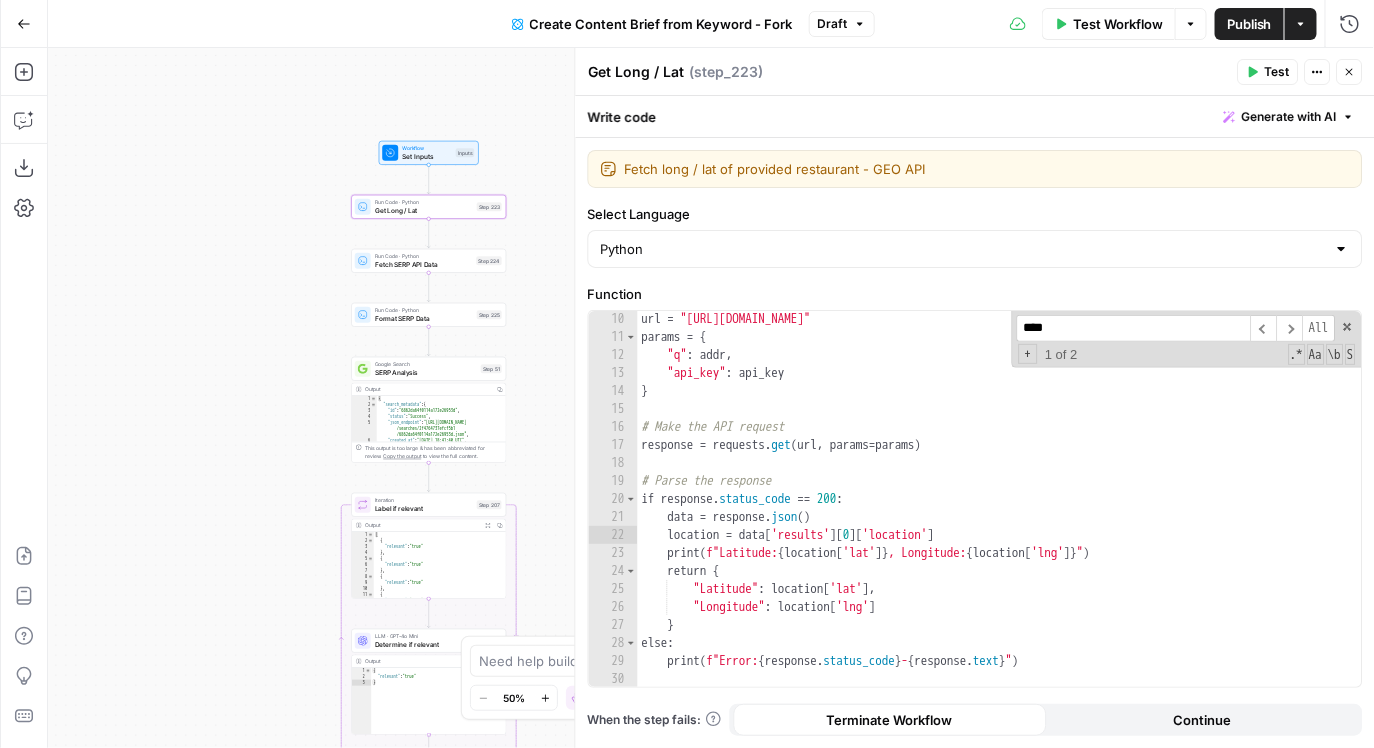 drag, startPoint x: 534, startPoint y: 252, endPoint x: 134, endPoint y: 245, distance: 400.06125 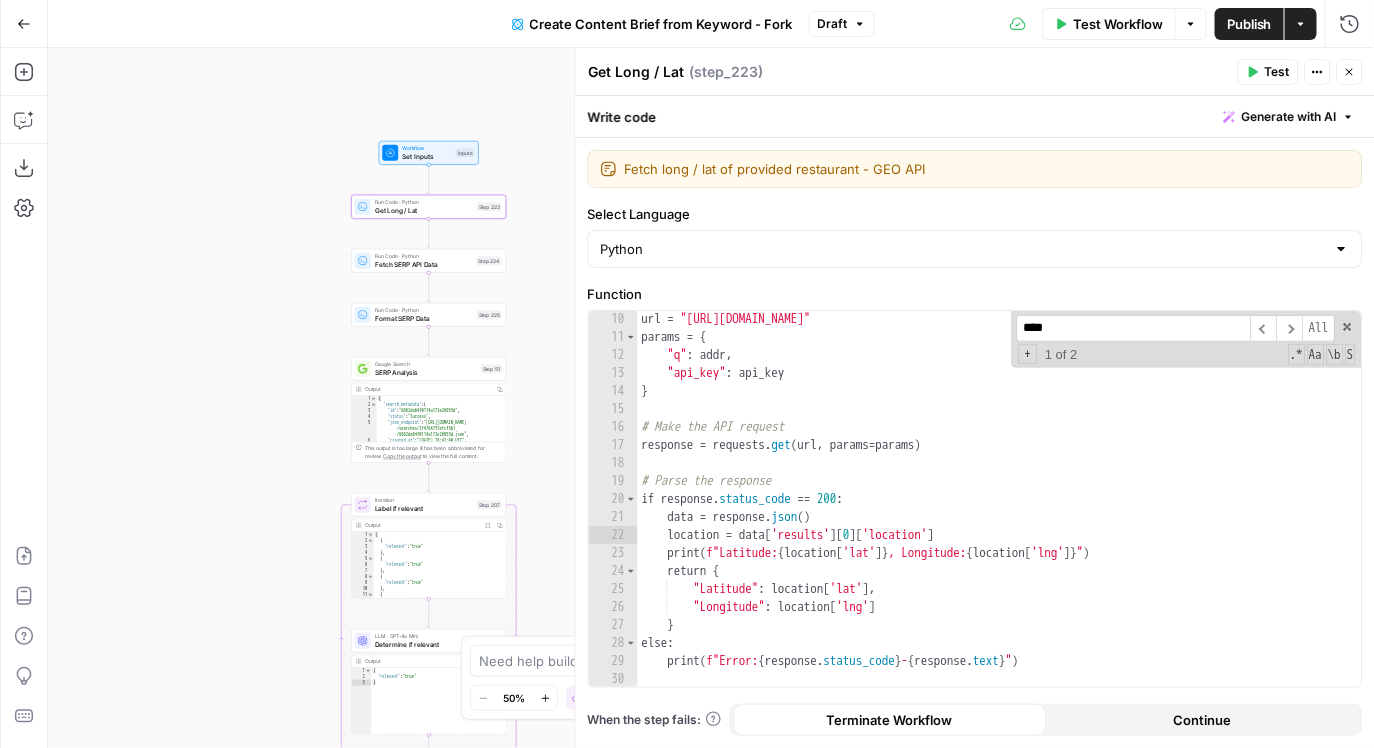 click on "Workflow Set Inputs Inputs Run Code · Python Get Long / Lat Step 223 Run Code · Python Fetch SERP API Data Step 224 Run Code · Python Format SERP Data Step 225 Google Search SERP Analysis Step 51 Output Copy 1 2 3 4 5 6 7 {    "search_metadata" :  {      "id" :  "6862da64f0114a172e26953d" ,      "status" :  "Success" ,      "json_endpoint" :  "https://serpapi.com          /searches/2f4764737efcf5b1          /6862da64f0114a172e26953d.json" ,      "created_at" :  "2025-06-30 18:41:40 UTC" ,      "processed_at" :  "2025-06-30 18:41:40 UTC" ,     This output is too large & has been abbreviated for review.   Copy the output   to view the full content. Loop Iteration Label if relevant Step 207 Output Expand Output Copy 1 2 3 4 5 6 7 8 9 10 11 12 13 [    {      "relevant" :  "true"    } ,    {      "relevant" :  "true"    } ,    {      "relevant" :  "true"    } ,    {      "relevant" :  "true"    } ,     LLM · GPT-4o Mini Determine if relevant Step 208 Output Expand Output Copy 1 2 3 {    :" at bounding box center [711, 398] 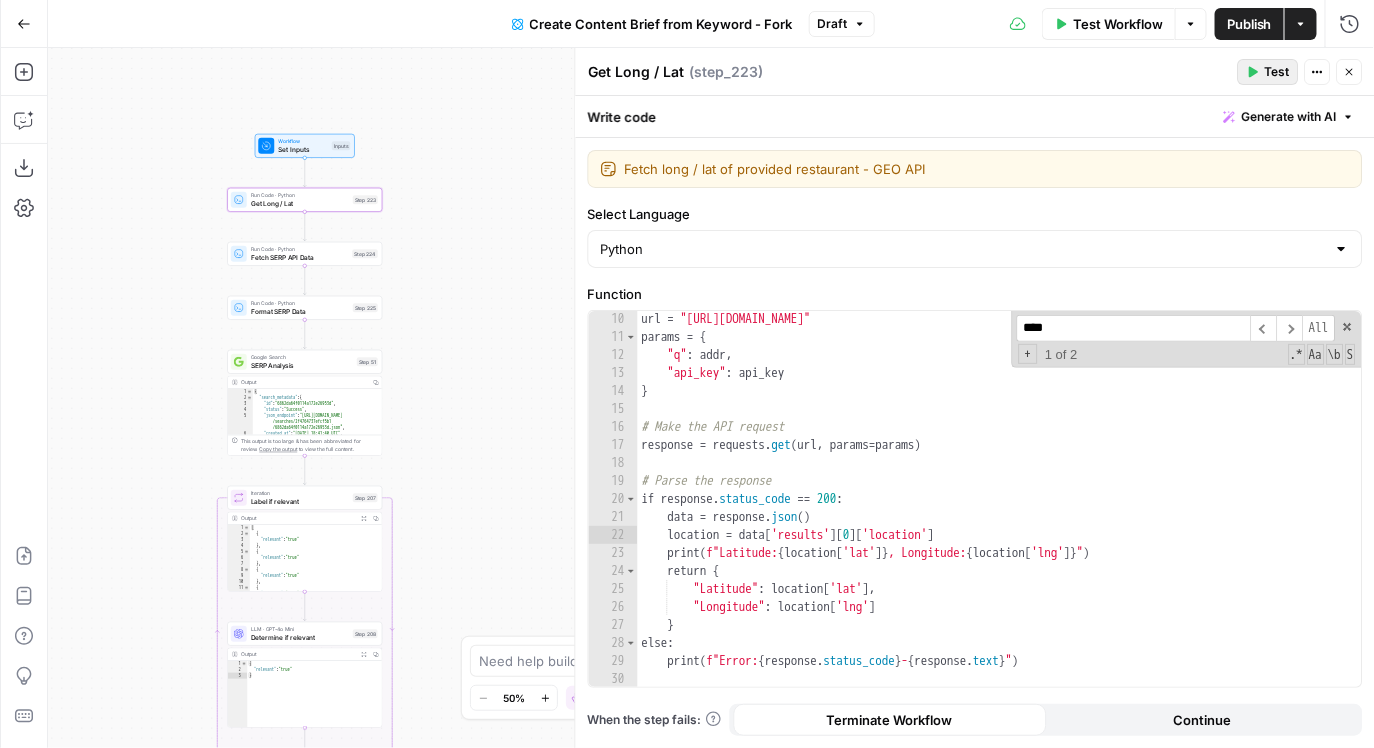 click on "Test" at bounding box center (1277, 72) 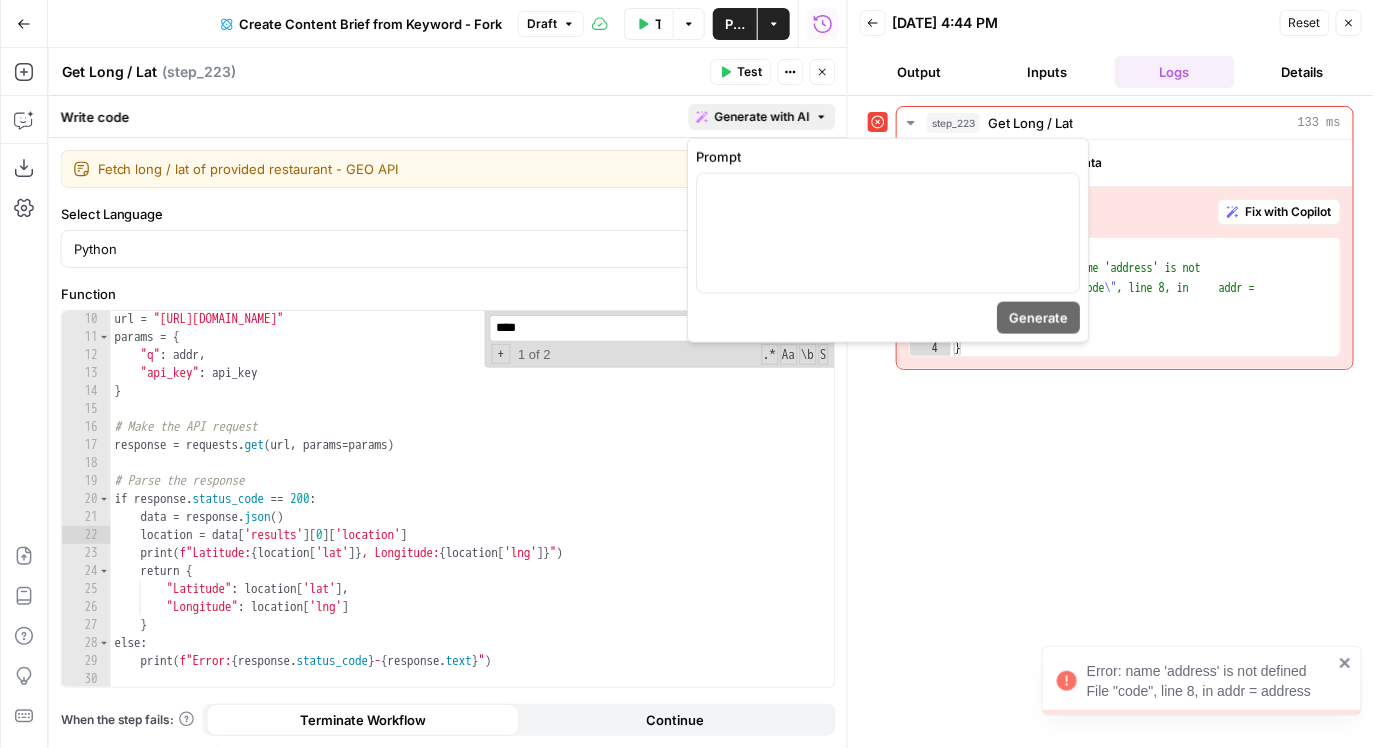 click on "Generate with AI" at bounding box center [762, 117] 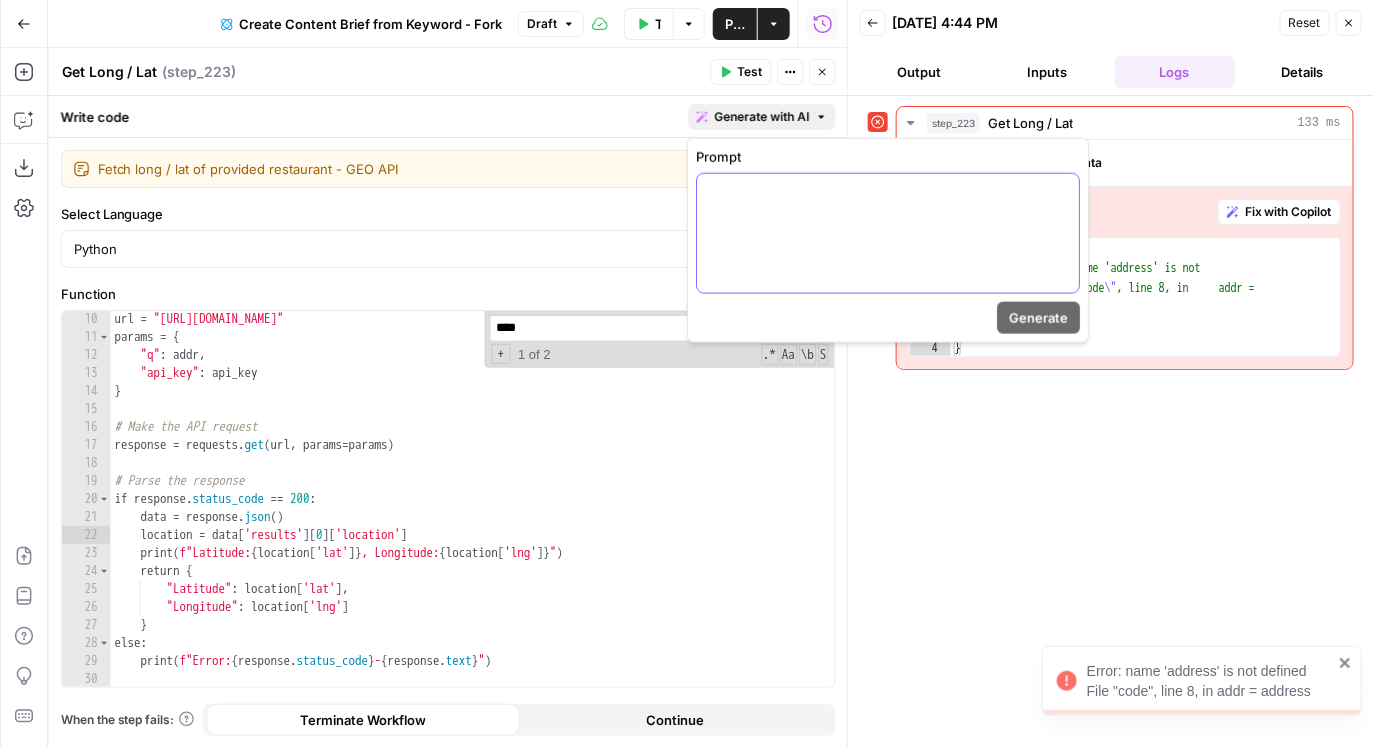 click at bounding box center (888, 233) 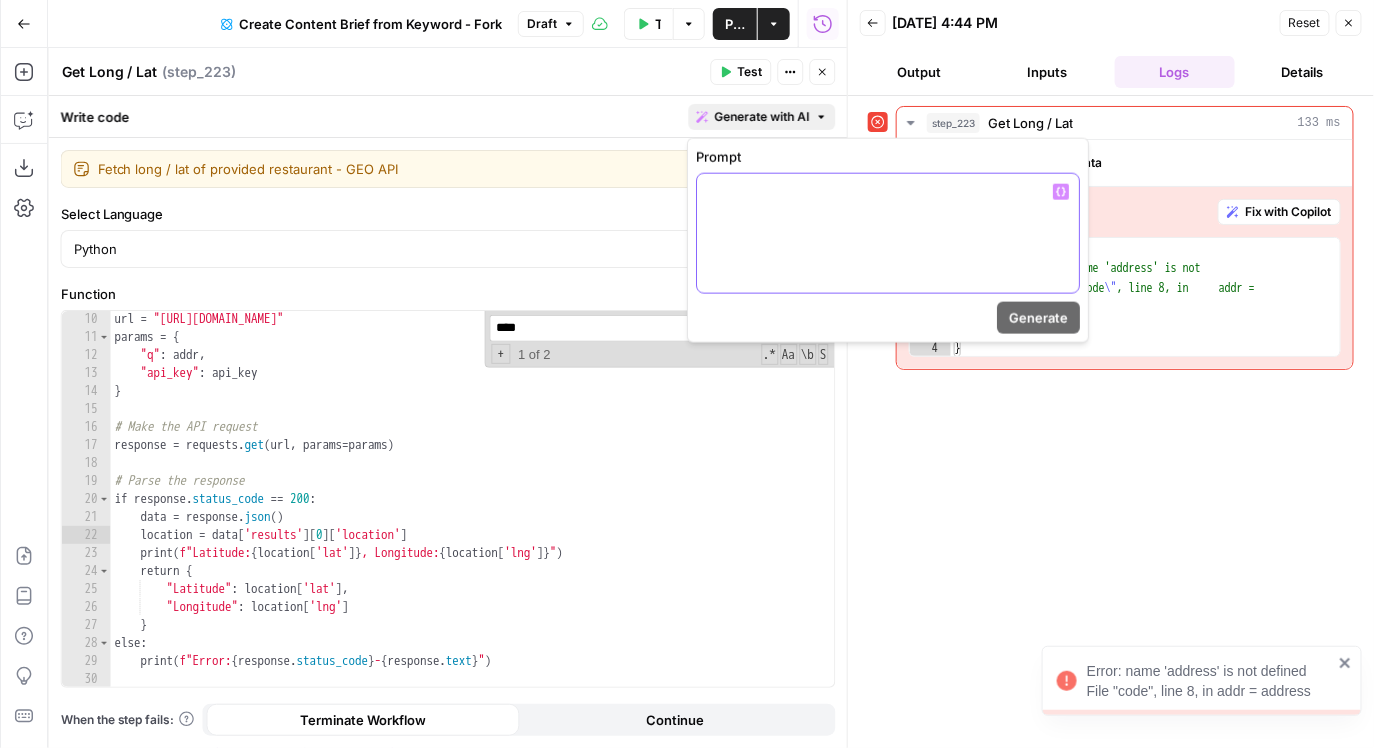 type 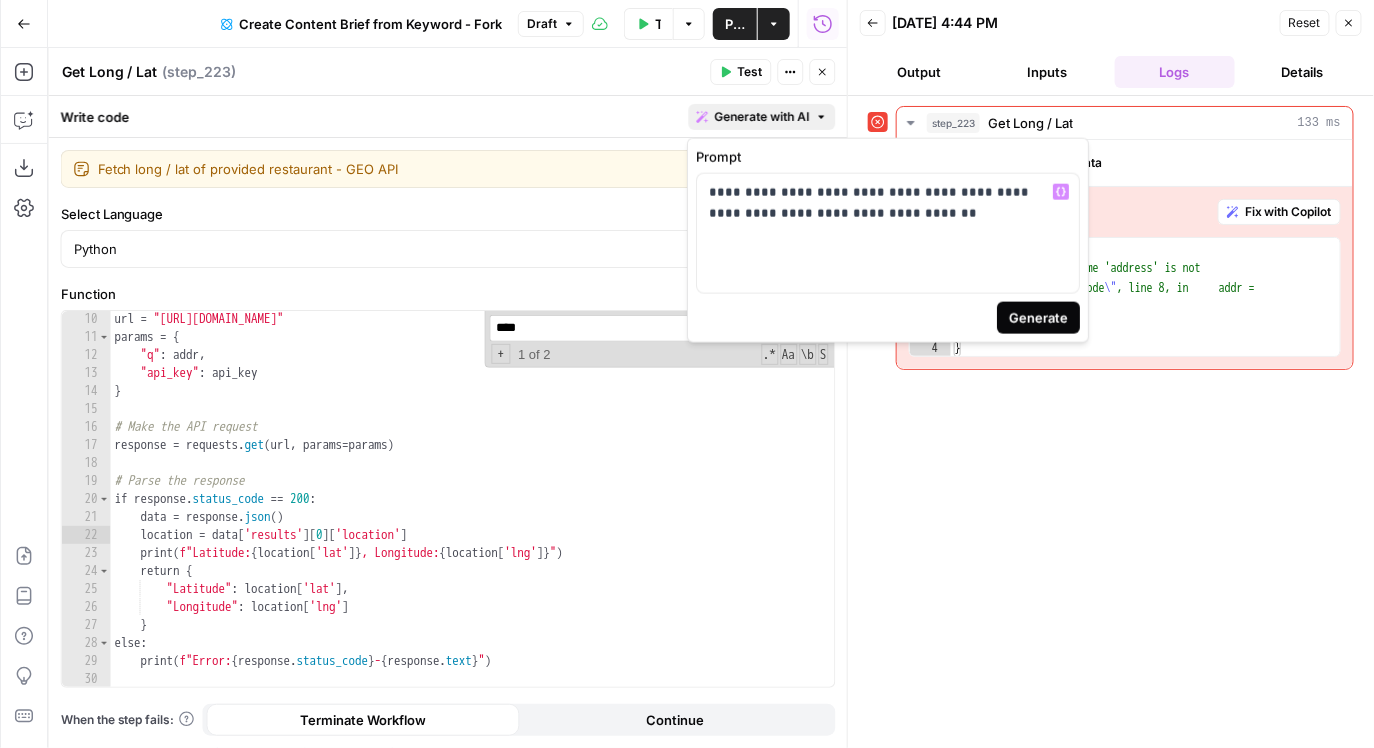 click on "Generate" at bounding box center (1038, 318) 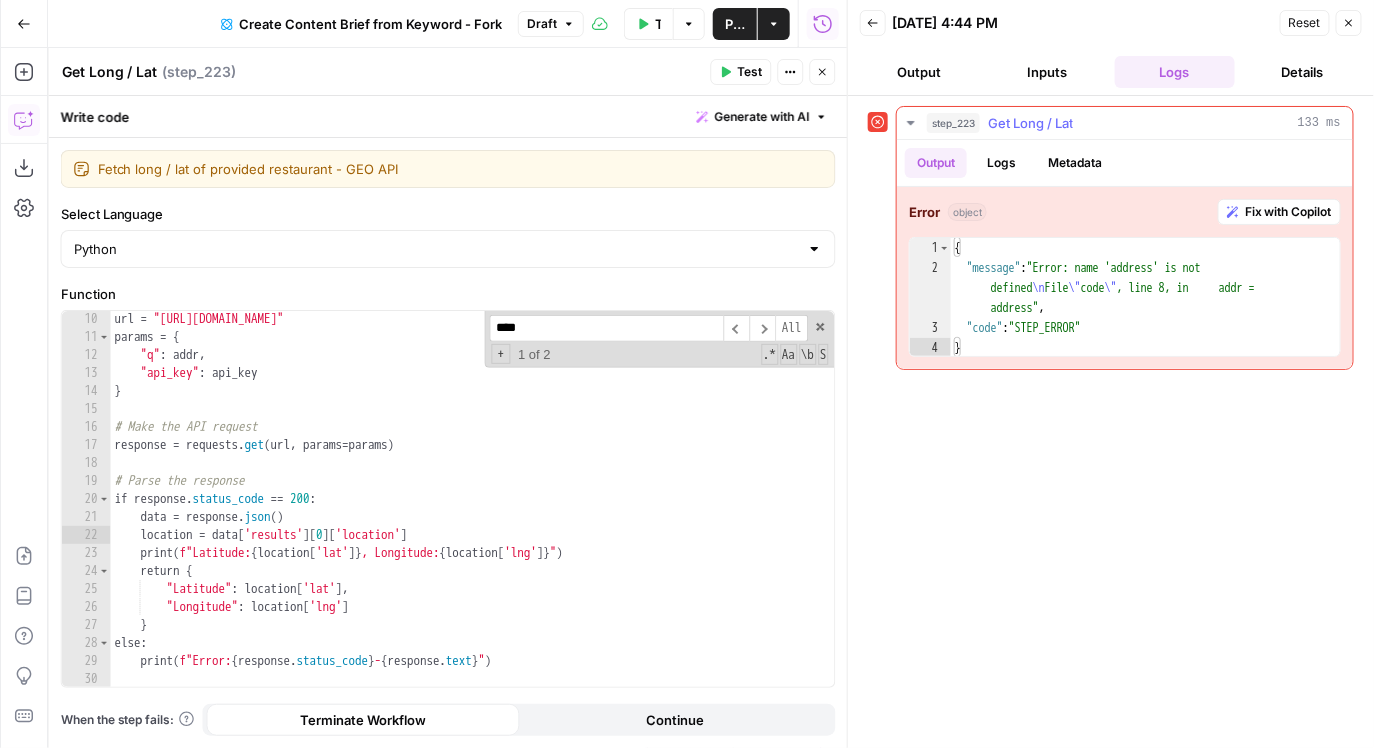 scroll, scrollTop: 17, scrollLeft: 0, axis: vertical 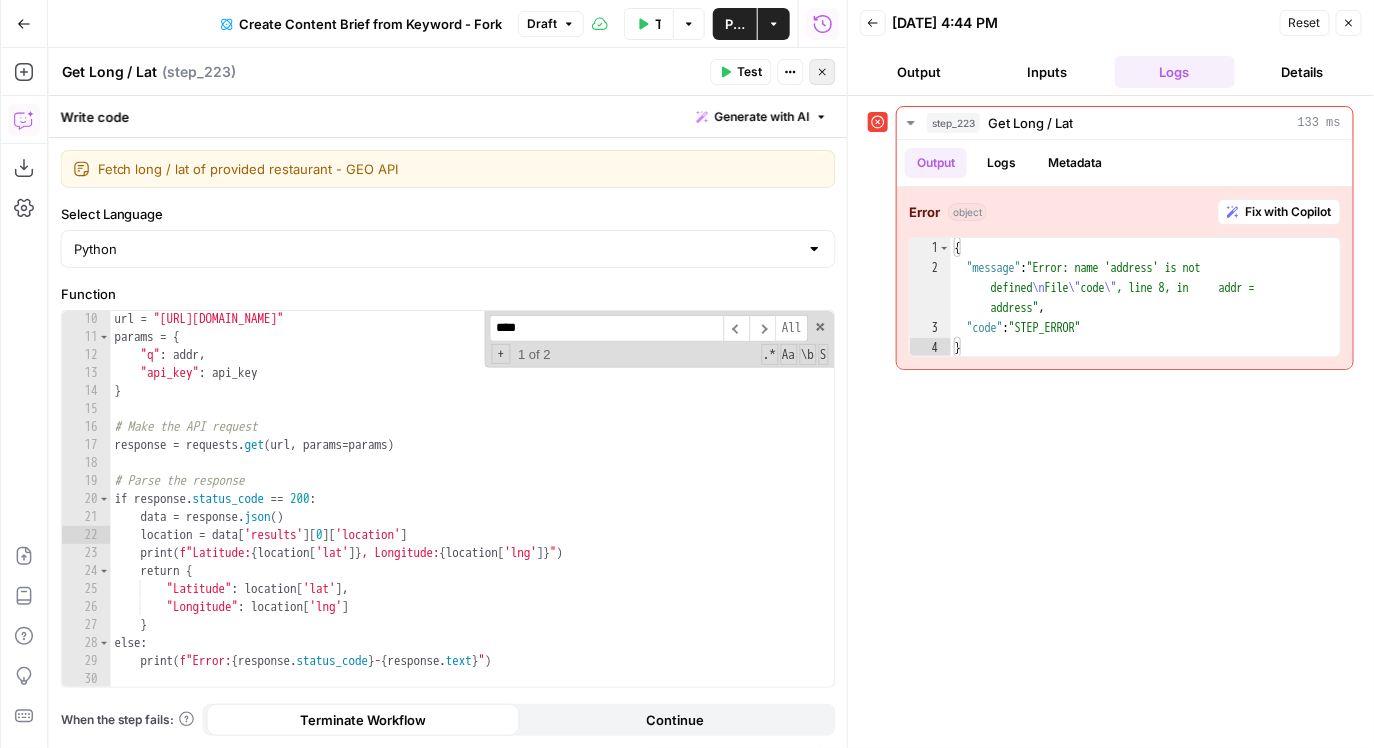 click 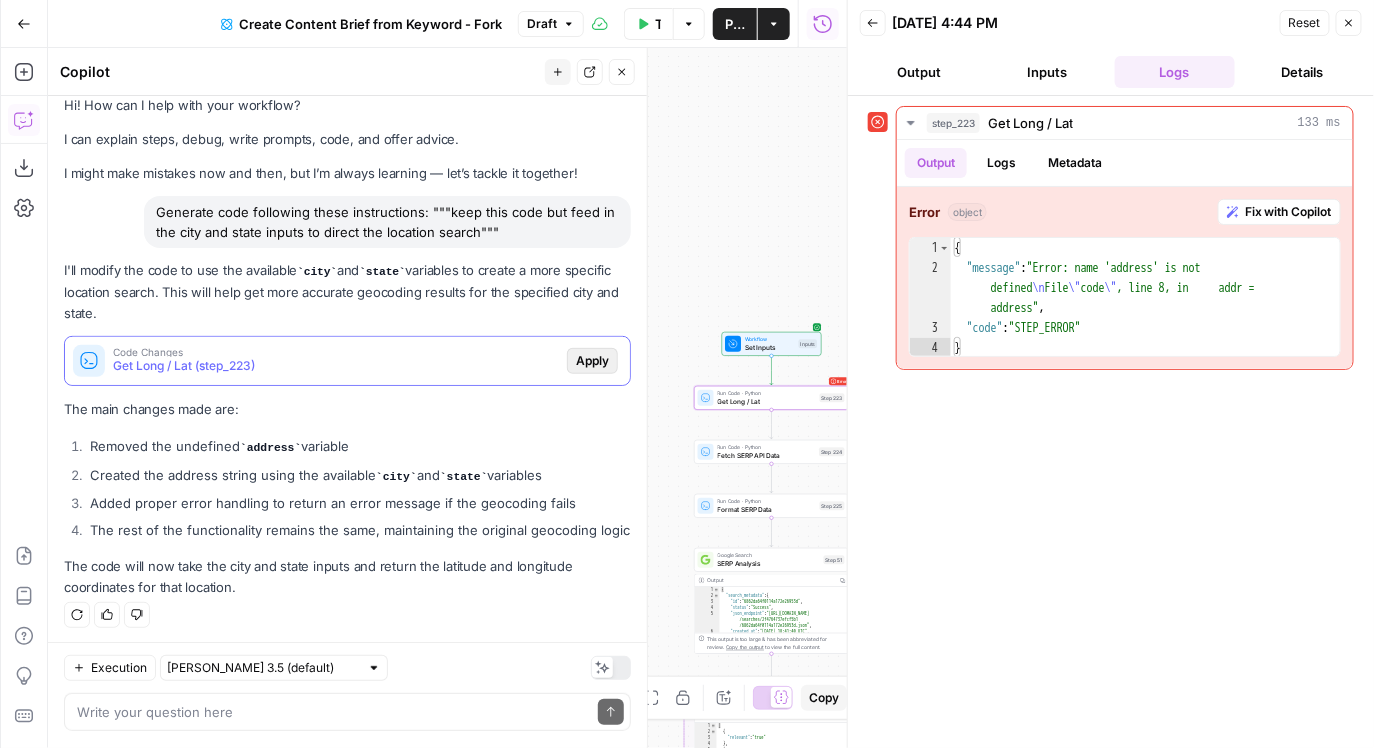 click on "Apply" at bounding box center (592, 361) 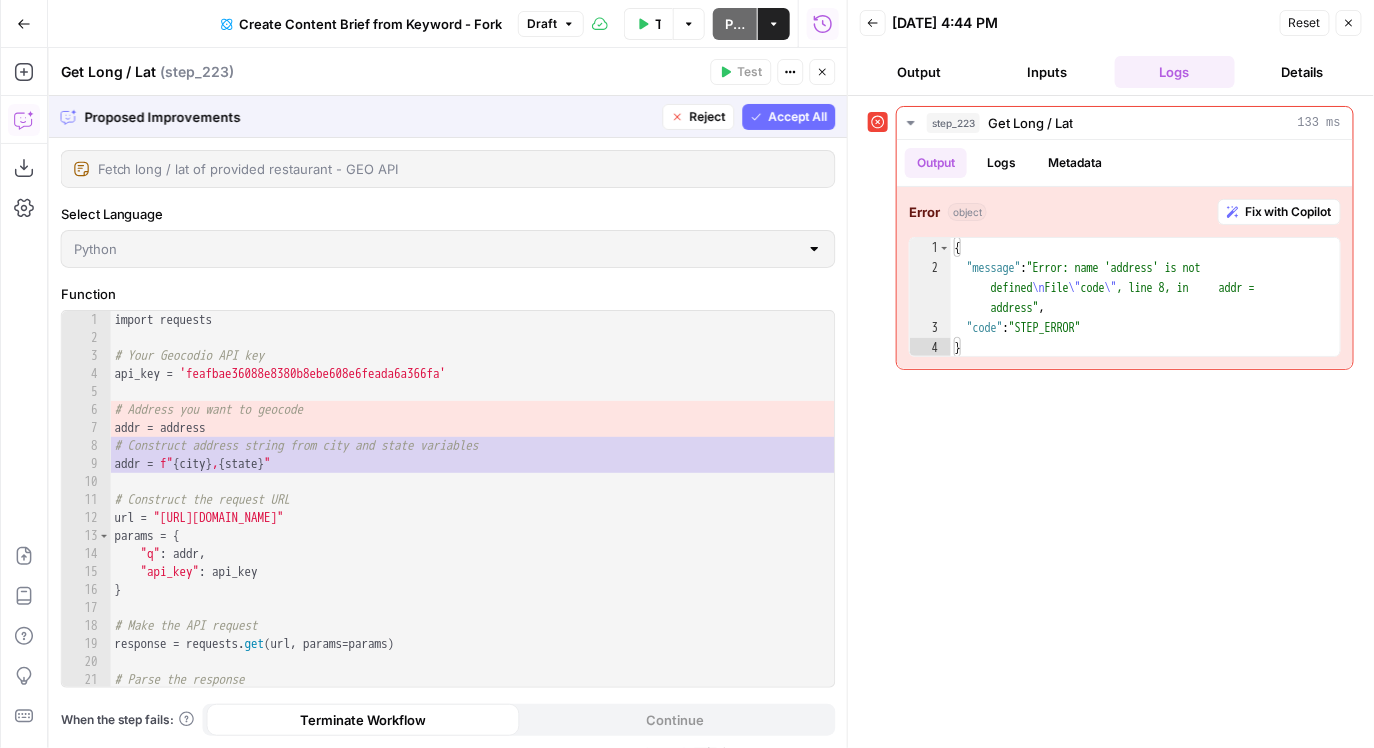 click on "Accept All" at bounding box center [798, 117] 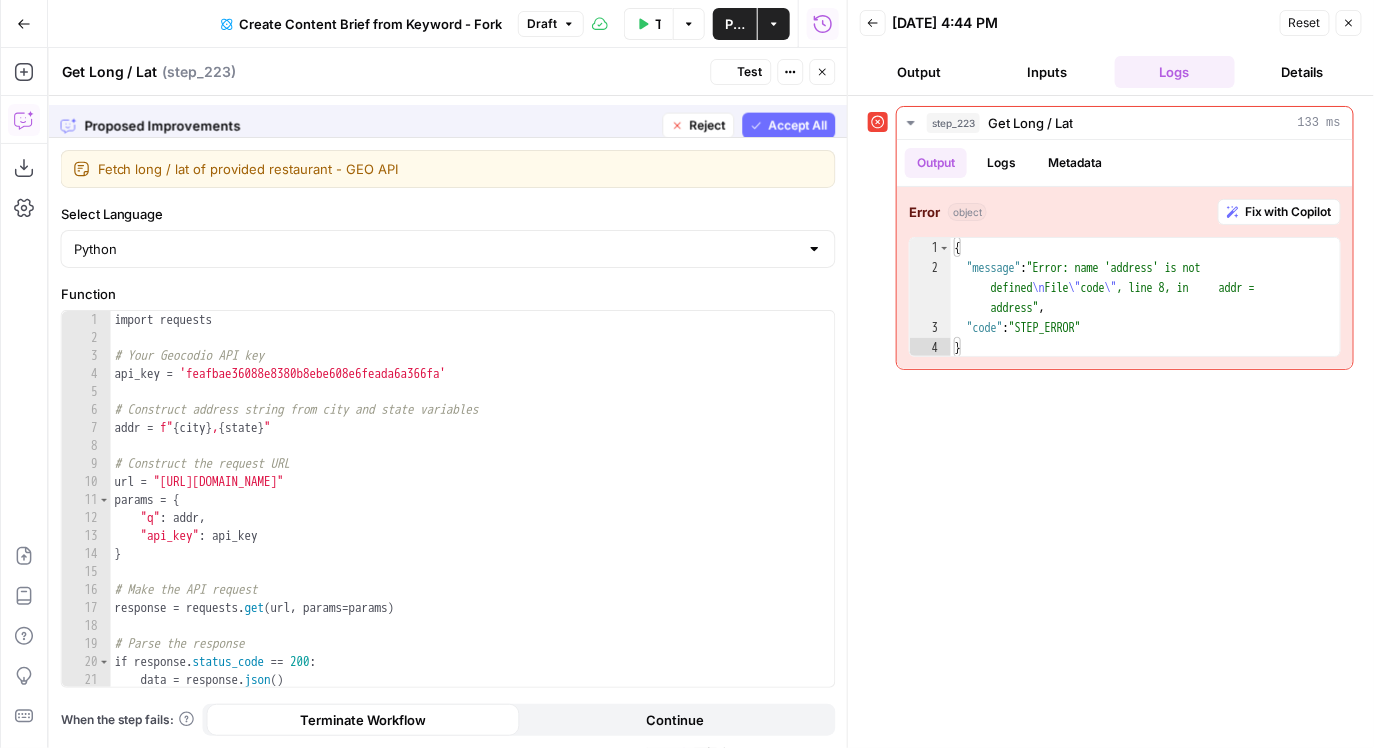 scroll, scrollTop: 49, scrollLeft: 0, axis: vertical 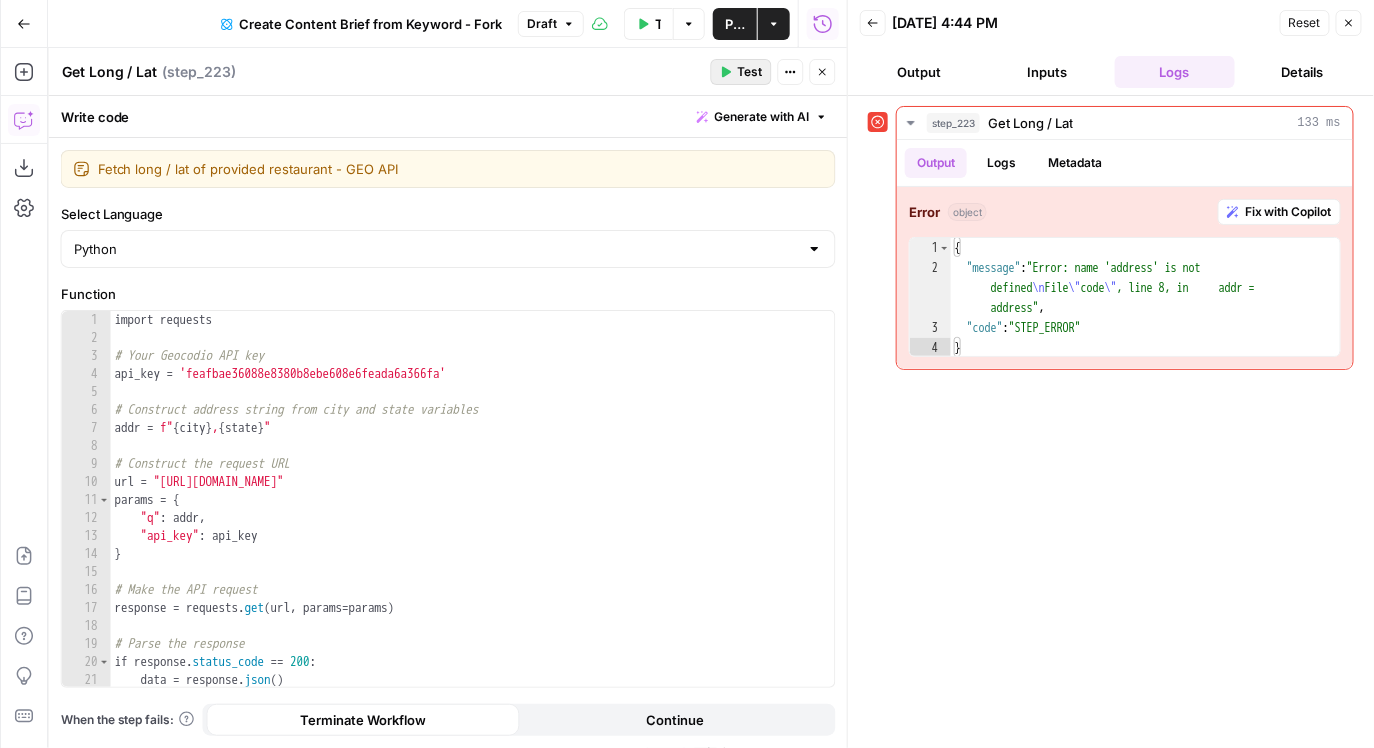 click on "Test" at bounding box center (741, 72) 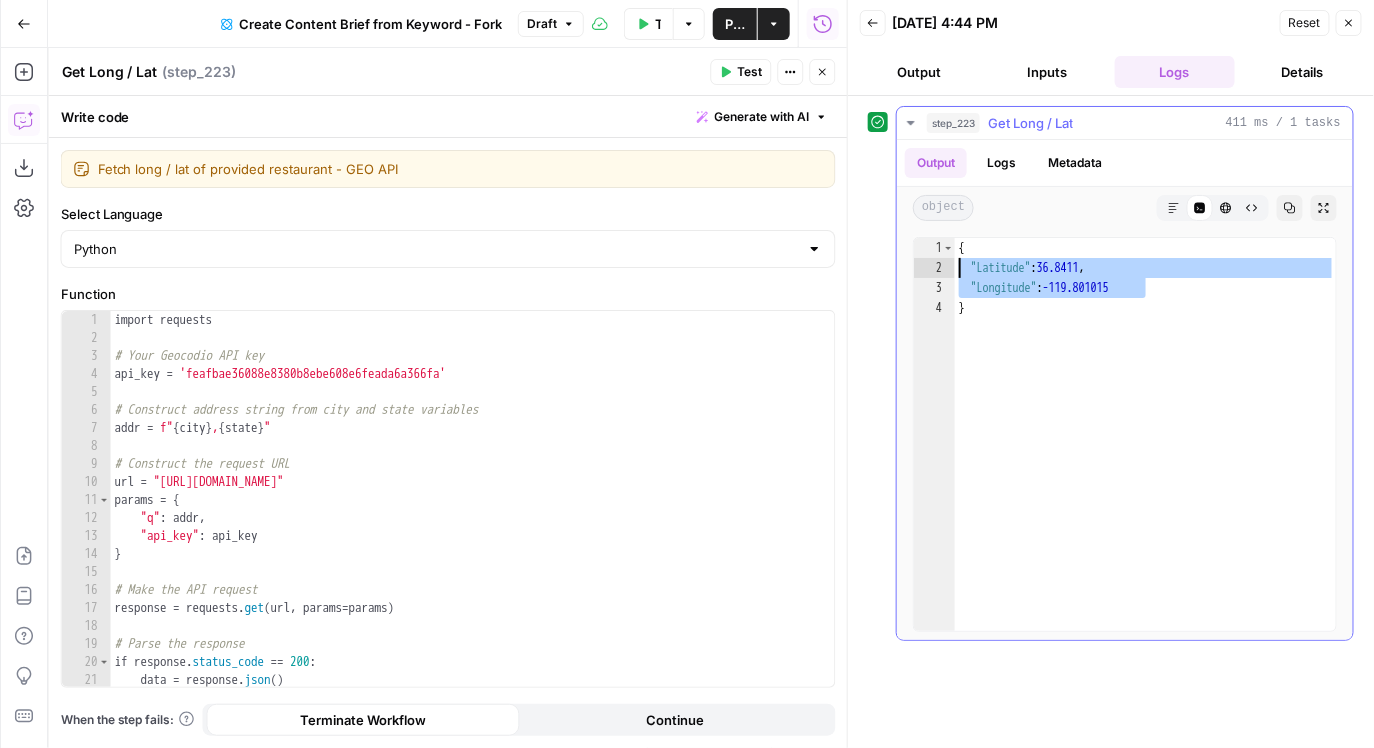 drag, startPoint x: 1167, startPoint y: 294, endPoint x: 920, endPoint y: 268, distance: 248.36465 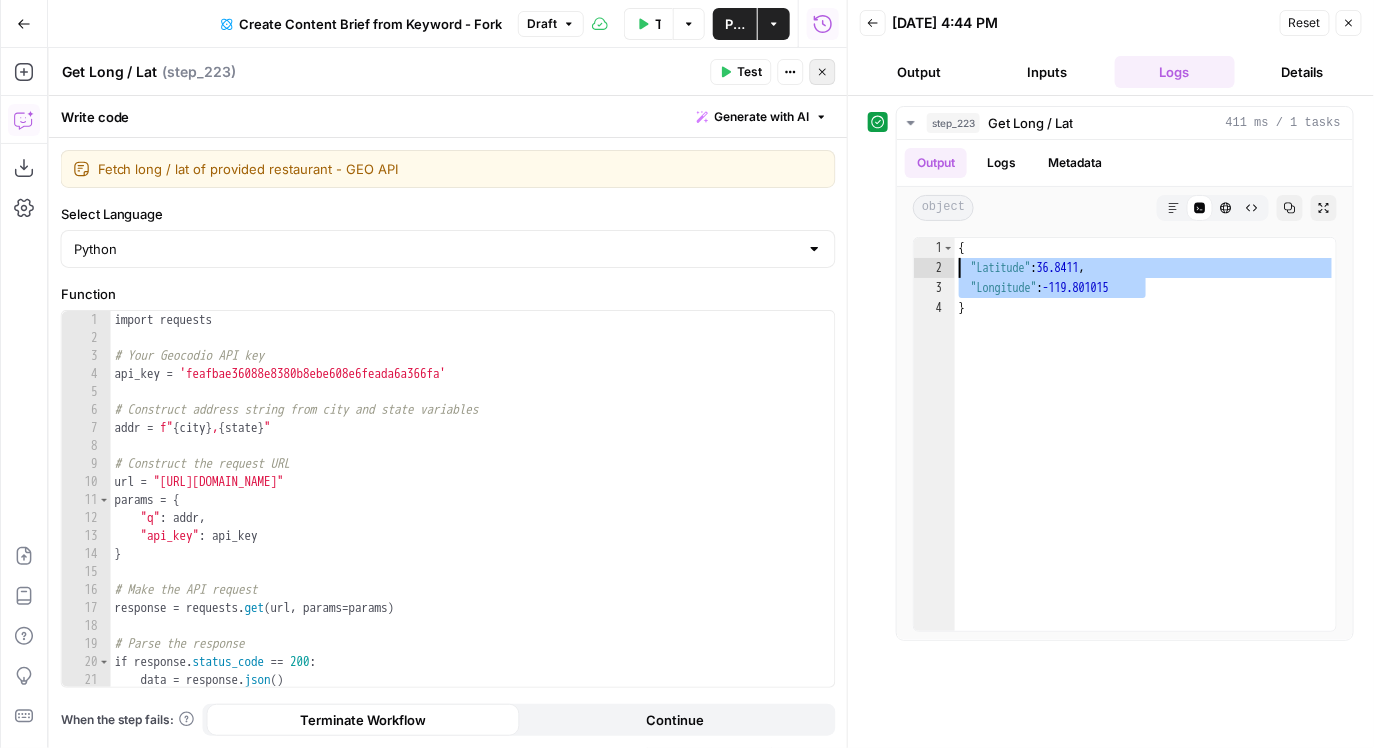 click 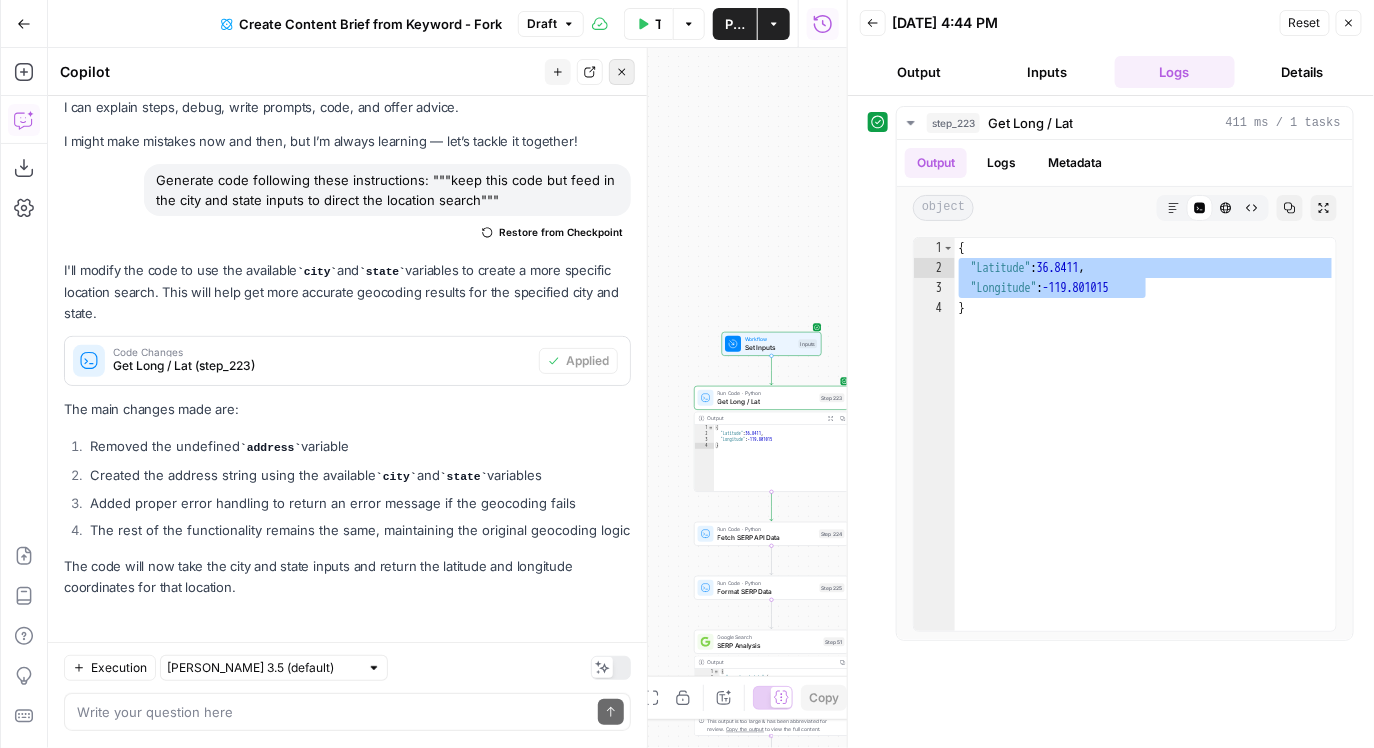 click on "Close" at bounding box center [622, 72] 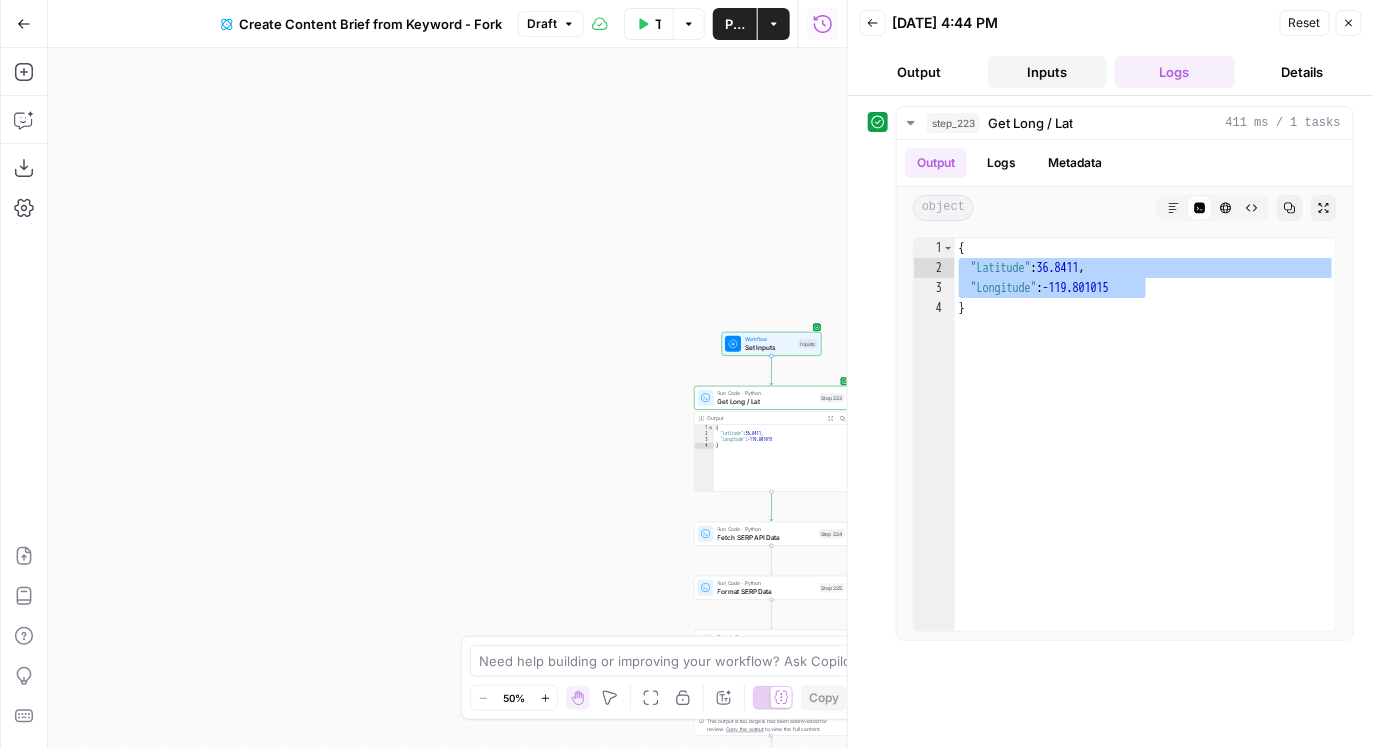 click on "Inputs" at bounding box center (1048, 72) 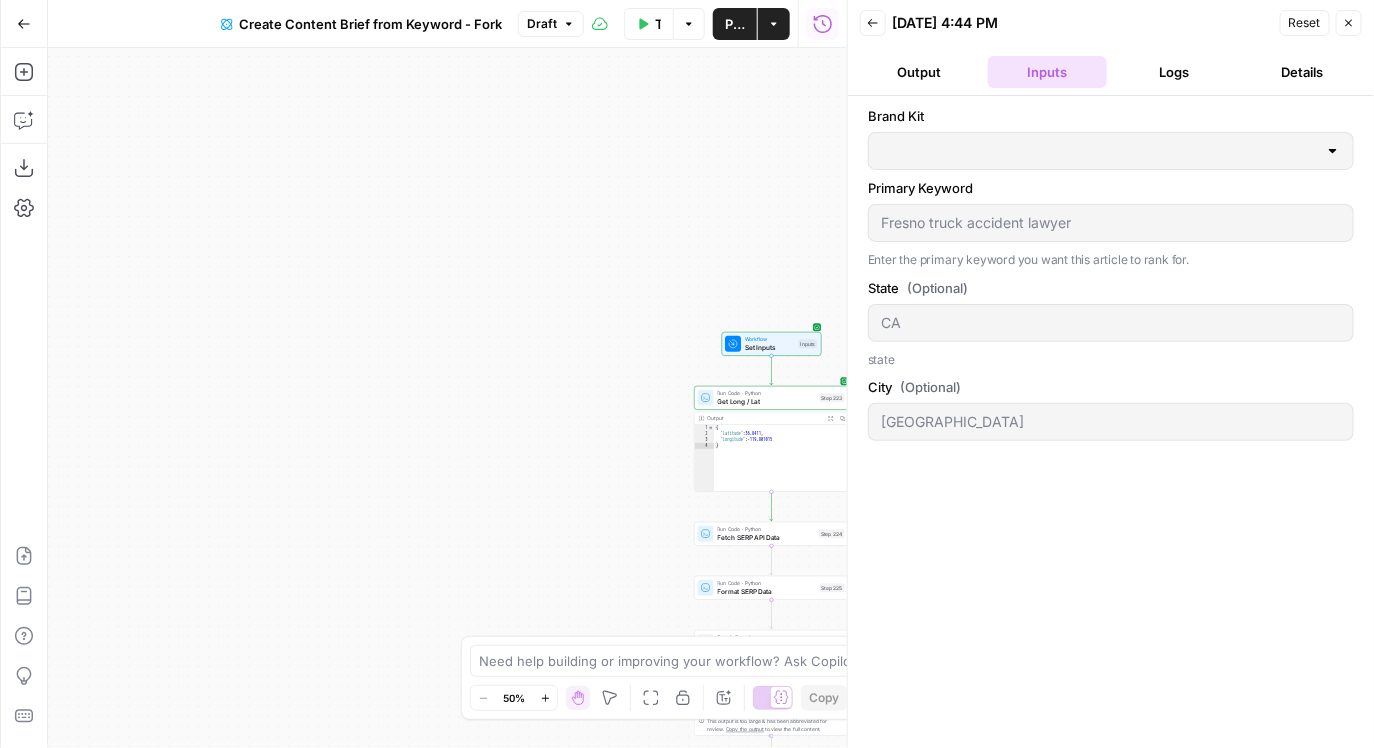 type on "Ladah Injury & Car Accident Lawyers" 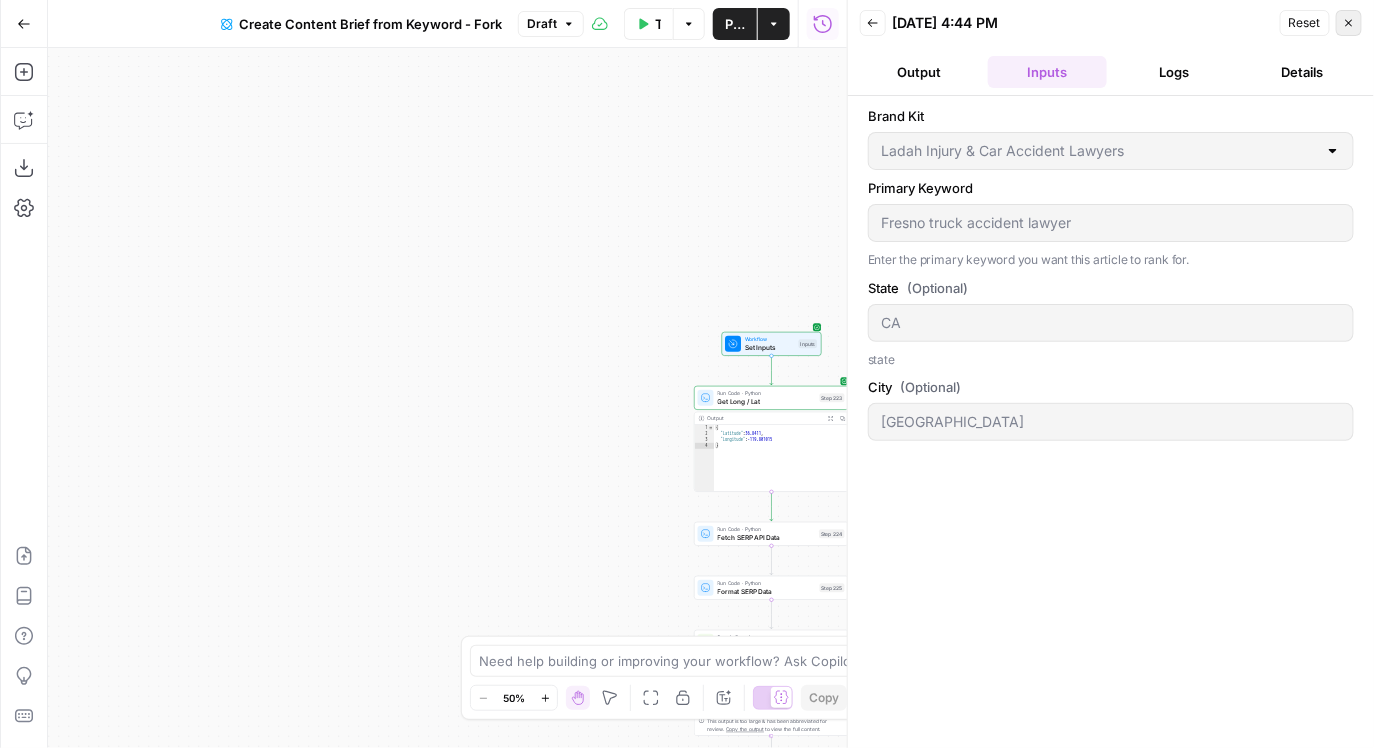 click on "Close" at bounding box center [1349, 23] 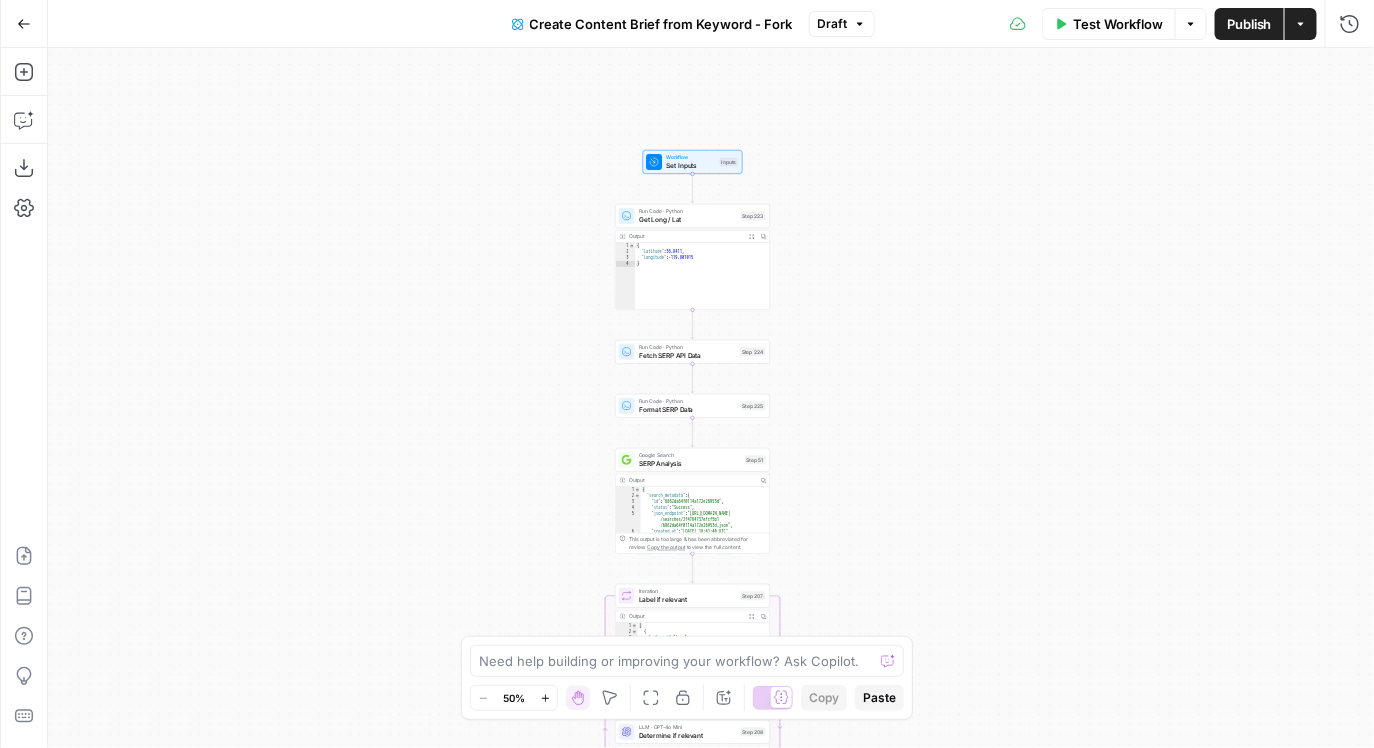 drag, startPoint x: 948, startPoint y: 417, endPoint x: 863, endPoint y: 229, distance: 206.32256 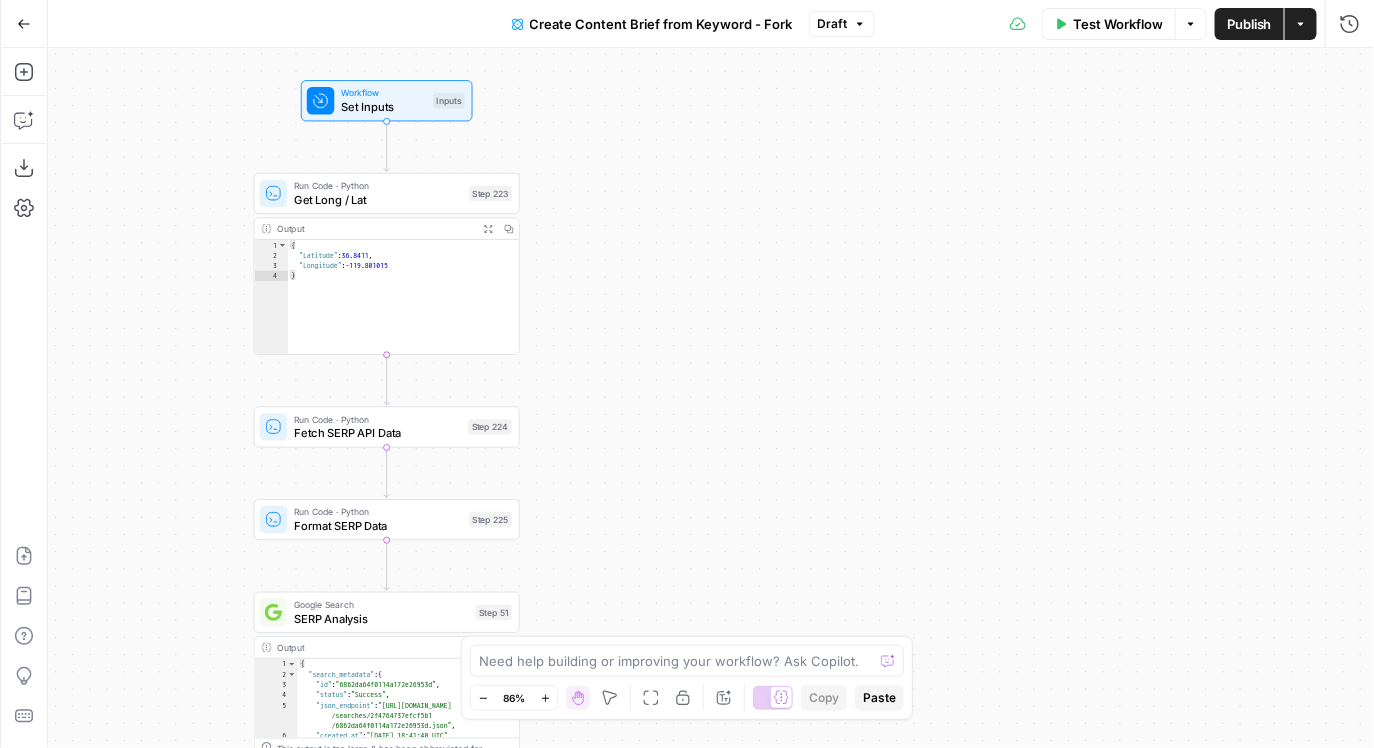 drag, startPoint x: 849, startPoint y: 307, endPoint x: 581, endPoint y: 292, distance: 268.41943 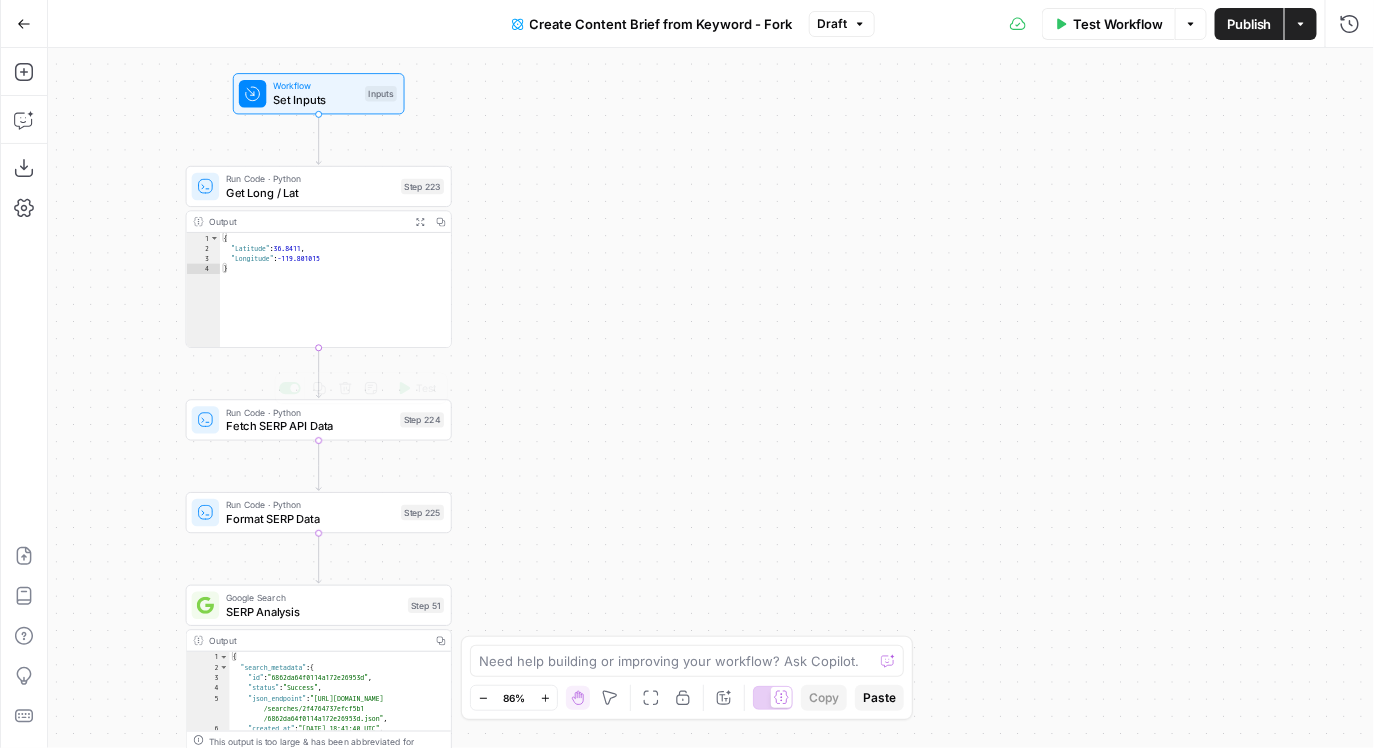 click on "Fetch SERP API Data" at bounding box center [309, 425] 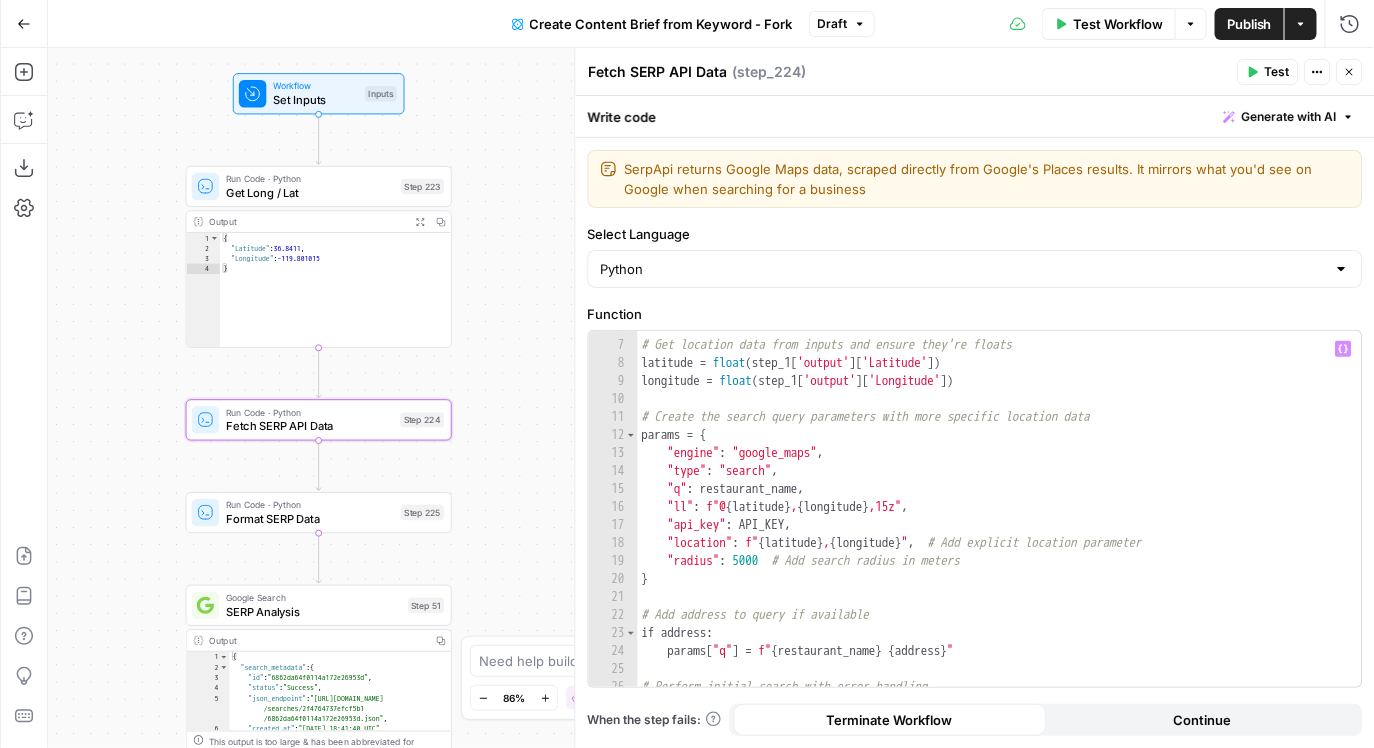 scroll, scrollTop: 94, scrollLeft: 0, axis: vertical 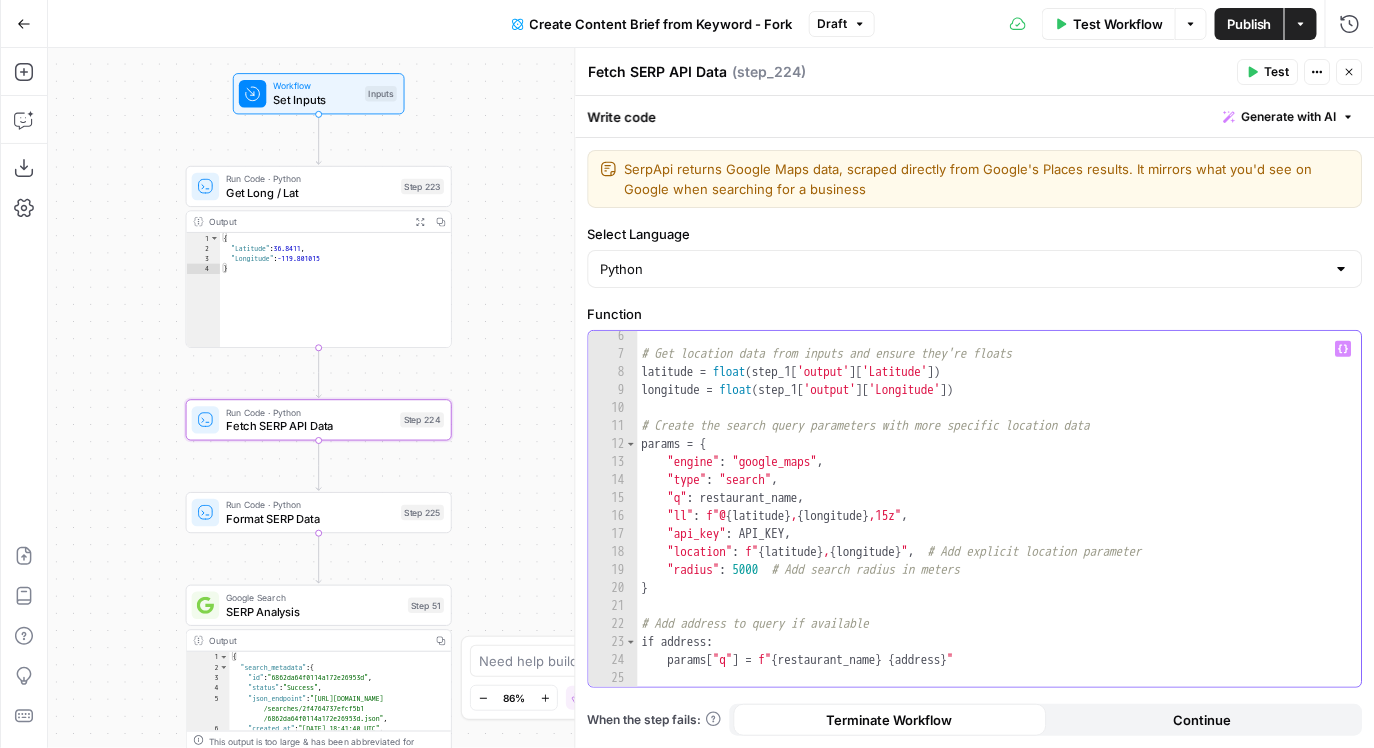 type on "**********" 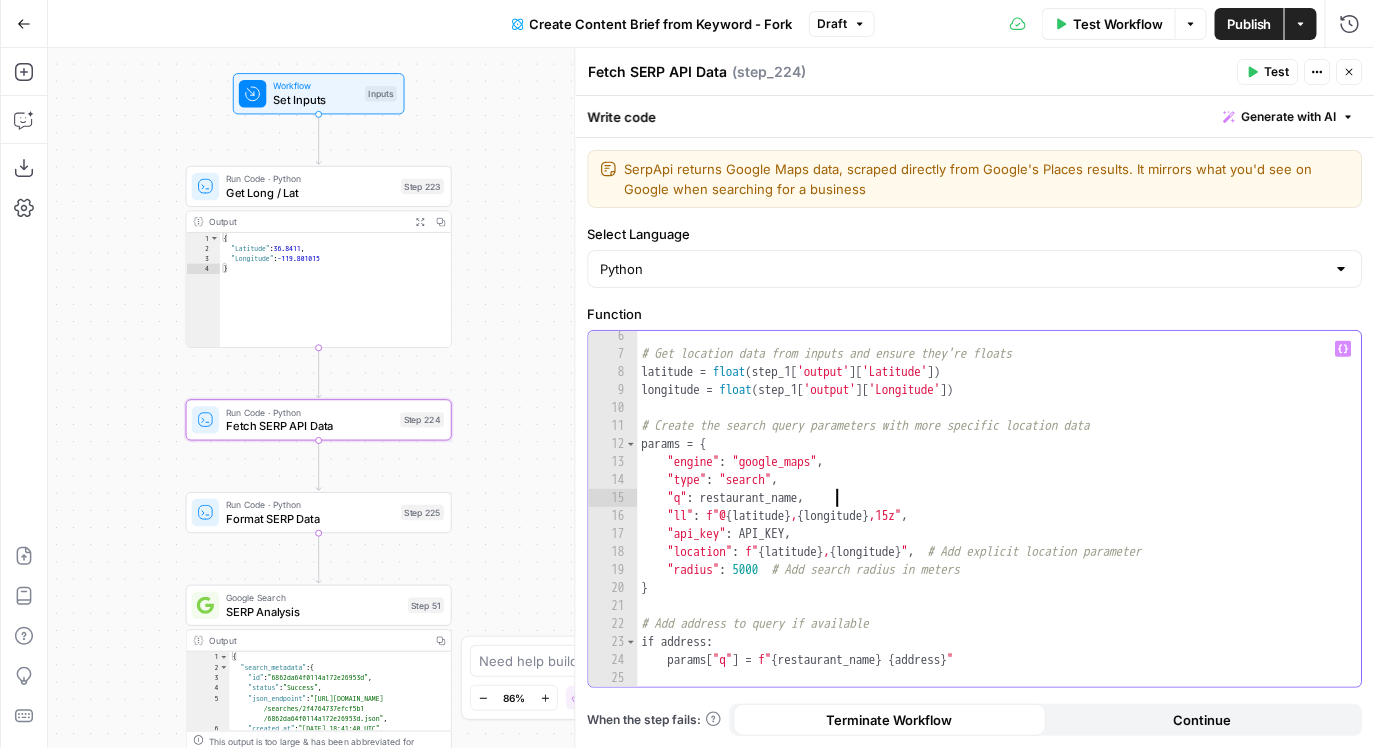 click on "# Get location data from inputs and ensure they're floats latitude   =   float ( step_1 [ 'output' ] [ 'Latitude' ]) longitude   =   float ( step_1 [ 'output' ] [ 'Longitude' ]) # Create the search query parameters with more specific location data params   =   {      "engine" :   "google_maps" ,      "type" :   "search" ,      "q" :   restaurant_name ,      "ll" :   f"@ { latitude } , { longitude } ,15z" ,      "api_key" :   API_KEY ,      "location" :   f" { latitude } ,  { longitude } " ,    # Add explicit location parameter      "radius" :   5000    # Add search radius in meters } # Add address to query if available if   address :      params [ "q" ]   =   f" { restaurant_name }   { address } " # Perform initial search with error handling" at bounding box center [1000, 523] 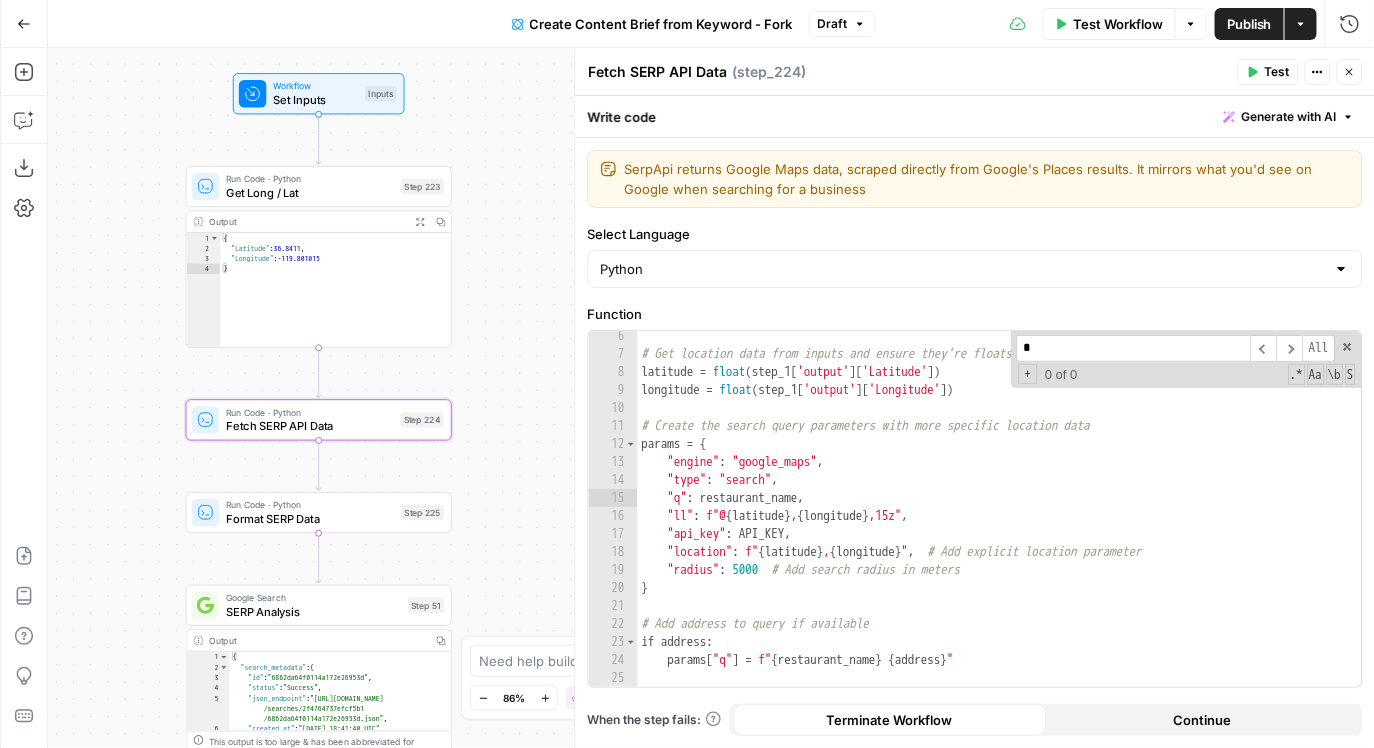 scroll, scrollTop: 0, scrollLeft: 0, axis: both 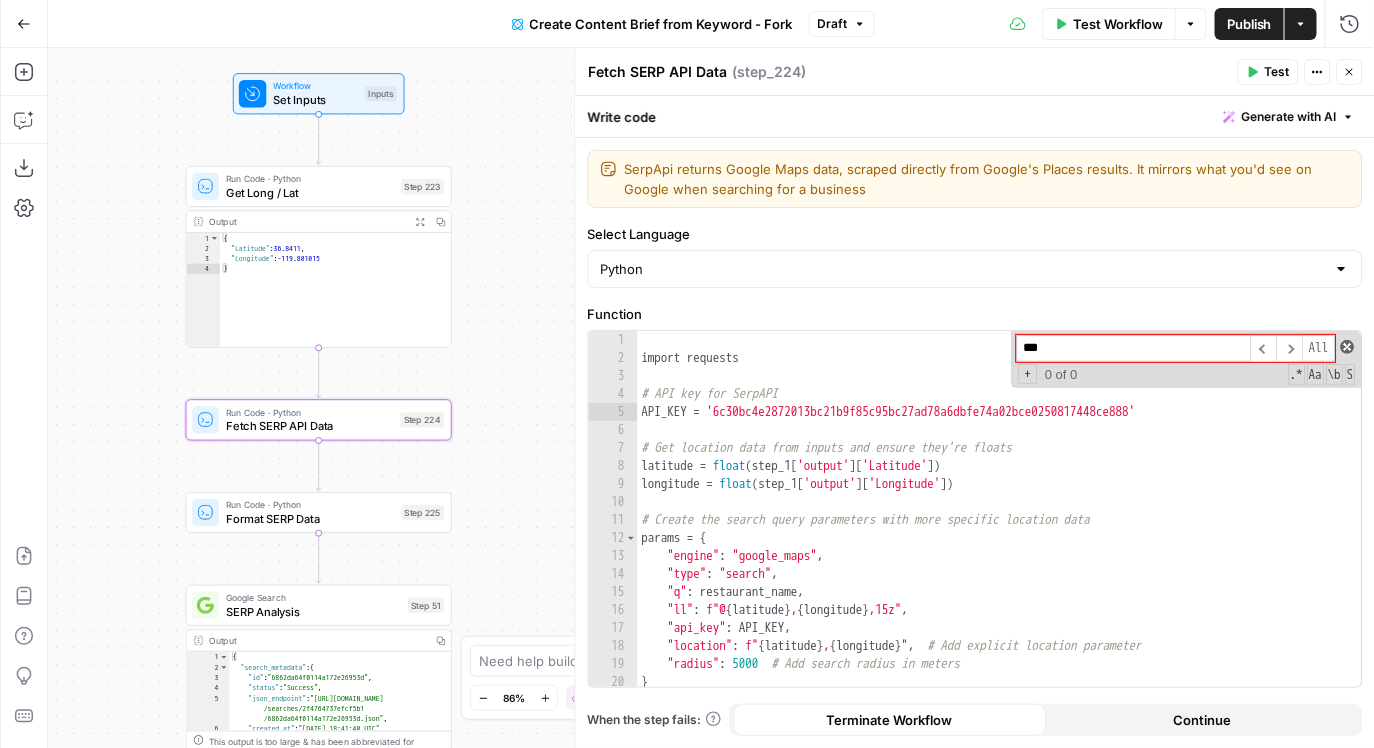 type on "***" 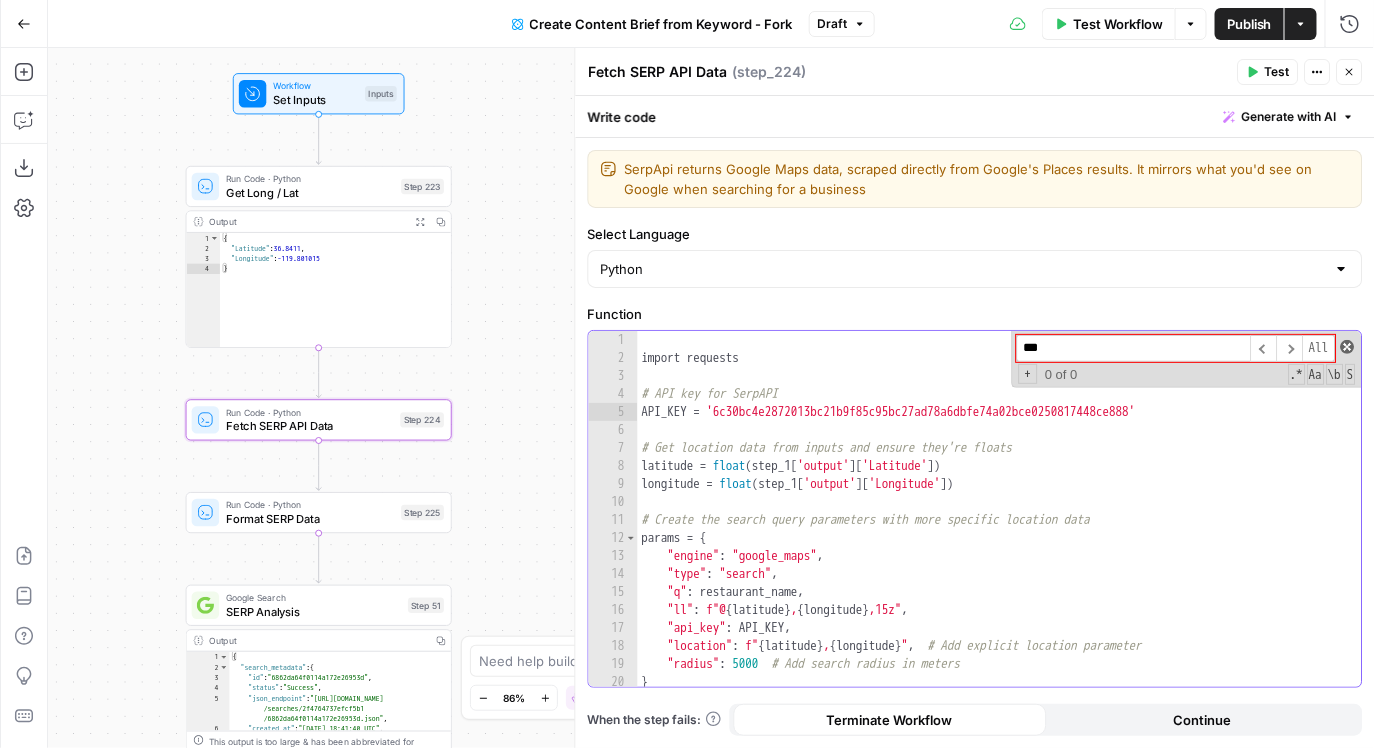 click at bounding box center [1348, 347] 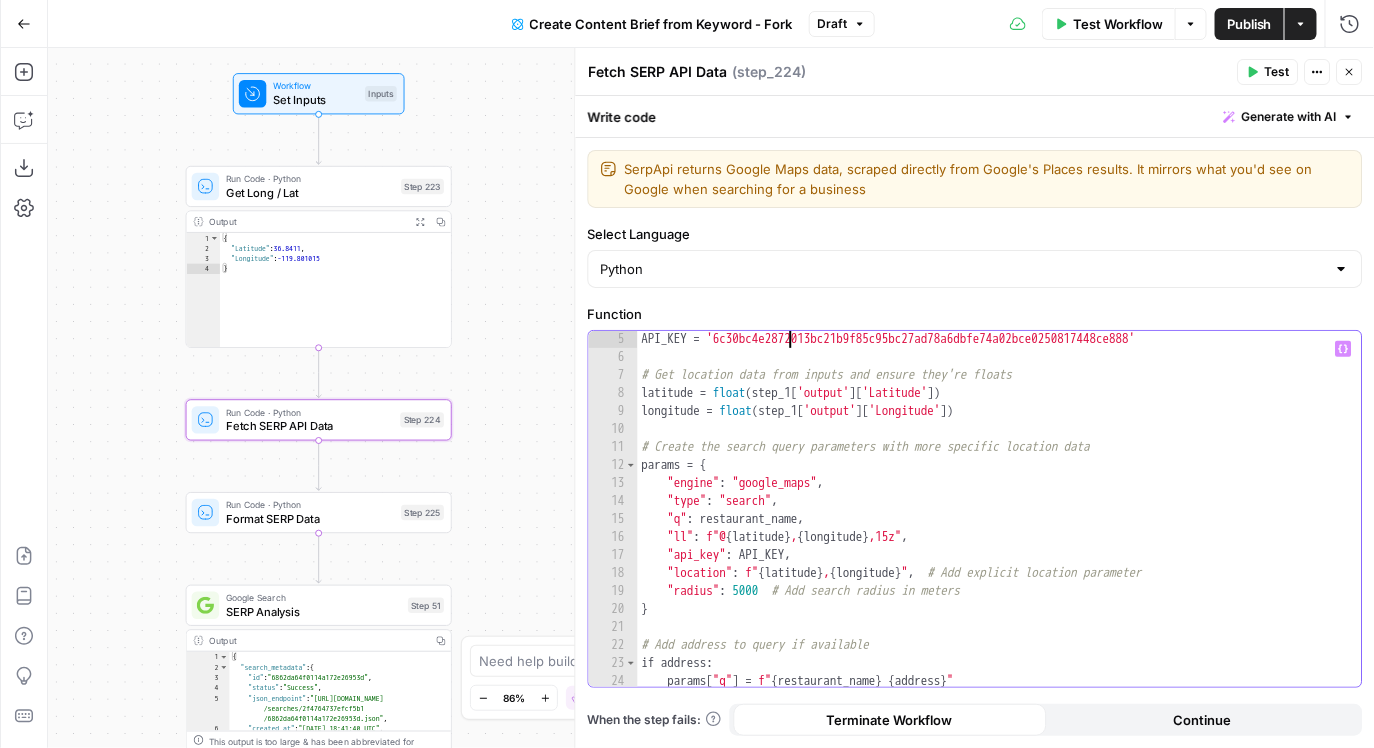 scroll, scrollTop: 76, scrollLeft: 0, axis: vertical 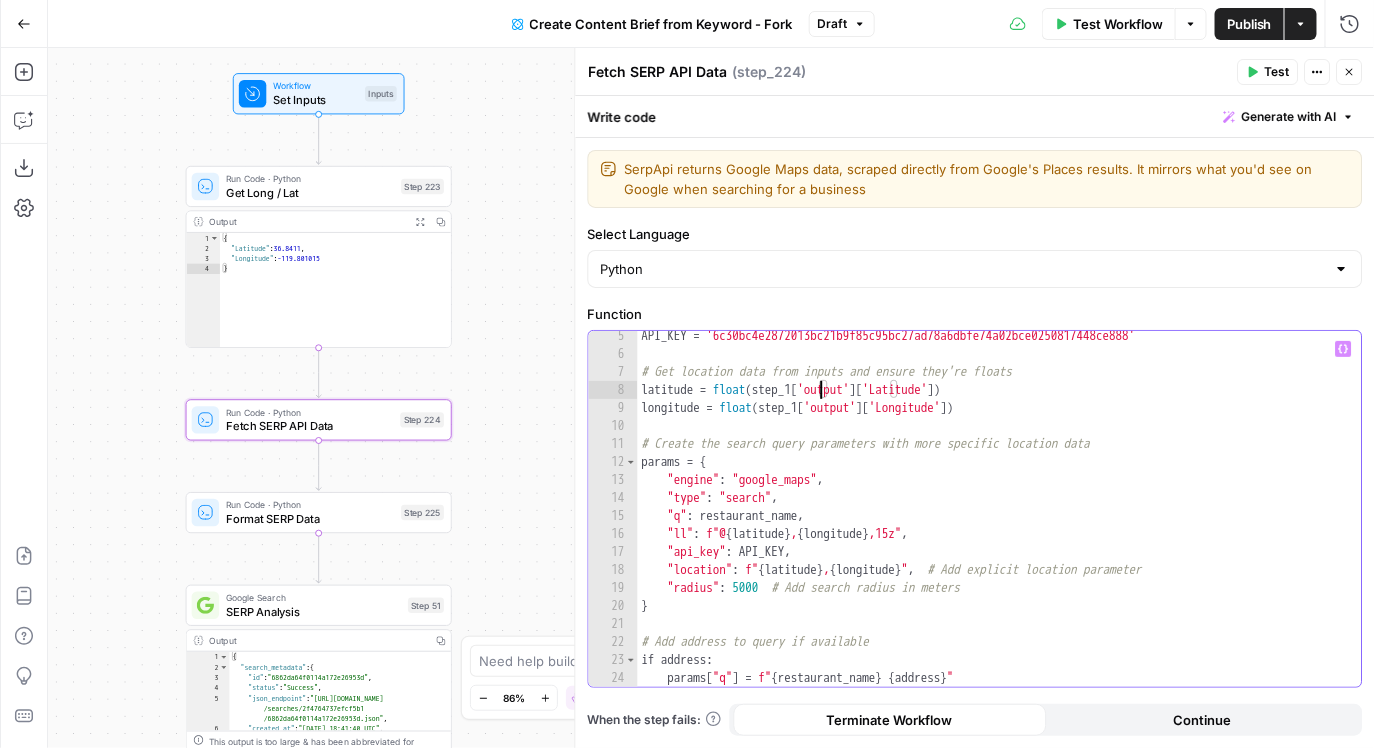 click on "API_KEY   =   '6c30bc4e2872013bc21b9f85c95bc27ad78a6dbfe74a02bce0250817448ce888' # Get location data from inputs and ensure they're floats latitude   =   float ( step_1 [ 'output' ] [ 'Latitude' ]) longitude   =   float ( step_1 [ 'output' ] [ 'Longitude' ]) # Create the search query parameters with more specific location data params   =   {      "engine" :   "google_maps" ,      "type" :   "search" ,      "q" :   restaurant_name ,      "ll" :   f"@ { latitude } , { longitude } ,15z" ,      "api_key" :   API_KEY ,      "location" :   f" { latitude } ,  { longitude } " ,    # Add explicit location parameter      "radius" :   5000    # Add search radius in meters } # Add address to query if available if   address :      params [ "q" ]   =   f" { restaurant_name }   { address } "" at bounding box center [1000, 523] 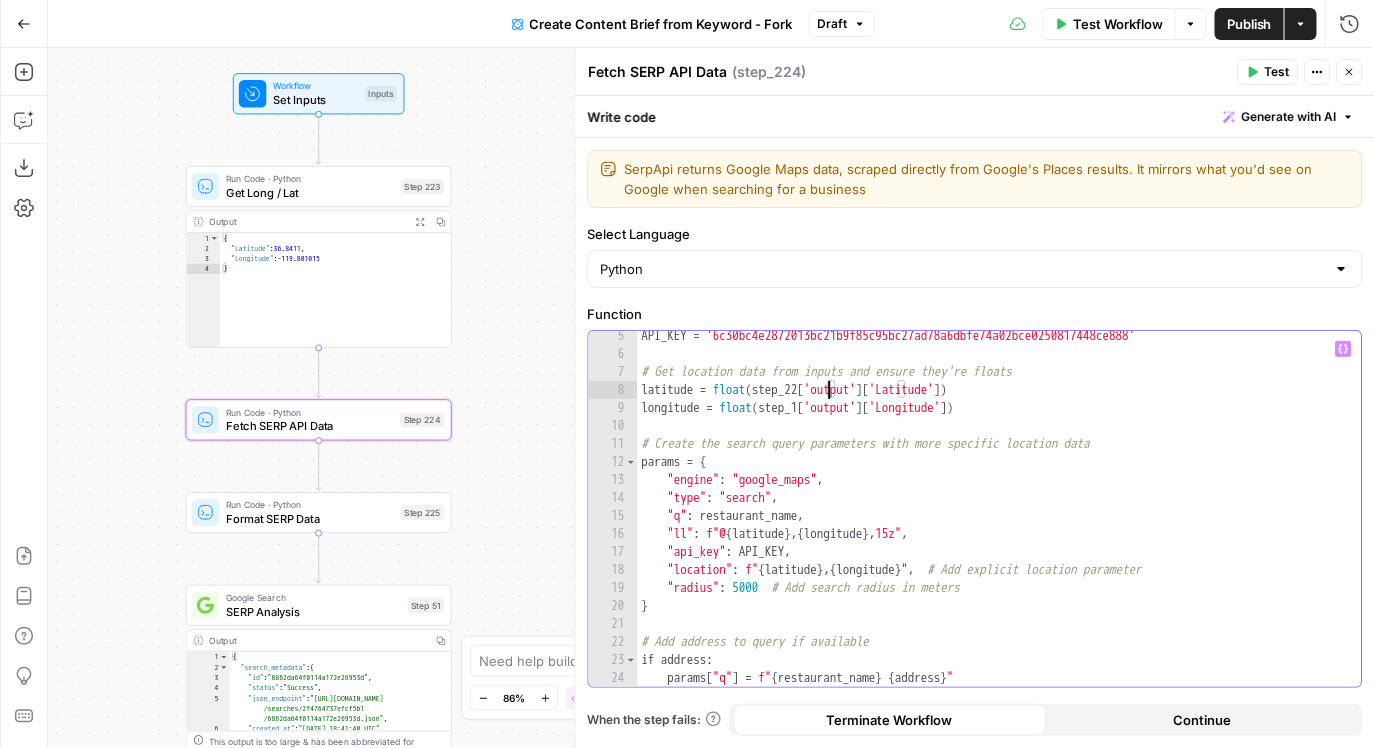 scroll, scrollTop: 7, scrollLeft: 14, axis: both 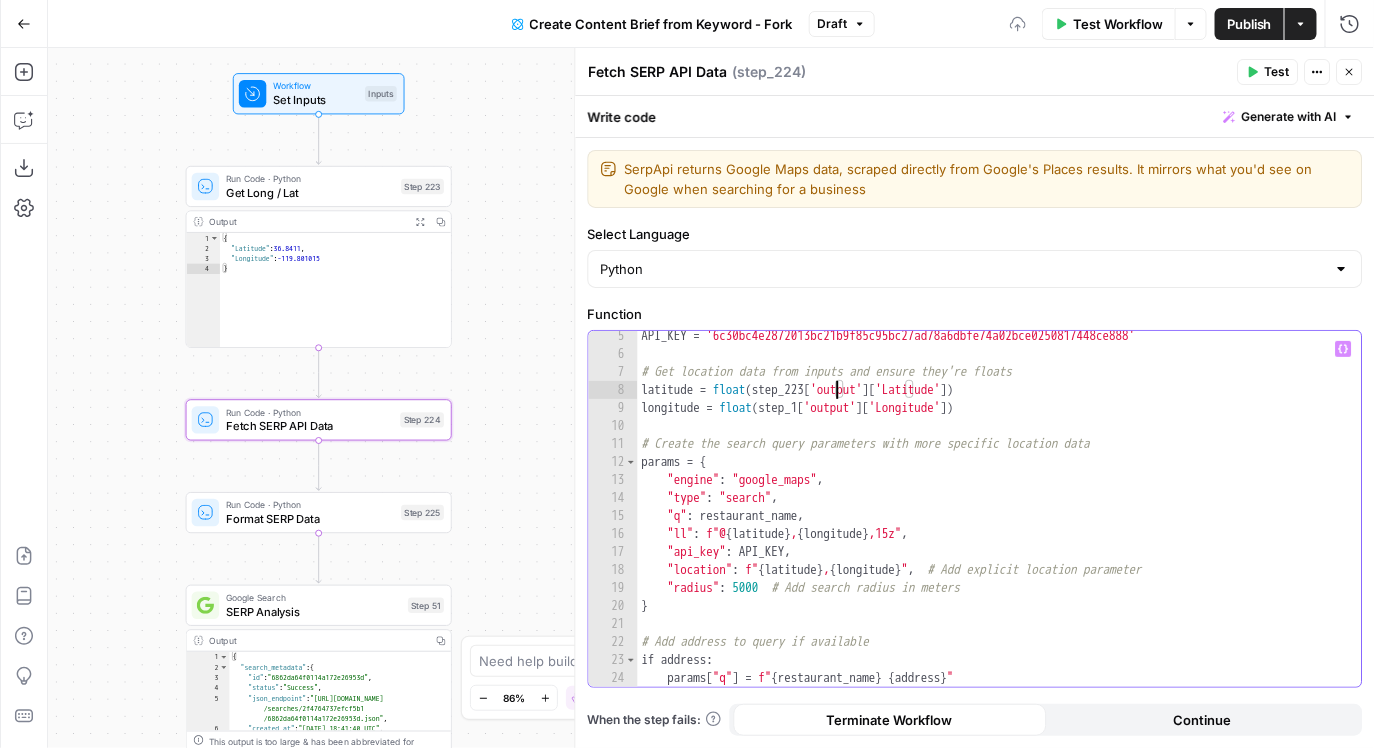 click on "API_KEY   =   '6c30bc4e2872013bc21b9f85c95bc27ad78a6dbfe74a02bce0250817448ce888' # Get location data from inputs and ensure they're floats latitude   =   float ( step_223 [ 'output' ] [ 'Latitude' ]) longitude   =   float ( step_1 [ 'output' ] [ 'Longitude' ]) # Create the search query parameters with more specific location data params   =   {      "engine" :   "google_maps" ,      "type" :   "search" ,      "q" :   restaurant_name ,      "ll" :   f"@ { latitude } , { longitude } ,15z" ,      "api_key" :   API_KEY ,      "location" :   f" { latitude } ,  { longitude } " ,    # Add explicit location parameter      "radius" :   5000    # Add search radius in meters } # Add address to query if available if   address :      params [ "q" ]   =   f" { restaurant_name }   { address } "" at bounding box center [1000, 523] 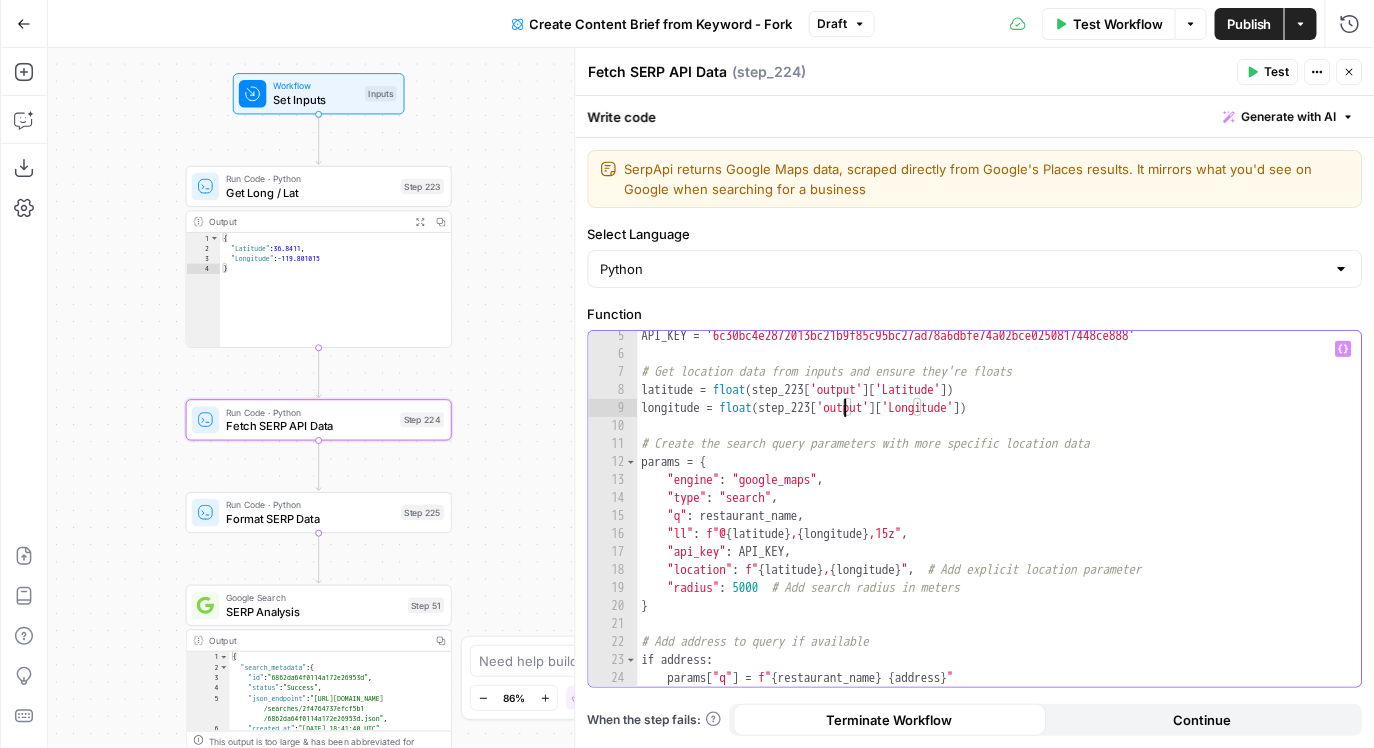 click on "API_KEY   =   '6c30bc4e2872013bc21b9f85c95bc27ad78a6dbfe74a02bce0250817448ce888' # Get location data from inputs and ensure they're floats latitude   =   float ( step_223 [ 'output' ] [ 'Latitude' ]) longitude   =   float ( step_223 [ 'output' ] [ 'Longitude' ]) # Create the search query parameters with more specific location data params   =   {      "engine" :   "google_maps" ,      "type" :   "search" ,      "q" :   restaurant_name ,      "ll" :   f"@ { latitude } , { longitude } ,15z" ,      "api_key" :   API_KEY ,      "location" :   f" { latitude } ,  { longitude } " ,    # Add explicit location parameter      "radius" :   5000    # Add search radius in meters } # Add address to query if available if   address :      params [ "q" ]   =   f" { restaurant_name }   { address } "" at bounding box center (1000, 523) 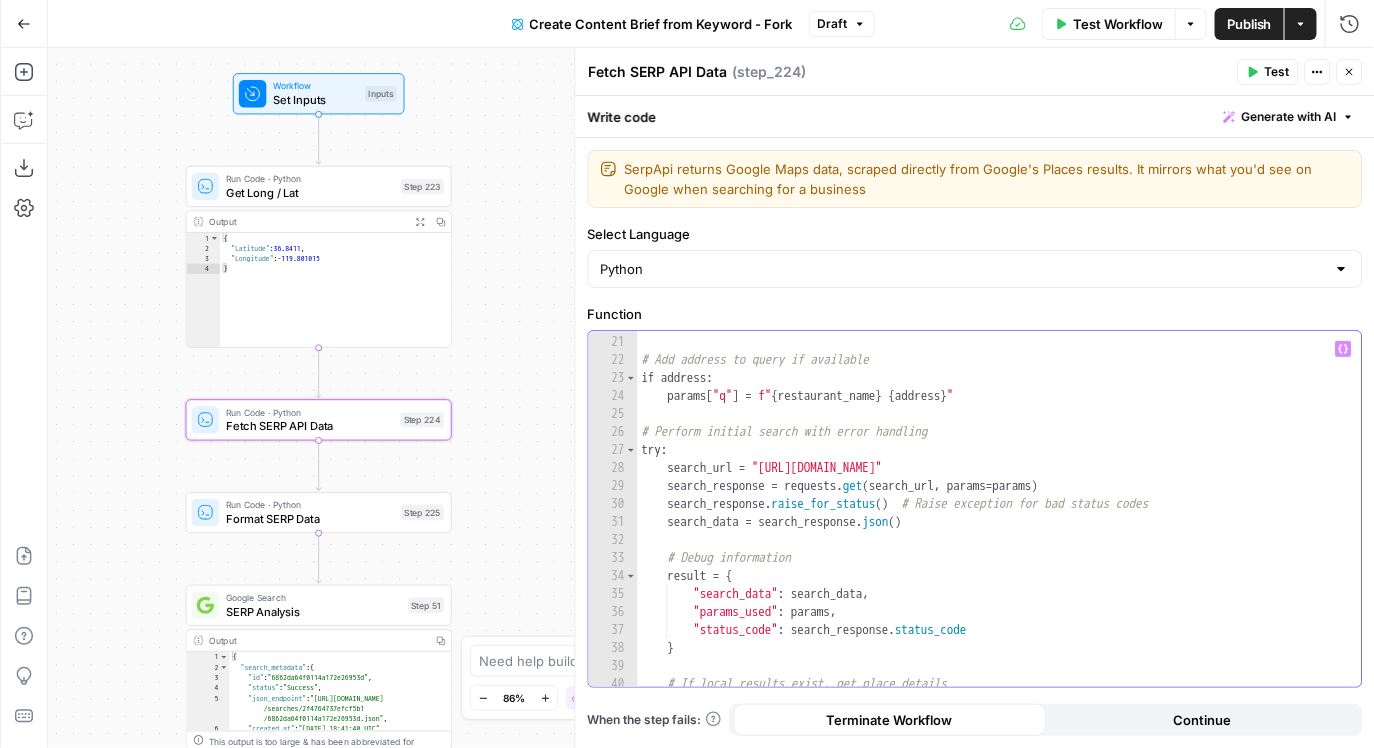 scroll, scrollTop: 349, scrollLeft: 0, axis: vertical 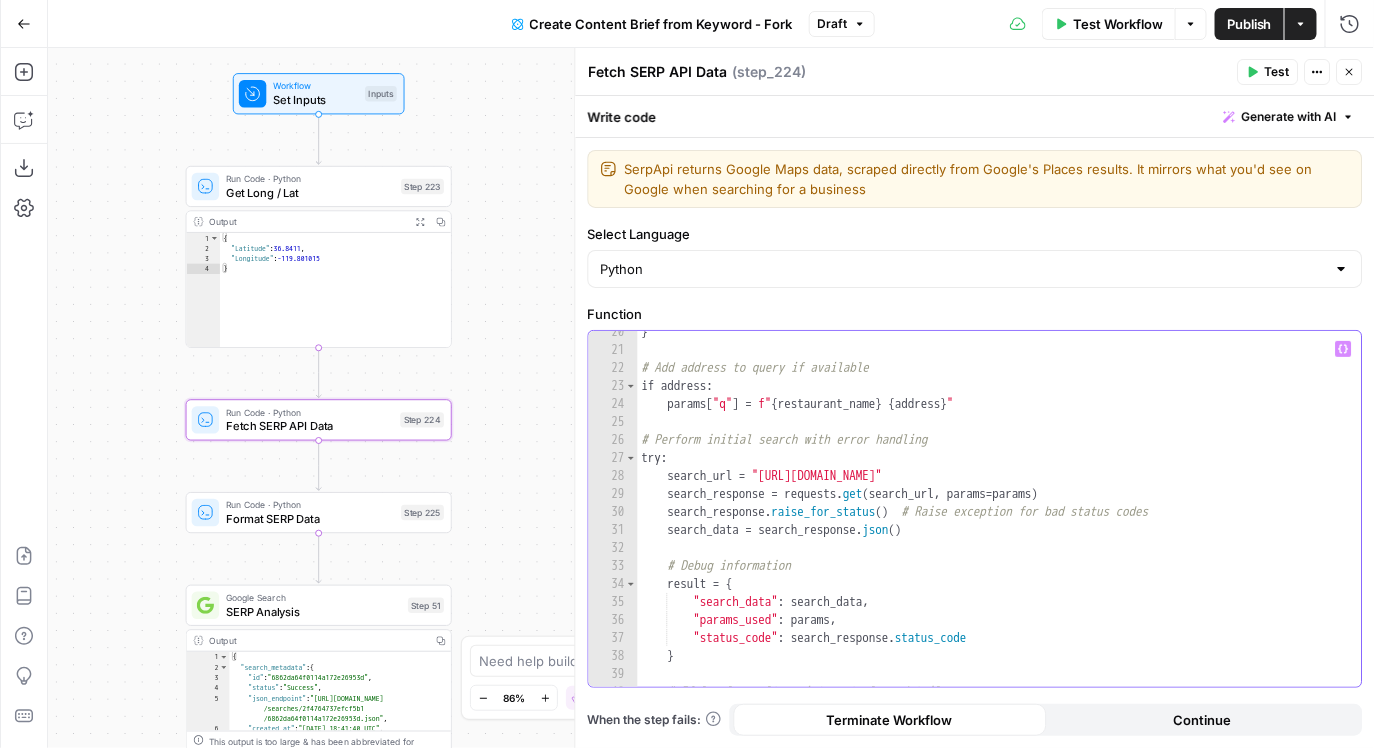 click on "} # Add address to query if available if   address :      params [ "q" ]   =   f" { restaurant_name }   { address } " # Perform initial search with error handling try :      search_url   =   "https://serpapi.com/search"      search_response   =   requests . get ( search_url ,   params = params )      search_response . raise_for_status ( )    # Raise exception for bad status codes      search_data   =   search_response . json ( )           # Debug information      result   =   {           "search_data" :   search_data ,           "params_used" :   params ,           "status_code" :   search_response . status_code      }      # If local results exist, get place details" at bounding box center (1000, 519) 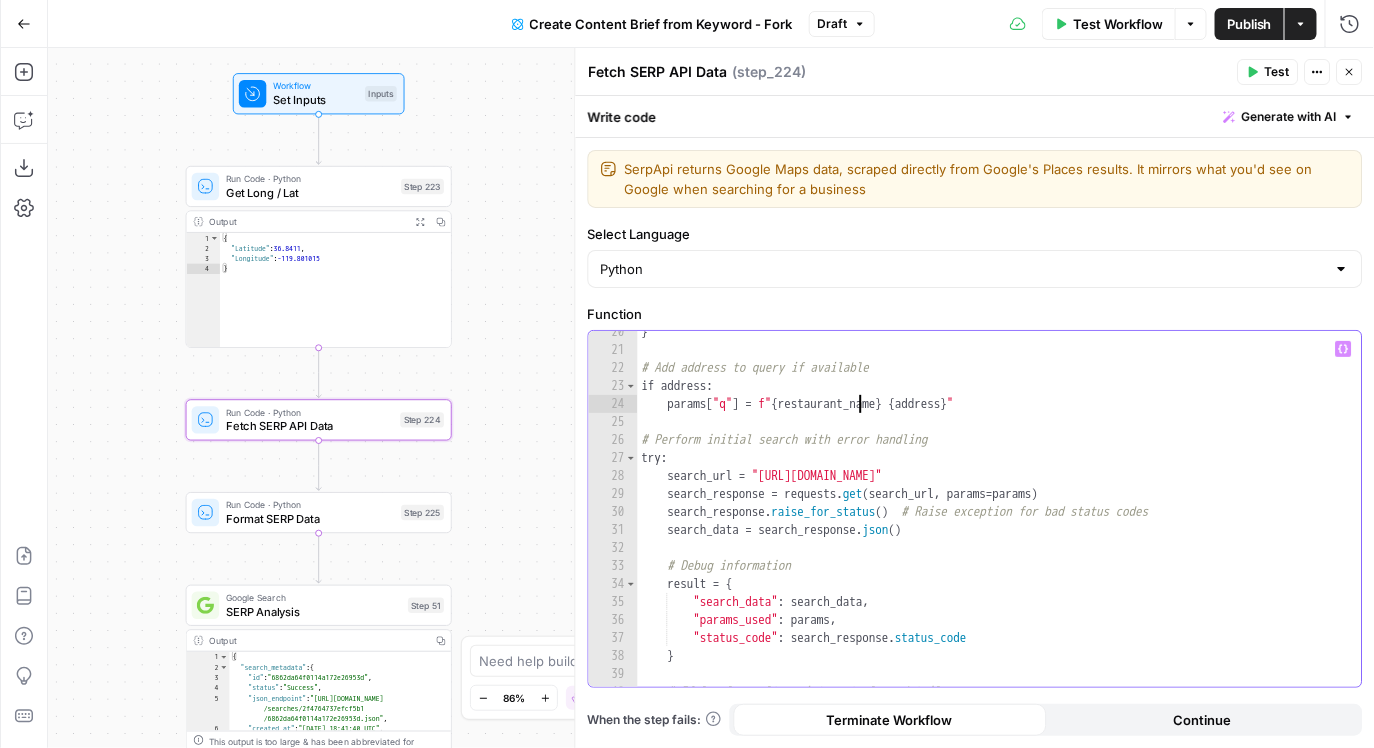 click on "} # Add address to query if available if   address :      params [ "q" ]   =   f" { restaurant_name }   { address } " # Perform initial search with error handling try :      search_url   =   "https://serpapi.com/search"      search_response   =   requests . get ( search_url ,   params = params )      search_response . raise_for_status ( )    # Raise exception for bad status codes      search_data   =   search_response . json ( )           # Debug information      result   =   {           "search_data" :   search_data ,           "params_used" :   params ,           "status_code" :   search_response . status_code      }      # If local results exist, get place details" at bounding box center [1000, 519] 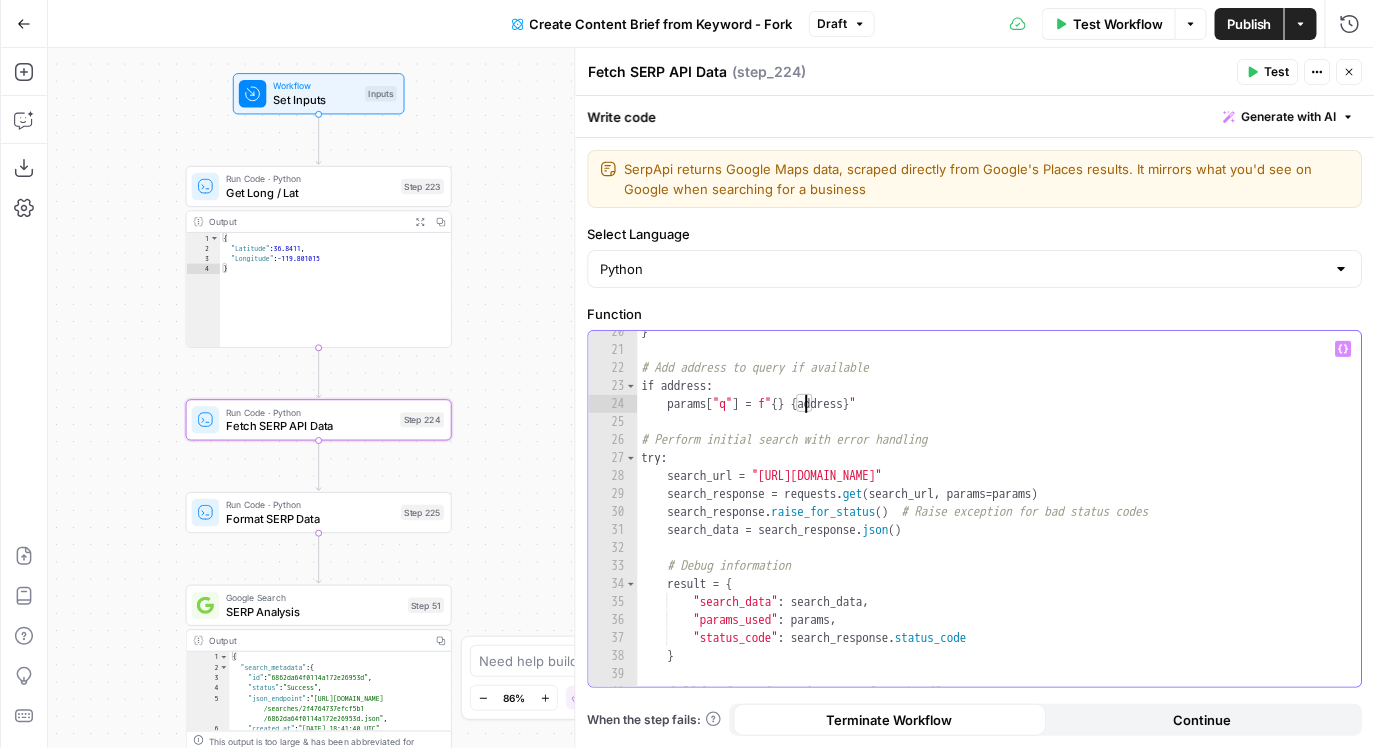 scroll, scrollTop: 8, scrollLeft: 12, axis: both 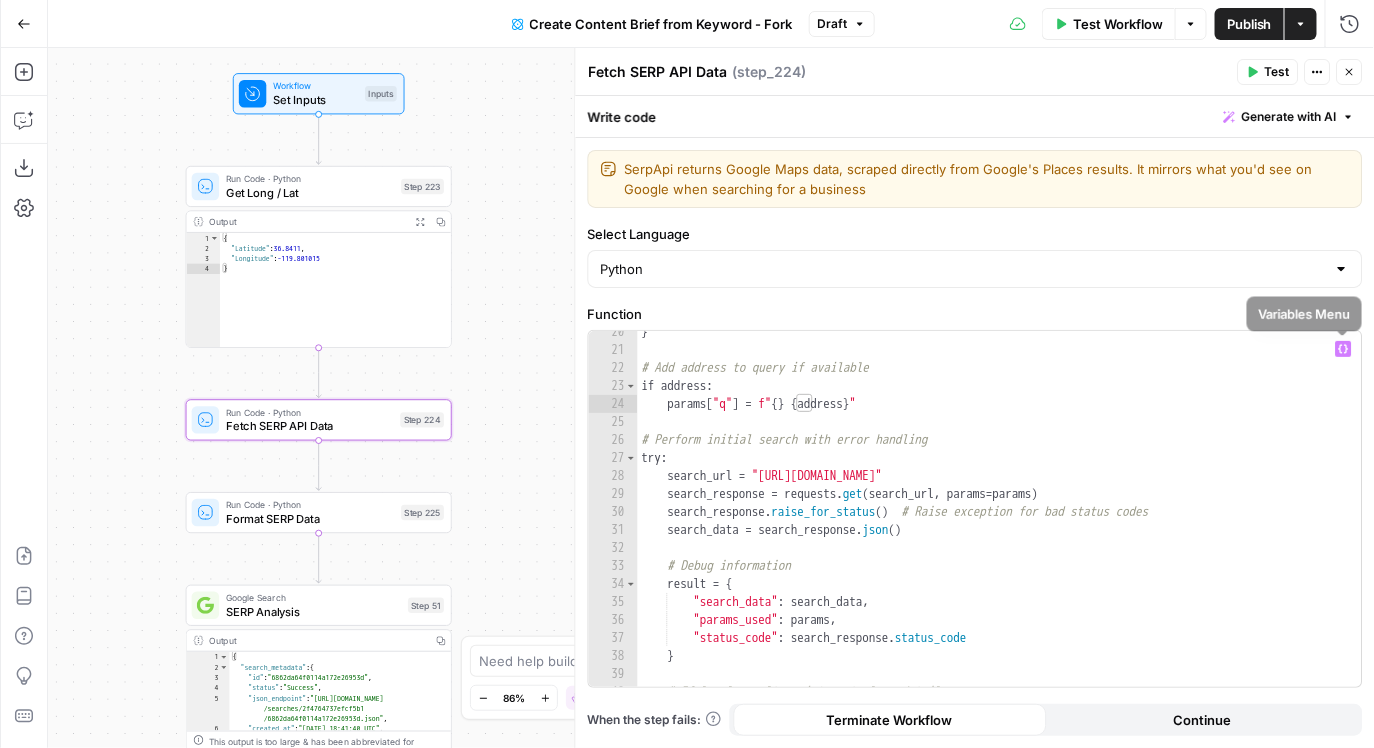 click 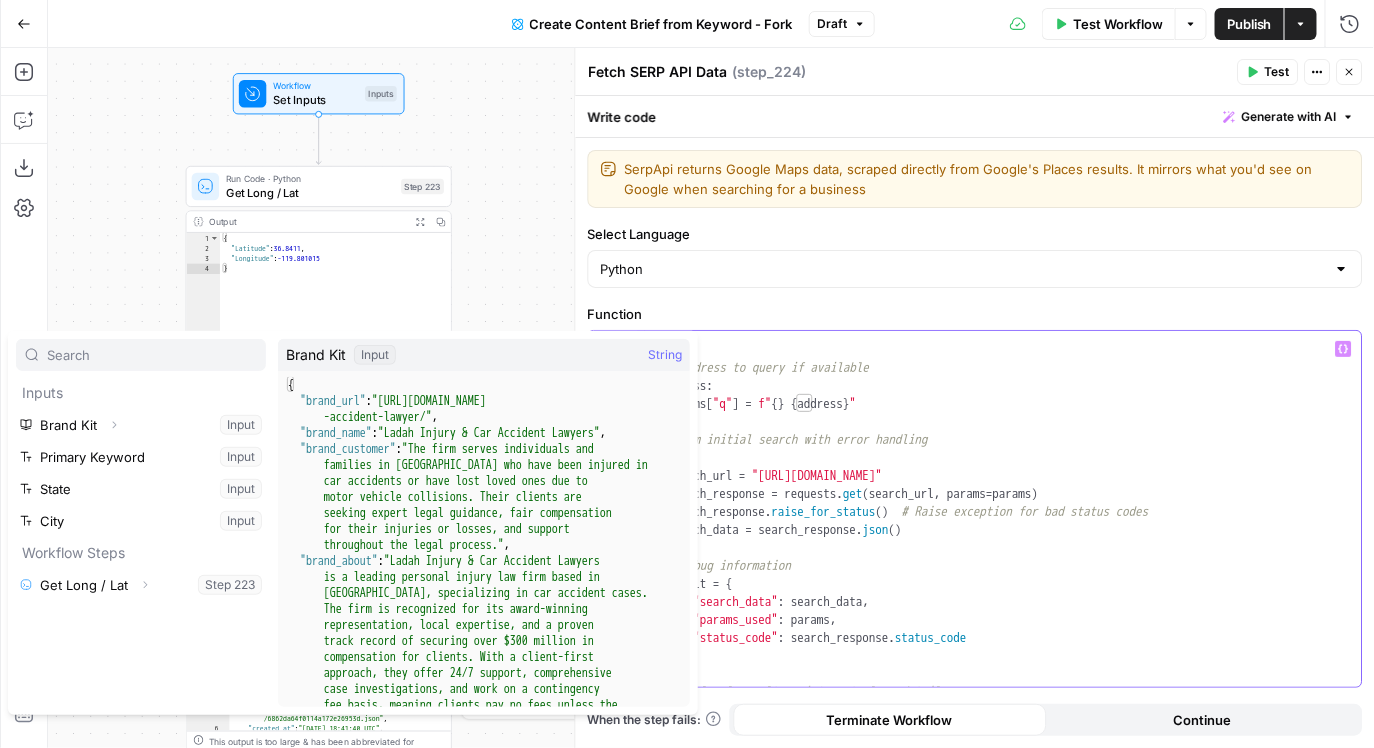 click on "} # Add address to query if available if   address :      params [ "q" ]   =   f" { }   { address } " # Perform initial search with error handling try :      search_url   =   "https://serpapi.com/search"      search_response   =   requests . get ( search_url ,   params = params )      search_response . raise_for_status ( )    # Raise exception for bad status codes      search_data   =   search_response . json ( )           # Debug information      result   =   {           "search_data" :   search_data ,           "params_used" :   params ,           "status_code" :   search_response . status_code      }      # If local results exist, get place details" at bounding box center (1000, 519) 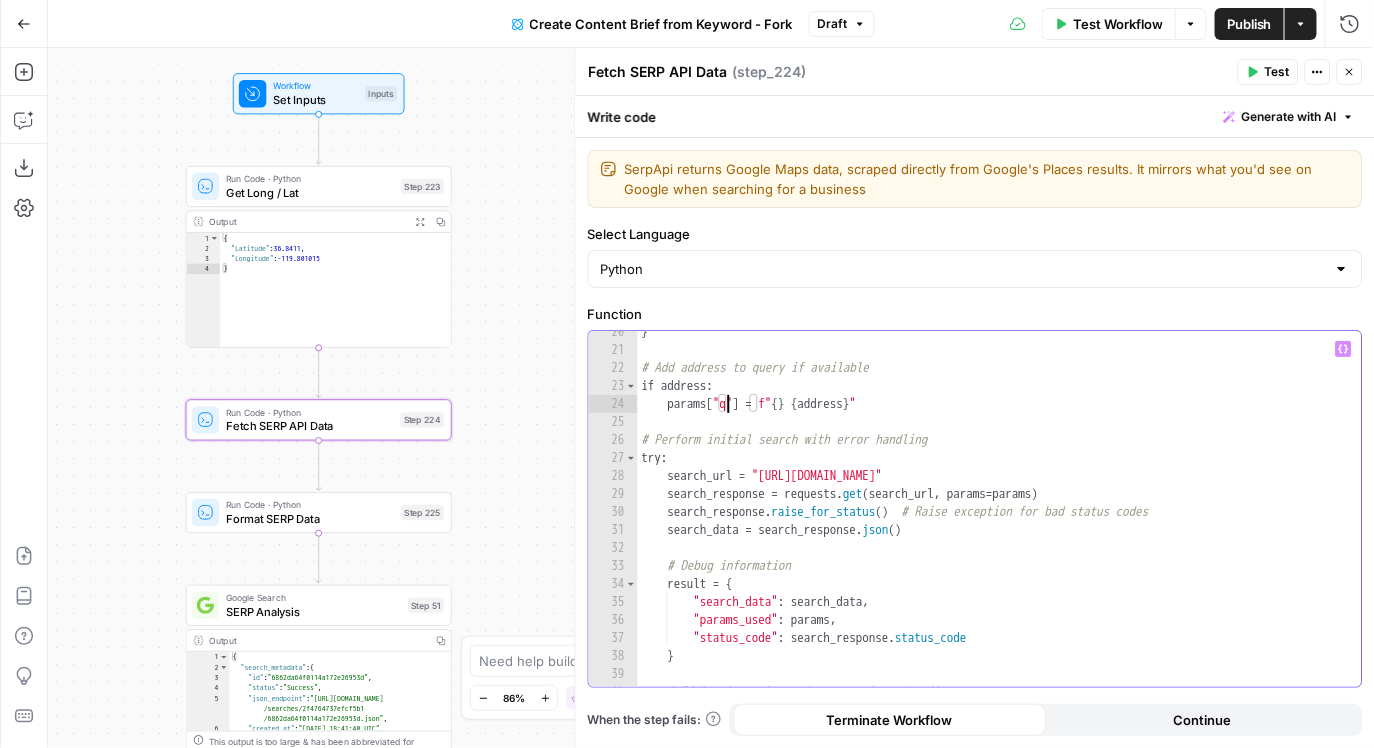 click on "} # Add address to query if available if   address :      params [ "q" ]   =   f" { }   { address } " # Perform initial search with error handling try :      search_url   =   "https://serpapi.com/search"      search_response   =   requests . get ( search_url ,   params = params )      search_response . raise_for_status ( )    # Raise exception for bad status codes      search_data   =   search_response . json ( )           # Debug information      result   =   {           "search_data" :   search_data ,           "params_used" :   params ,           "status_code" :   search_response . status_code      }      # If local results exist, get place details" at bounding box center [1000, 519] 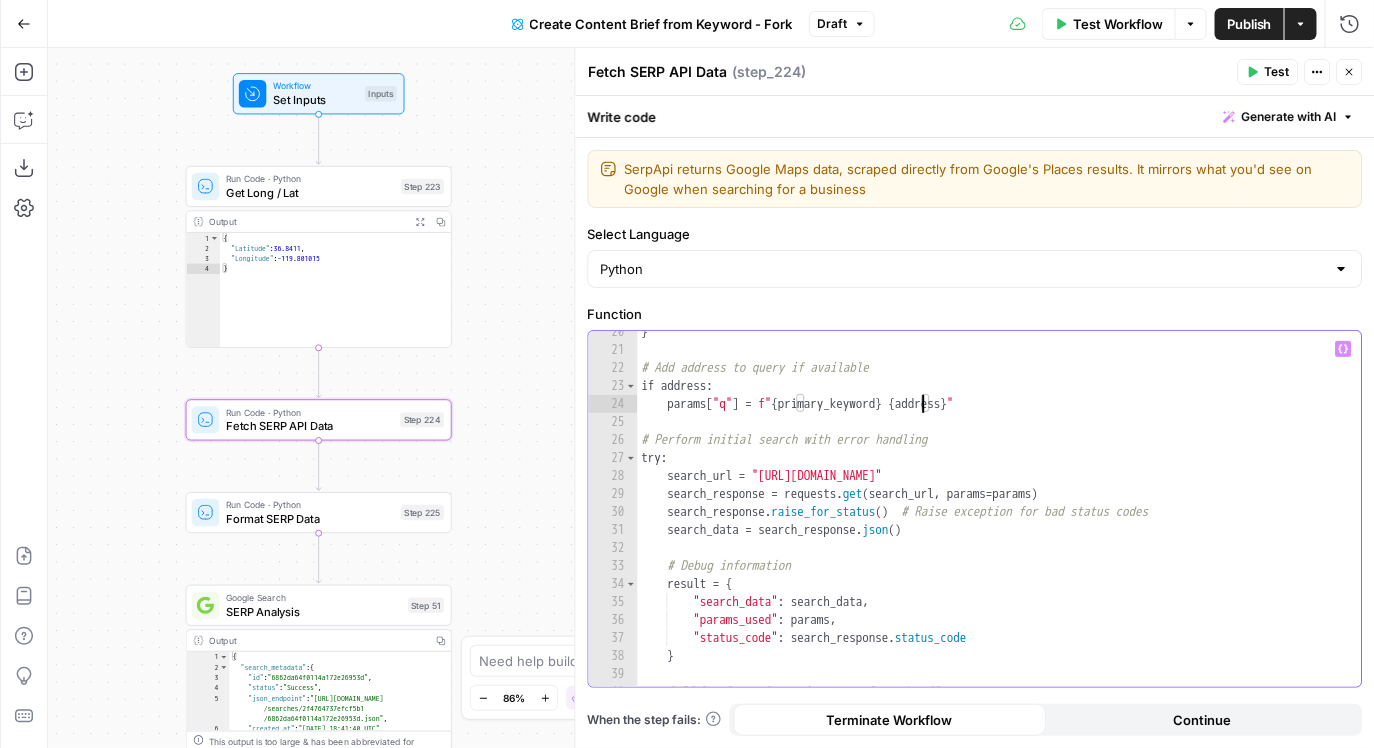 click on "} # Add address to query if available if   address :      params [ "q" ]   =   f" { primary_keyword }   { address } " # Perform initial search with error handling try :      search_url   =   "https://serpapi.com/search"      search_response   =   requests . get ( search_url ,   params = params )      search_response . raise_for_status ( )    # Raise exception for bad status codes      search_data   =   search_response . json ( )           # Debug information      result   =   {           "search_data" :   search_data ,           "params_used" :   params ,           "status_code" :   search_response . status_code      }      # If local results exist, get place details" at bounding box center (1000, 519) 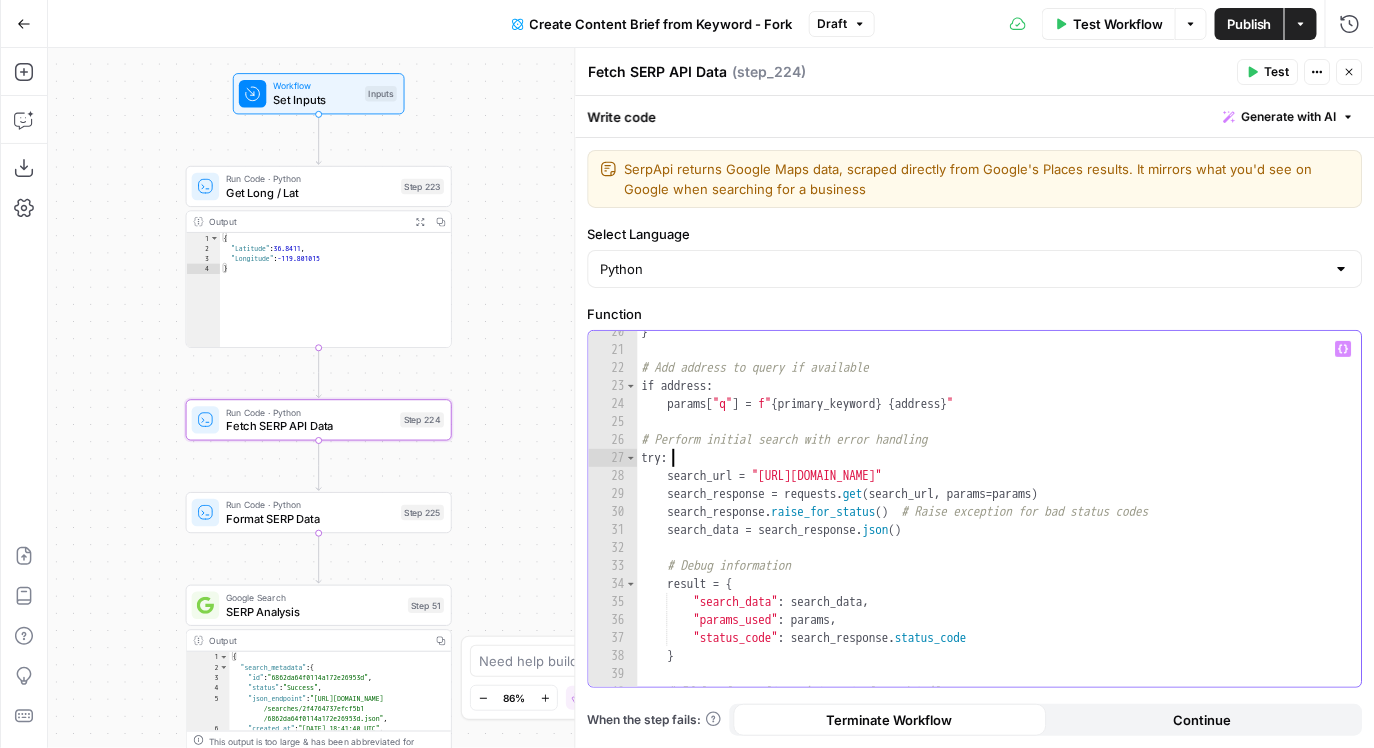 scroll, scrollTop: 8, scrollLeft: 1, axis: both 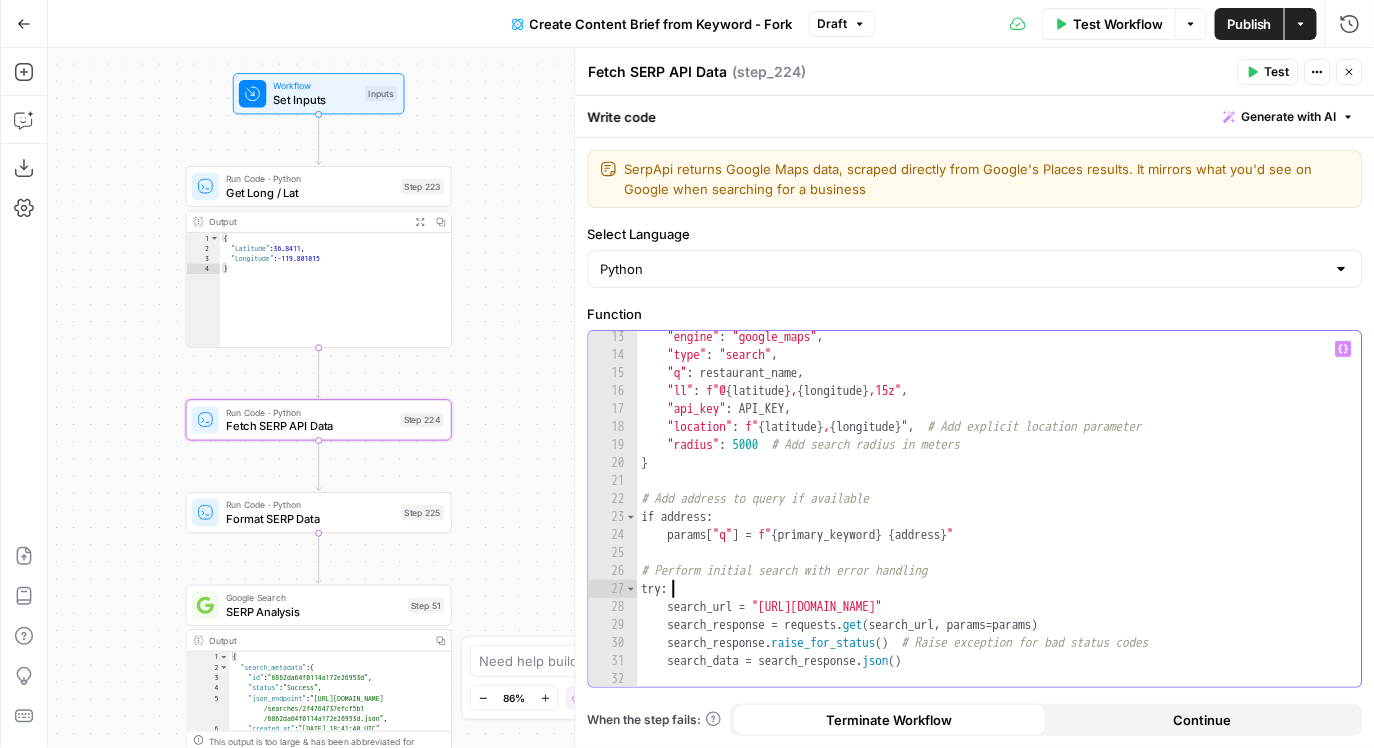 click on ""engine" :   "google_maps" ,      "type" :   "search" ,      "q" :   restaurant_name ,      "ll" :   f"@ { latitude } , { longitude } ,15z" ,      "api_key" :   API_KEY ,      "location" :   f" { latitude } ,  { longitude } " ,    # Add explicit location parameter      "radius" :   5000    # Add search radius in meters } # Add address to query if available if   address :      params [ "q" ]   =   f" { primary_keyword }   { address } " # Perform initial search with error handling try :      search_url   =   "https://serpapi.com/search"      search_response   =   requests . get ( search_url ,   params = params )      search_response . raise_for_status ( )    # Raise exception for bad status codes      search_data   =   search_response . json ( )           # Debug information" at bounding box center (1000, 524) 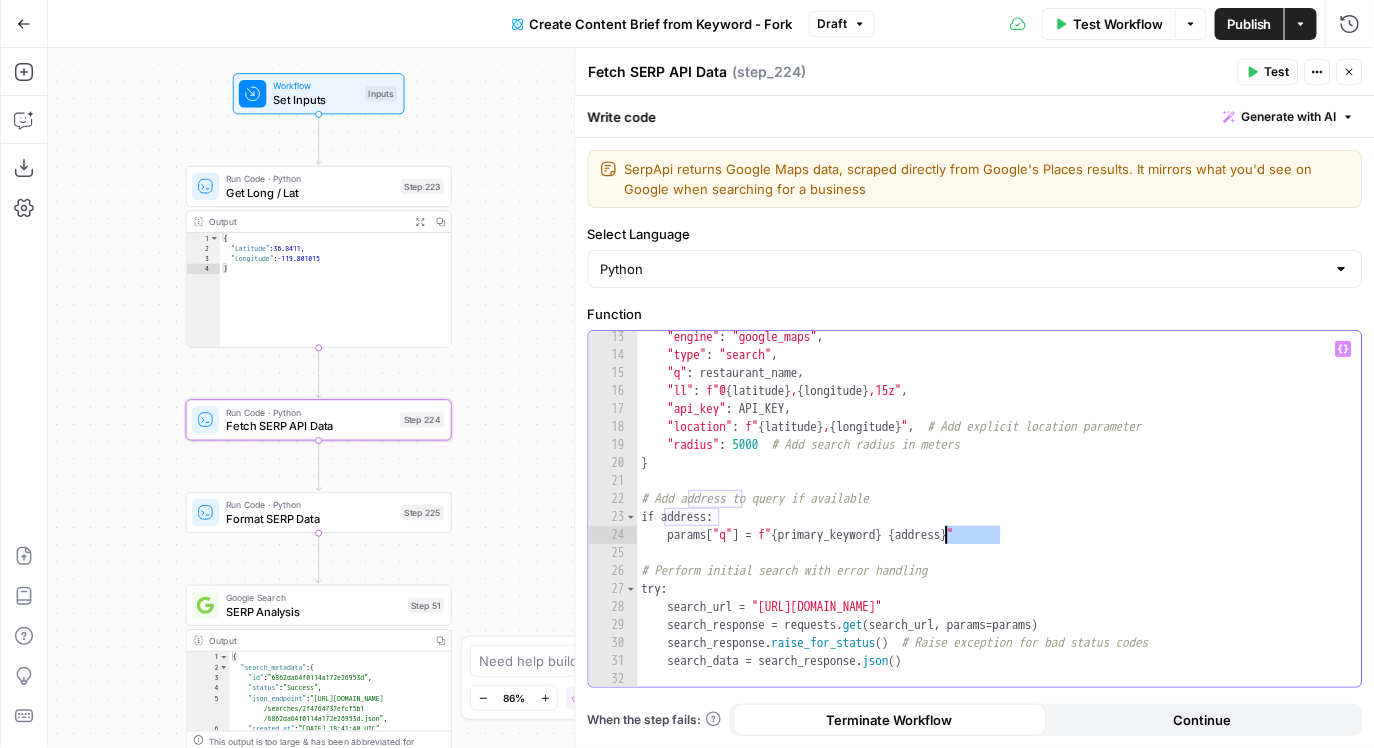 click on ""engine" :   "google_maps" ,      "type" :   "search" ,      "q" :   restaurant_name ,      "ll" :   f"@ { latitude } , { longitude } ,15z" ,      "api_key" :   API_KEY ,      "location" :   f" { latitude } ,  { longitude } " ,    # Add explicit location parameter      "radius" :   5000    # Add search radius in meters } # Add address to query if available if   address :      params [ "q" ]   =   f" { primary_keyword }   { address } " # Perform initial search with error handling try :      search_url   =   "https://serpapi.com/search"      search_response   =   requests . get ( search_url ,   params = params )      search_response . raise_for_status ( )    # Raise exception for bad status codes      search_data   =   search_response . json ( )           # Debug information" at bounding box center [1000, 524] 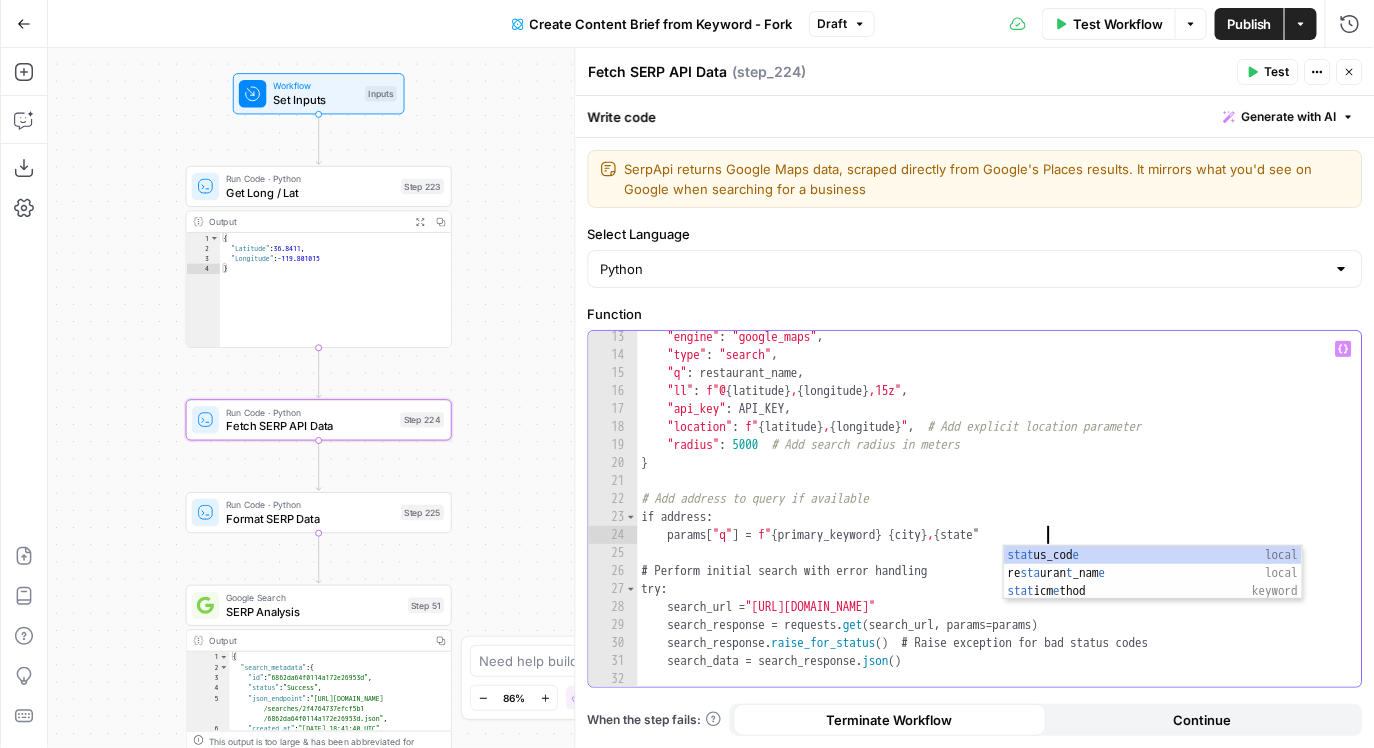 scroll, scrollTop: 8, scrollLeft: 31, axis: both 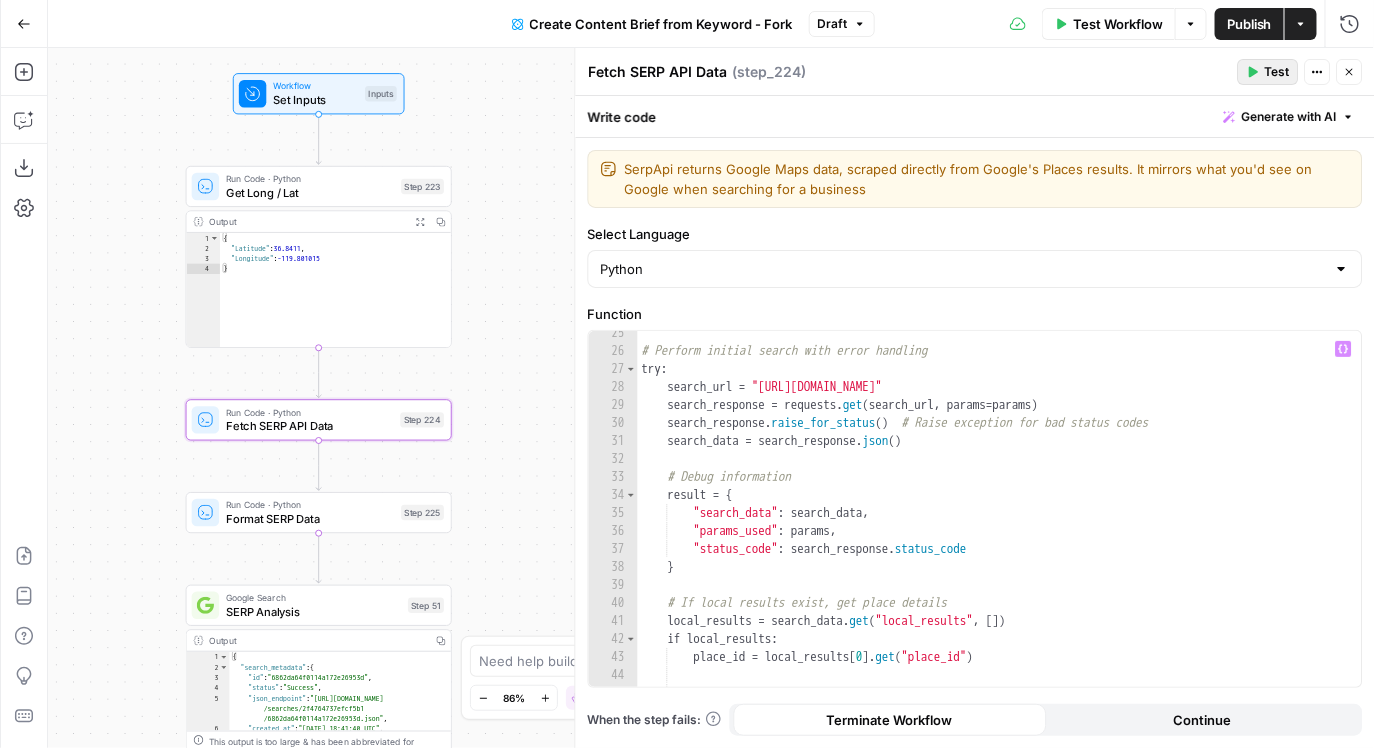 click on "Test" at bounding box center [1268, 72] 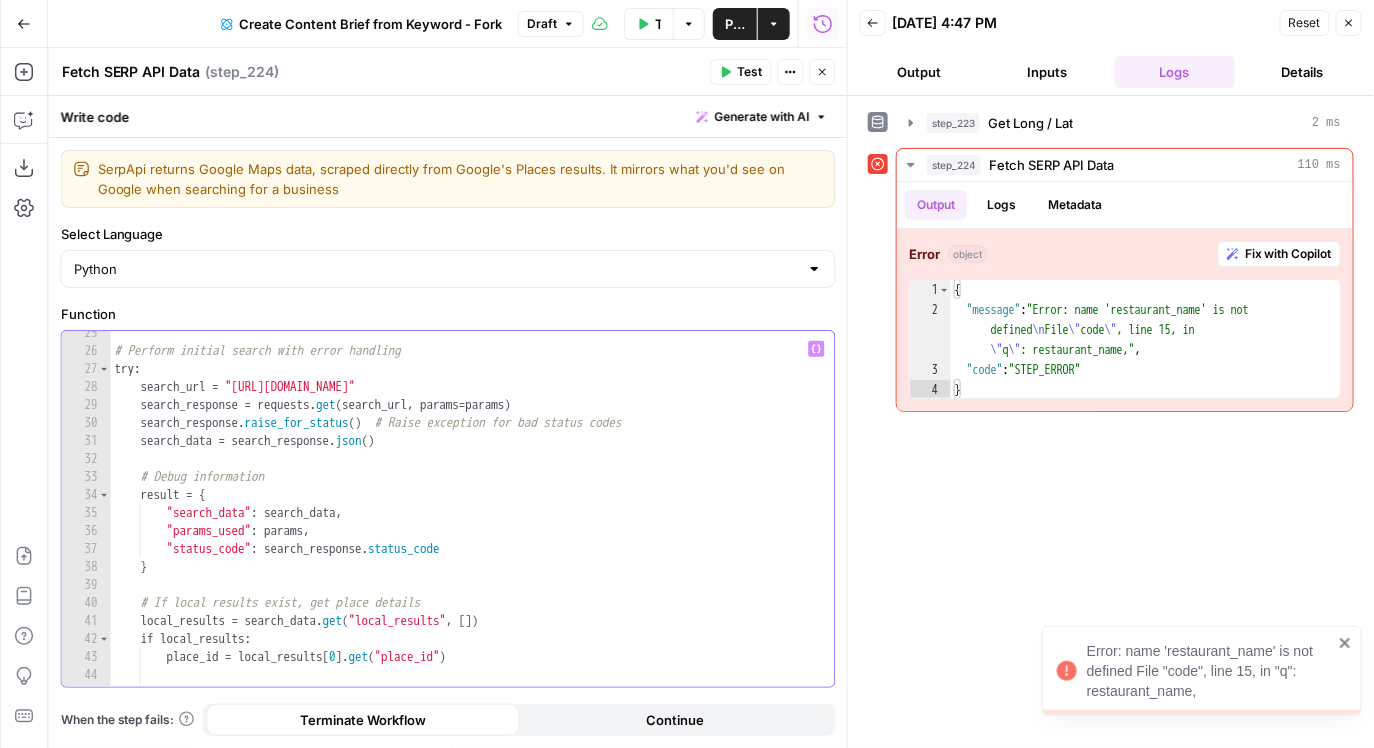 type on "**********" 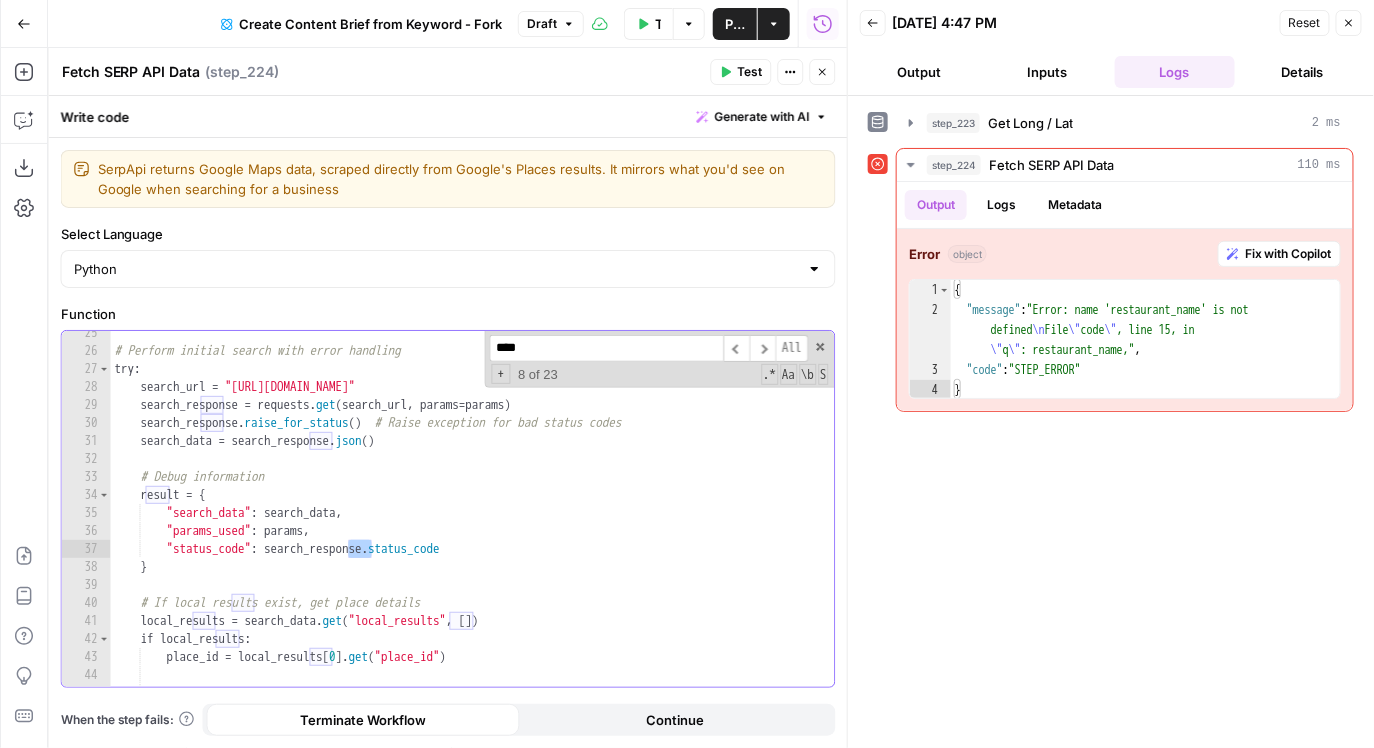 scroll, scrollTop: 73, scrollLeft: 0, axis: vertical 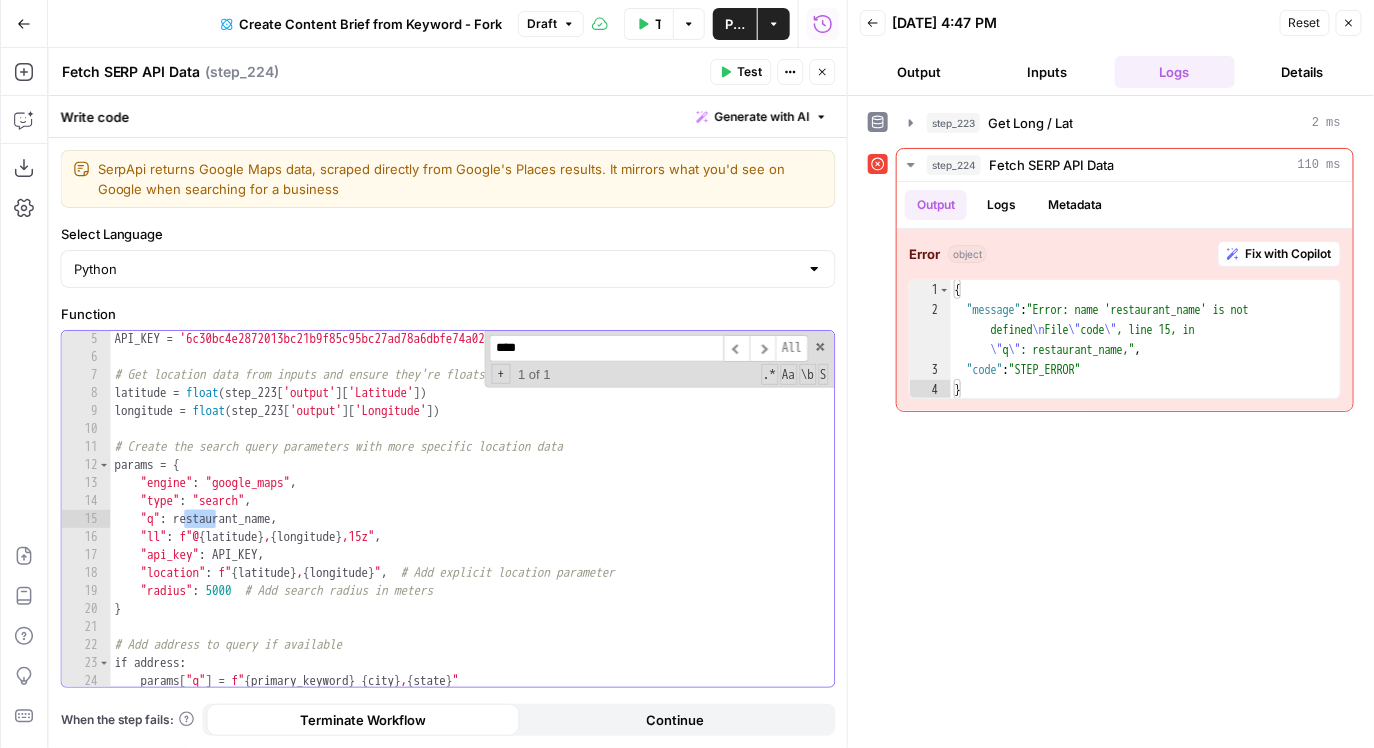 type on "****" 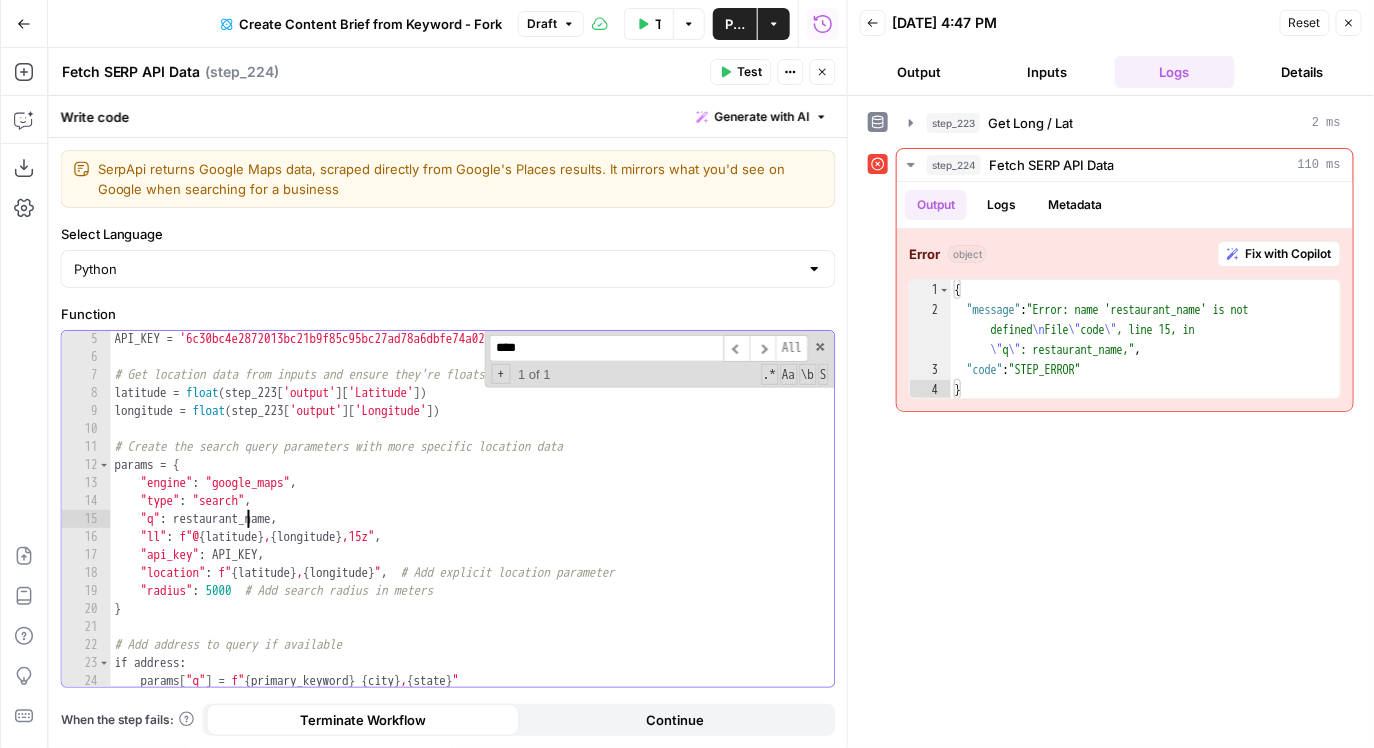 click on "API_KEY   =   '6c30bc4e2872013bc21b9f85c95bc27ad78a6dbfe74a02bce0250817448ce888' # Get location data from inputs and ensure they're floats latitude   =   float ( step_223 [ 'output' ] [ 'Latitude' ]) longitude   =   float ( step_223 [ 'output' ] [ 'Longitude' ]) # Create the search query parameters with more specific location data params   =   {      "engine" :   "google_maps" ,      "type" :   "search" ,      "q" :   restaurant_name ,      "ll" :   f"@ { latitude } , { longitude } ,15z" ,      "api_key" :   API_KEY ,      "location" :   f" { latitude } ,  { longitude } " ,    # Add explicit location parameter      "radius" :   5000    # Add search radius in meters } # Add address to query if available if   address :      params [ "q" ]   =   f" { primary_keyword }   { city } ,  { state } "" at bounding box center [473, 526] 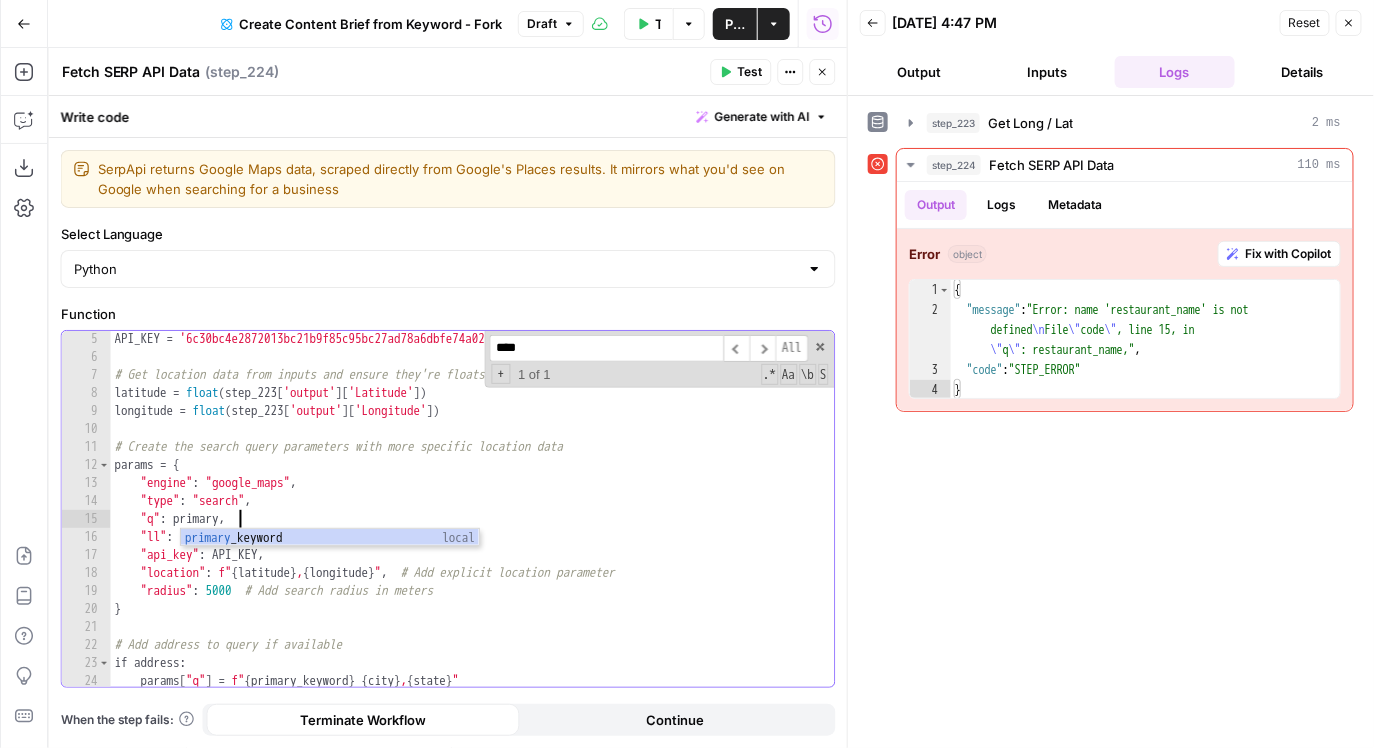 scroll, scrollTop: 8, scrollLeft: 9, axis: both 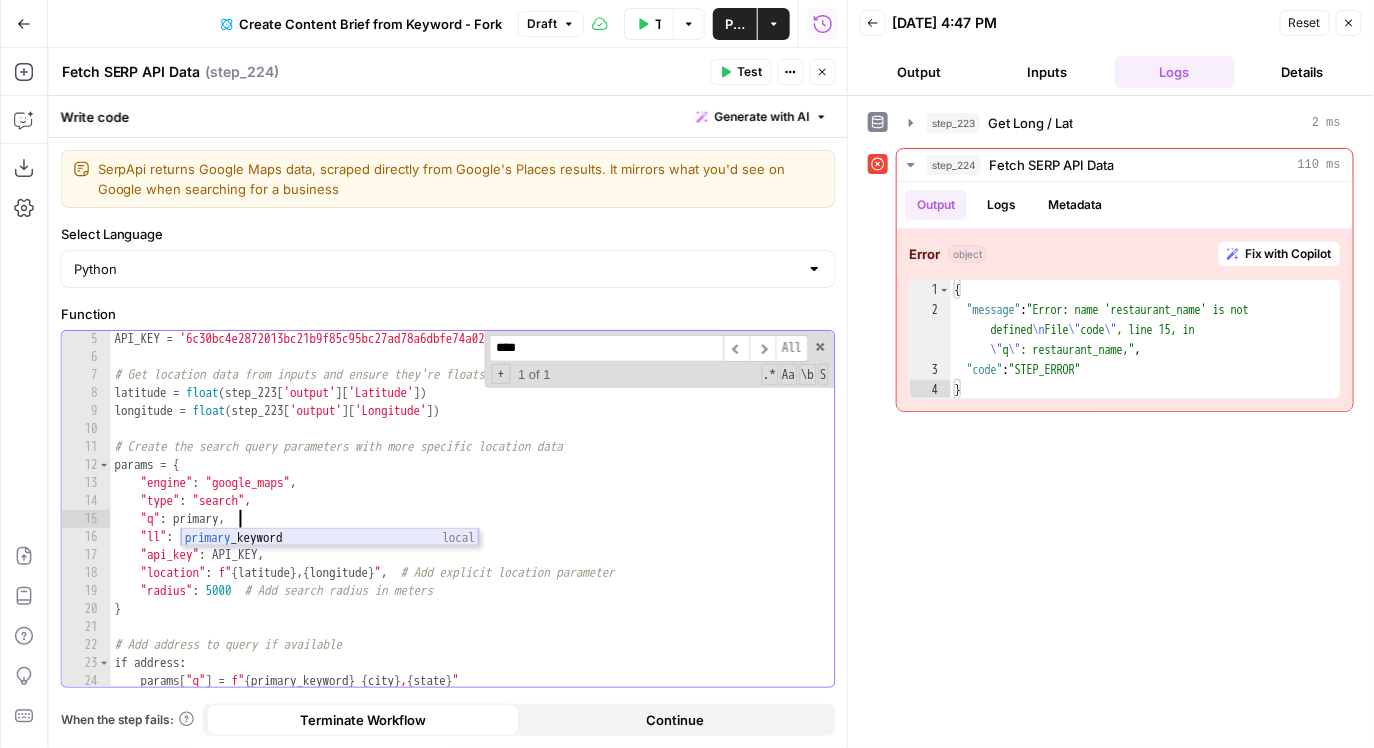 click on "primary _keyword   local" at bounding box center [330, 556] 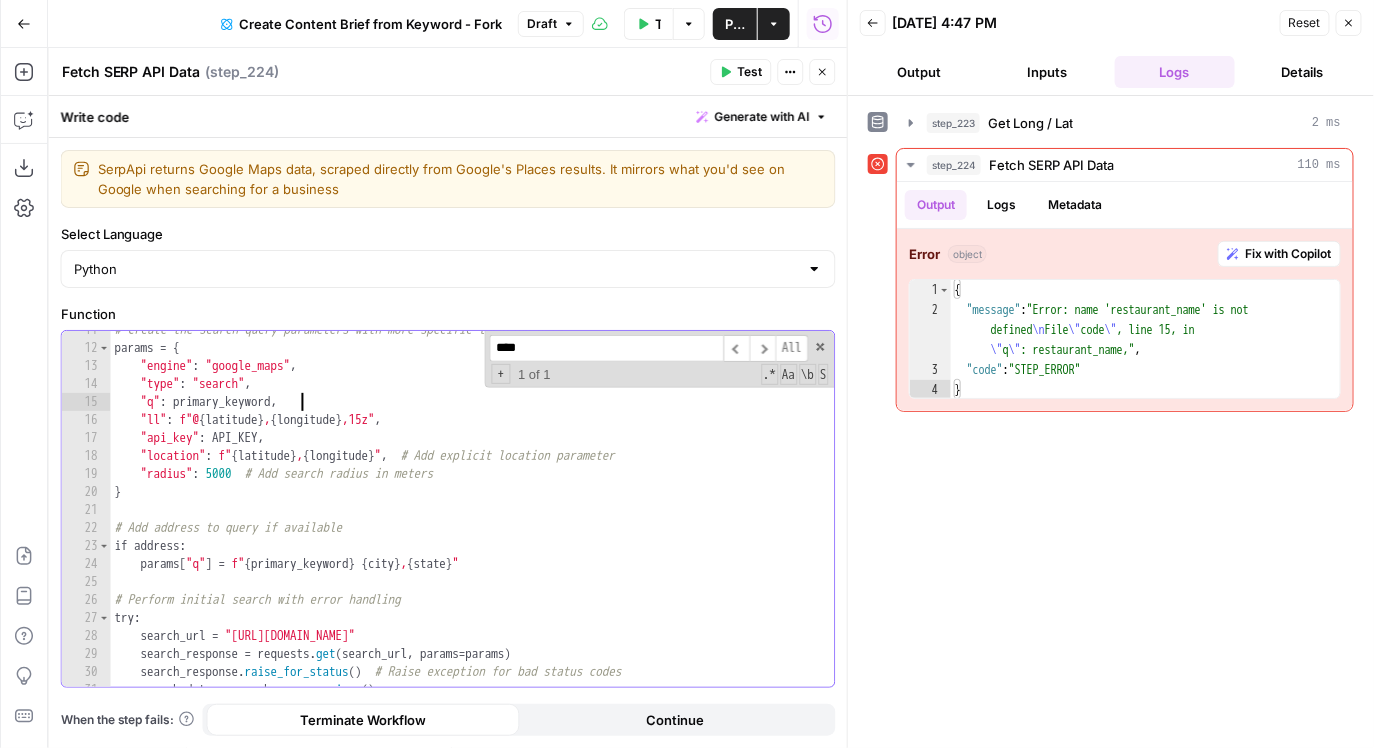 scroll, scrollTop: 210, scrollLeft: 0, axis: vertical 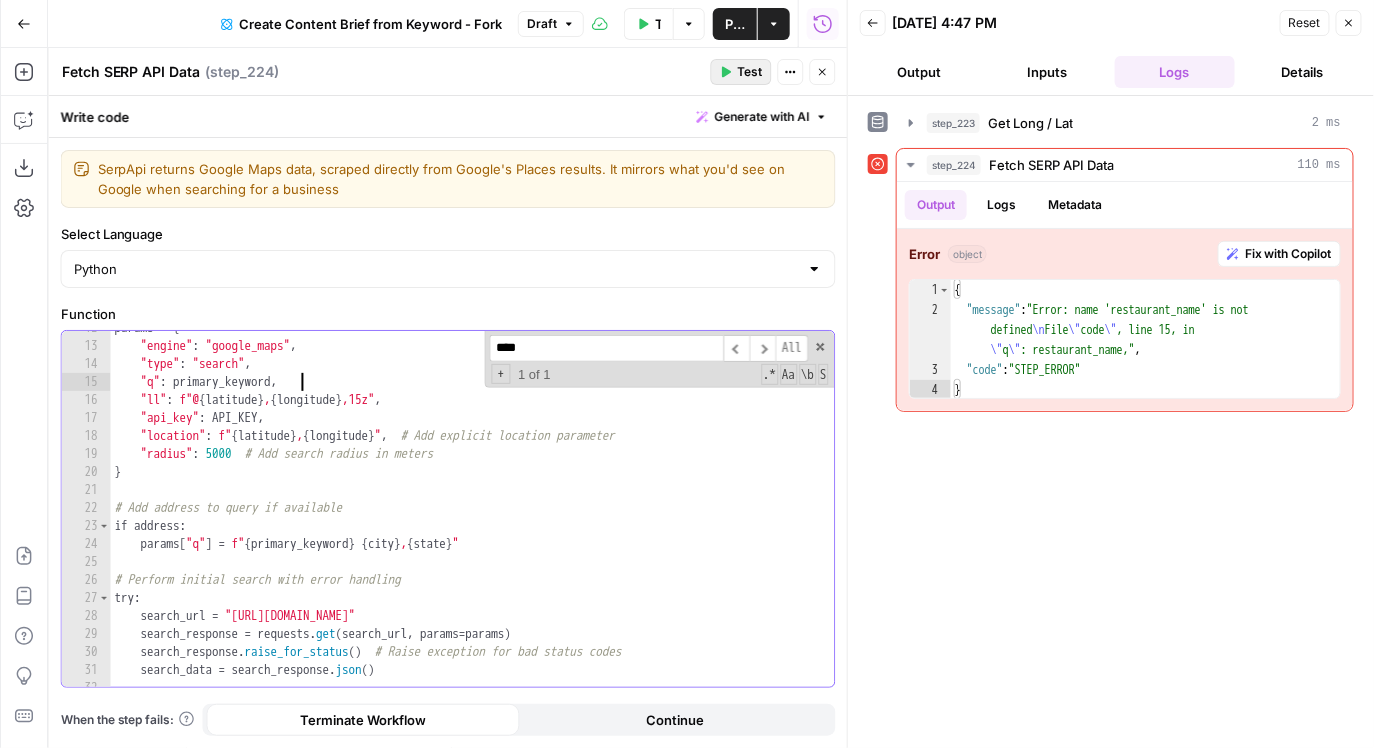 type on "**********" 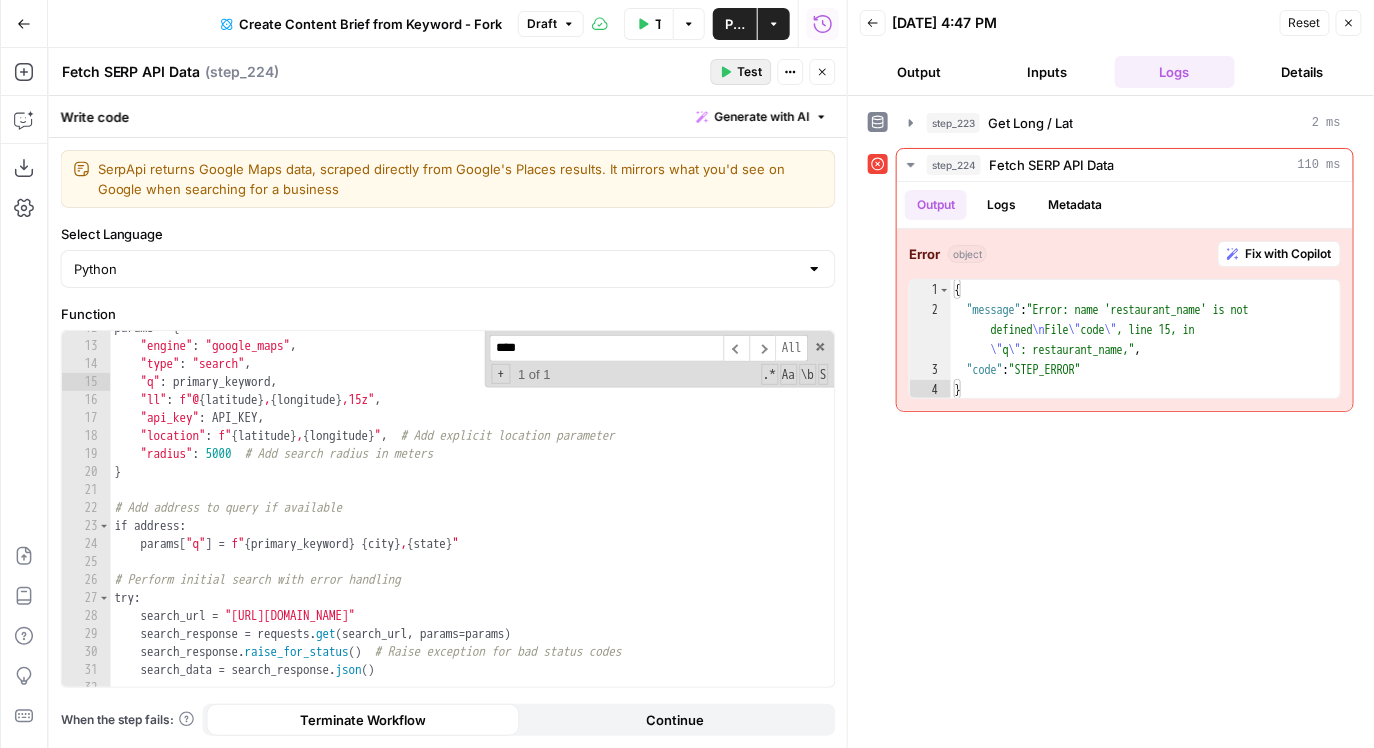 click 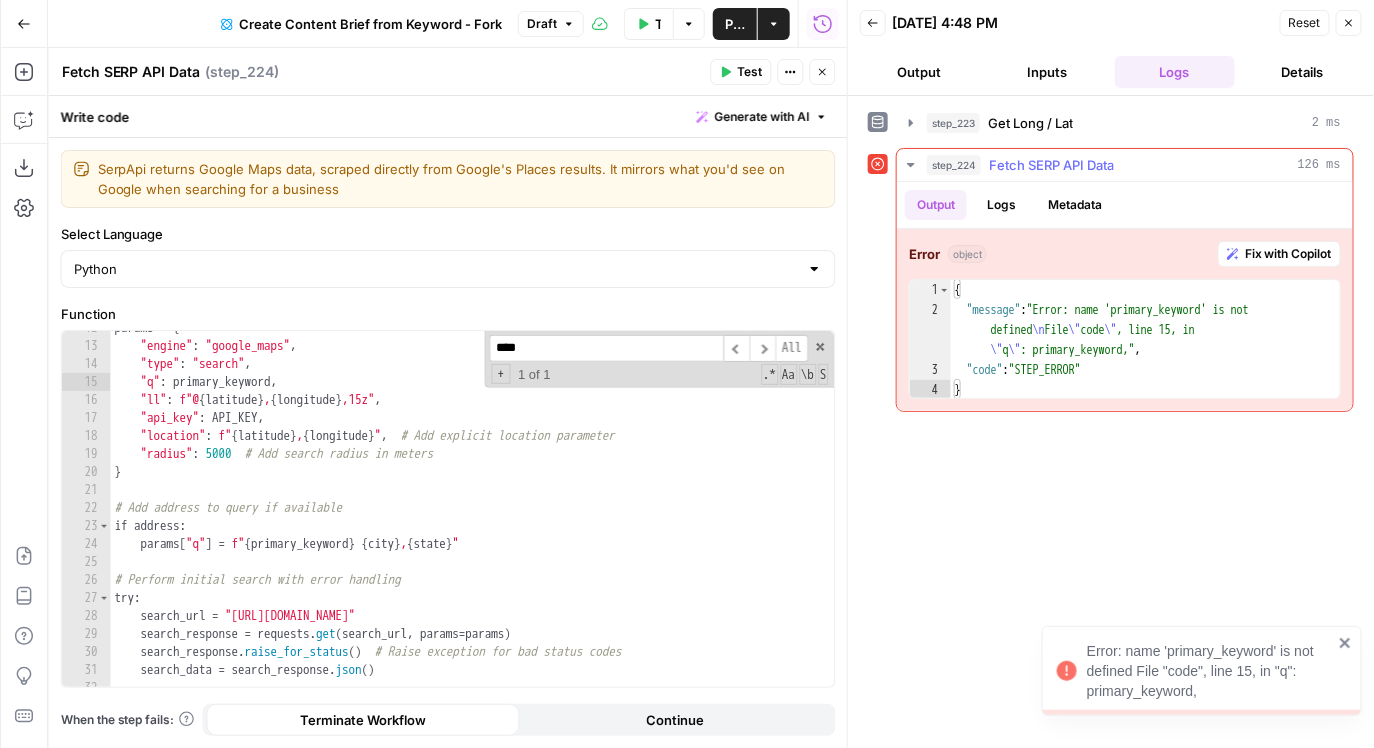 click on "Fix with Copilot" at bounding box center (1288, 254) 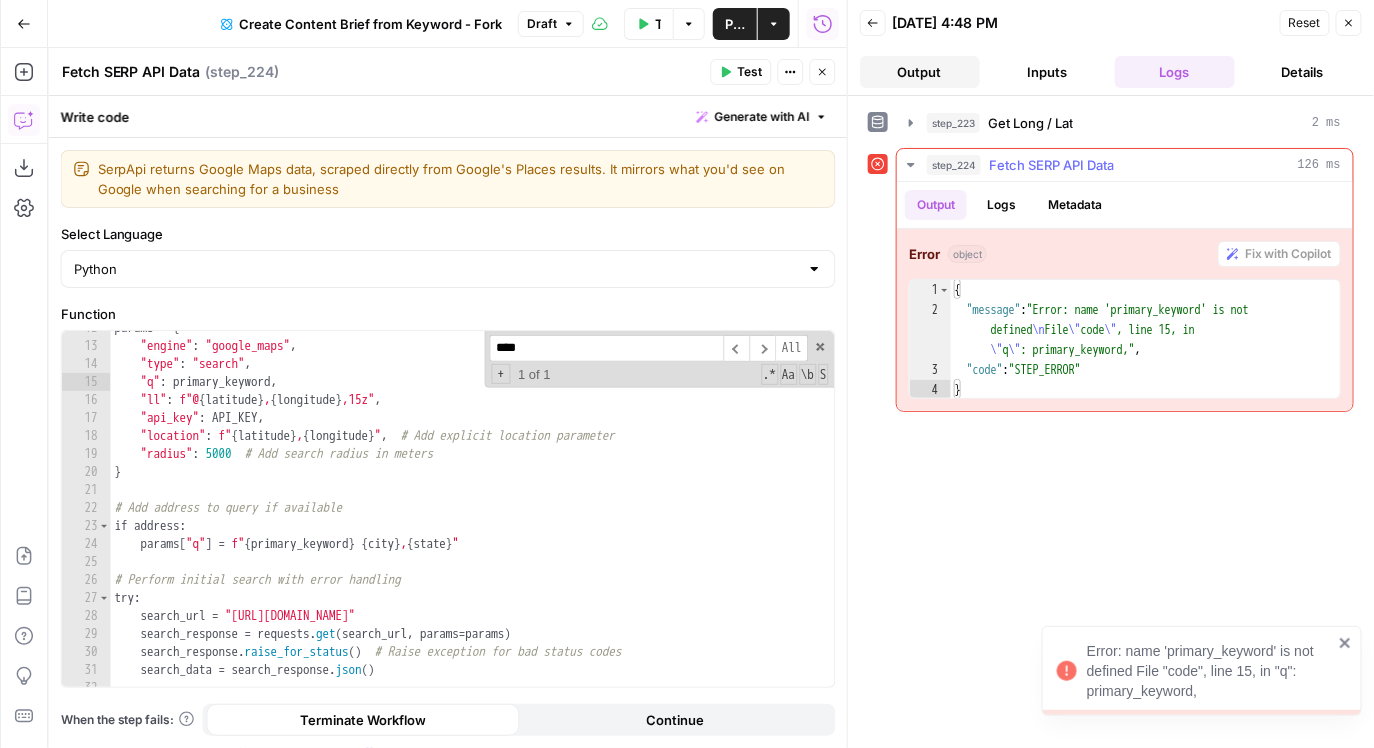 scroll, scrollTop: 35, scrollLeft: 0, axis: vertical 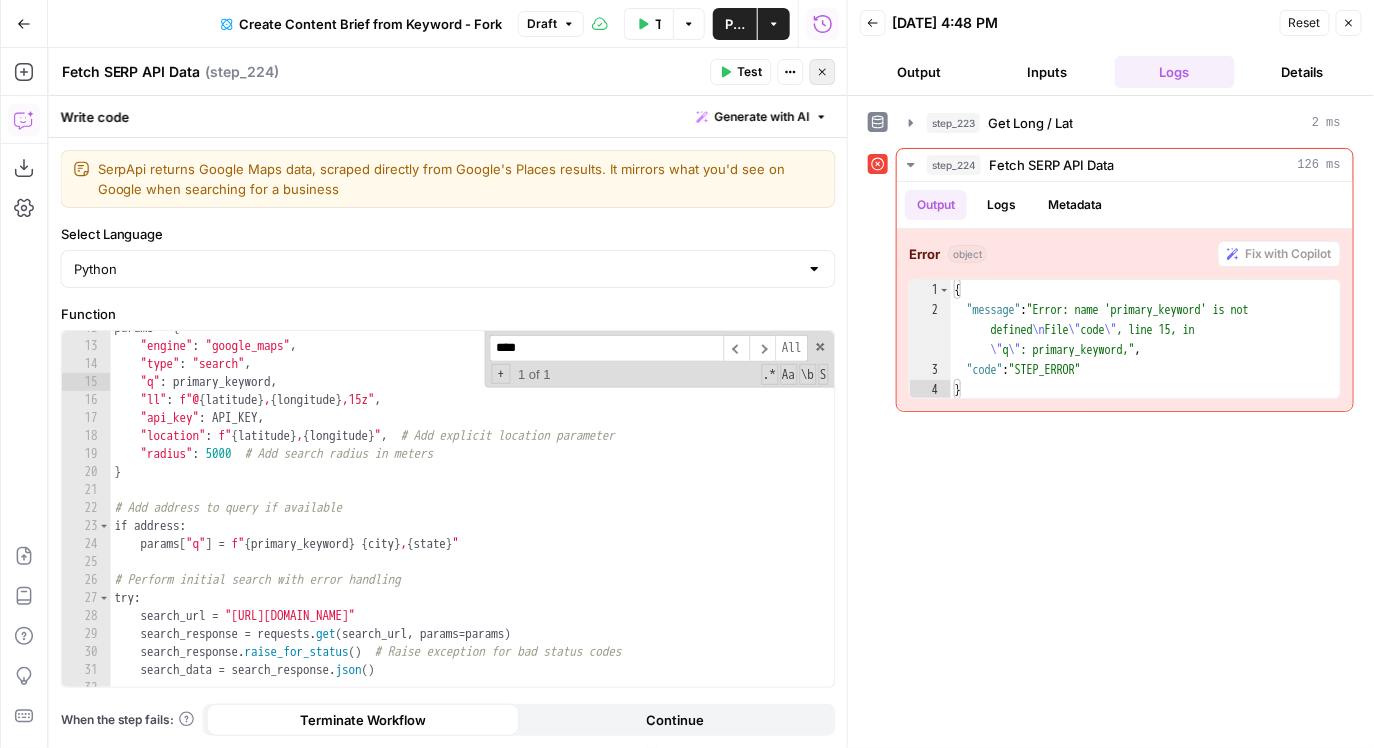 click 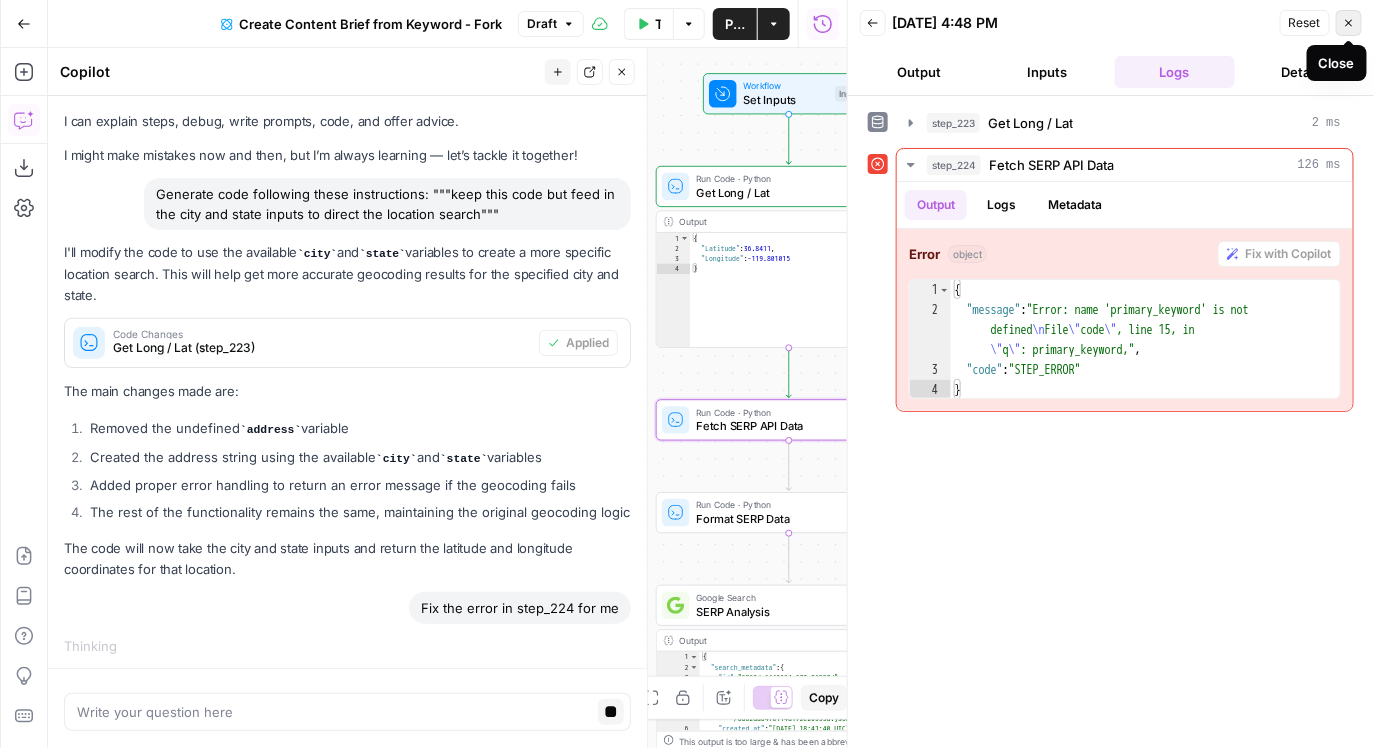 click 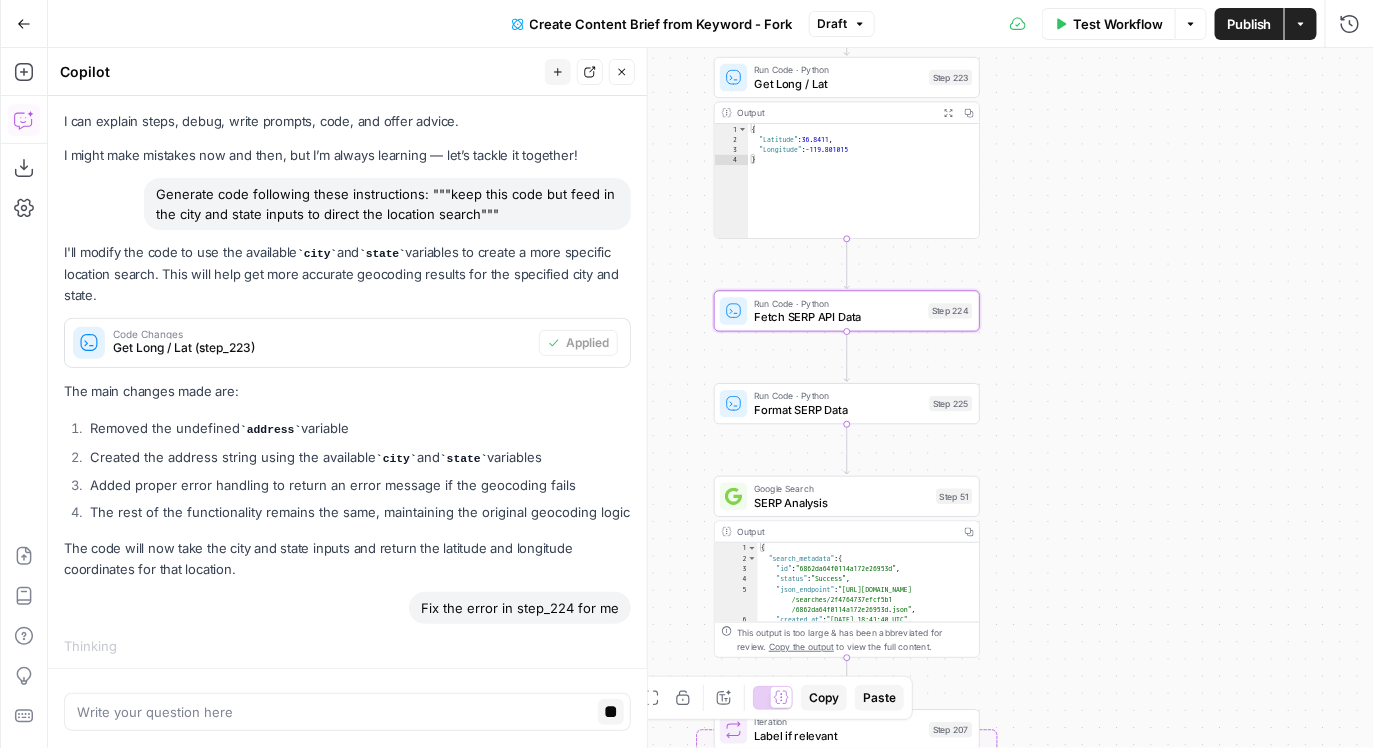 drag, startPoint x: 1076, startPoint y: 439, endPoint x: 1152, endPoint y: 335, distance: 128.80994 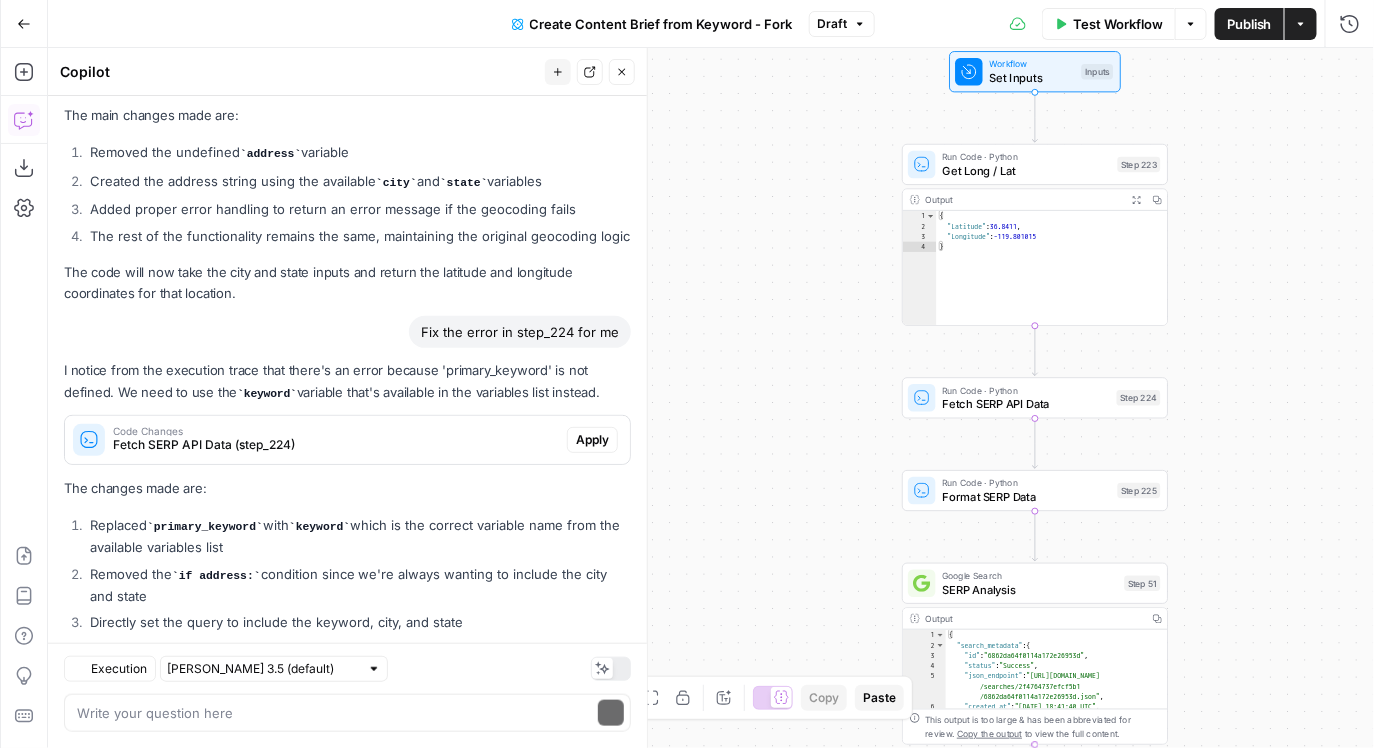 scroll, scrollTop: 433, scrollLeft: 0, axis: vertical 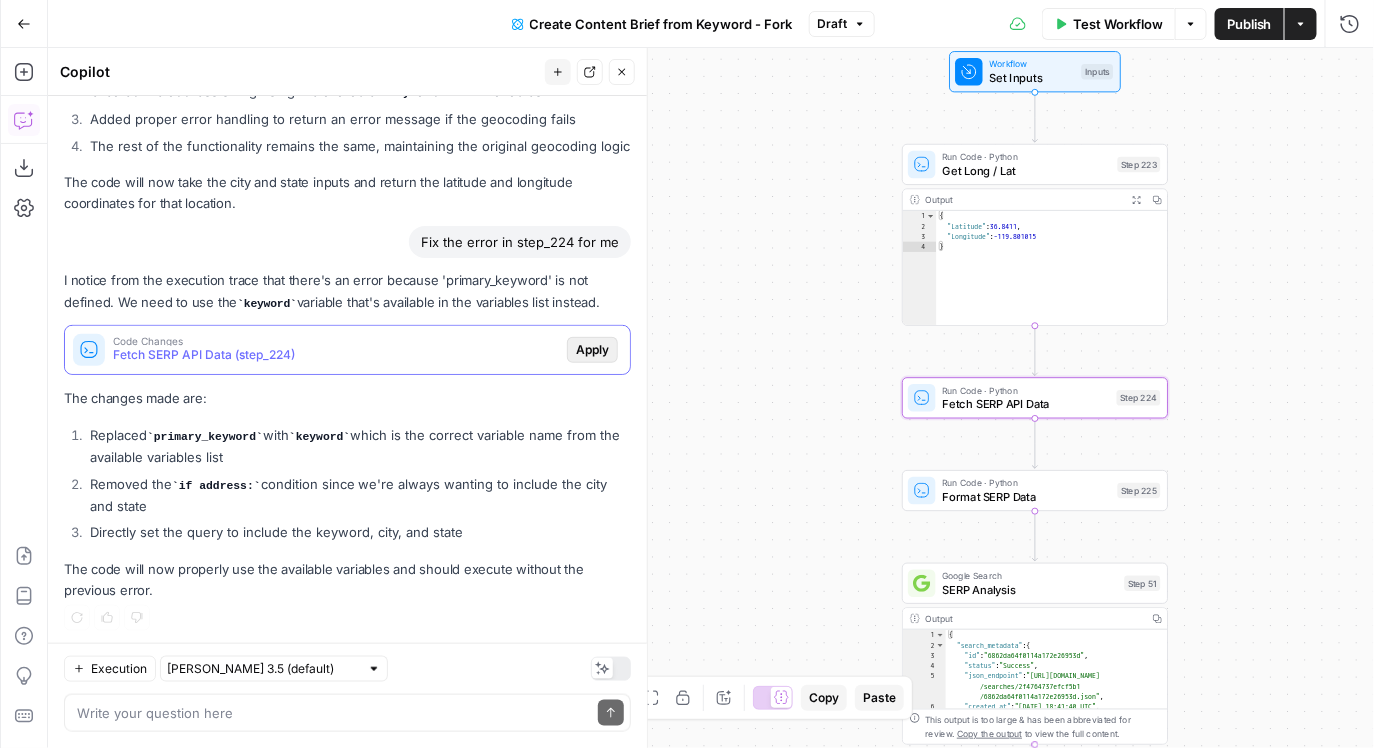 click on "Apply" at bounding box center (592, 350) 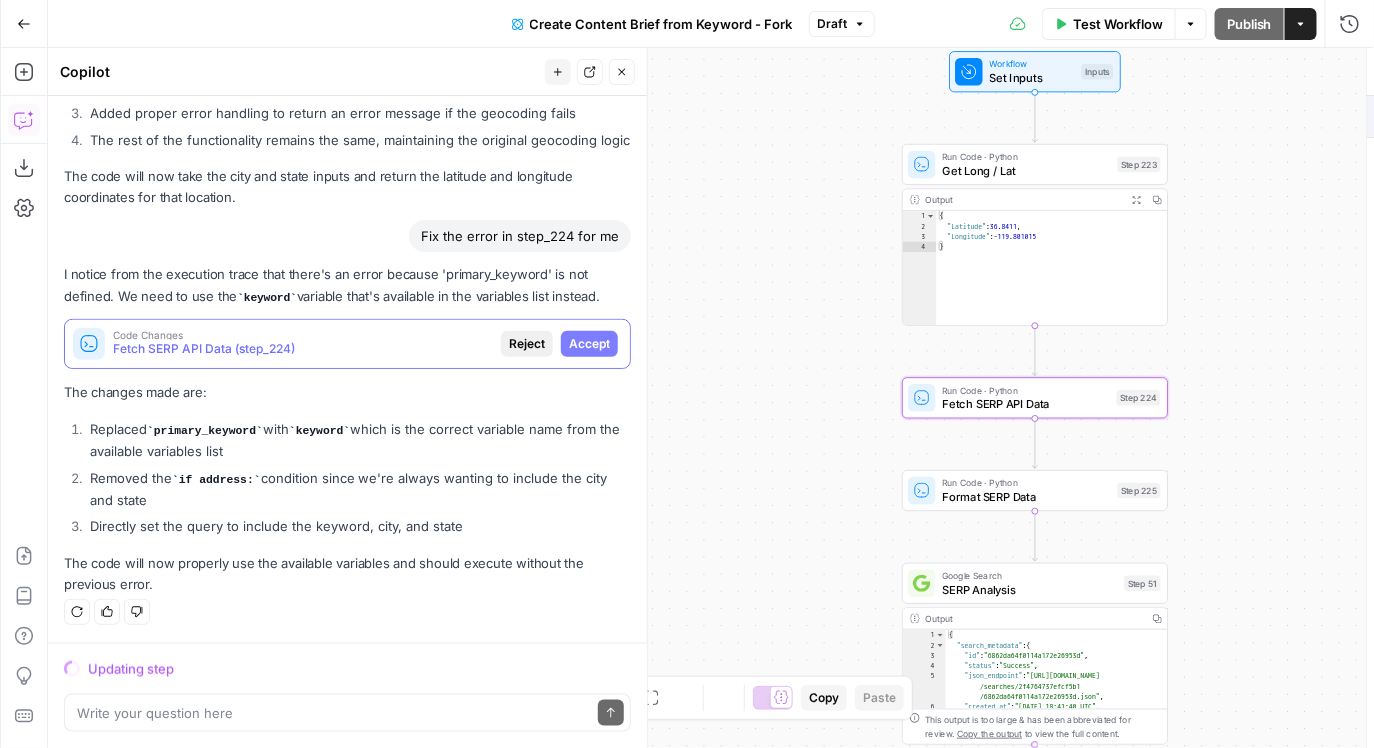 scroll, scrollTop: 401, scrollLeft: 0, axis: vertical 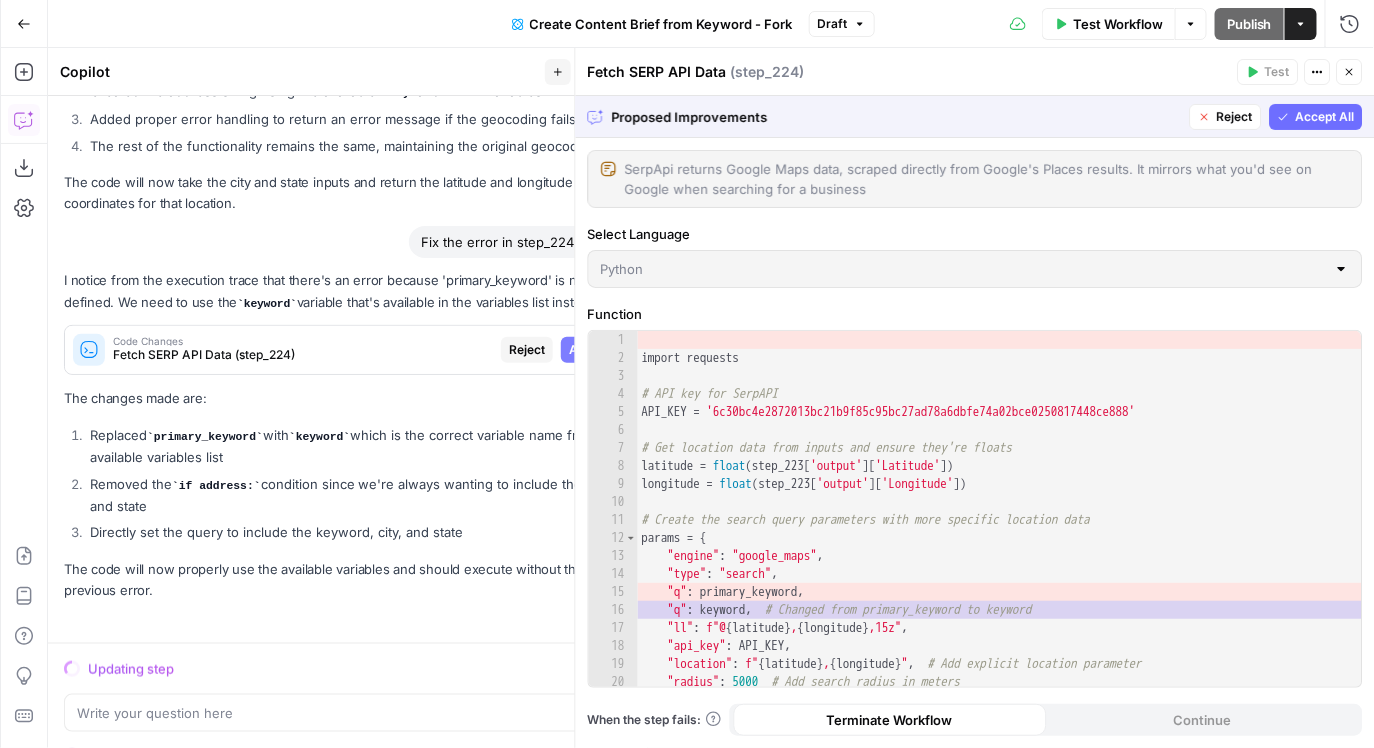 click on "Accept All" at bounding box center [1325, 117] 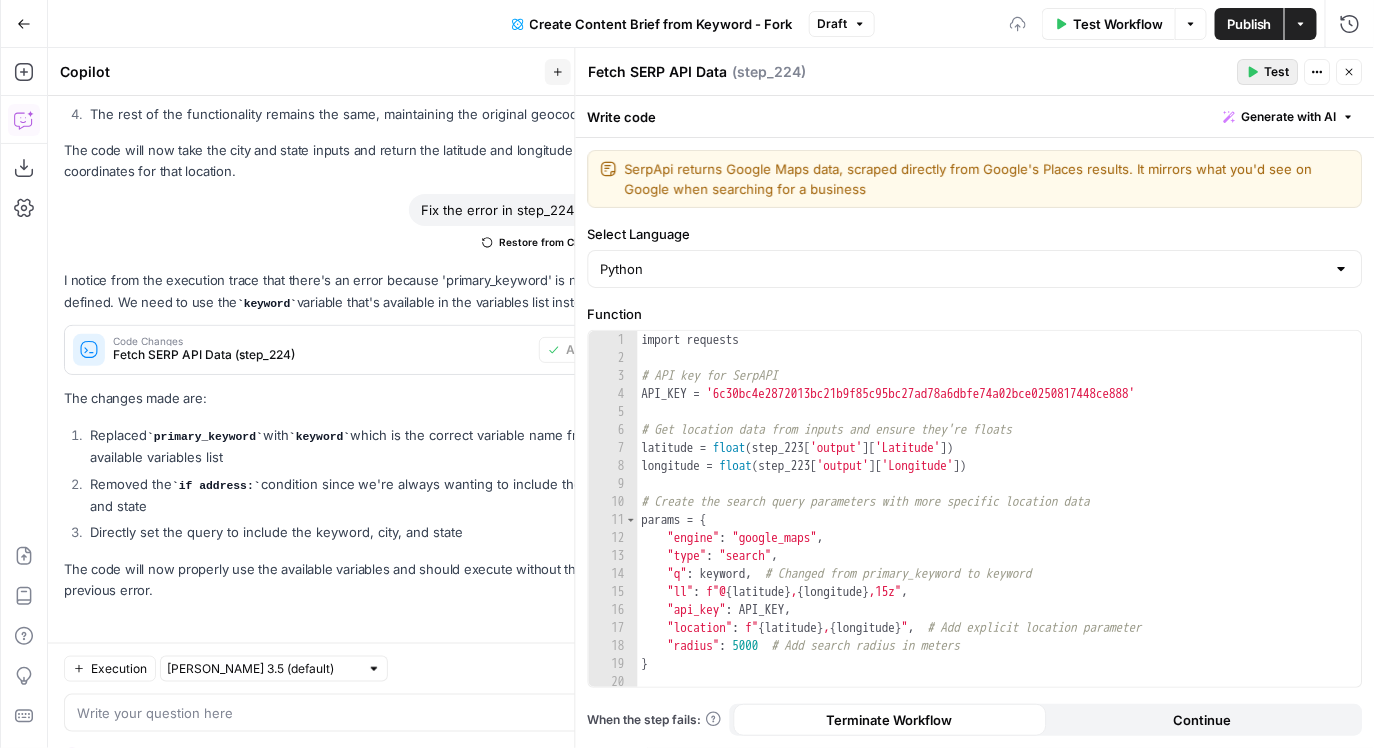 click 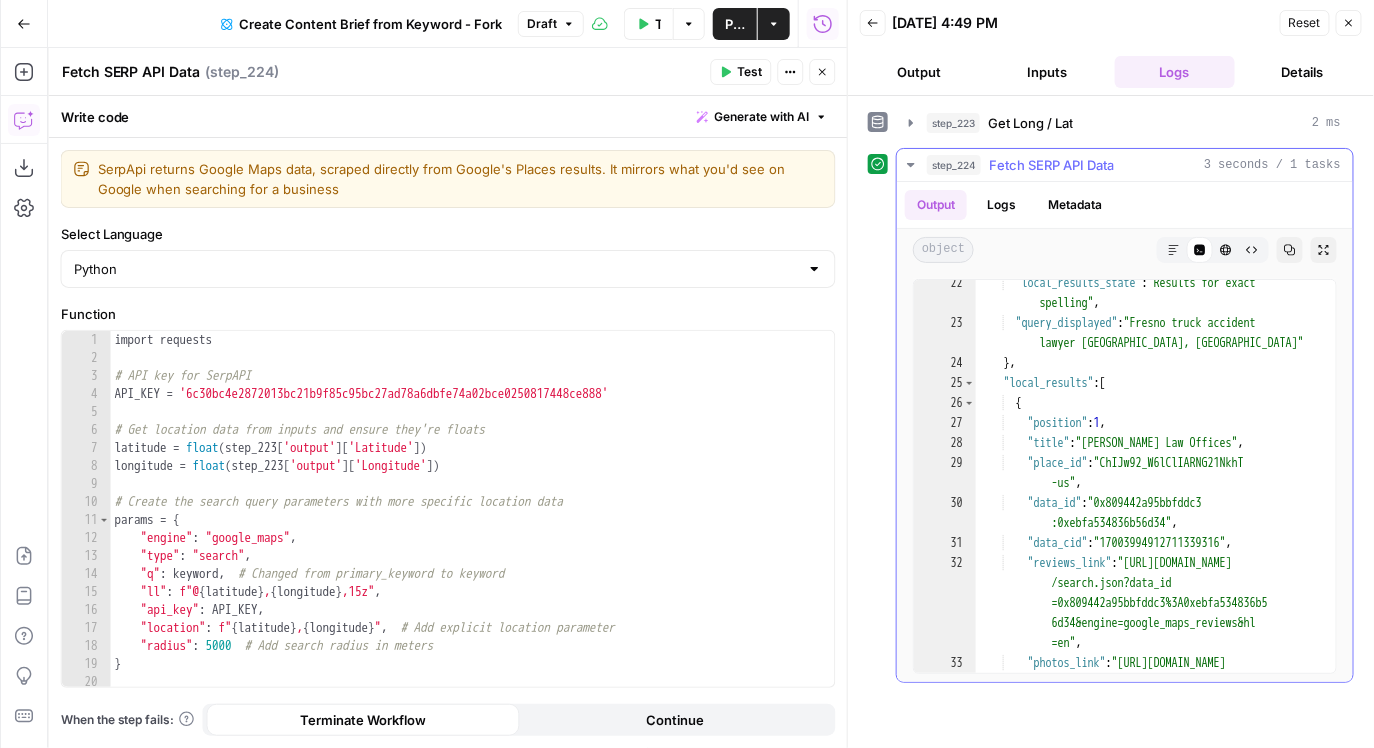 scroll, scrollTop: 254, scrollLeft: 0, axis: vertical 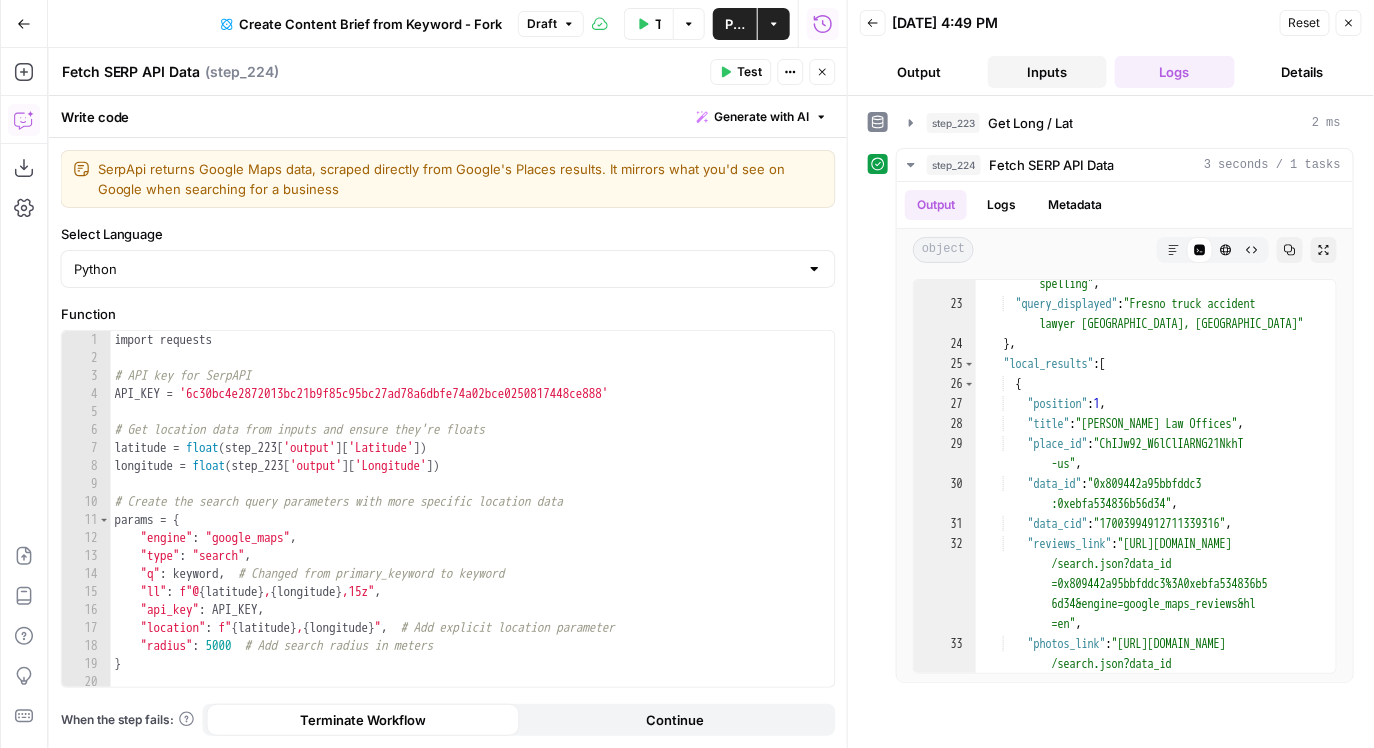 click on "Inputs" at bounding box center (1048, 72) 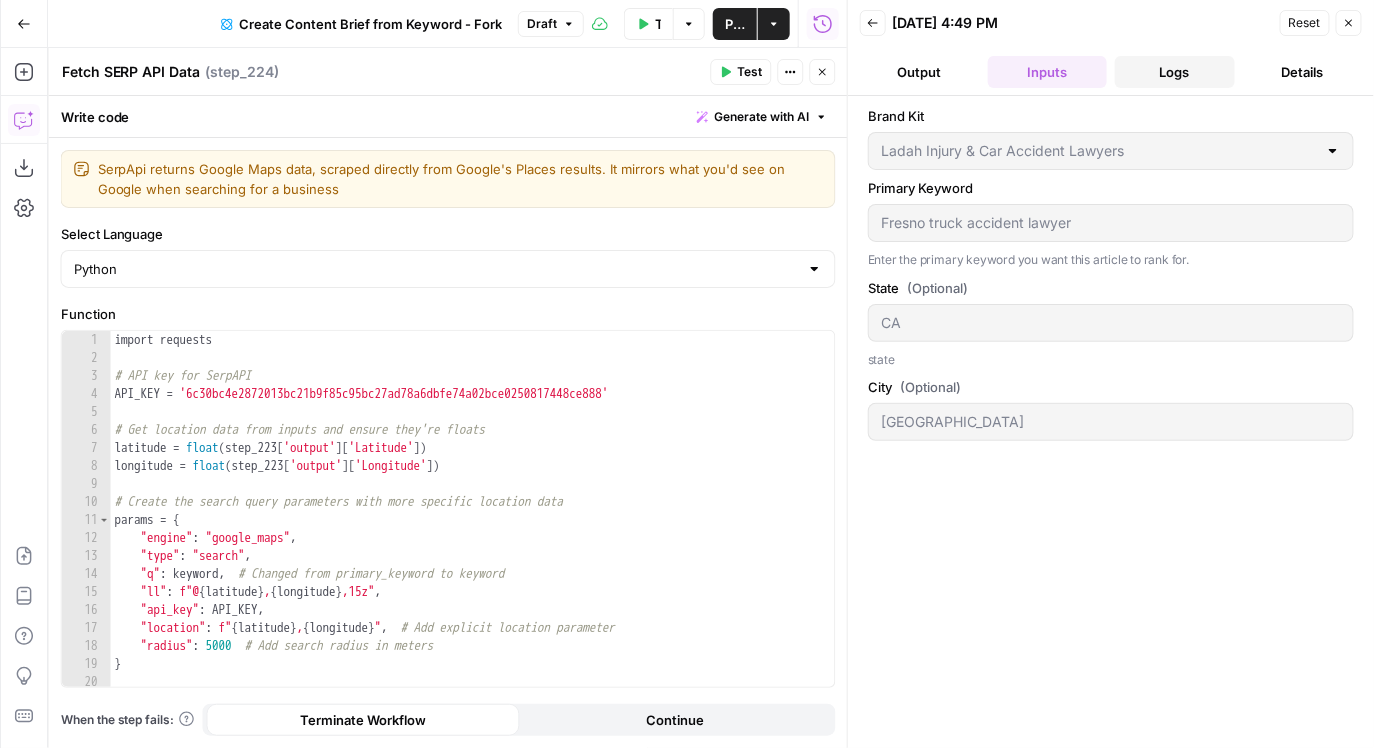 click on "Logs" at bounding box center [1175, 72] 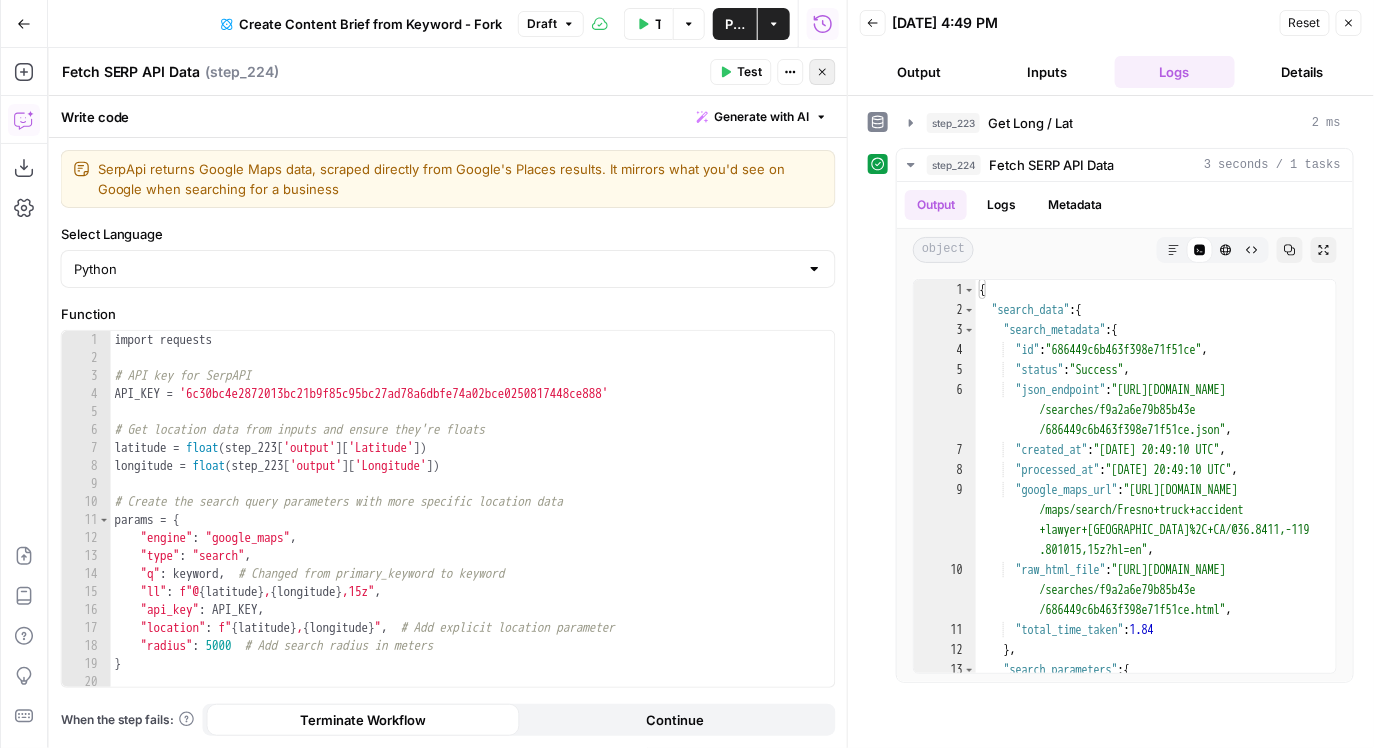 click 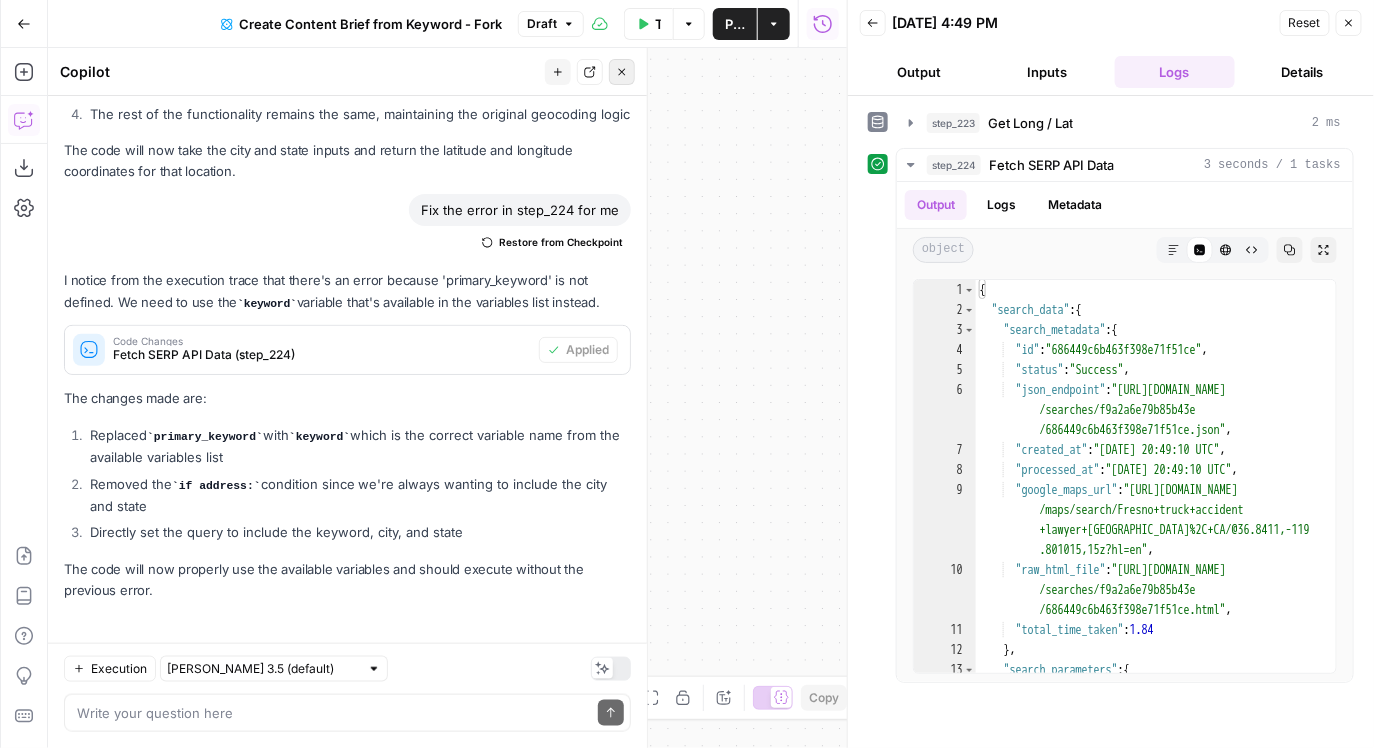 click on "Close" at bounding box center (622, 72) 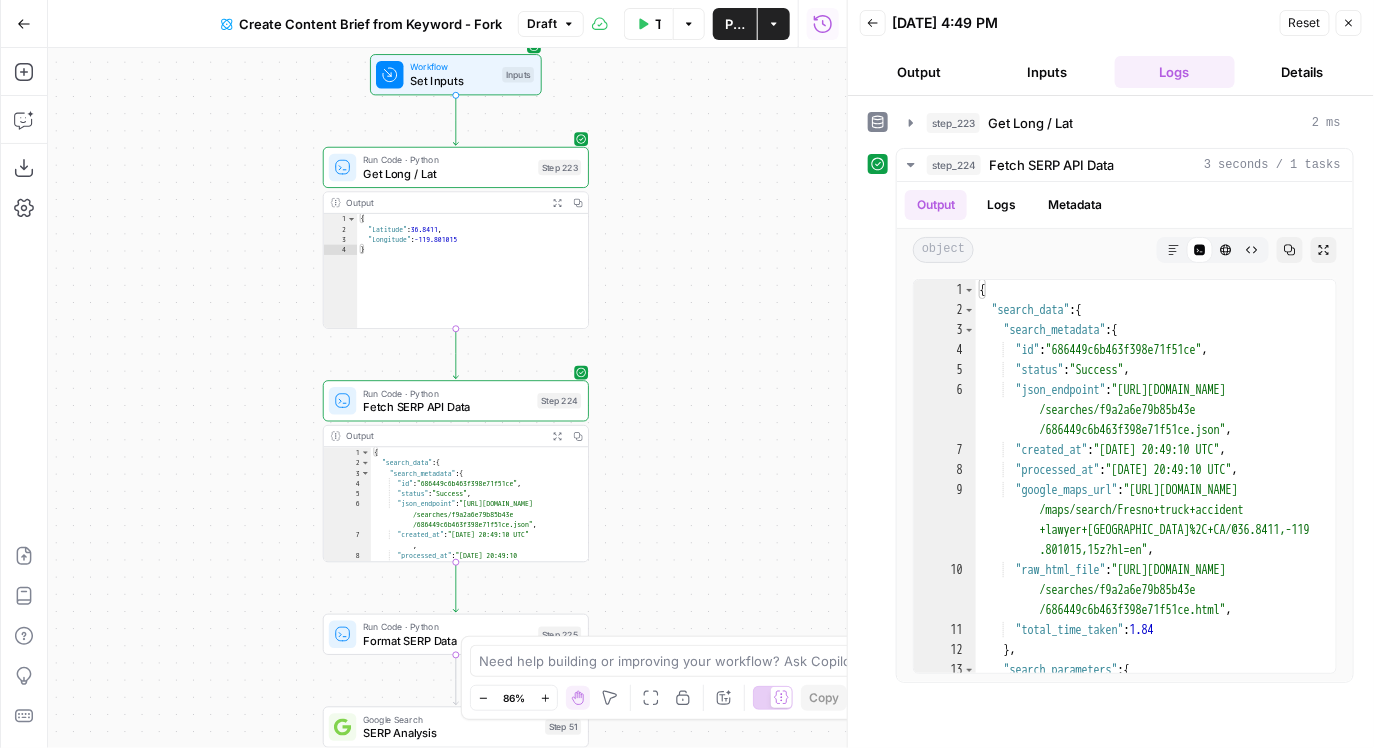 drag, startPoint x: 303, startPoint y: 316, endPoint x: 680, endPoint y: 312, distance: 377.0212 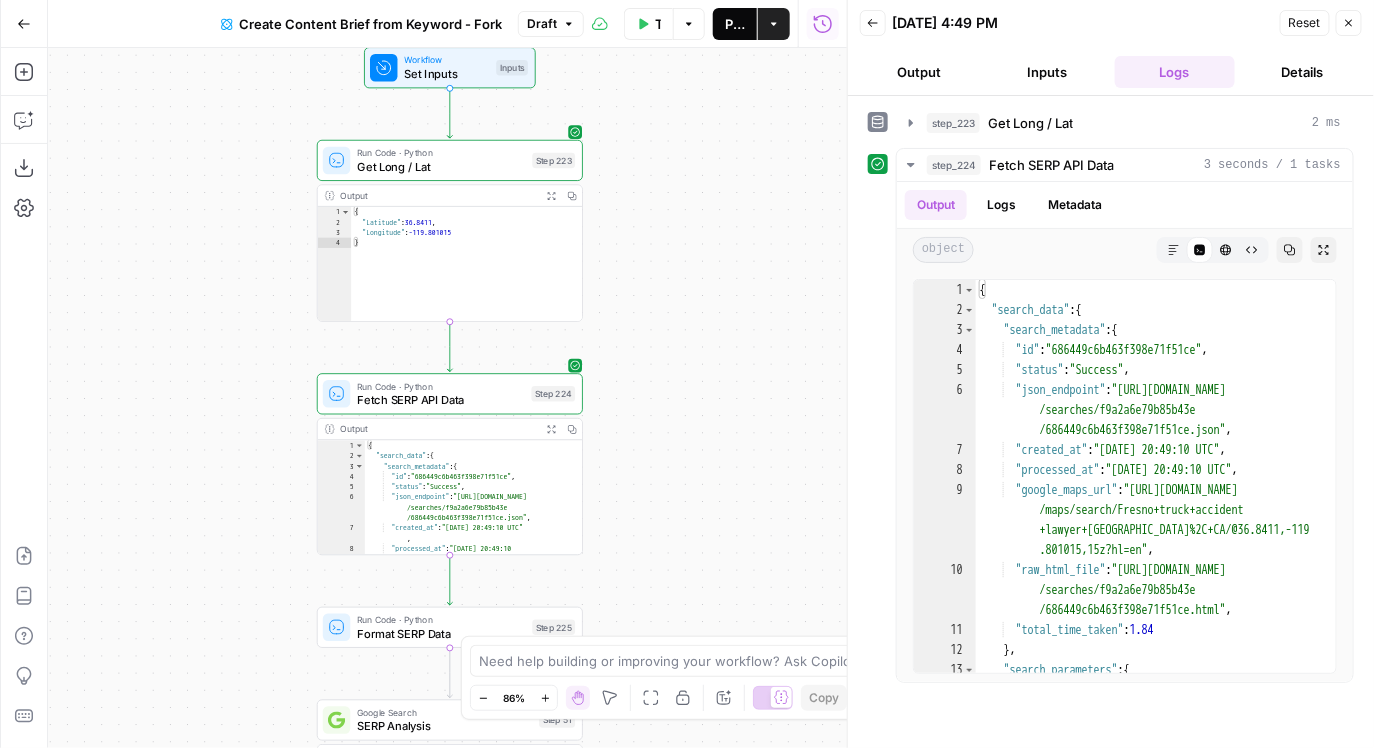 click on "Publish" at bounding box center [735, 24] 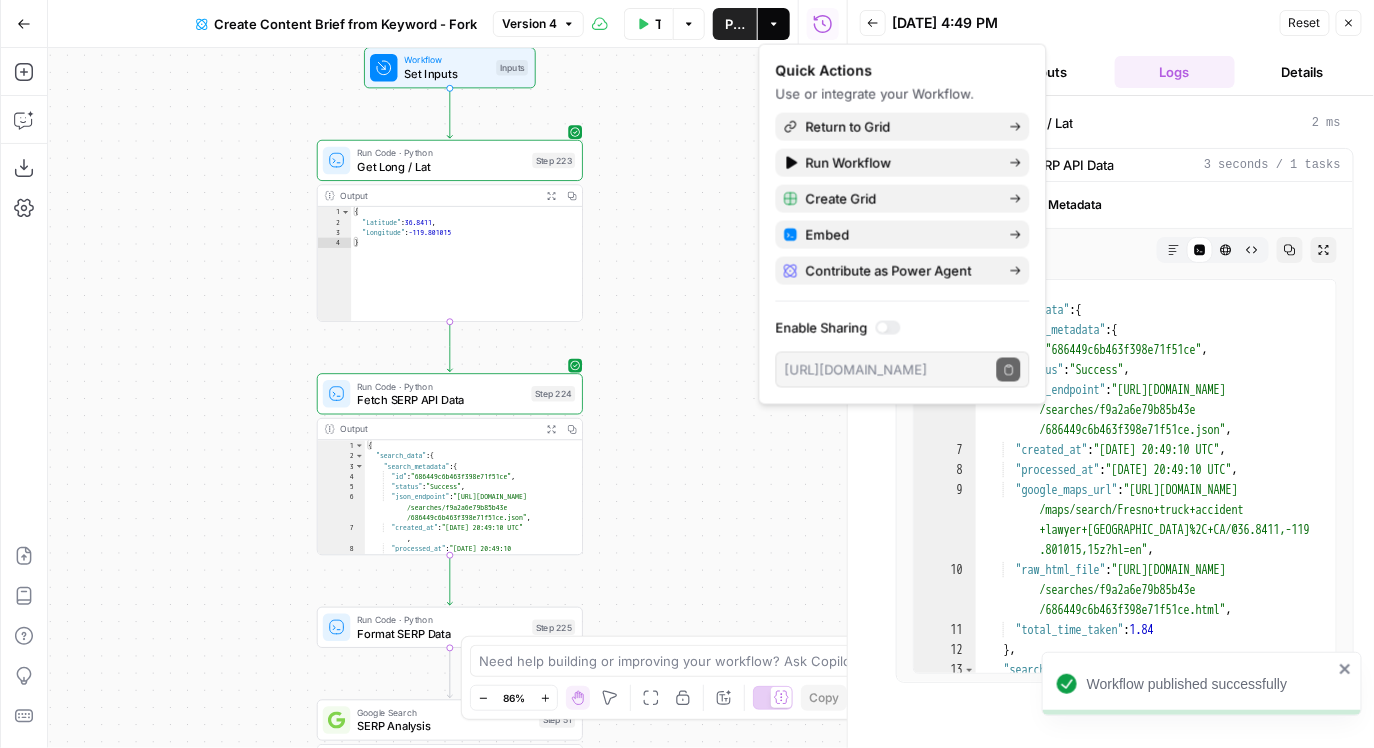 click on "Back 07/01/25 at 4:49 PM Reset Close" at bounding box center (1111, 23) 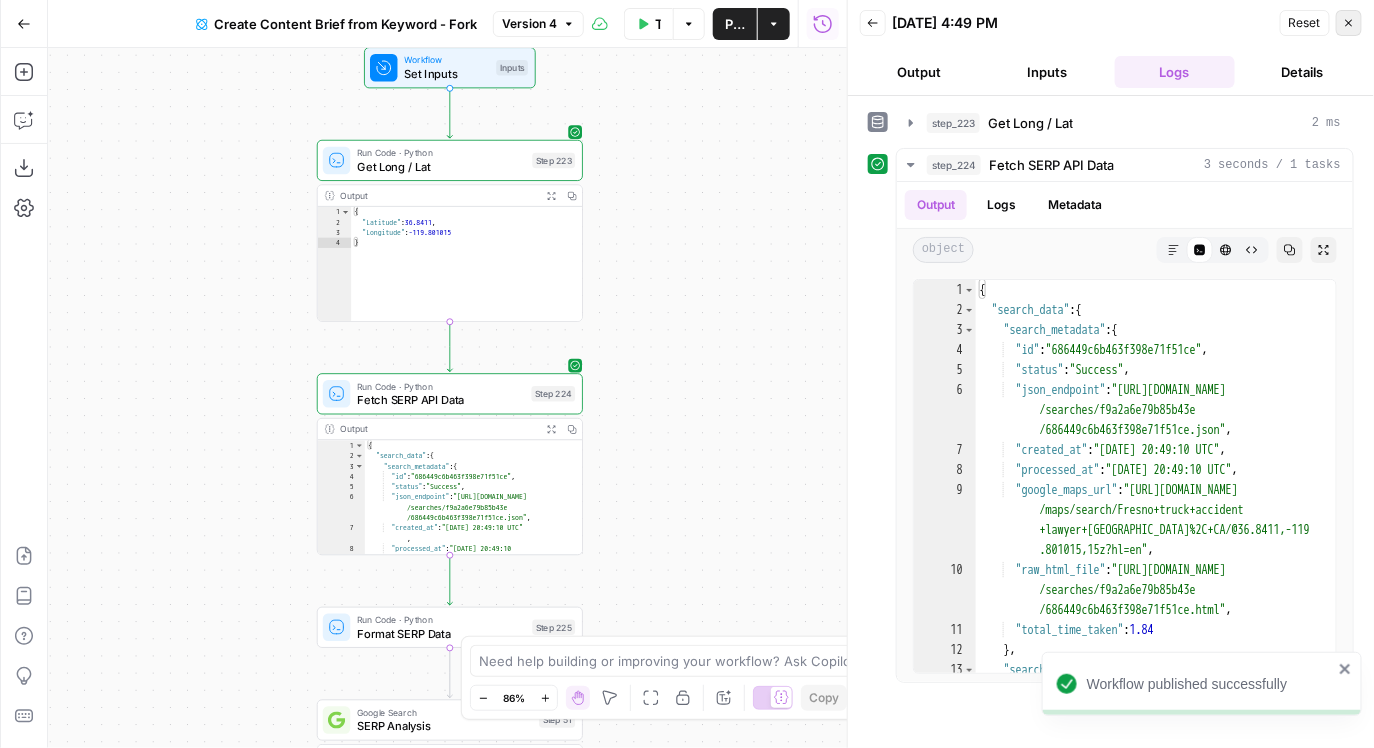 click 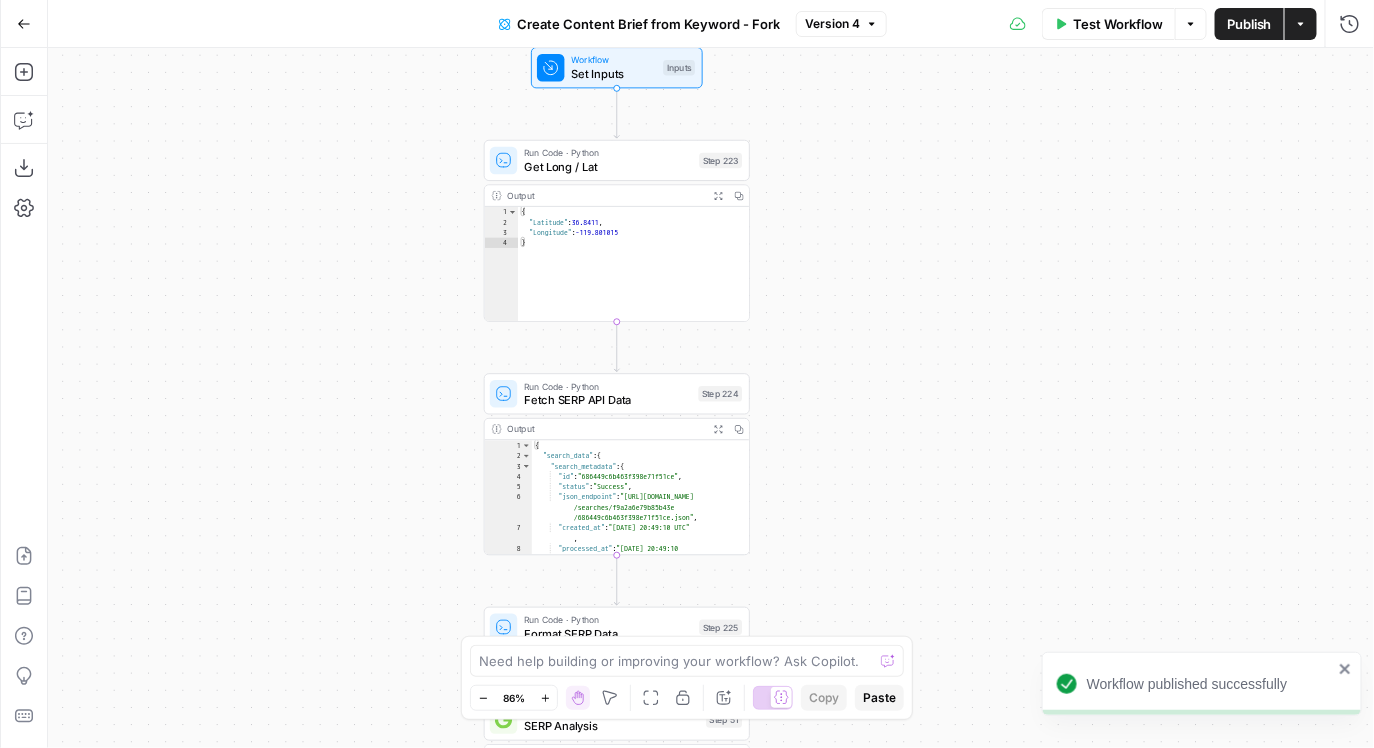 drag, startPoint x: 738, startPoint y: 205, endPoint x: 906, endPoint y: 204, distance: 168.00298 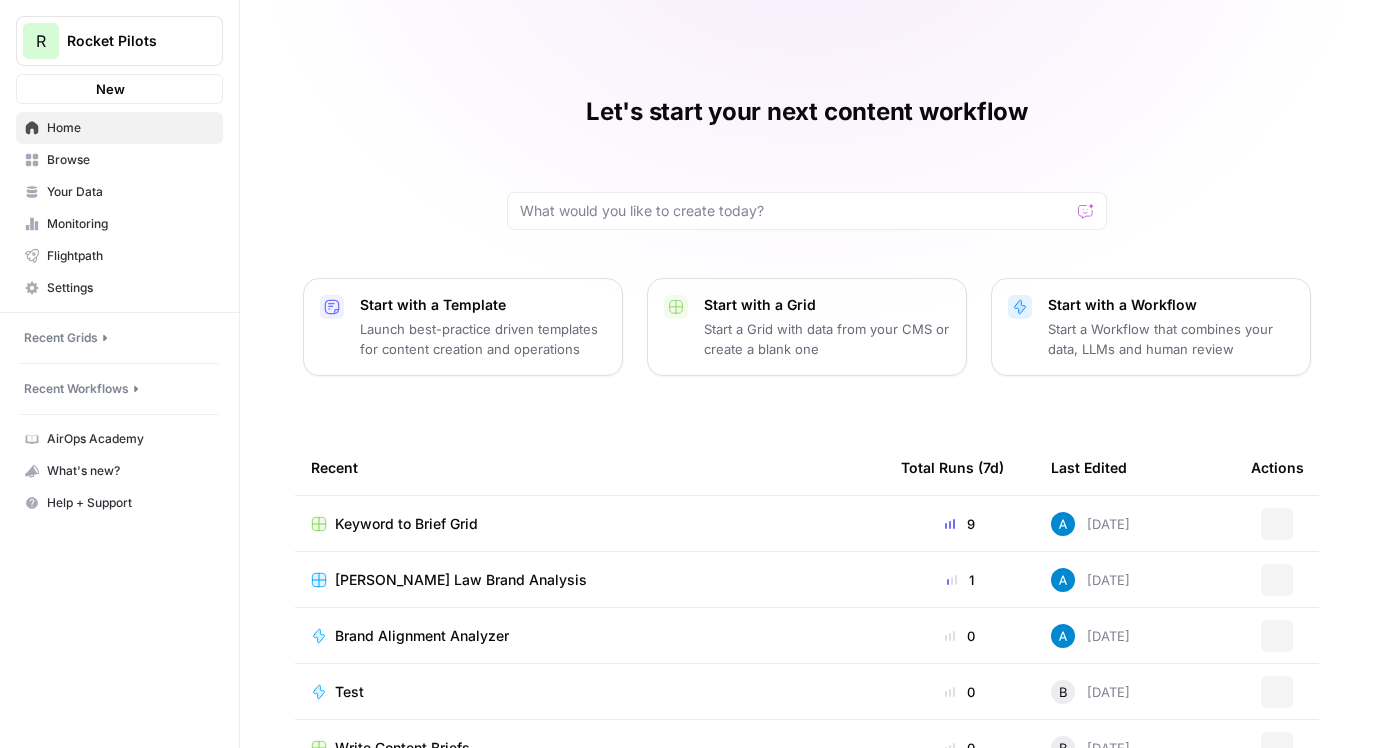 scroll, scrollTop: 0, scrollLeft: 0, axis: both 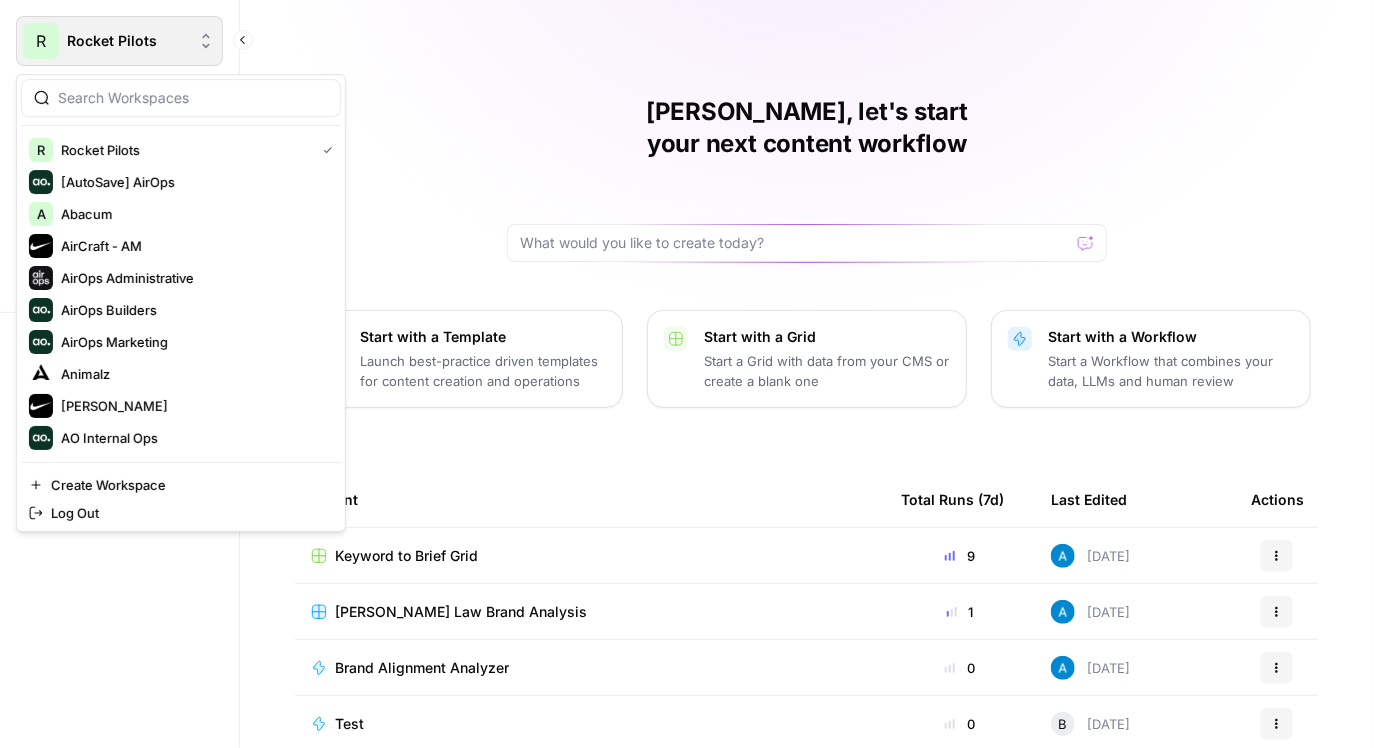 click on "Rocket Pilots" at bounding box center (127, 41) 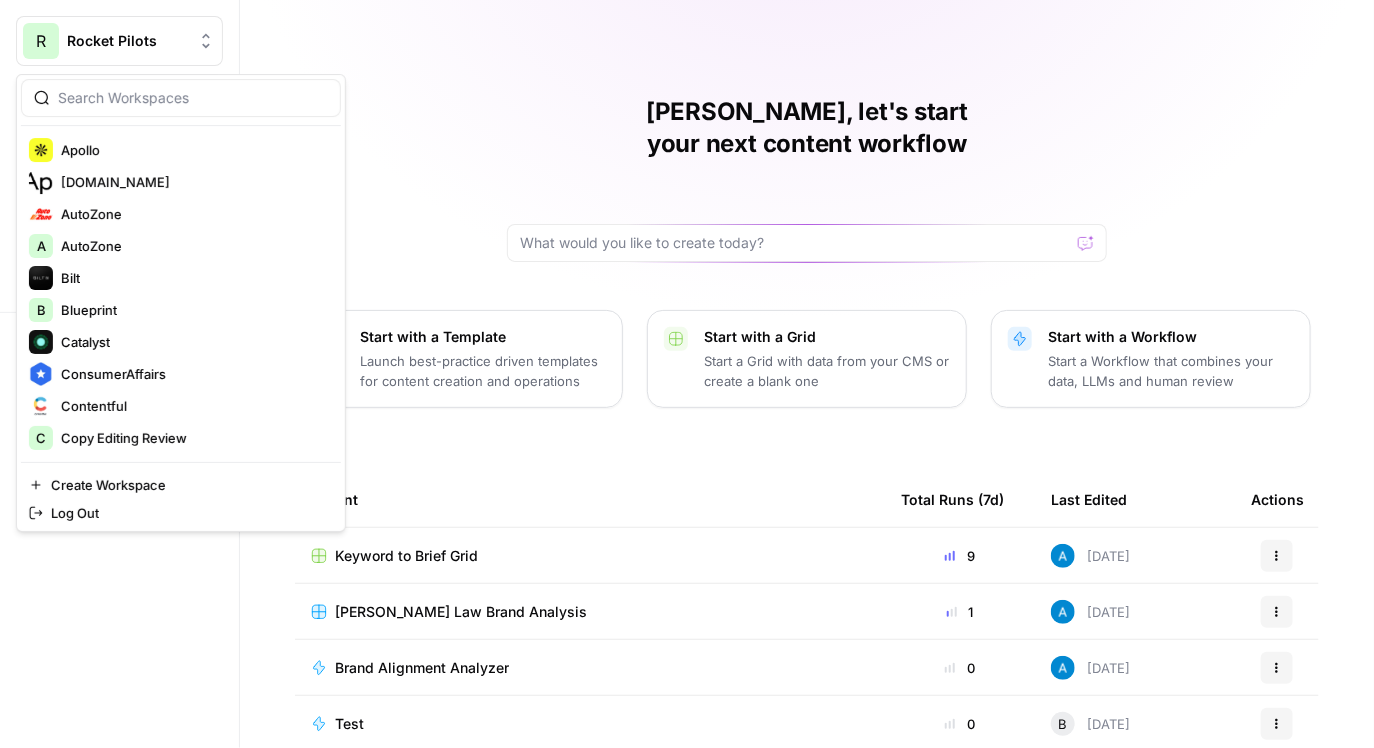 scroll, scrollTop: 787, scrollLeft: 0, axis: vertical 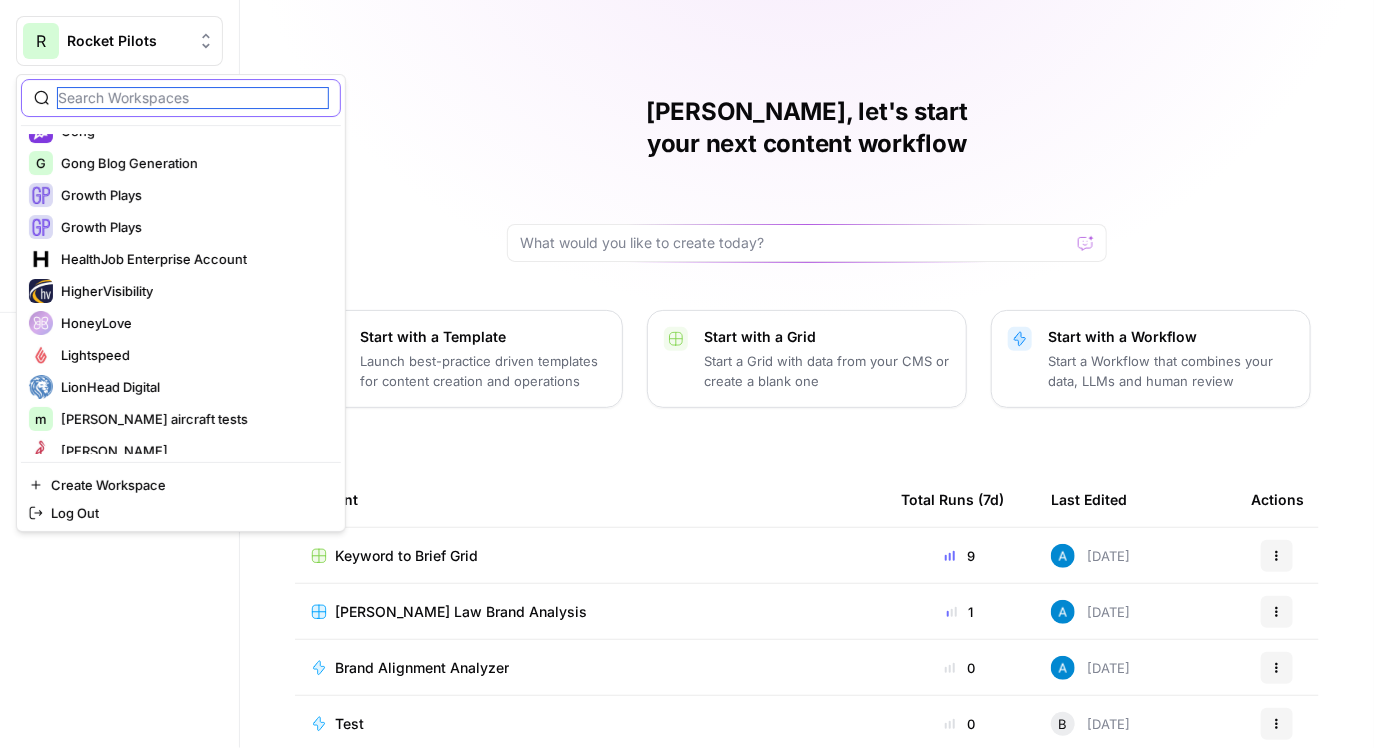 click at bounding box center (193, 98) 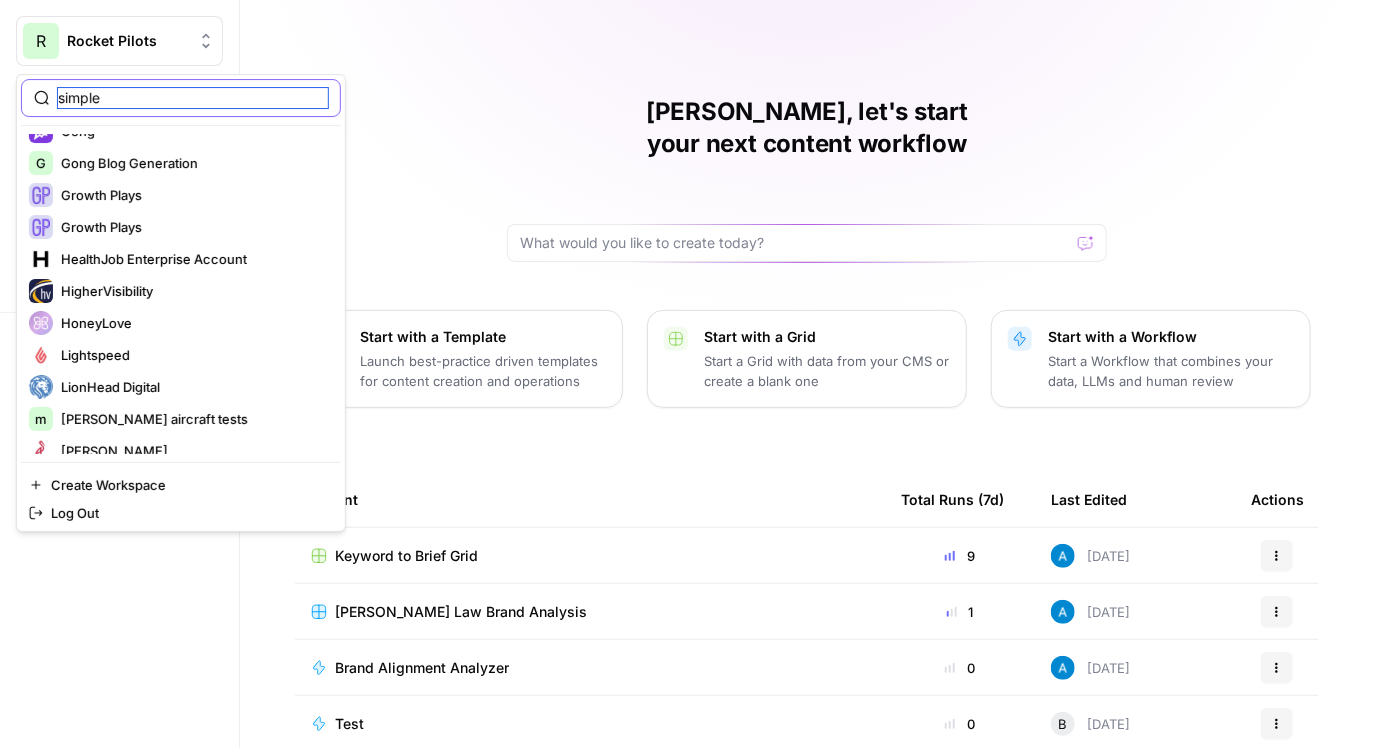 type on "simple" 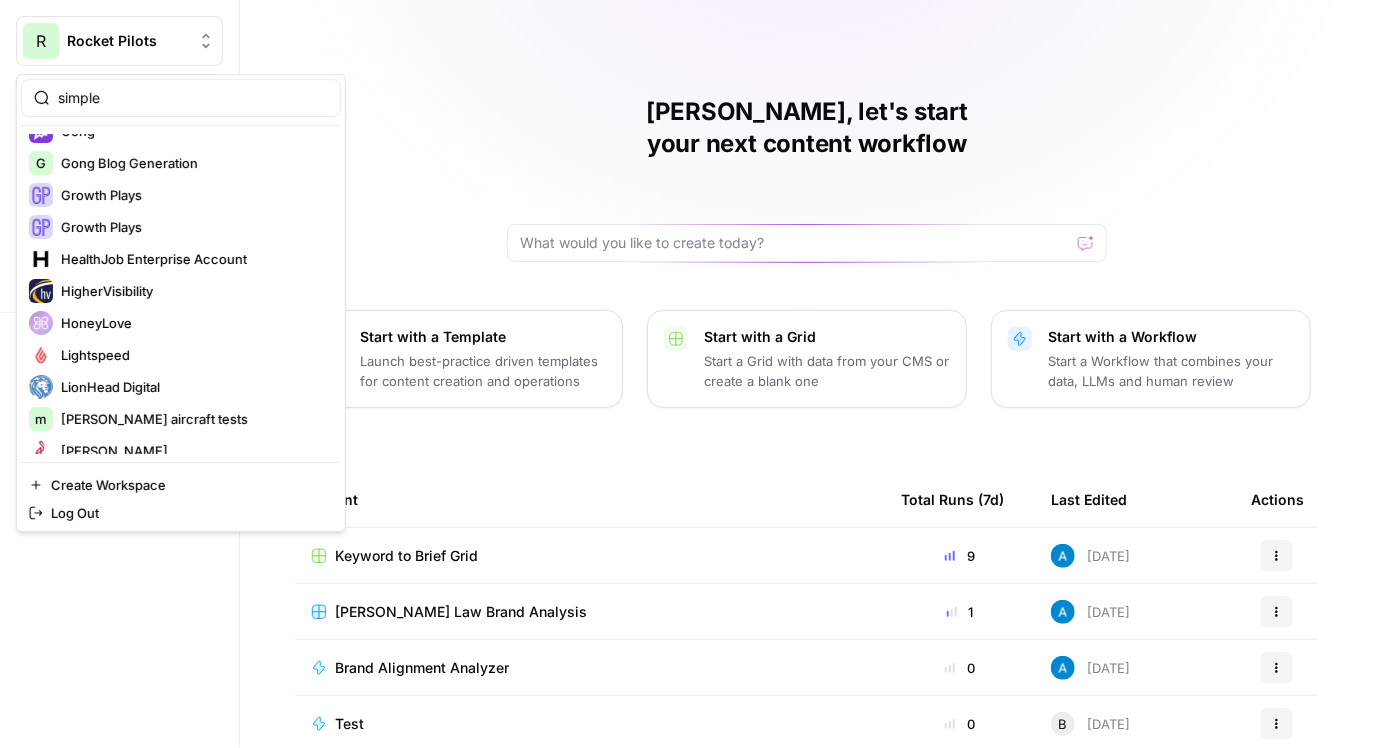scroll, scrollTop: 0, scrollLeft: 0, axis: both 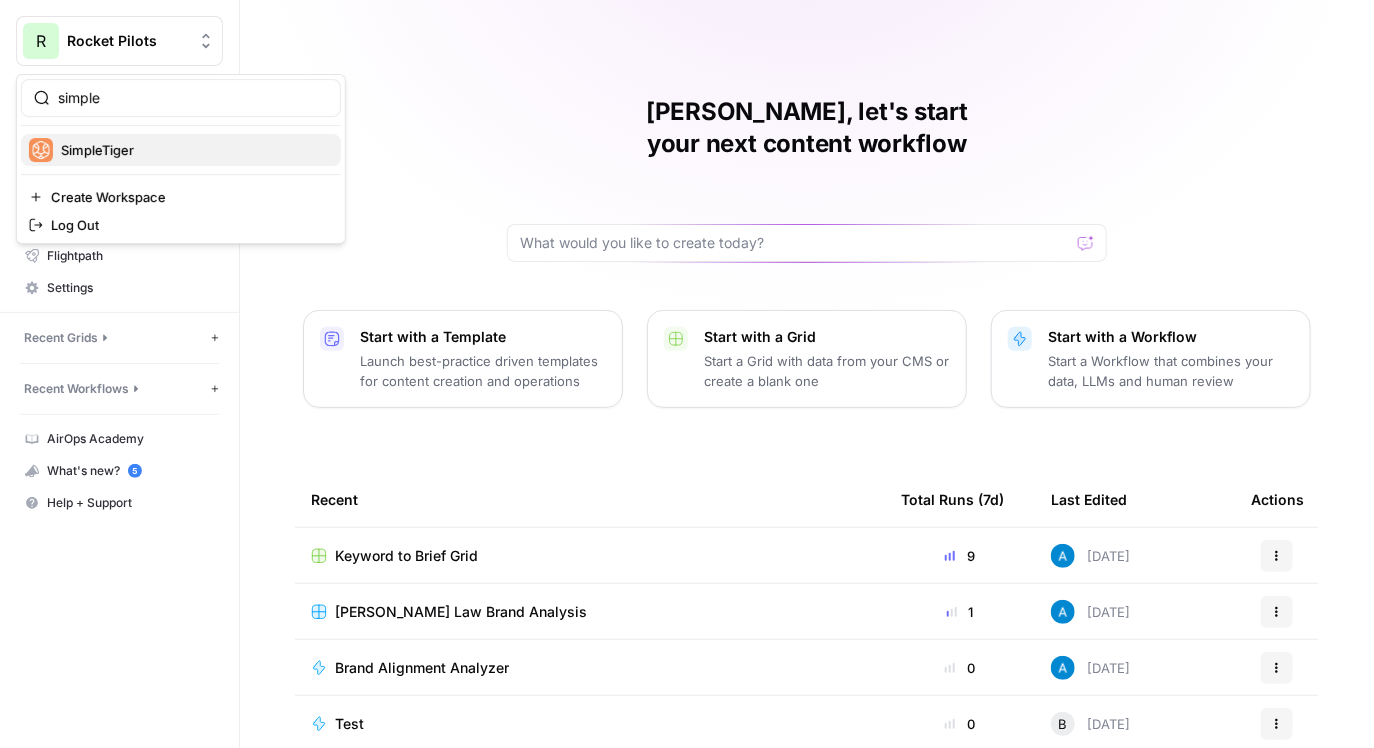 click on "SimpleTiger" at bounding box center (181, 150) 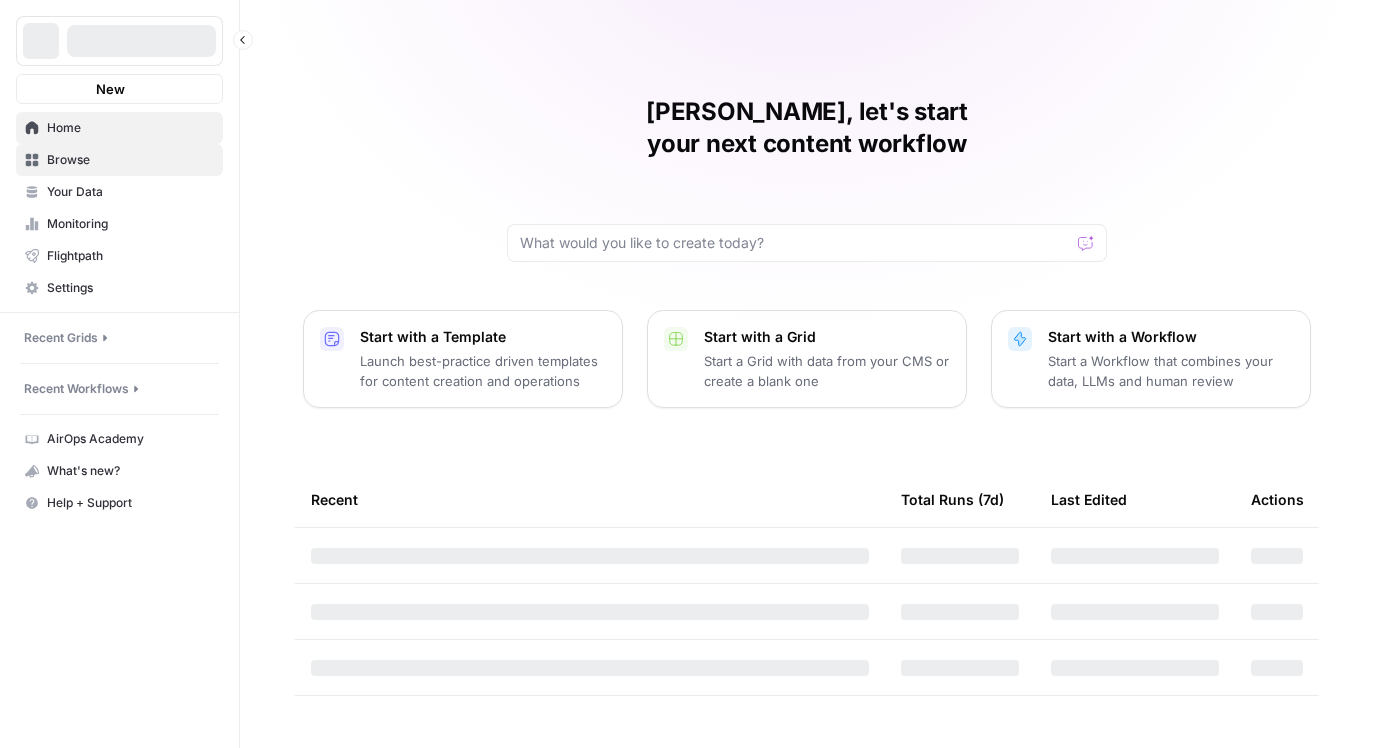scroll, scrollTop: 0, scrollLeft: 0, axis: both 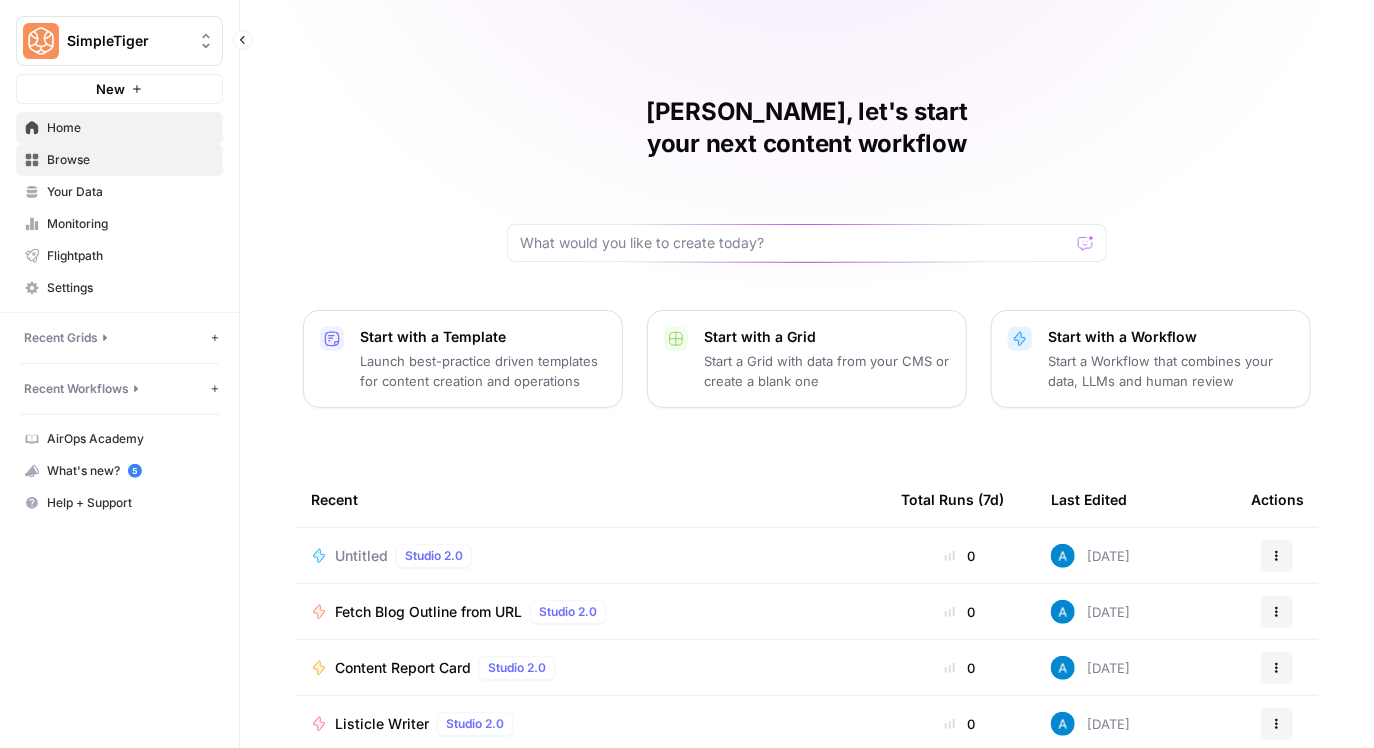 click on "Browse" at bounding box center [130, 160] 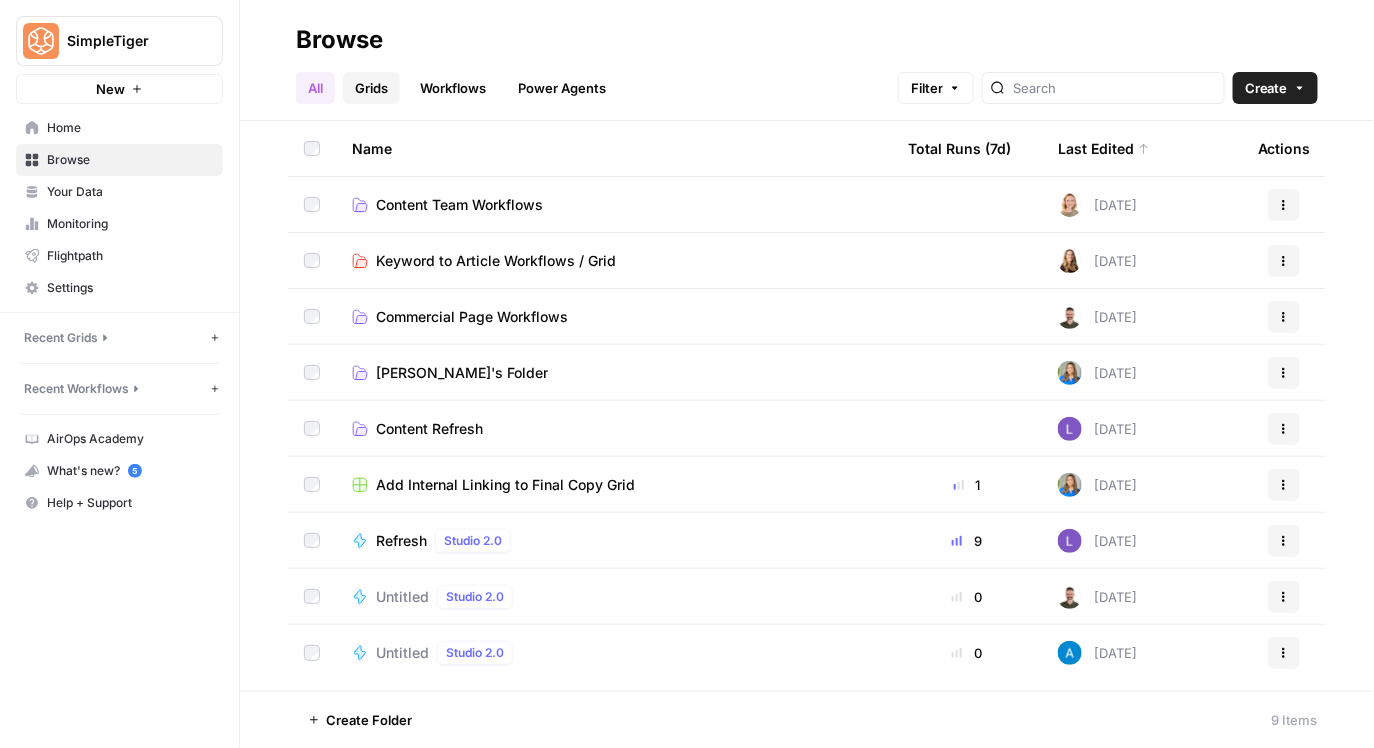 click on "Grids" at bounding box center (371, 88) 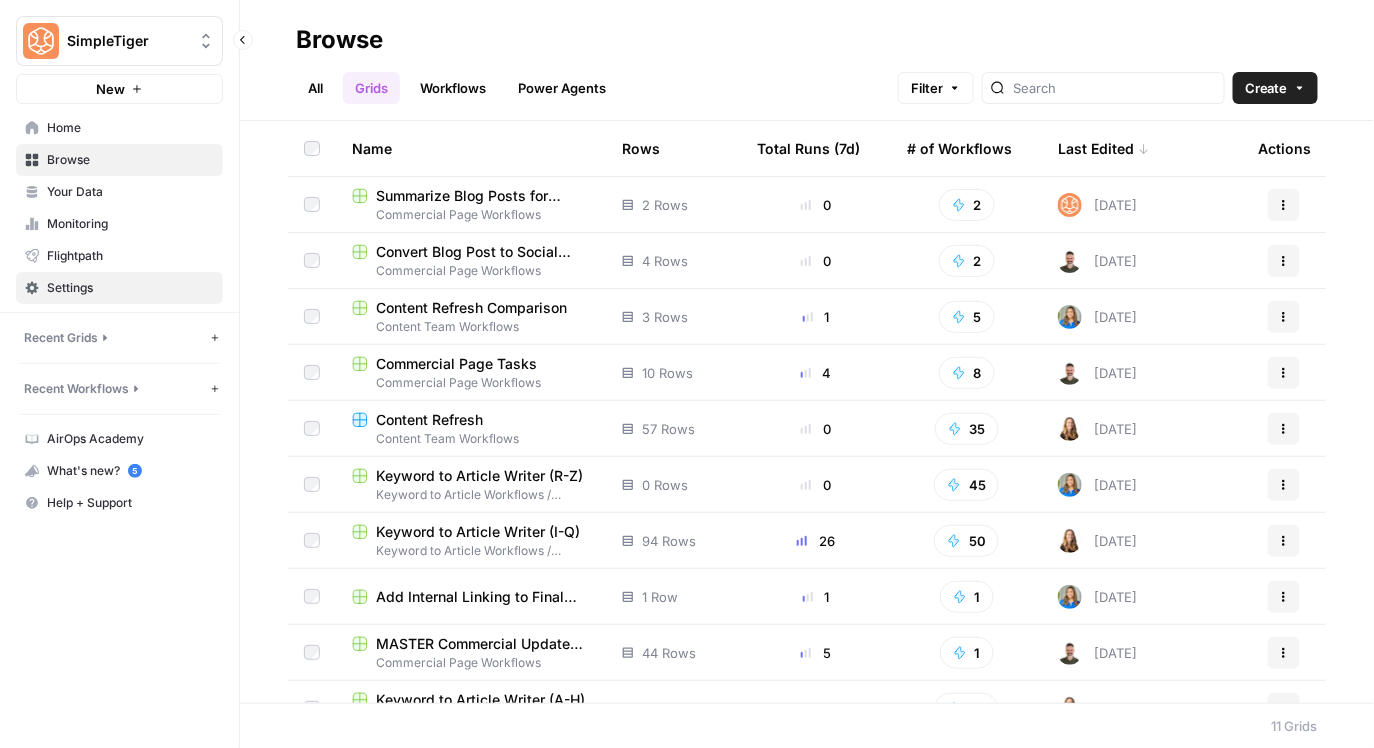 click on "Settings" at bounding box center [130, 288] 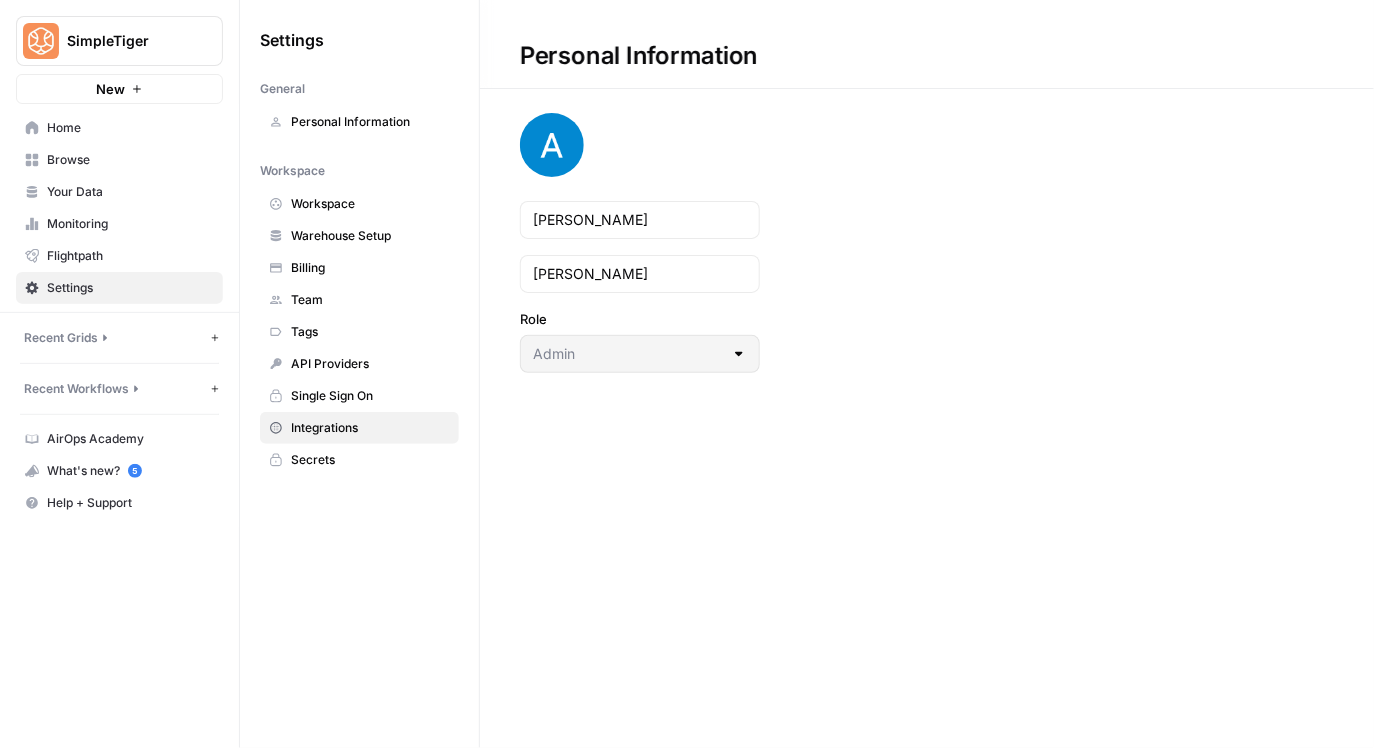click on "Integrations" at bounding box center (370, 428) 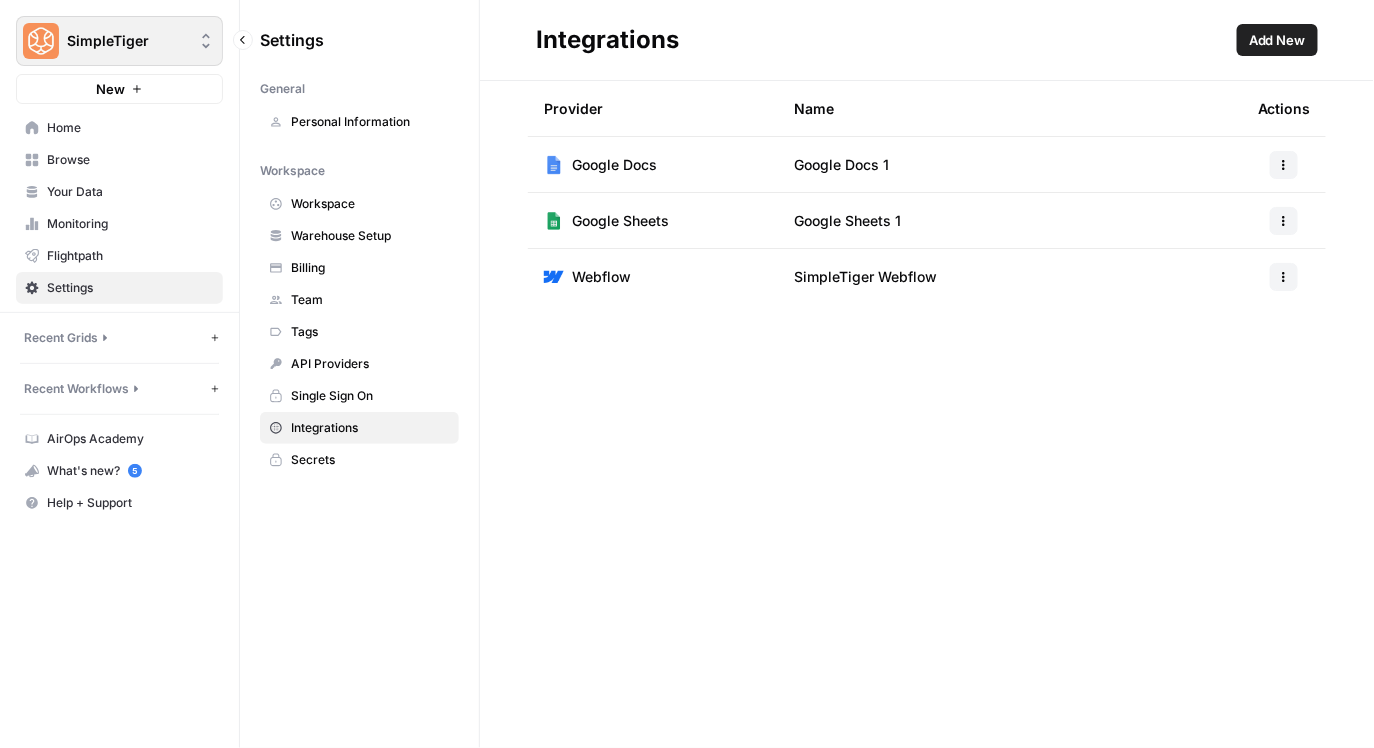 click on "SimpleTiger" at bounding box center (127, 41) 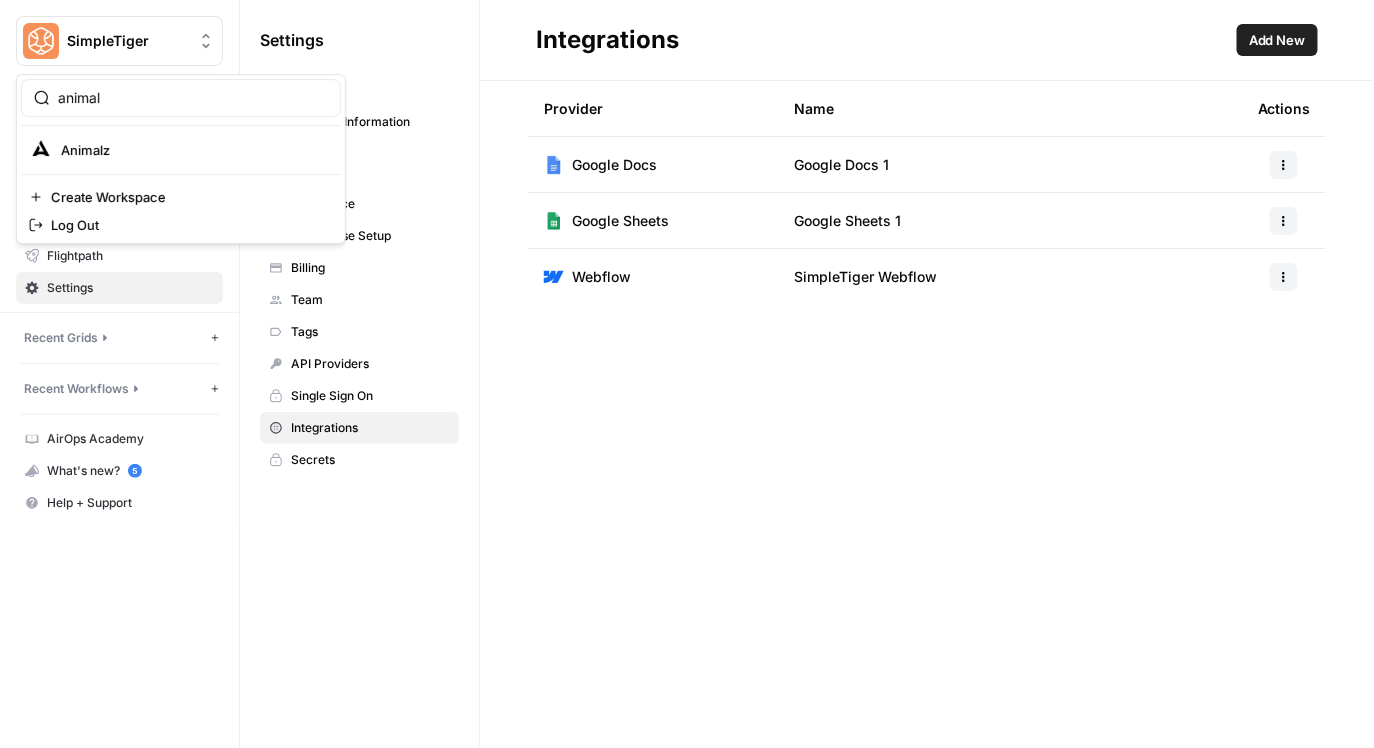 type on "animal" 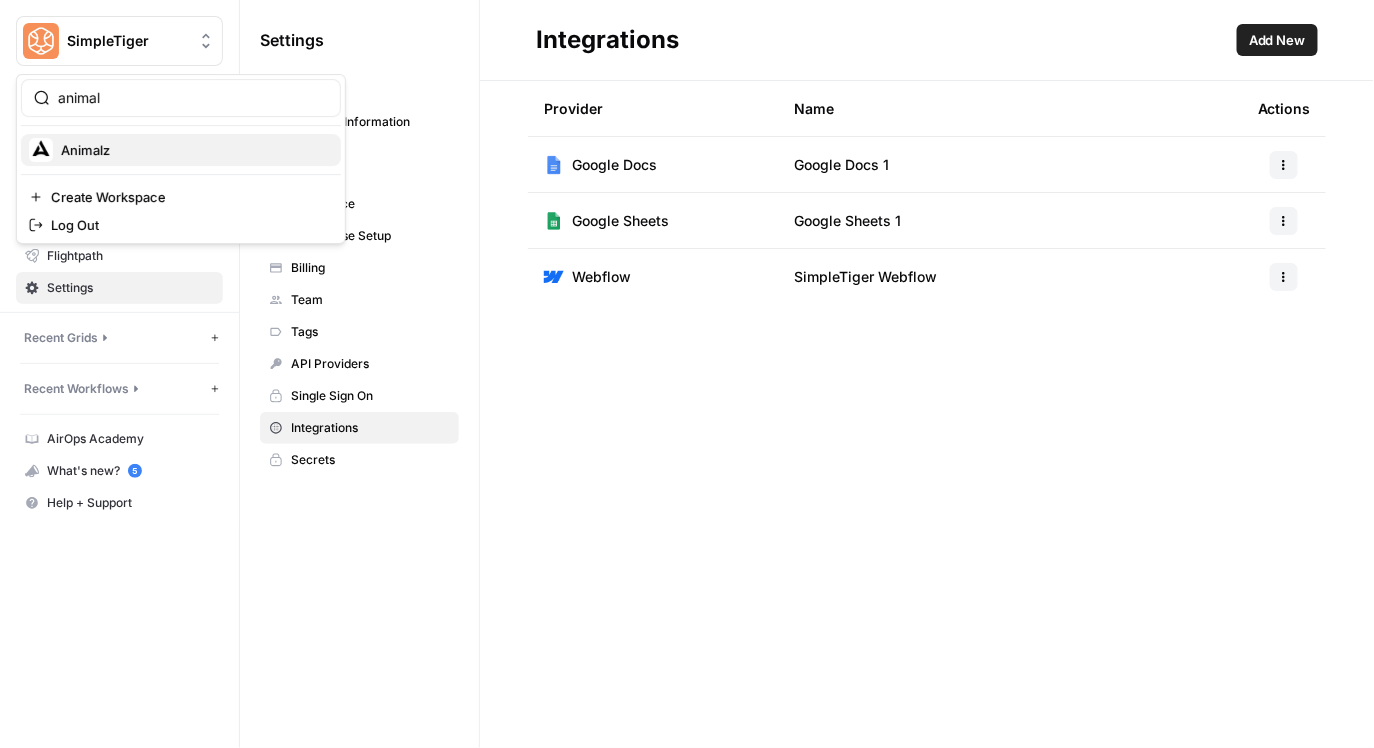 click on "Animalz" at bounding box center [181, 150] 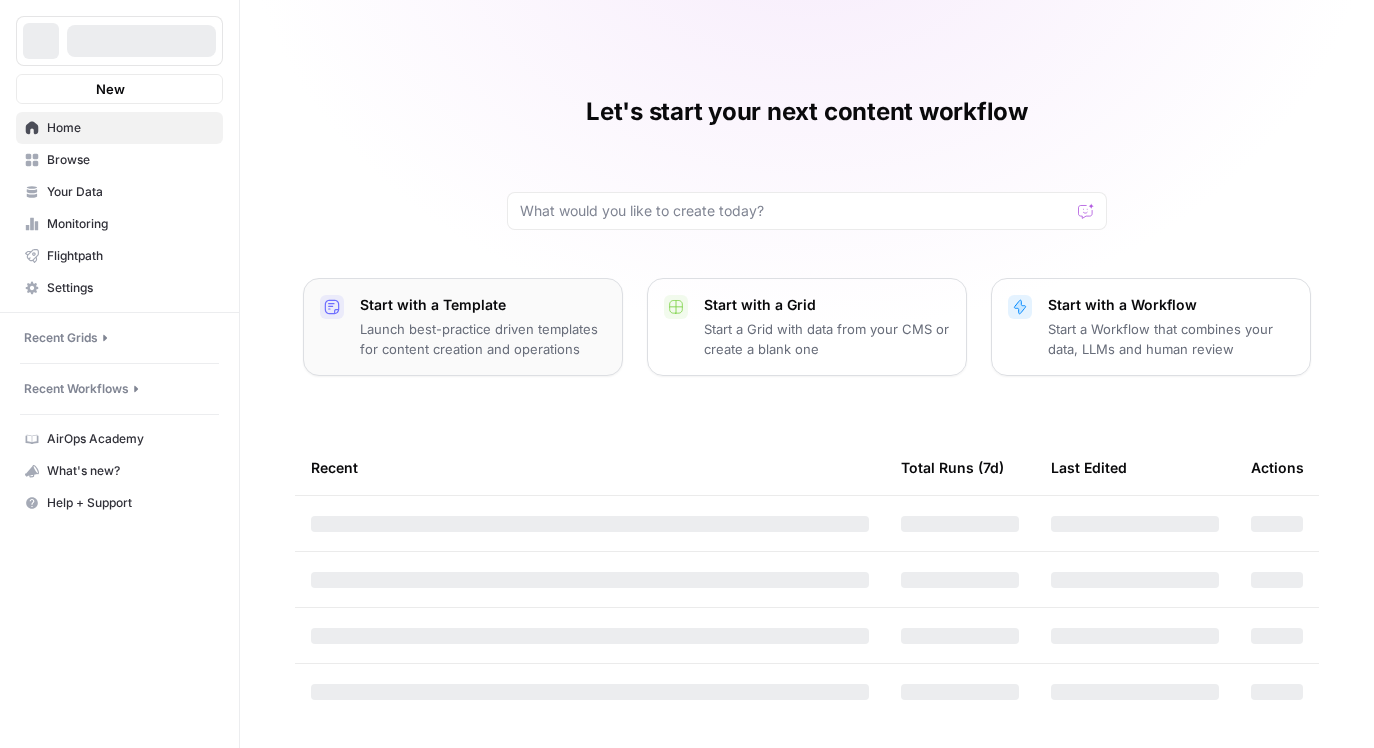 scroll, scrollTop: 0, scrollLeft: 0, axis: both 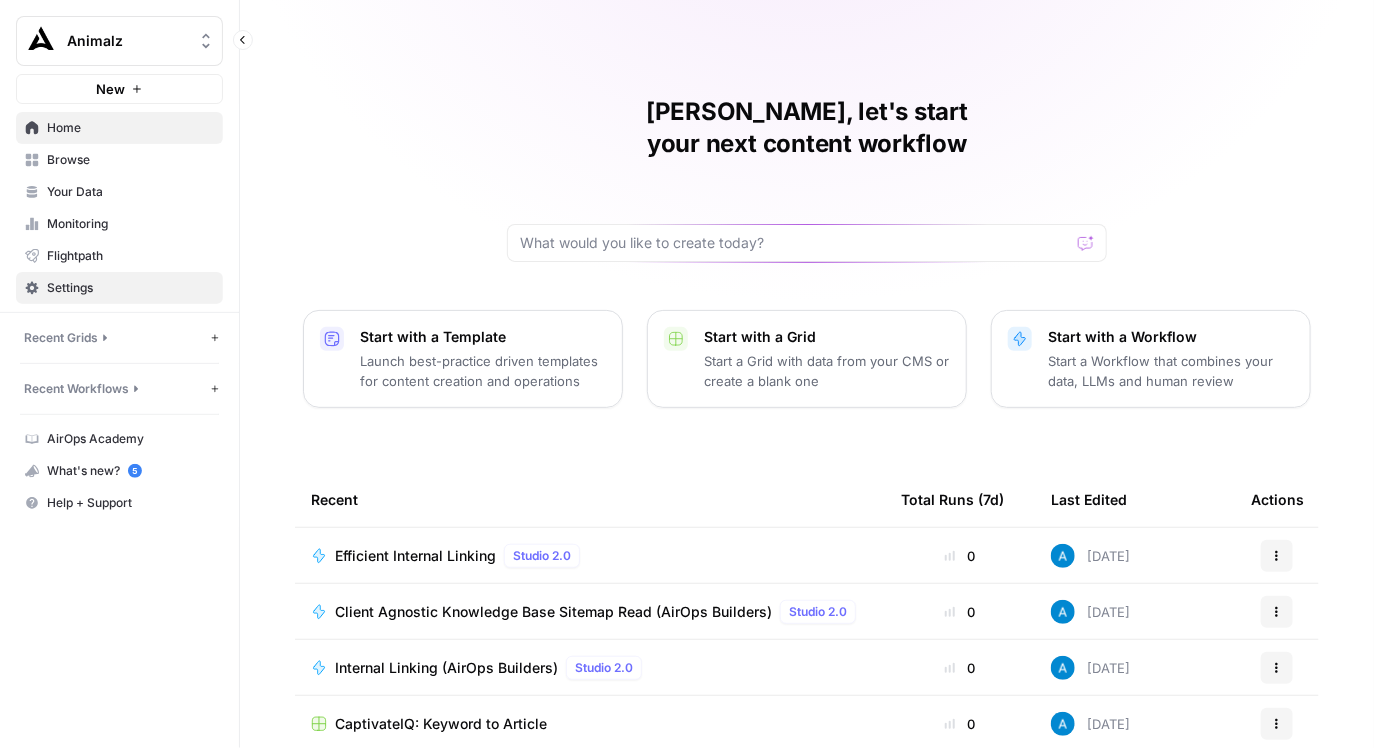 click on "Settings" at bounding box center (130, 288) 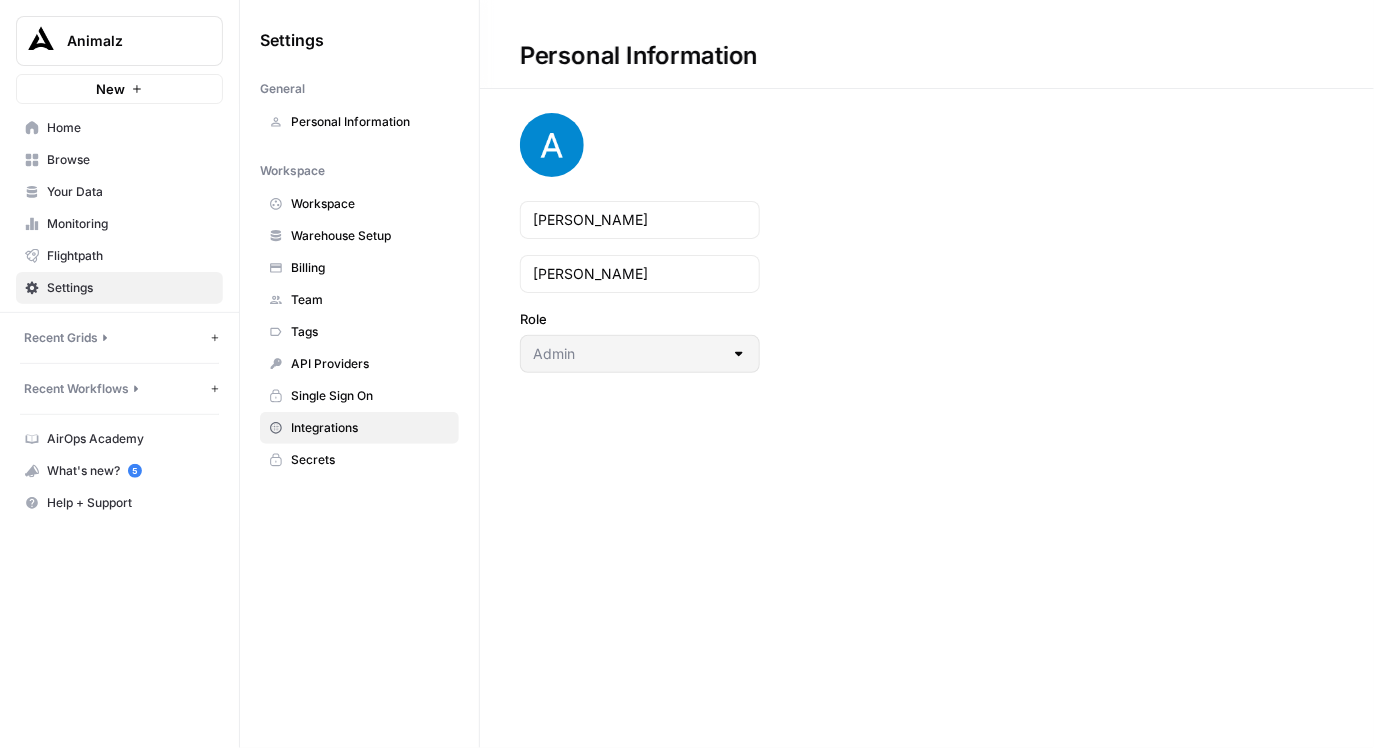 click on "Integrations" at bounding box center (370, 428) 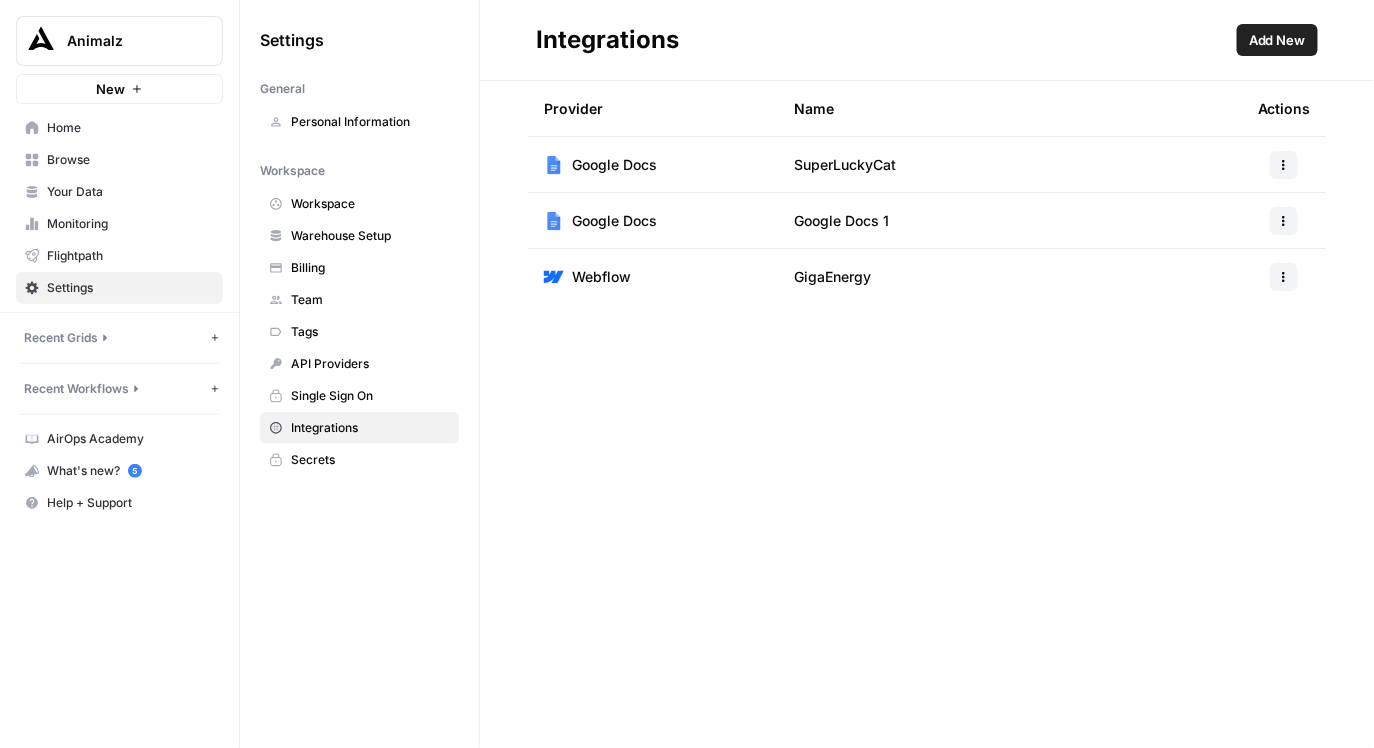 click on "Provider Name Actions Google Docs SuperLuckyCat Google Docs Google Docs 1 Webflow GigaEnergy" at bounding box center [927, 414] 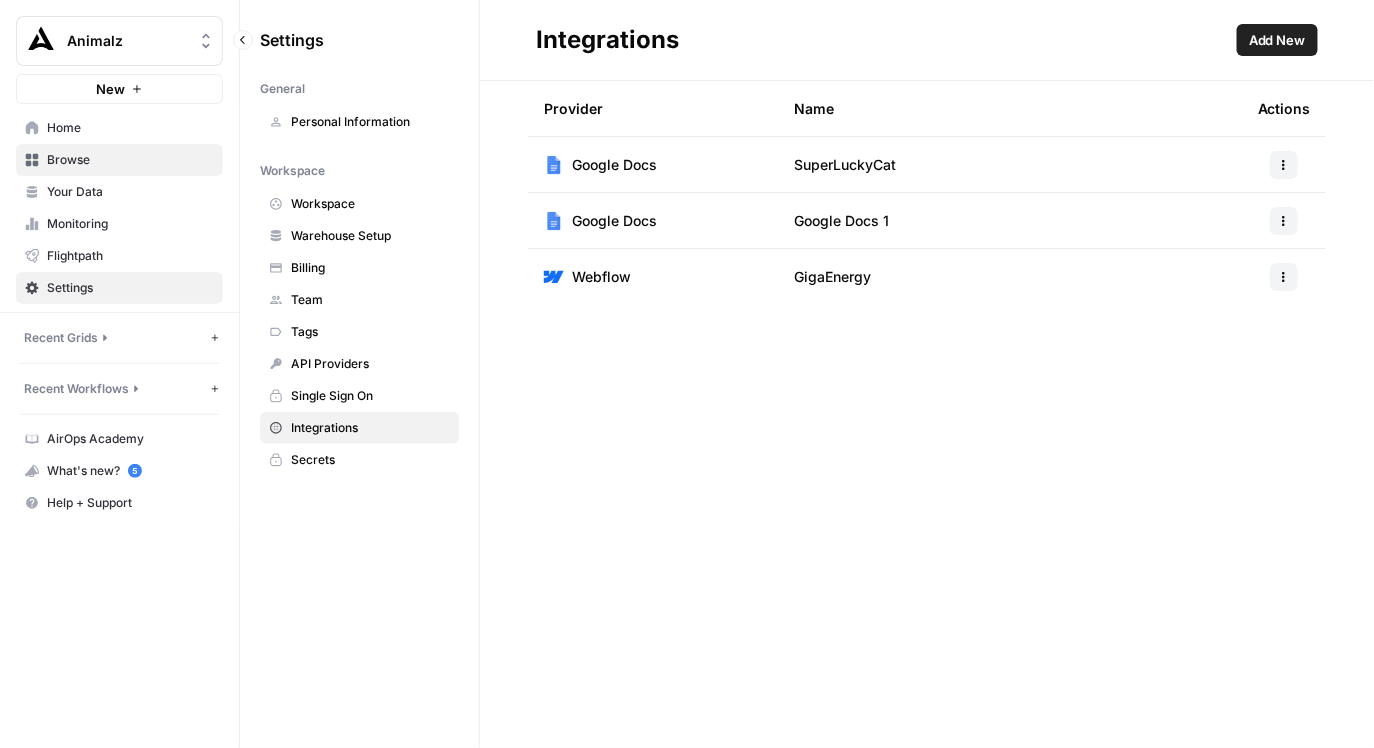 click on "Browse" at bounding box center [130, 160] 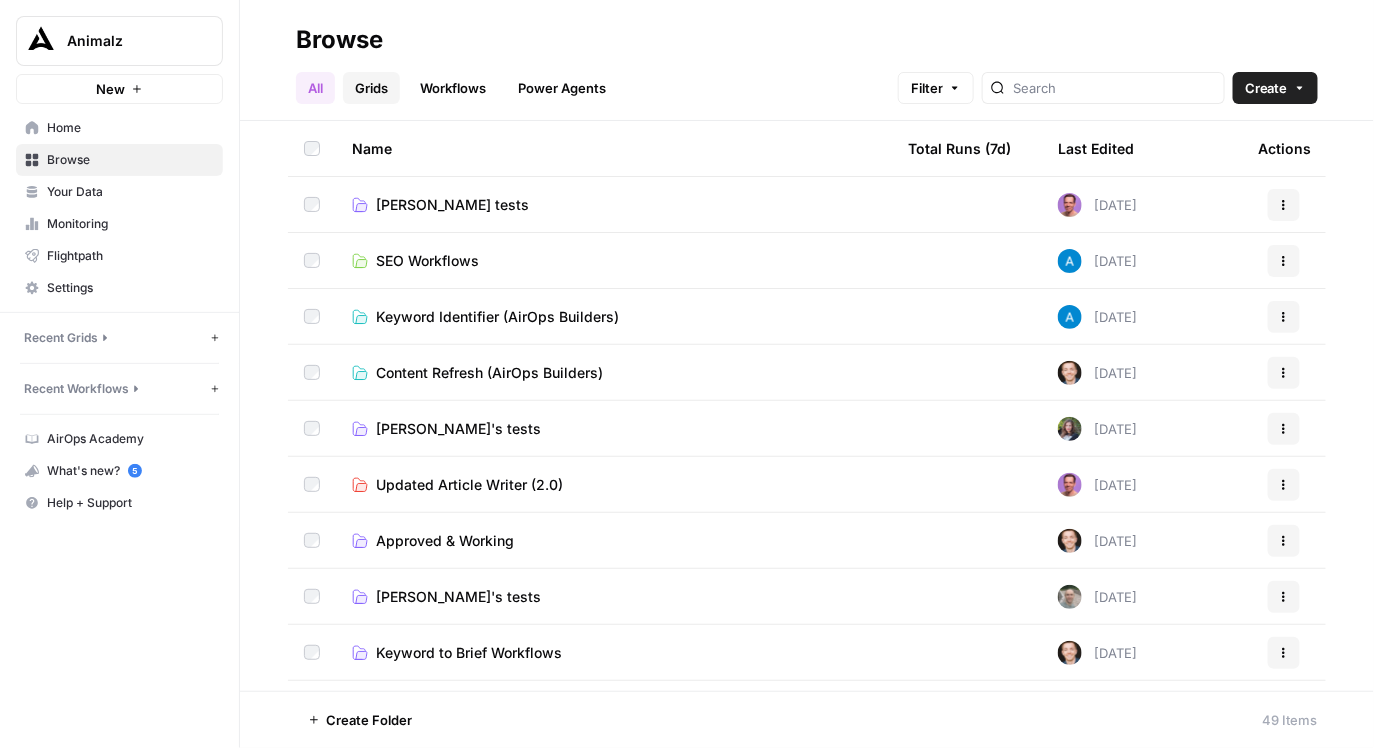 click on "Grids" at bounding box center [371, 88] 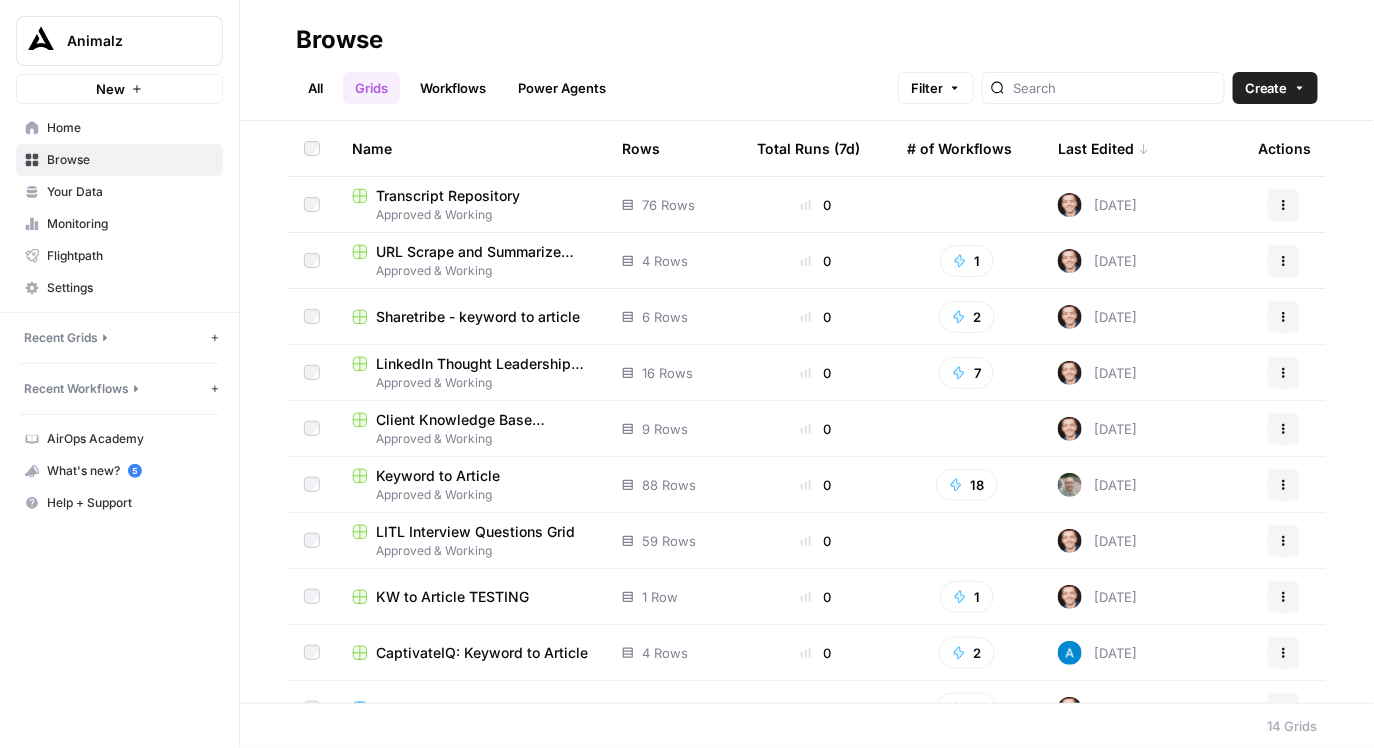 click on "Approved & Working" at bounding box center [471, 215] 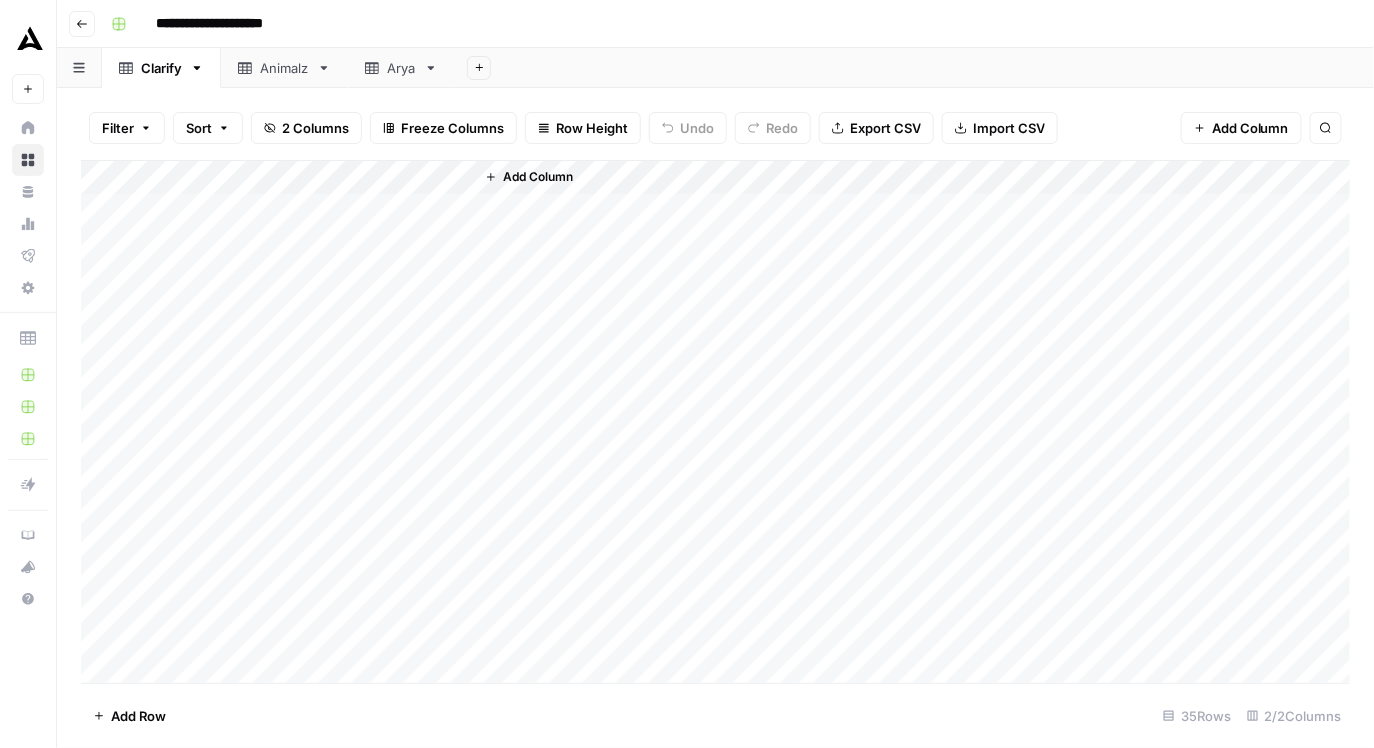 click on "Animalz" at bounding box center (284, 68) 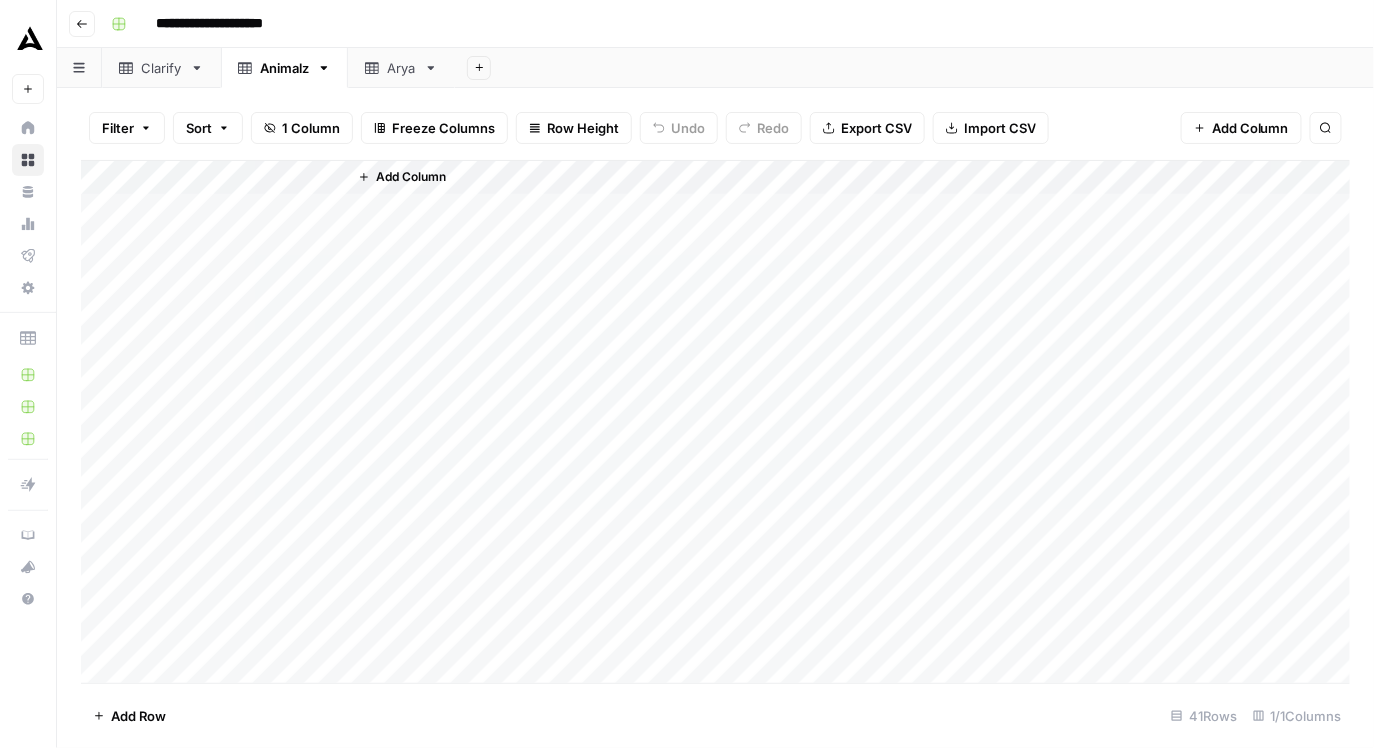 click on "Arya" at bounding box center (401, 68) 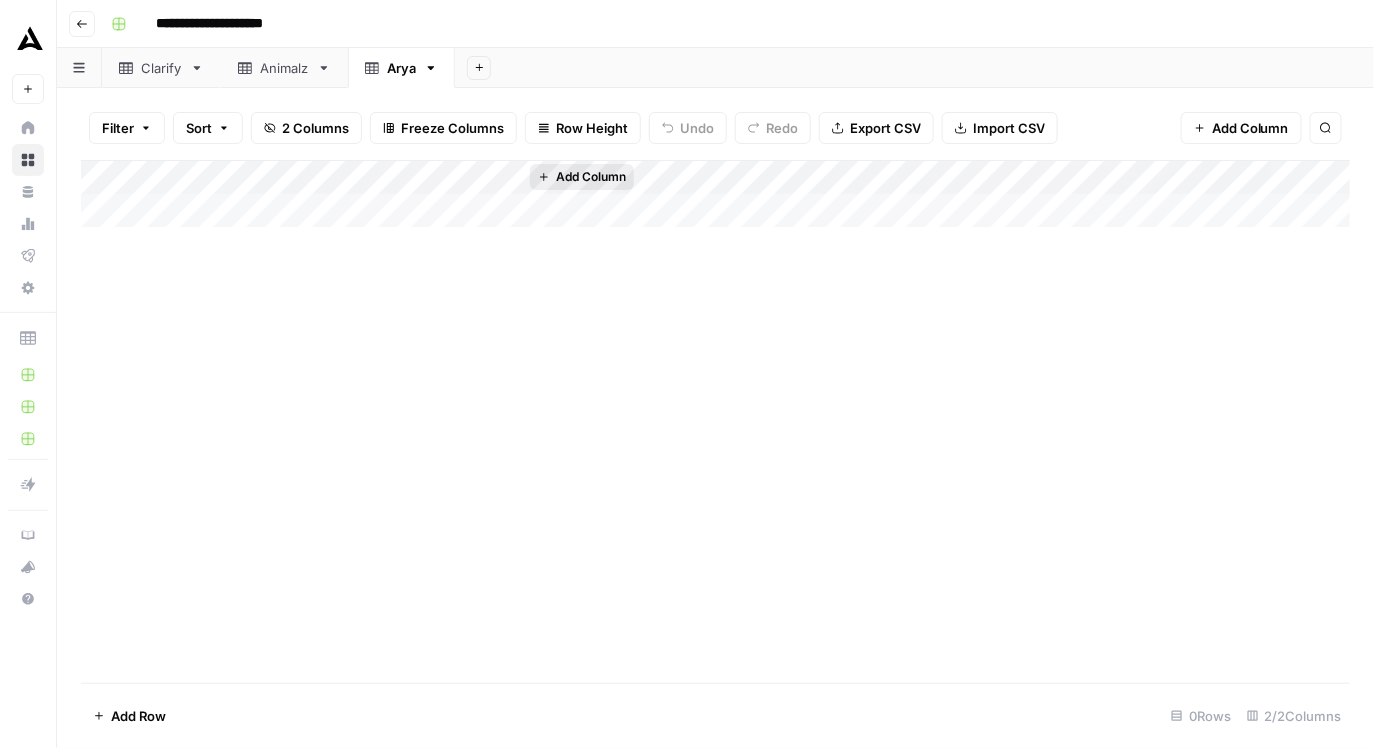 click on "Add Column" at bounding box center (591, 177) 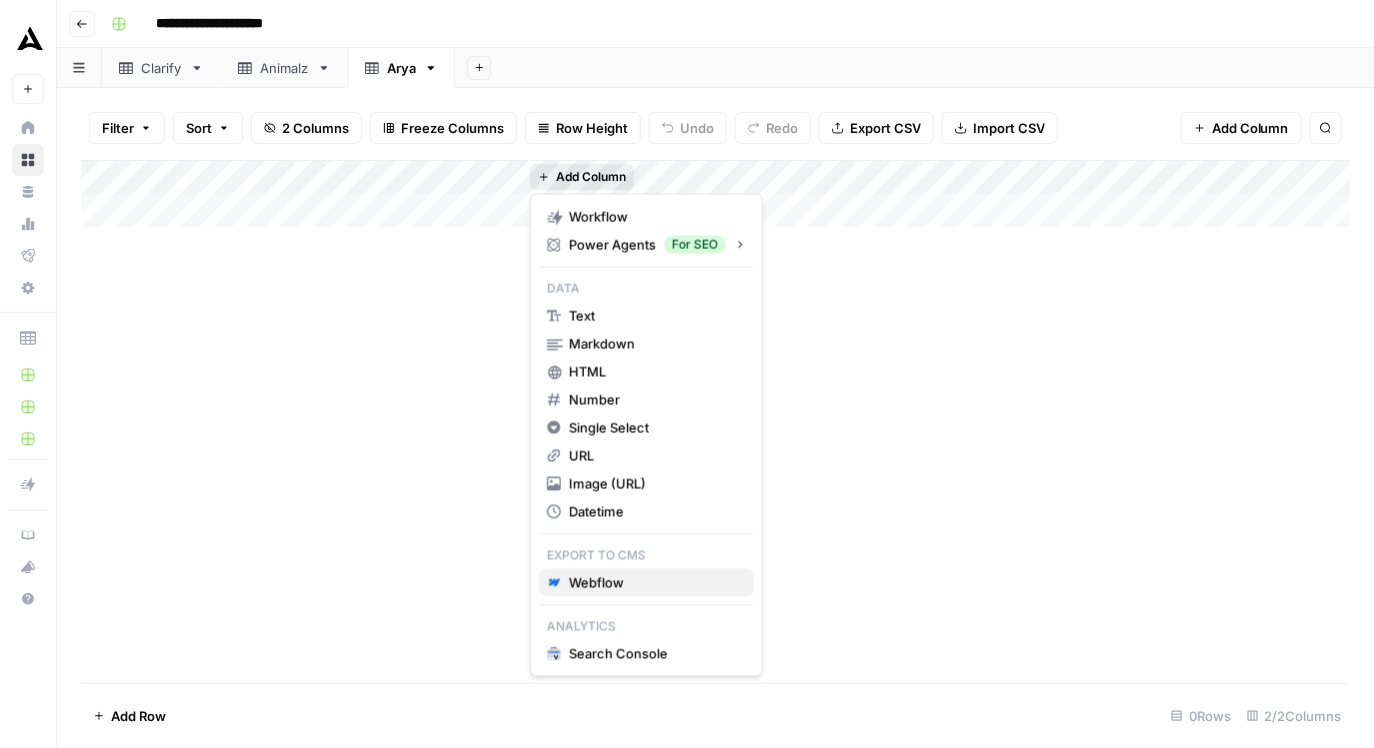 click on "Webflow" at bounding box center (596, 583) 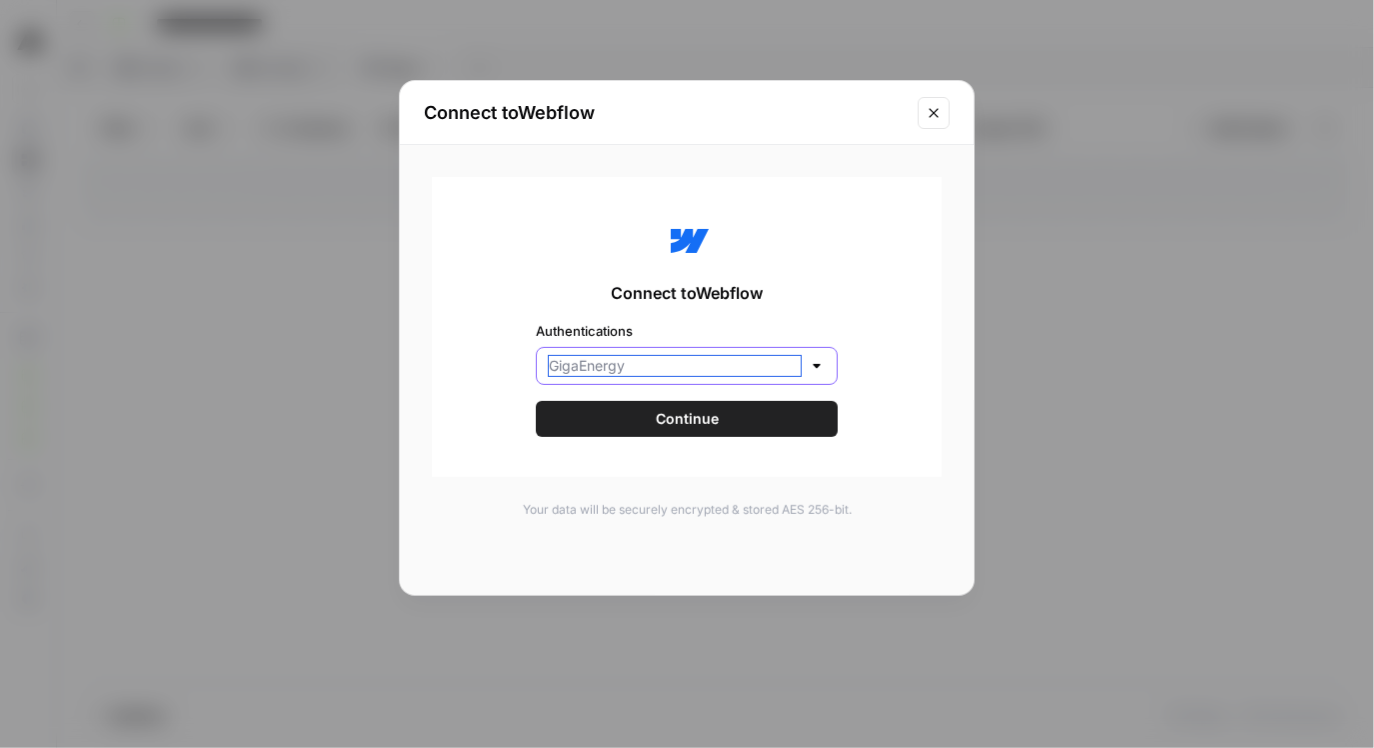 click on "Authentications" at bounding box center (675, 366) 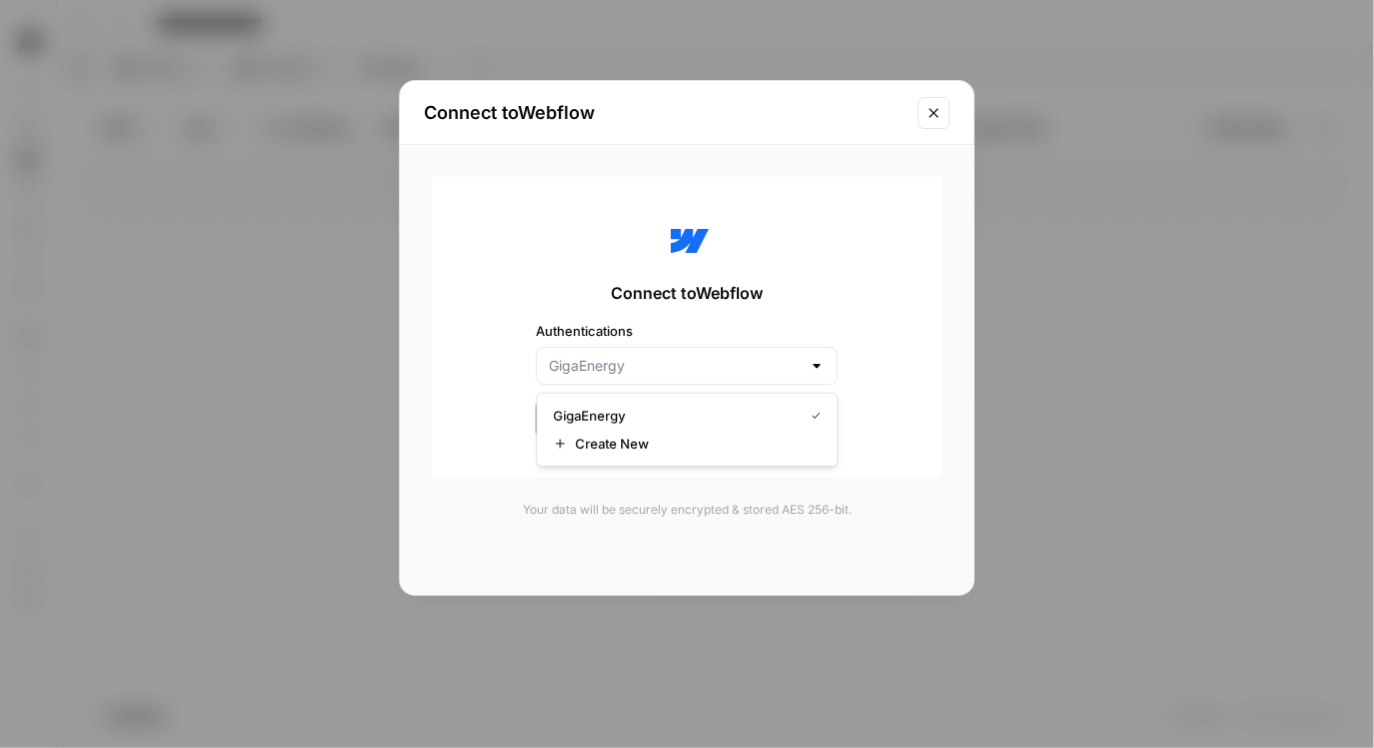 type on "GigaEnergy" 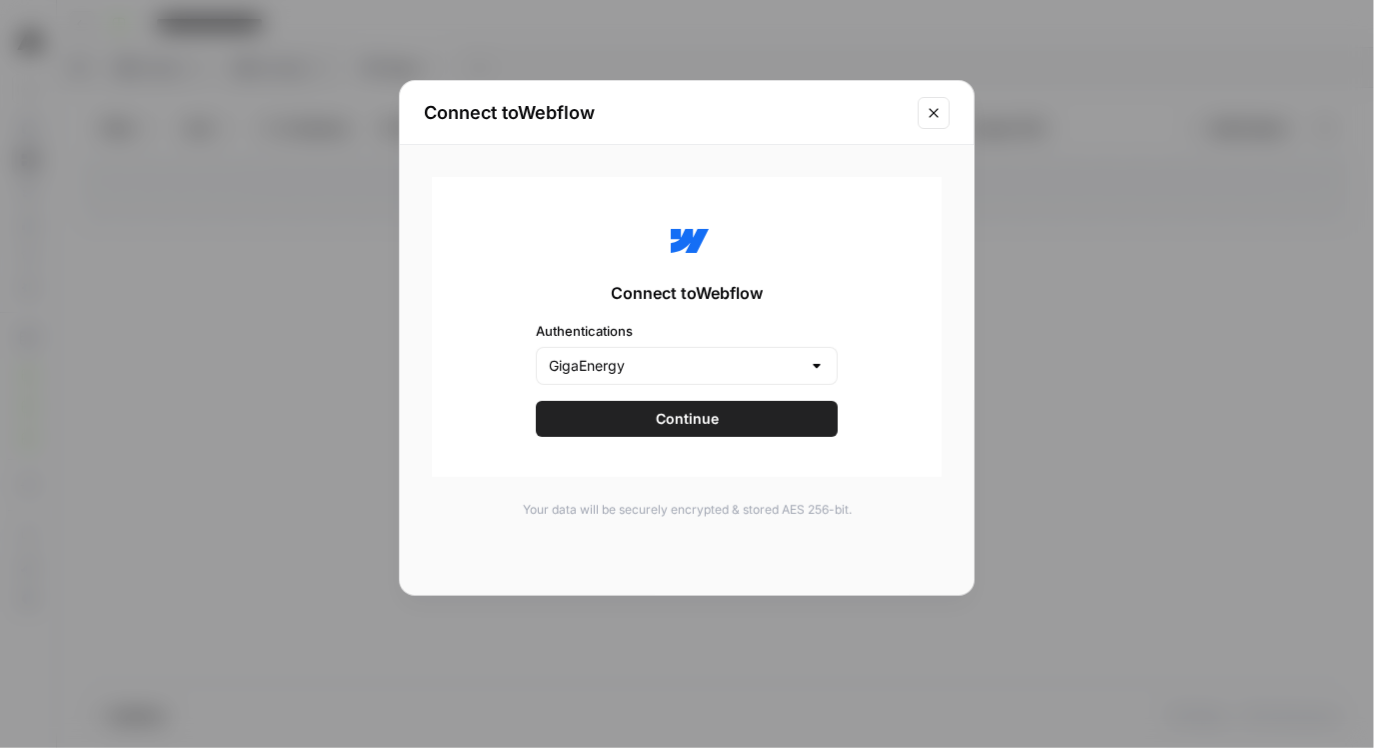 click on "Connect to  Webflow Authentications GigaEnergy Continue" at bounding box center (687, 327) 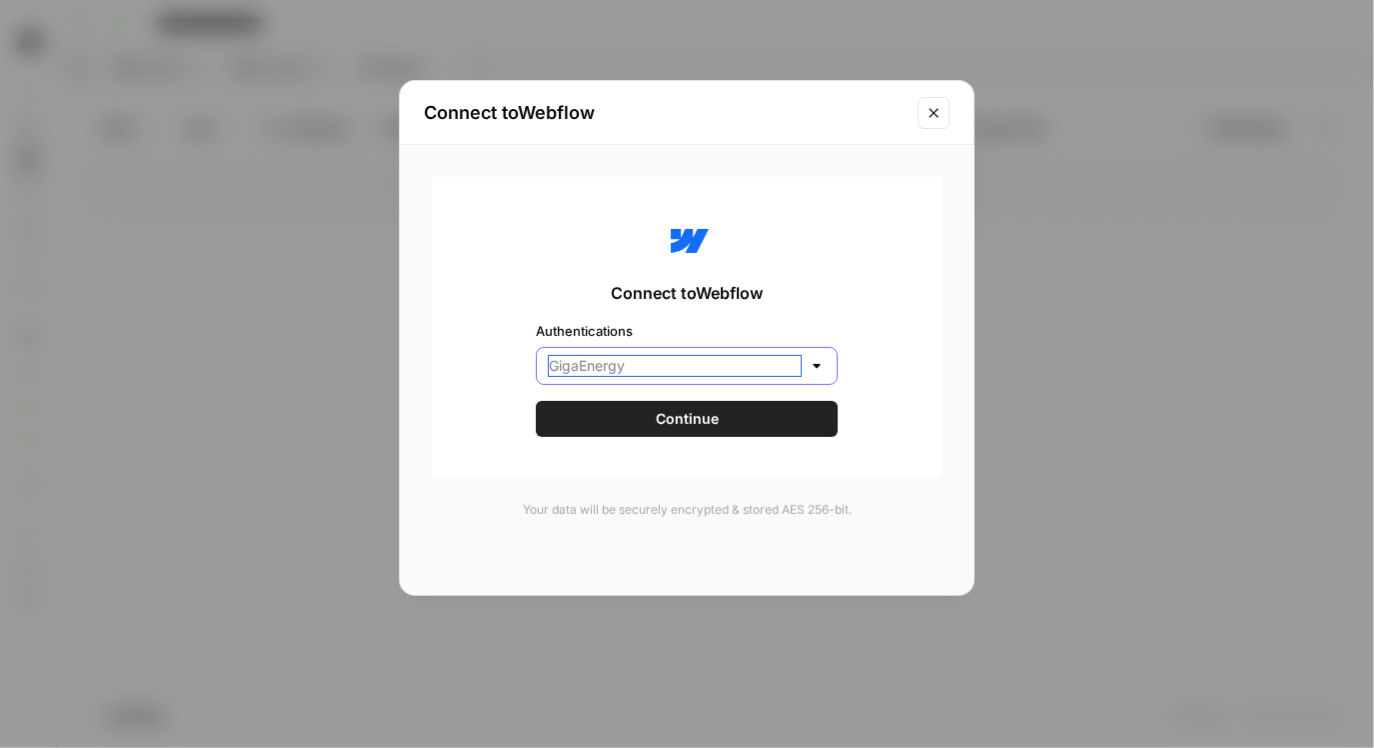 click on "Authentications" at bounding box center [675, 366] 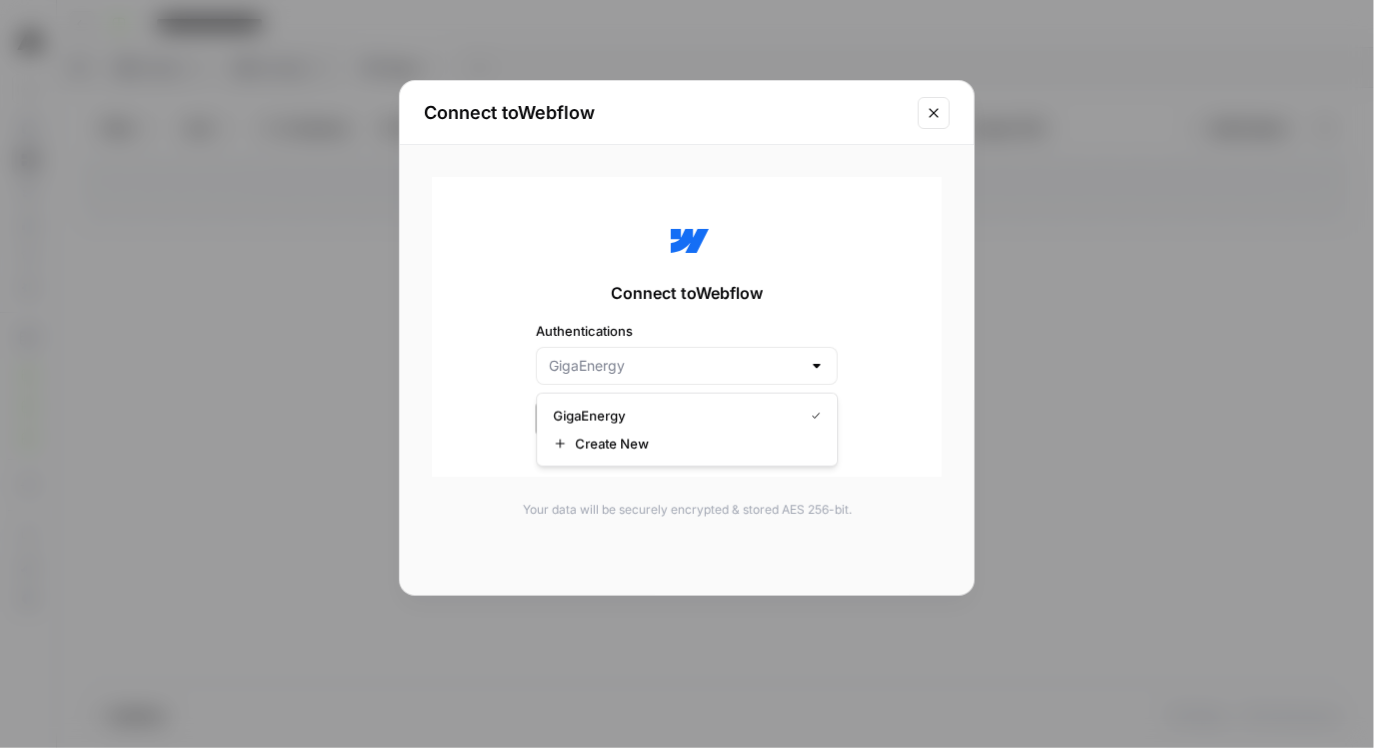 type on "GigaEnergy" 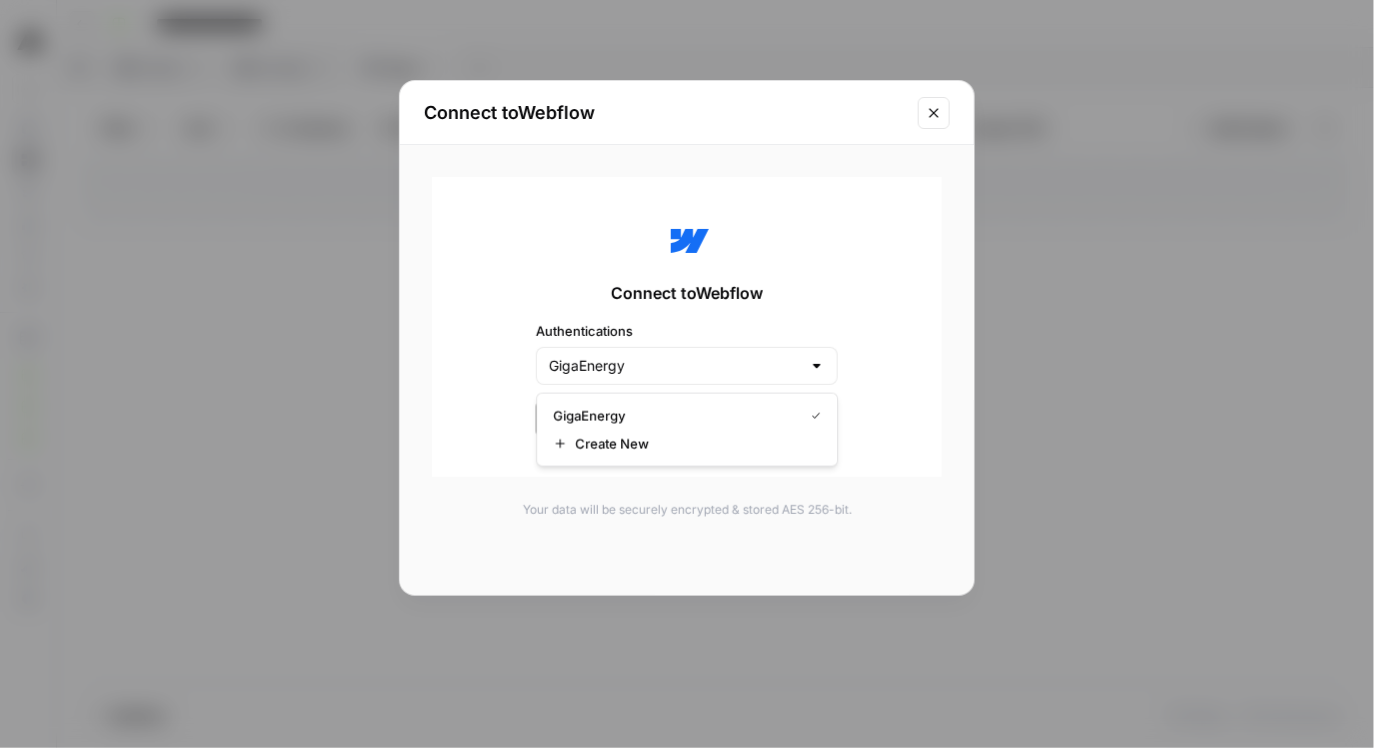 click on "Connect to  Webflow Authentications GigaEnergy Continue" at bounding box center (687, 327) 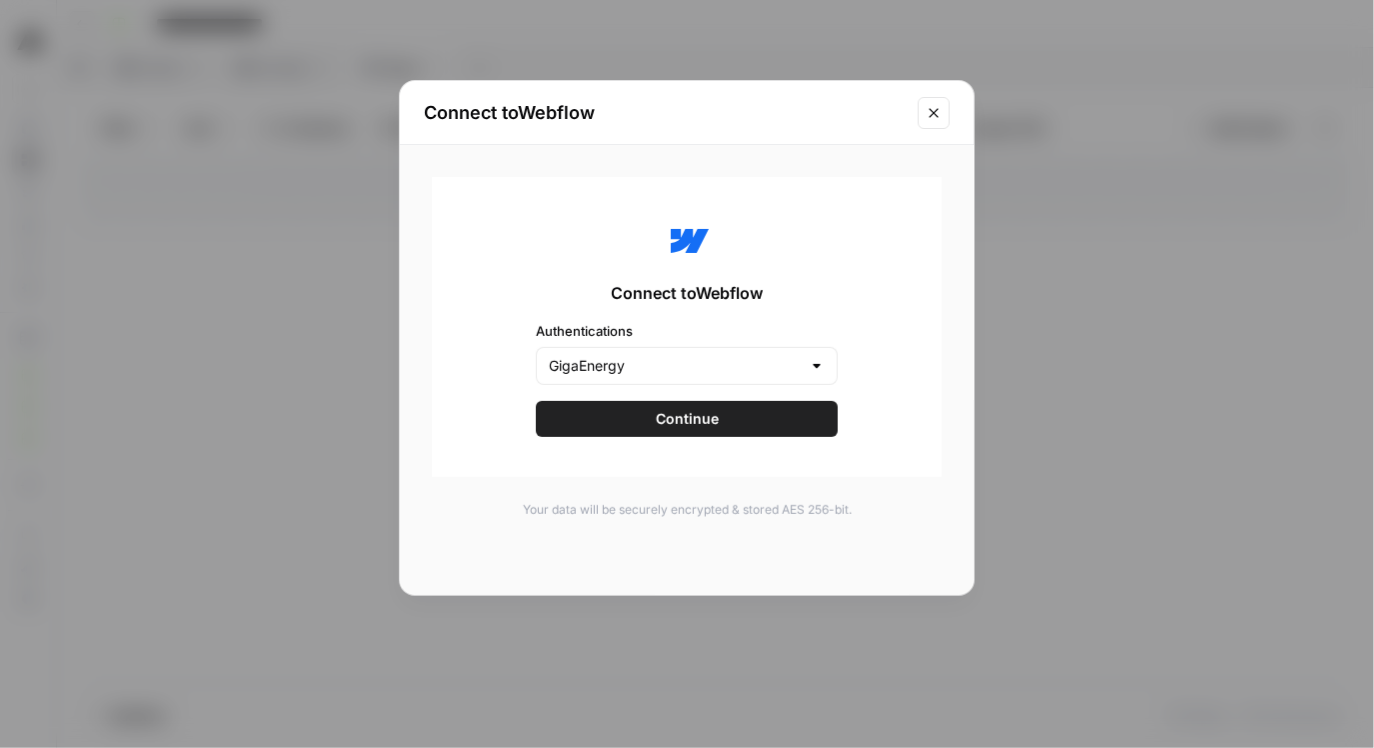 click 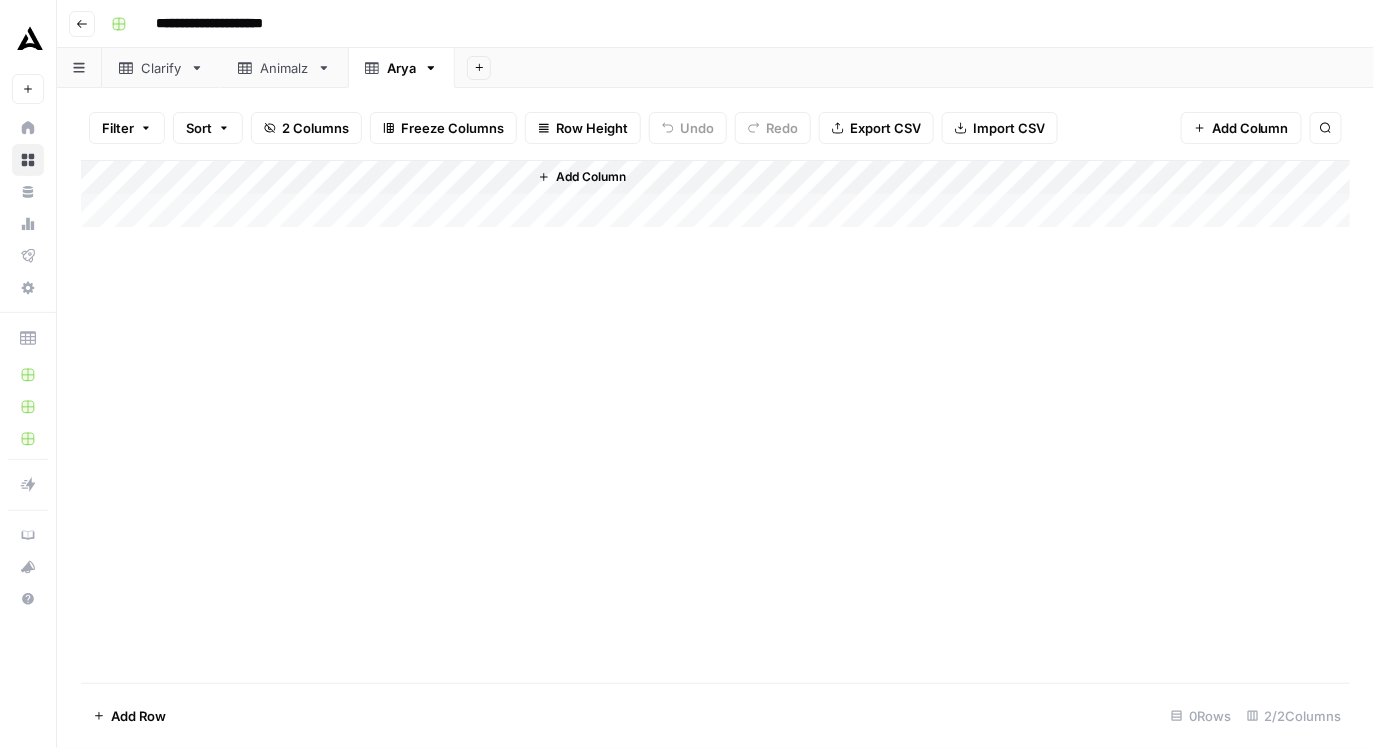 click on "Animalz" at bounding box center (284, 68) 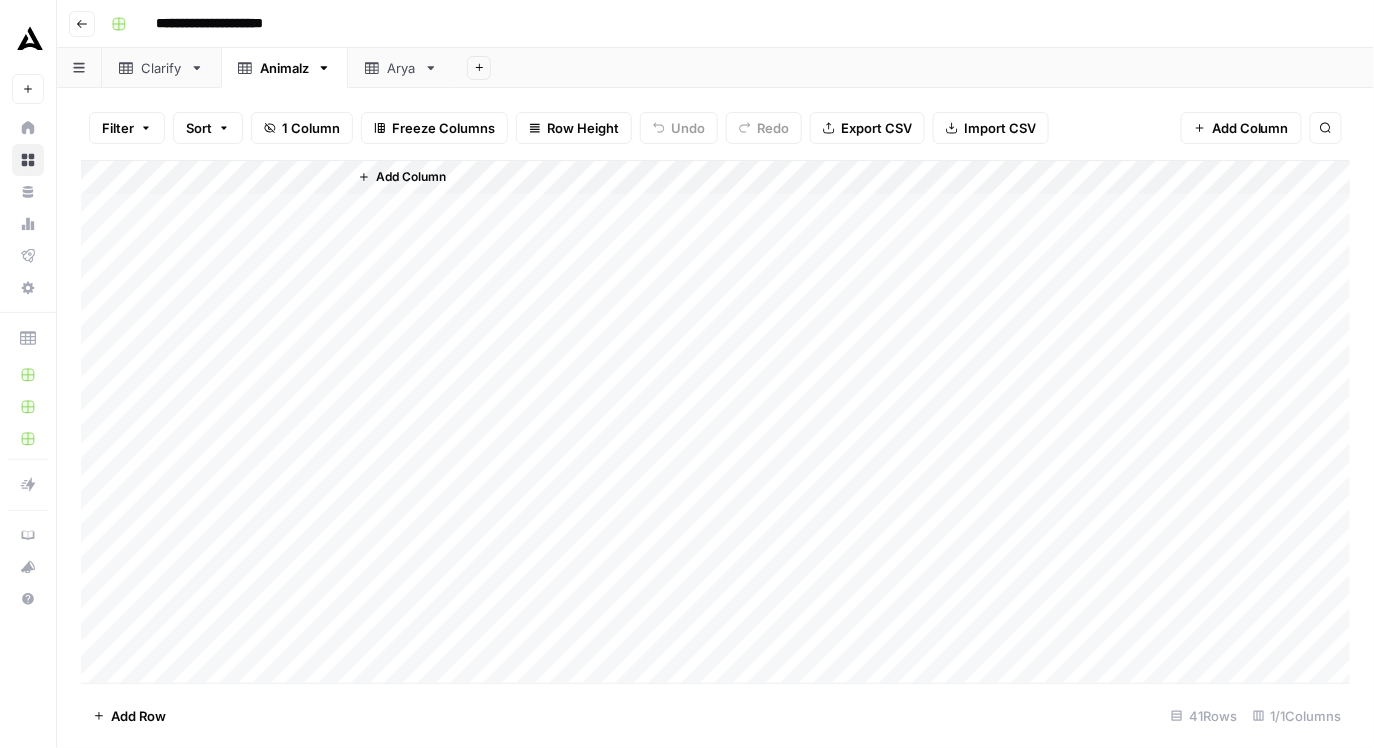 click on "Clarify" at bounding box center (161, 68) 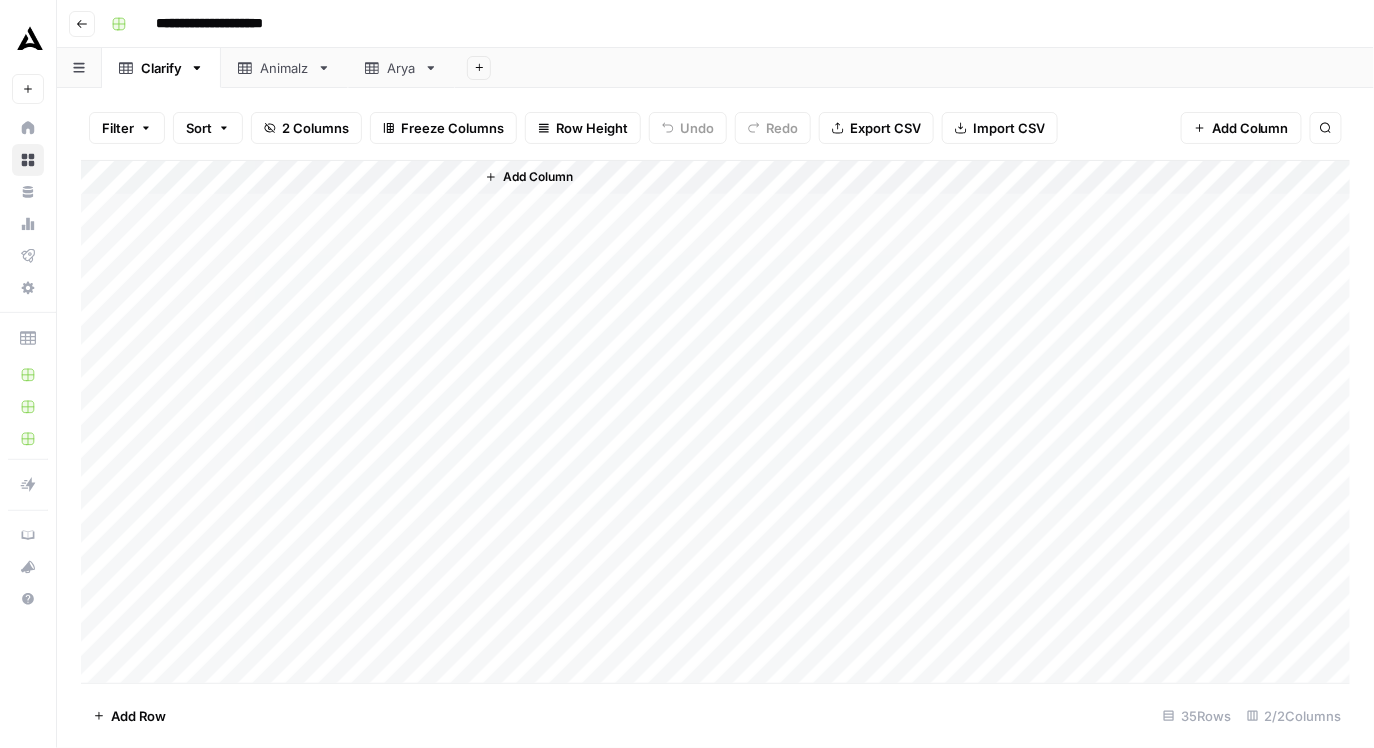 click on "Add Column" at bounding box center (716, 422) 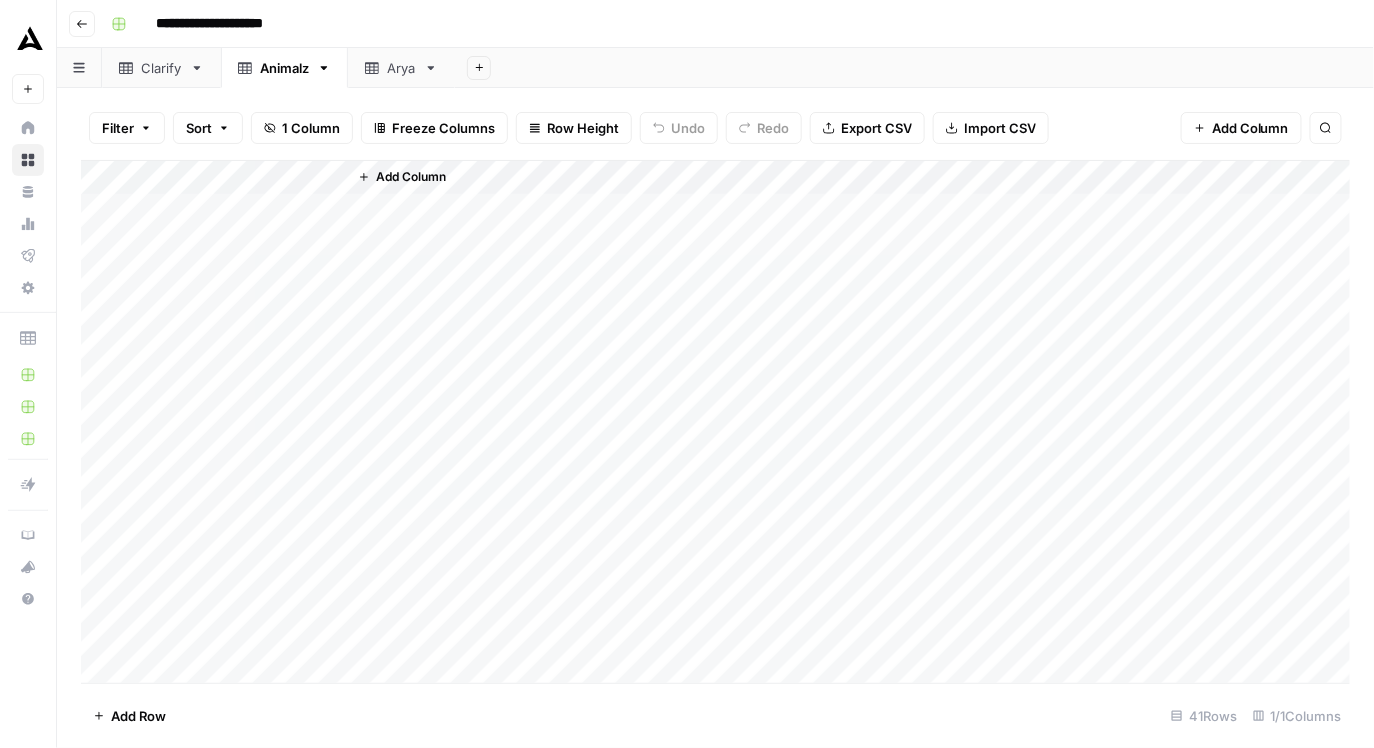 click on "Arya" at bounding box center (401, 68) 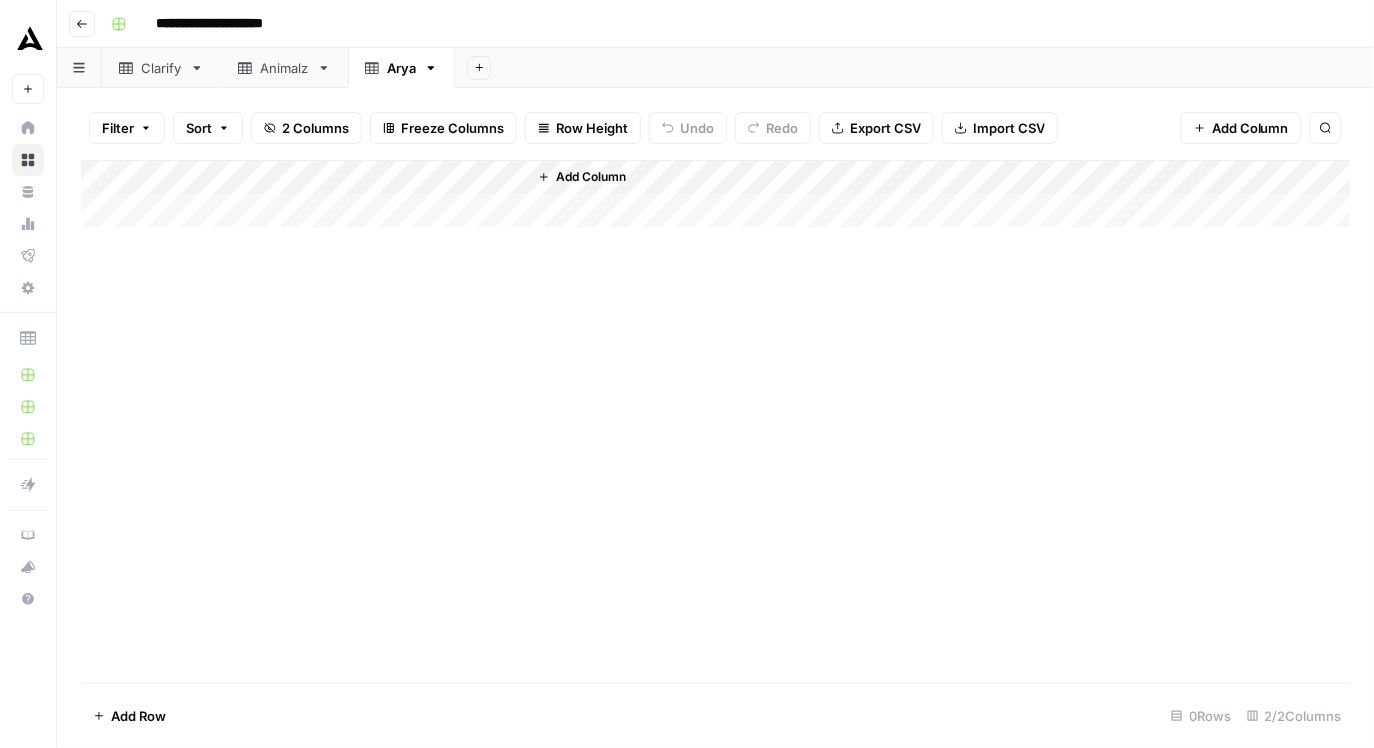 click on "Clarify" at bounding box center [161, 68] 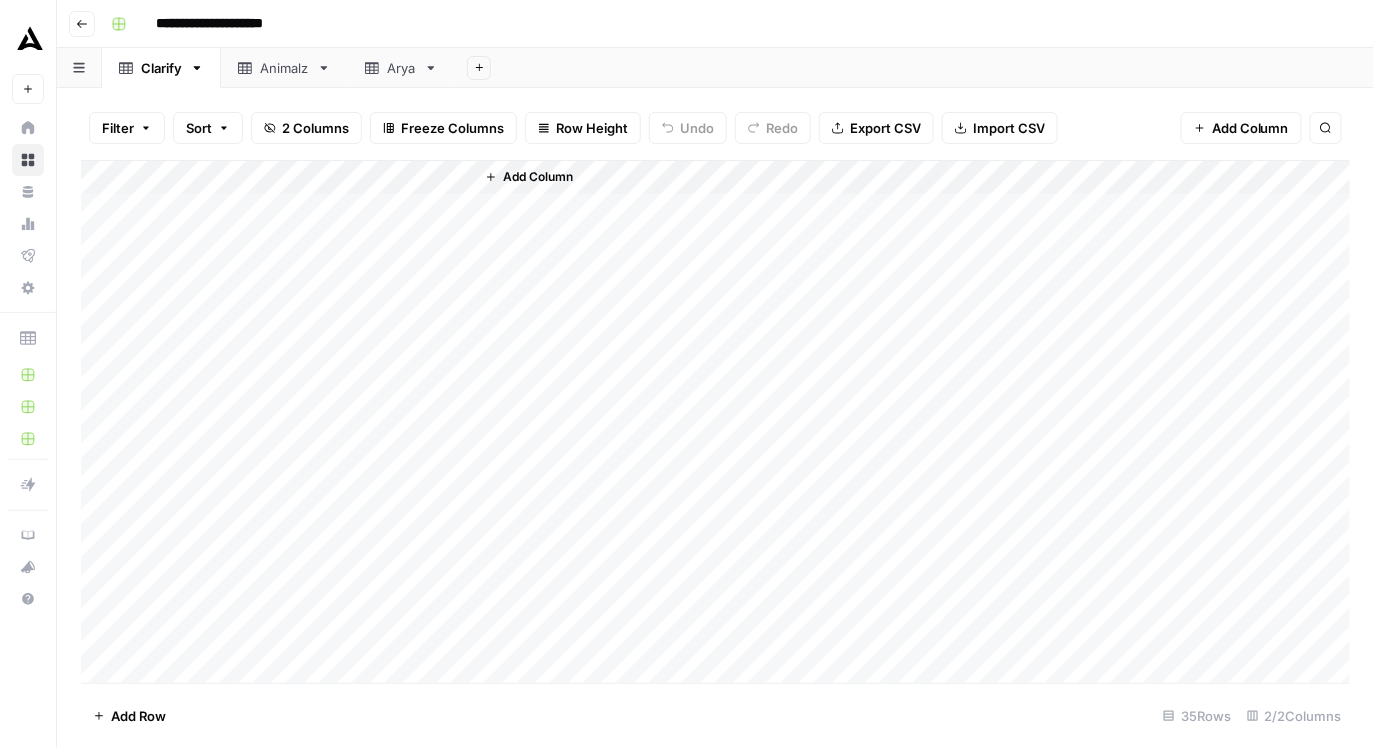 click 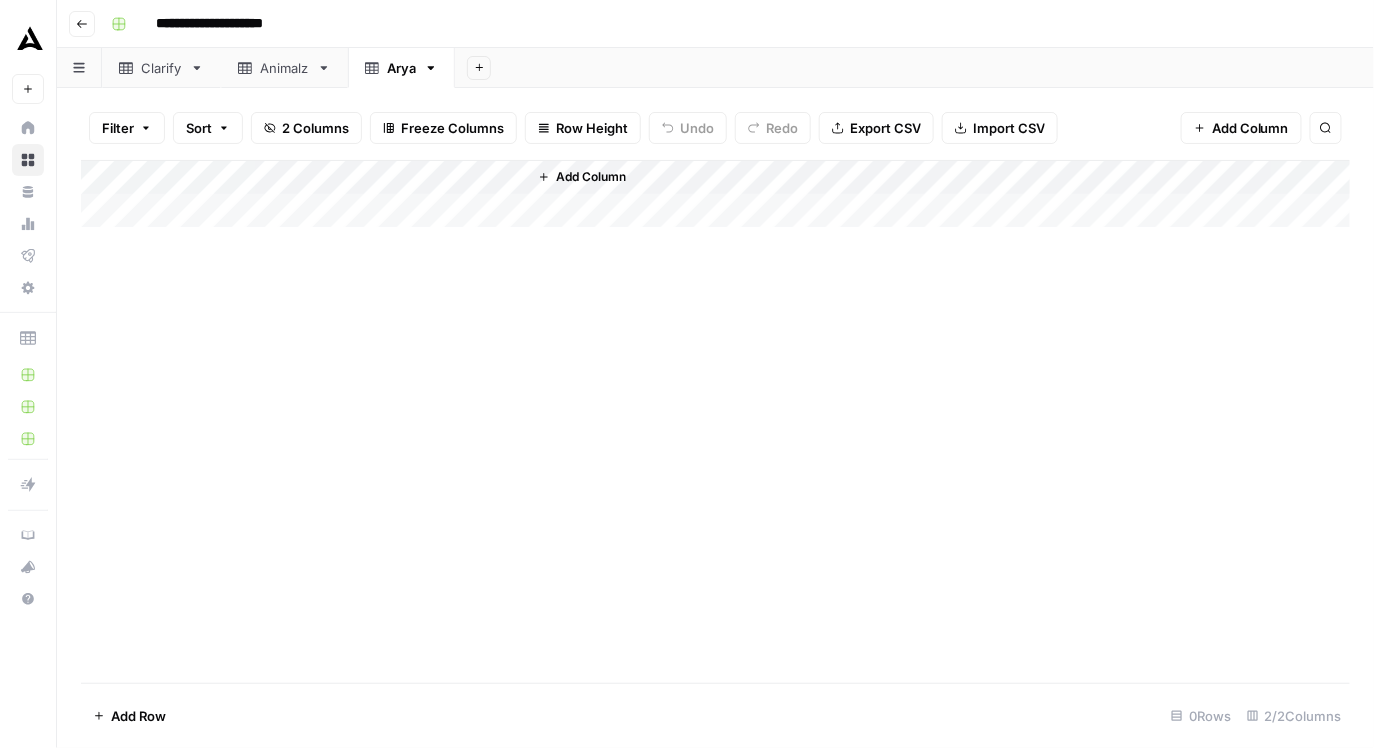 click on "Animalz" at bounding box center (284, 68) 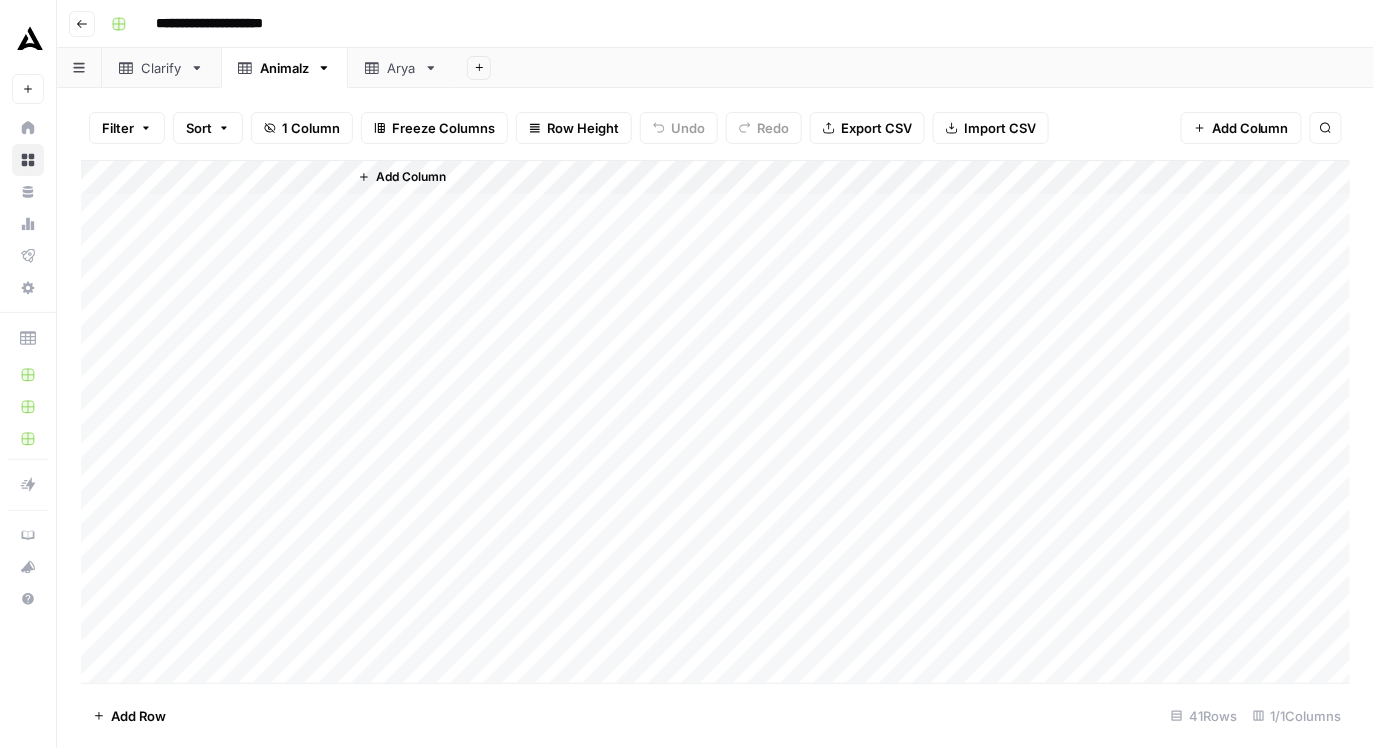 click on "Add Column" at bounding box center [716, 422] 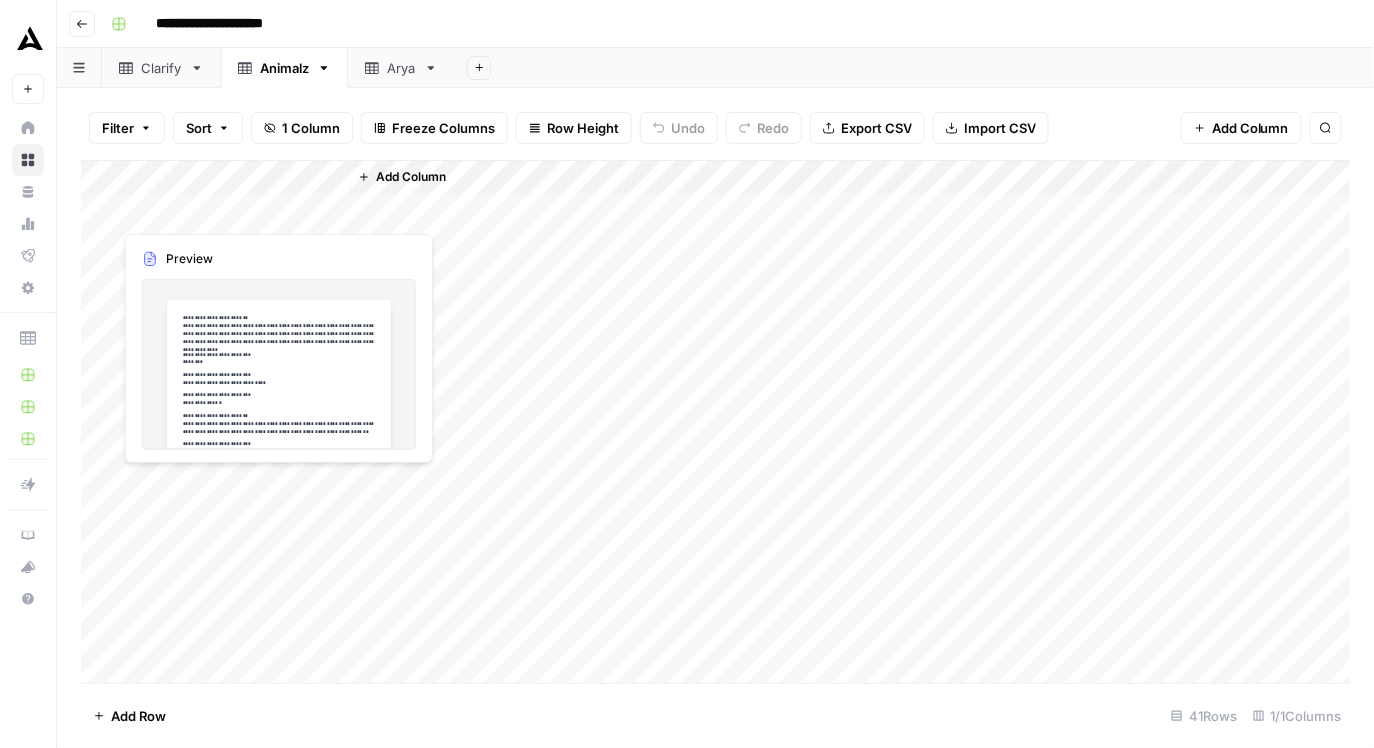 click on "Add Column" at bounding box center (716, 422) 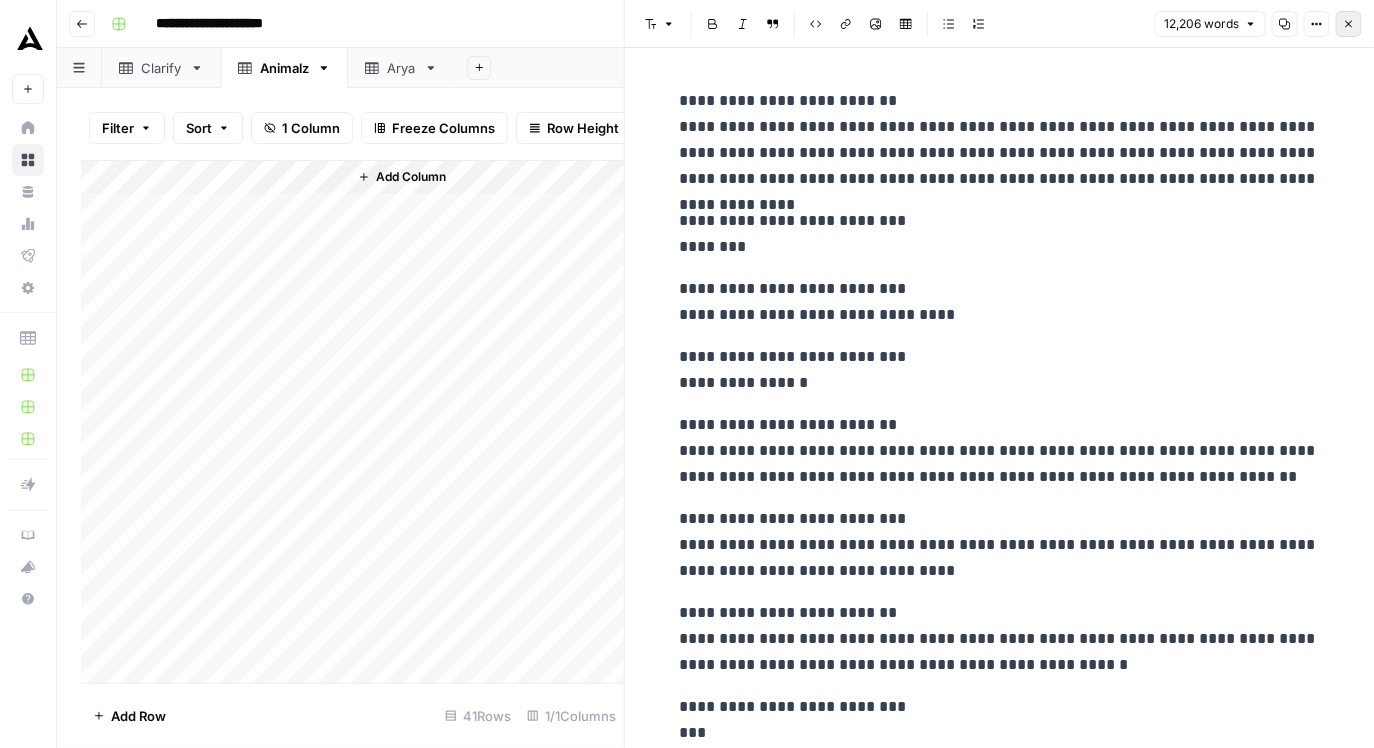 click 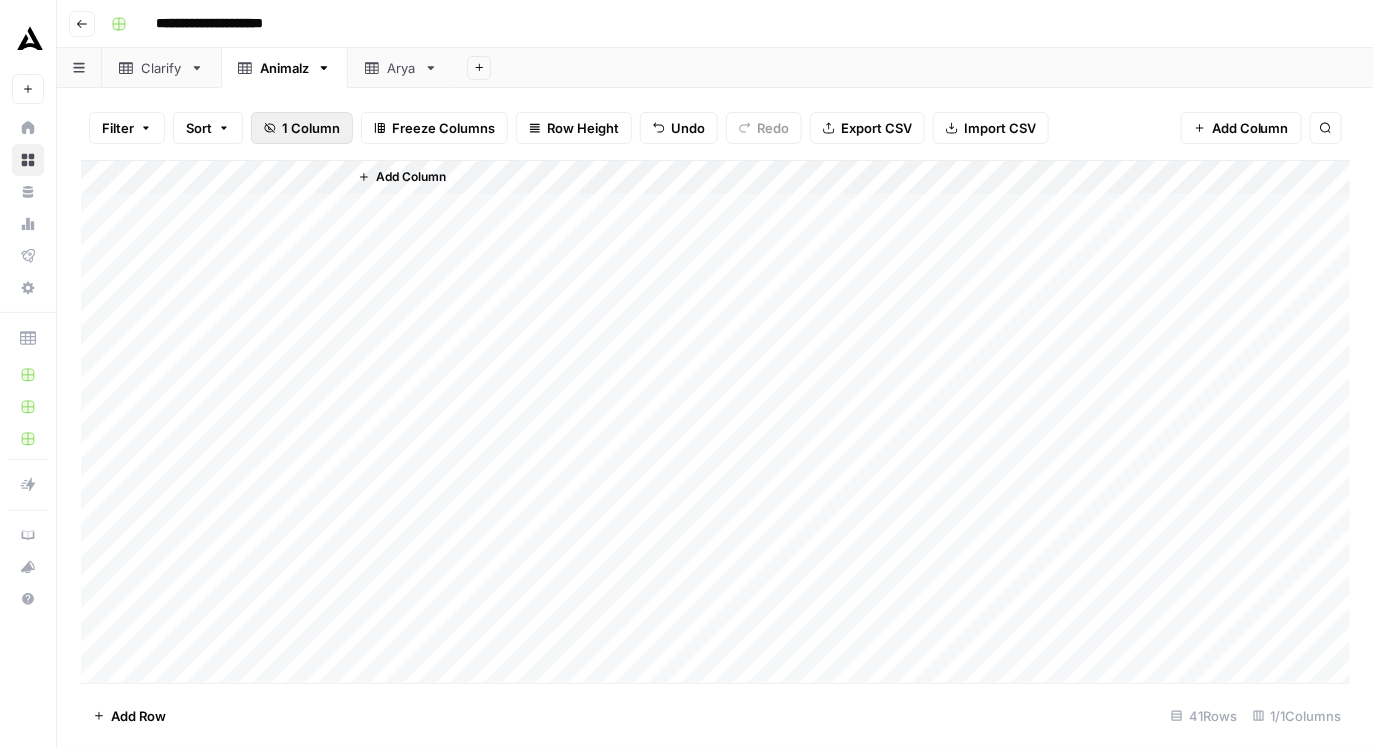 click on "1 Column" at bounding box center [302, 128] 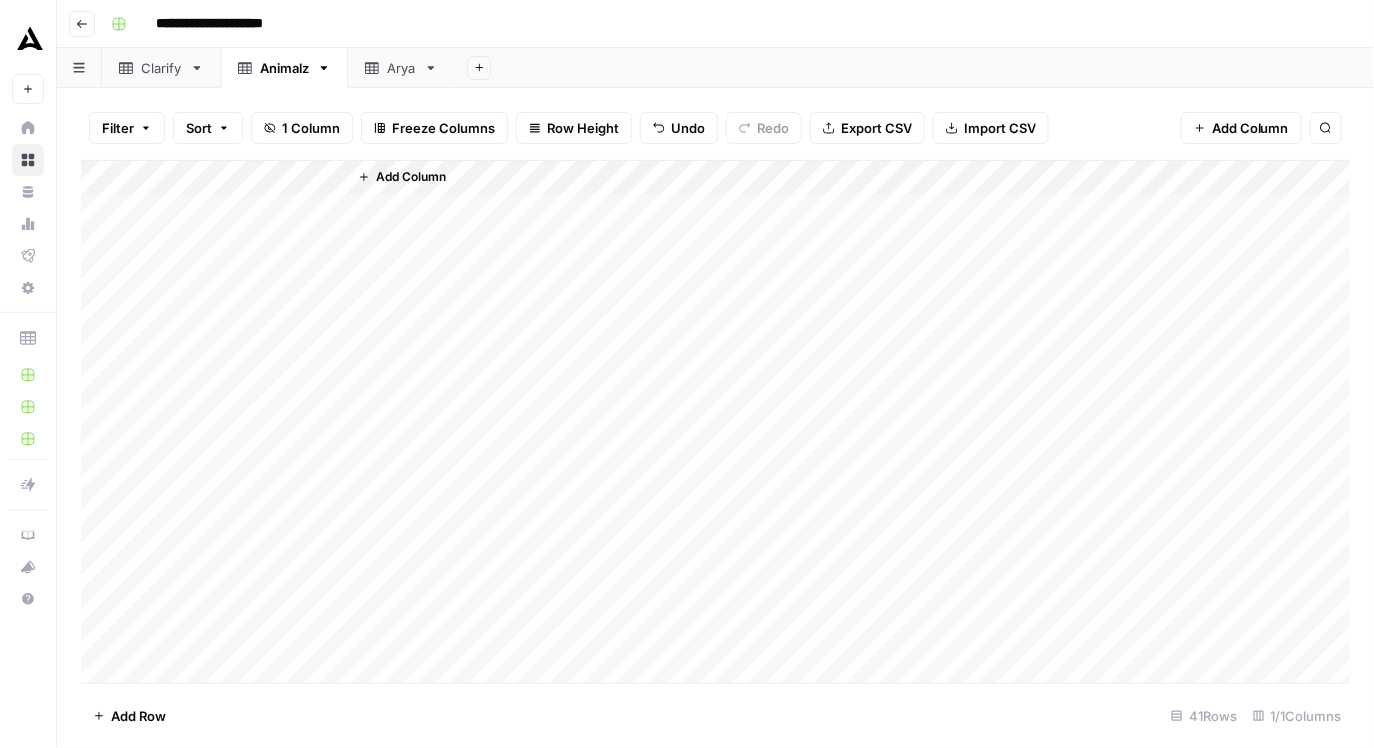 click on "Add Sheet" at bounding box center (914, 68) 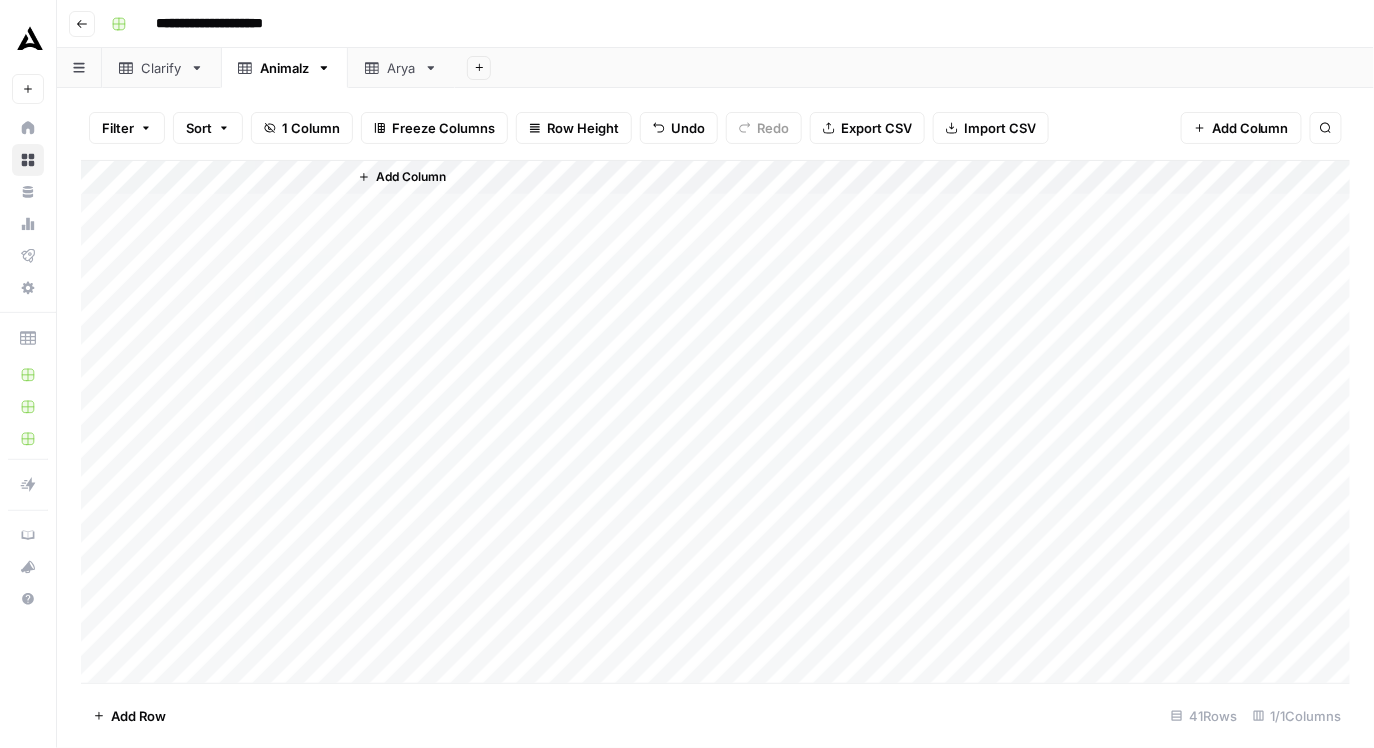 click on "Arya" at bounding box center [401, 68] 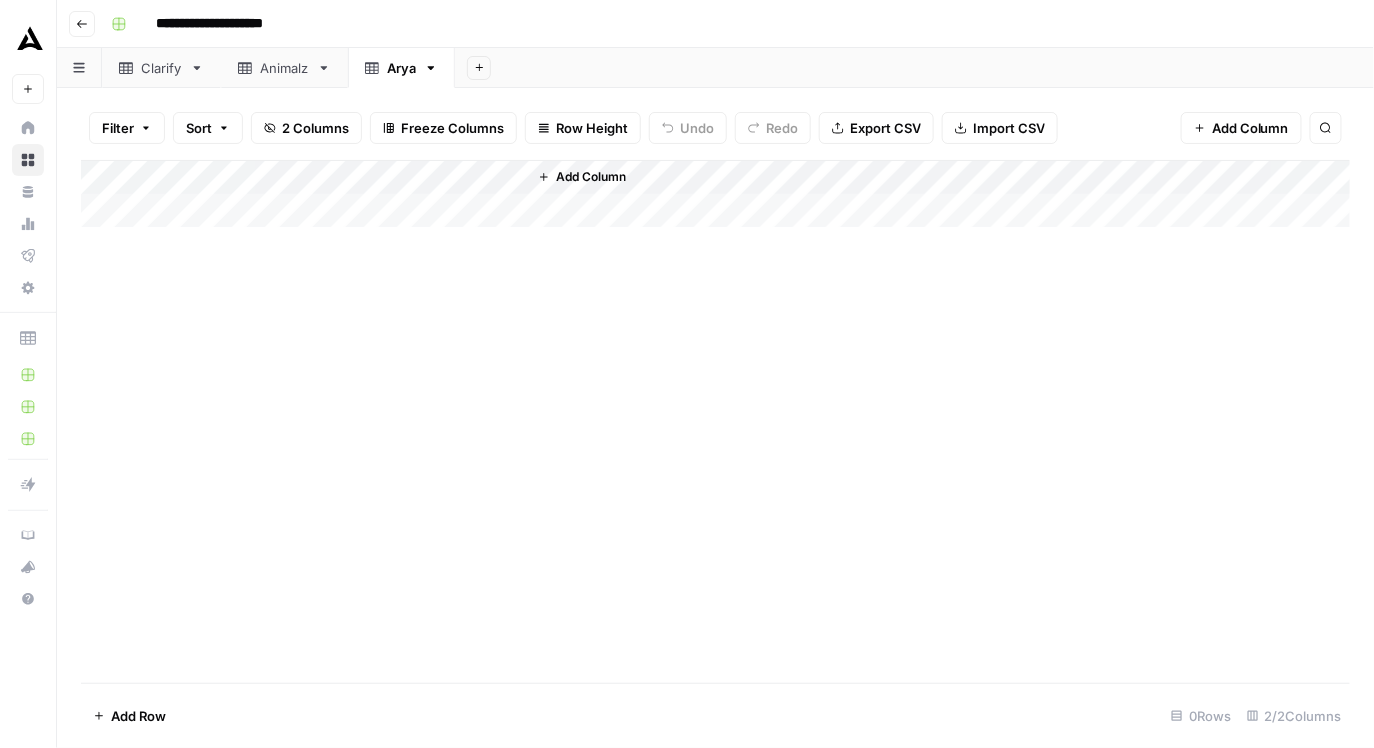 click on "Clarify" at bounding box center [161, 68] 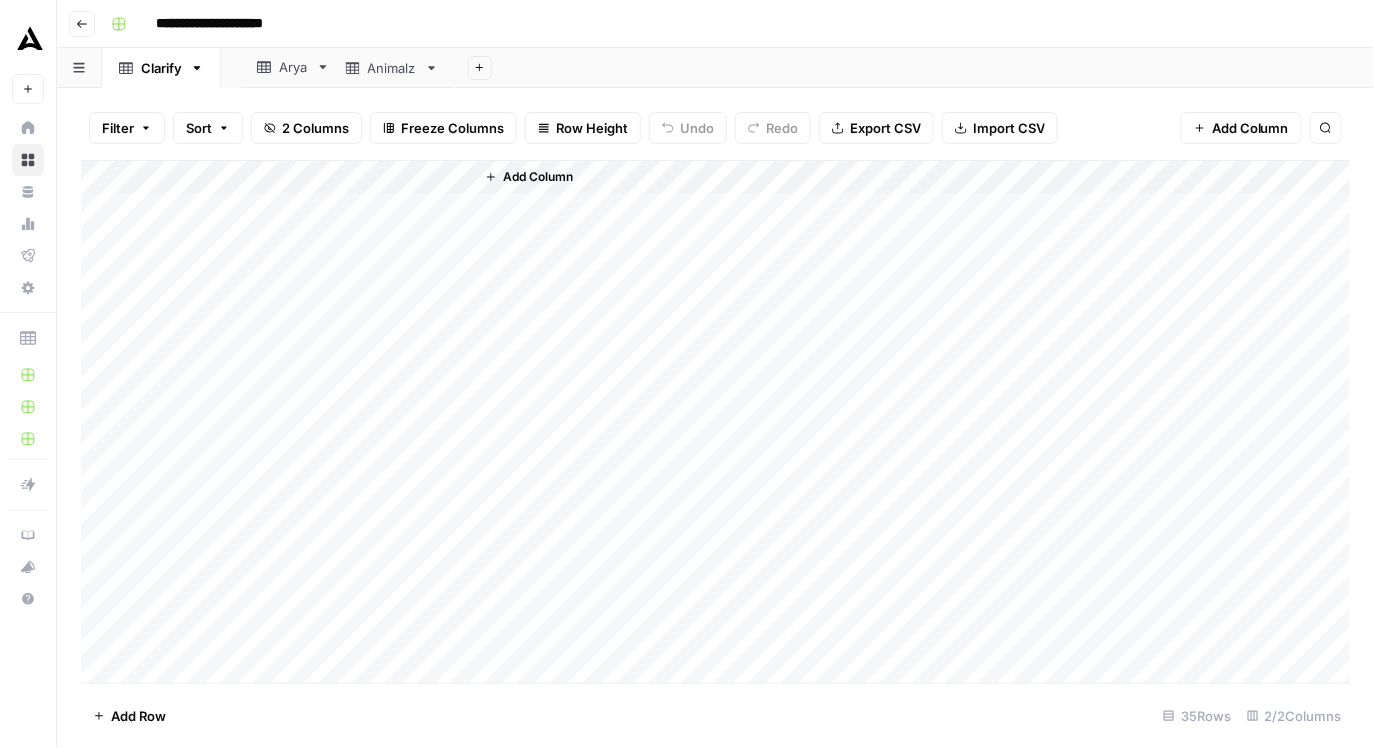 drag, startPoint x: 410, startPoint y: 73, endPoint x: 295, endPoint y: 69, distance: 115.06954 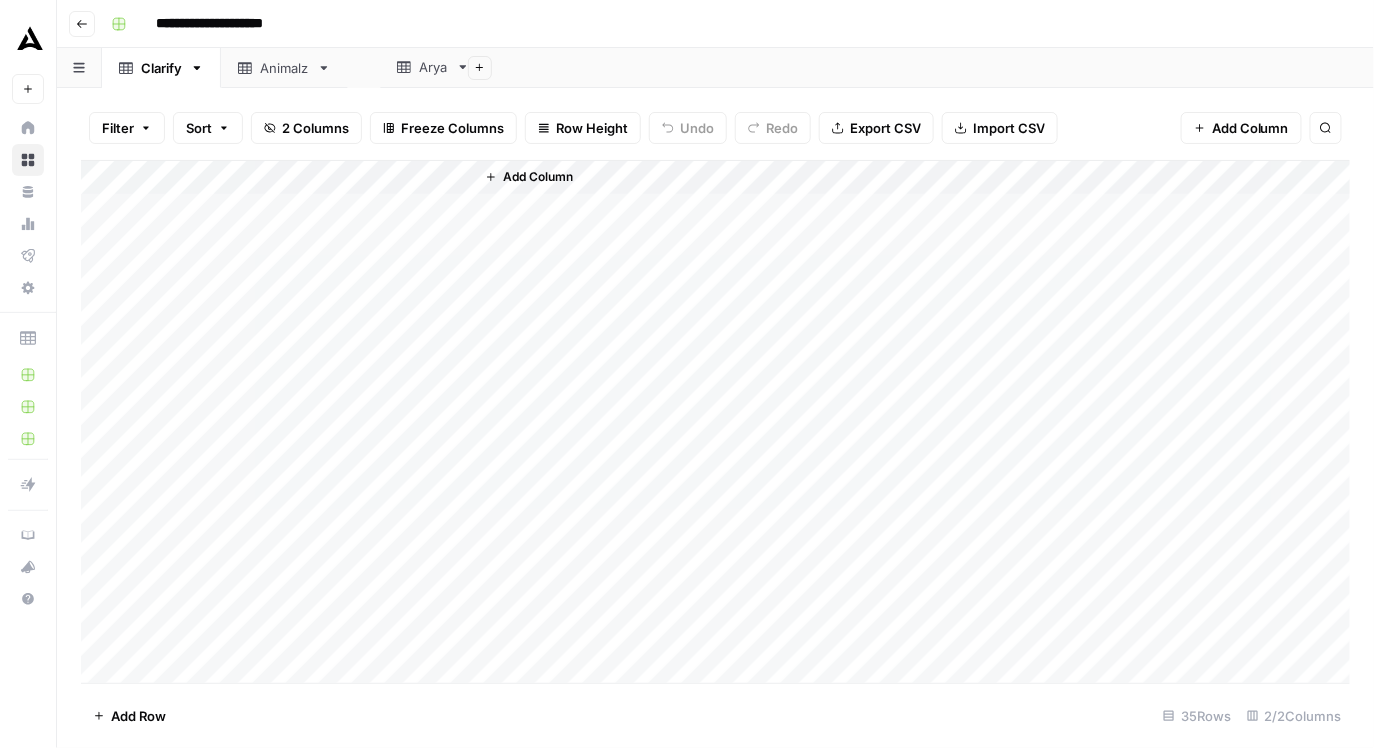 drag, startPoint x: 278, startPoint y: 67, endPoint x: 446, endPoint y: 66, distance: 168.00298 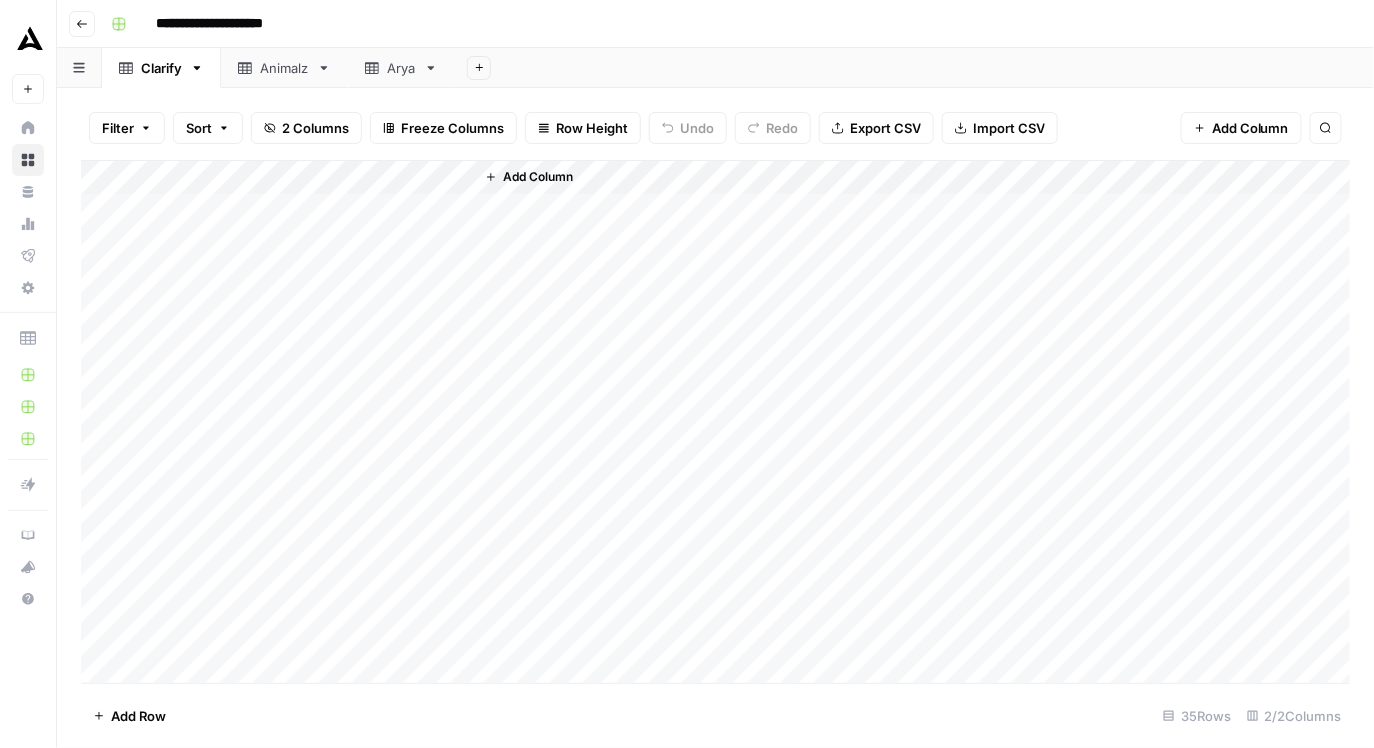 click on "Add Sheet" at bounding box center [914, 68] 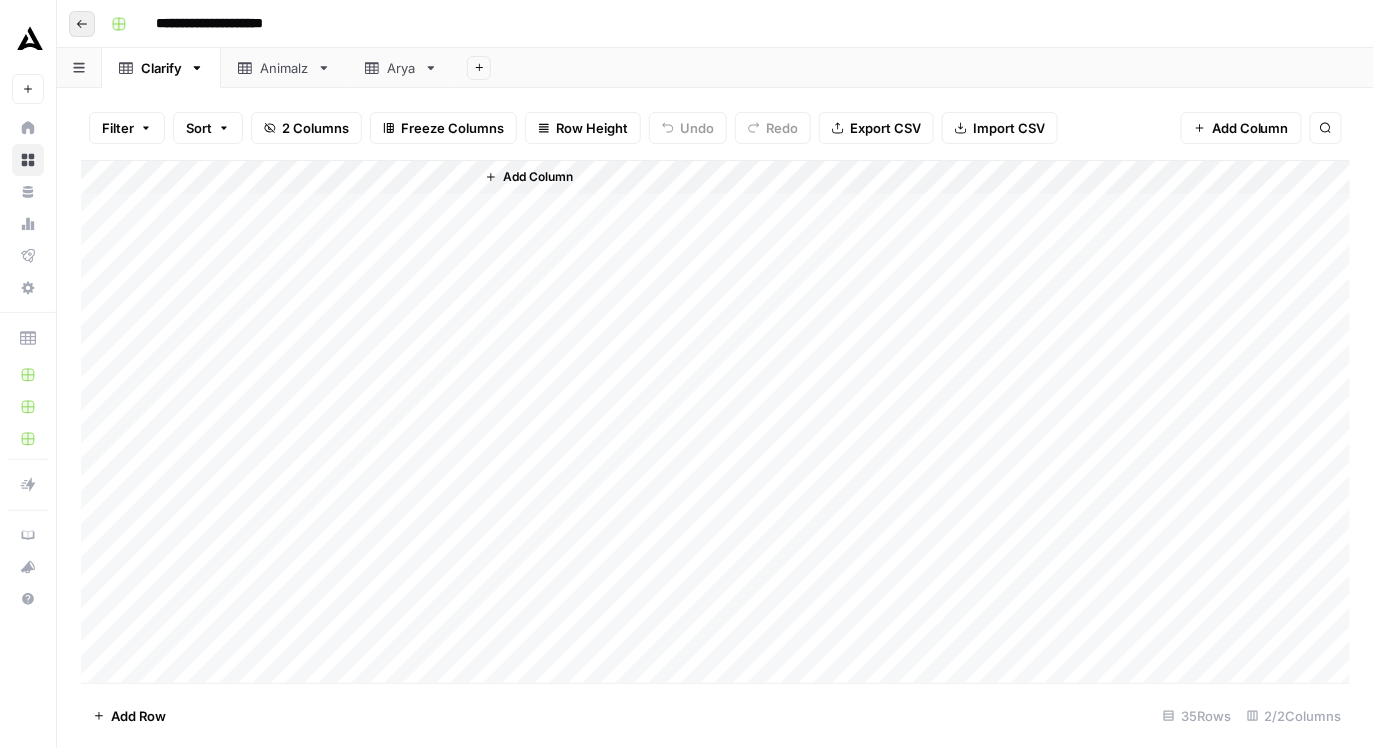 click 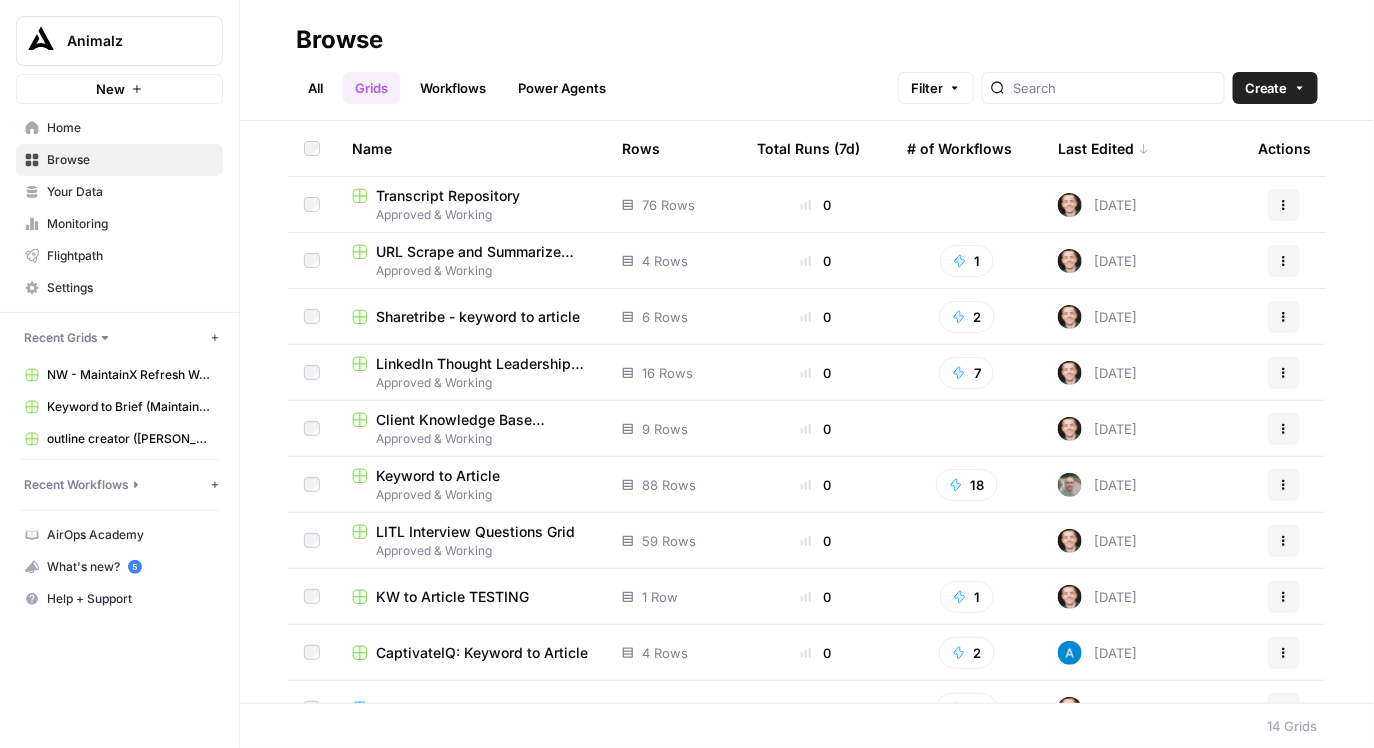 click on "Sharetribe - keyword to article" at bounding box center (471, 316) 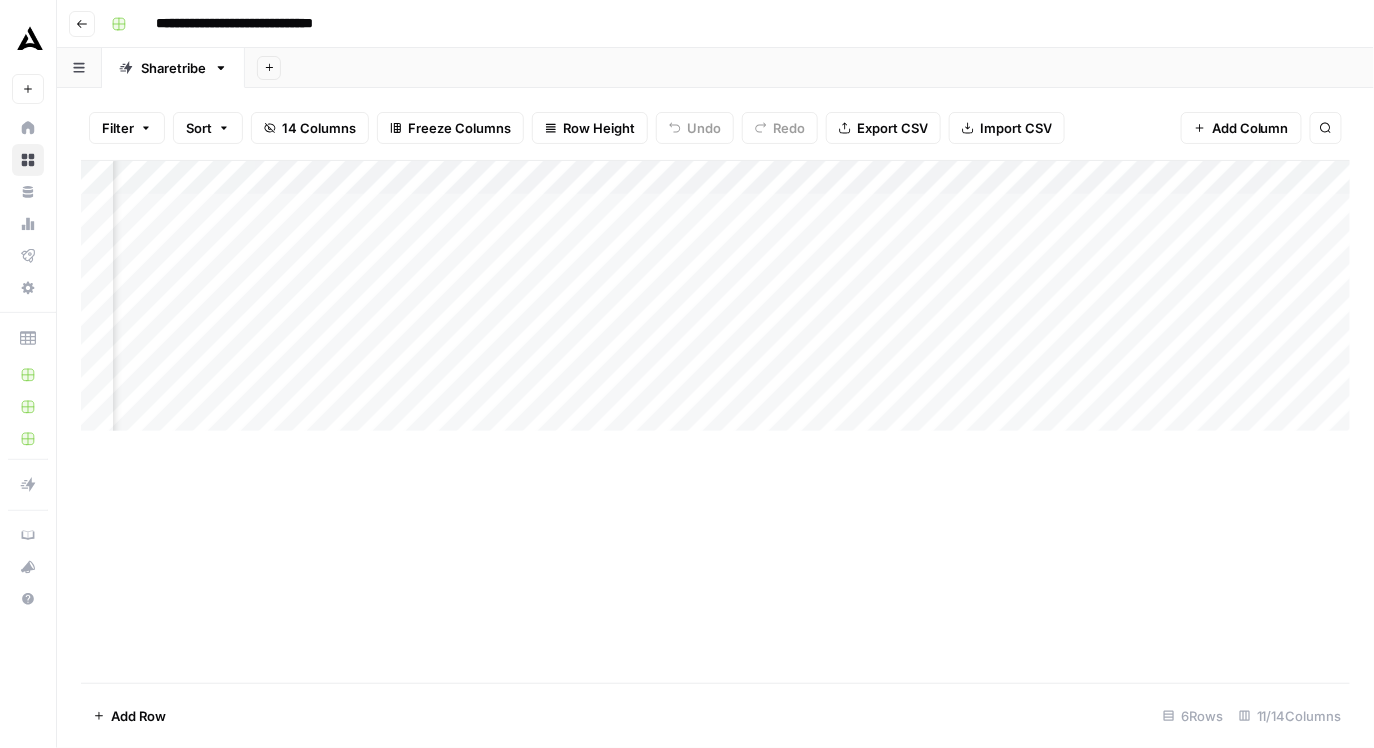 scroll, scrollTop: 0, scrollLeft: 0, axis: both 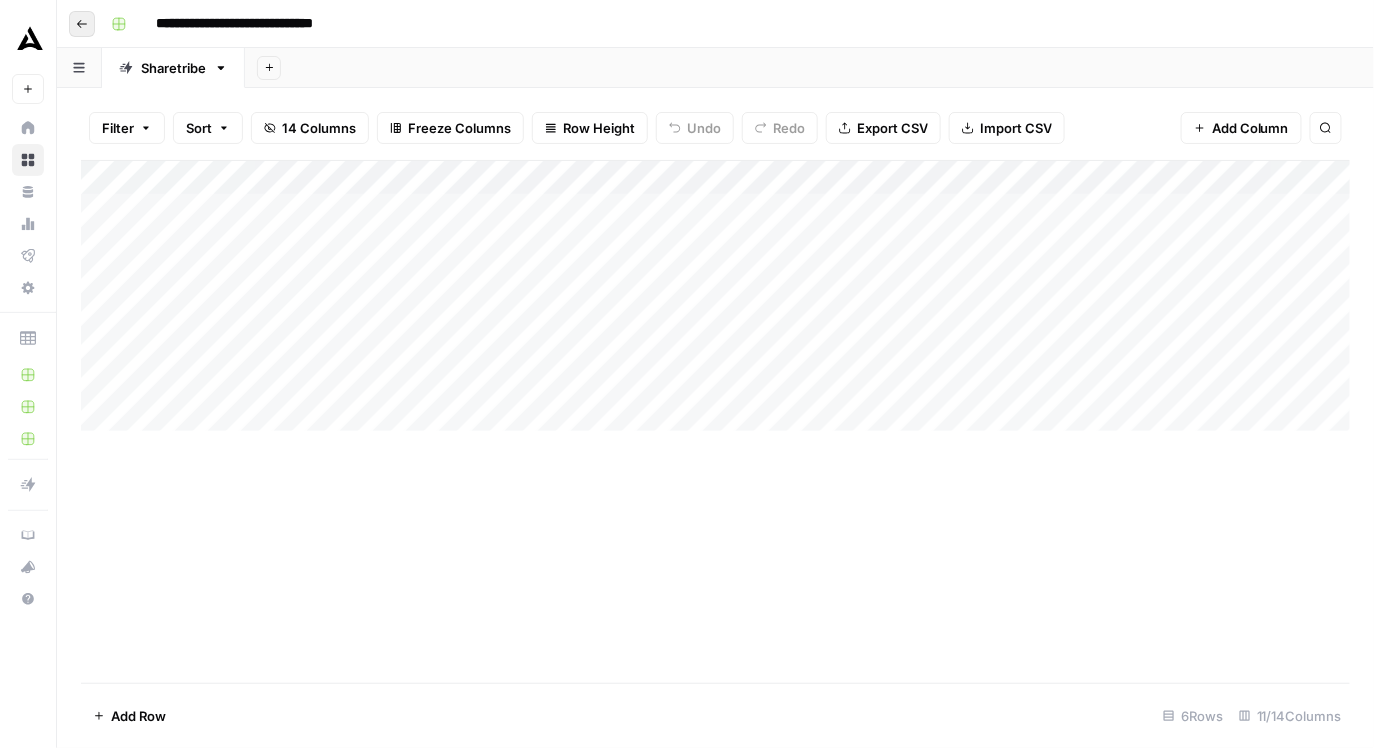 click 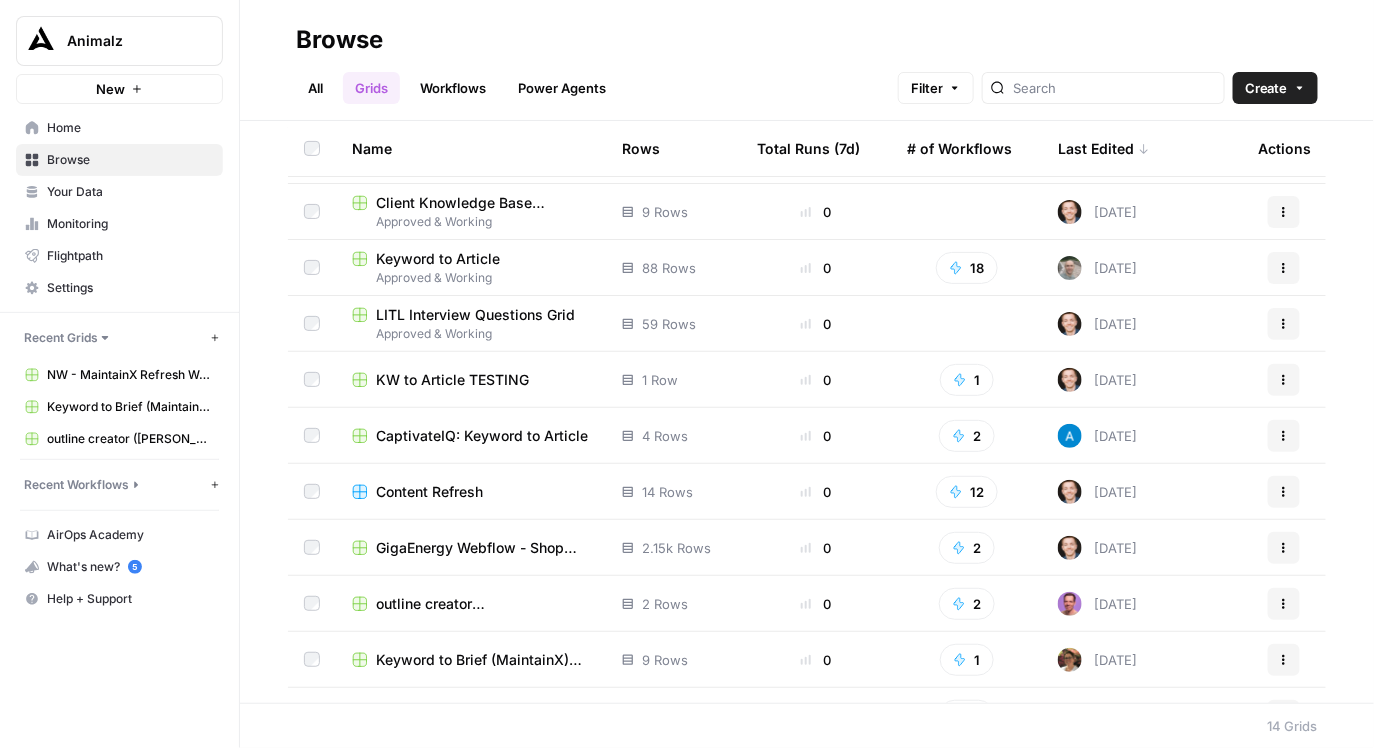 scroll, scrollTop: 257, scrollLeft: 0, axis: vertical 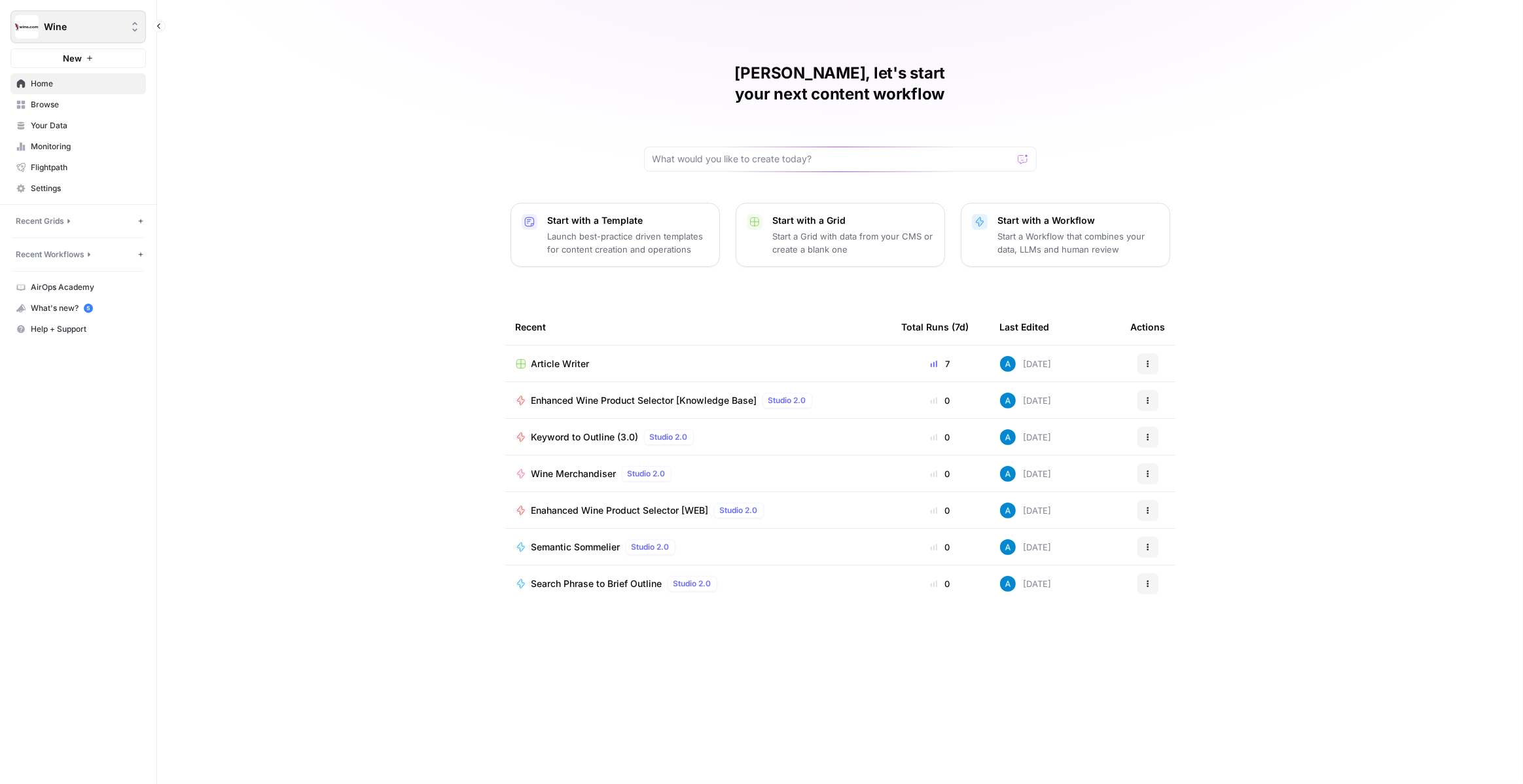 click on "Wine" at bounding box center [83, 27] 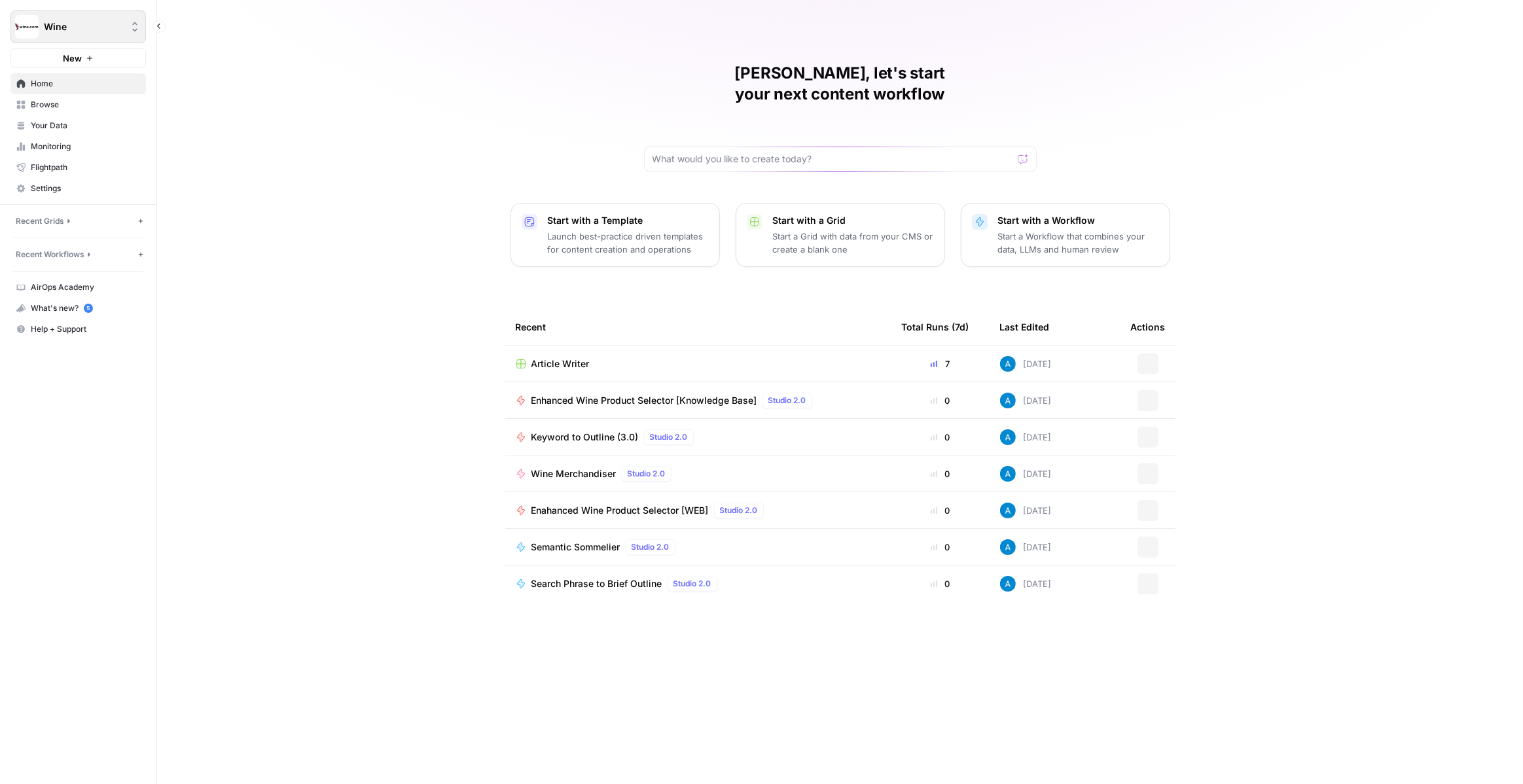 scroll, scrollTop: 0, scrollLeft: 0, axis: both 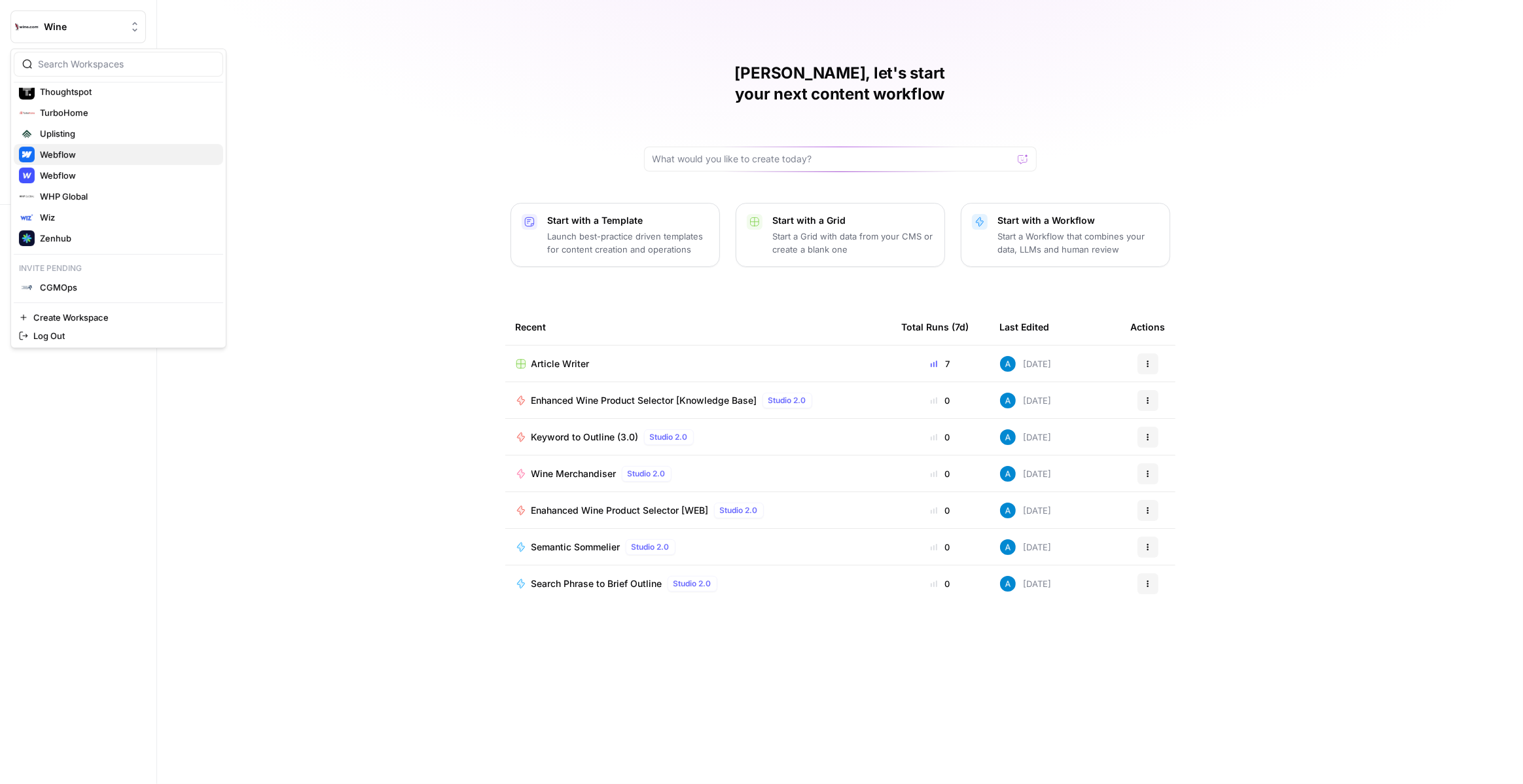 click on "Webflow" at bounding box center (118, 154) 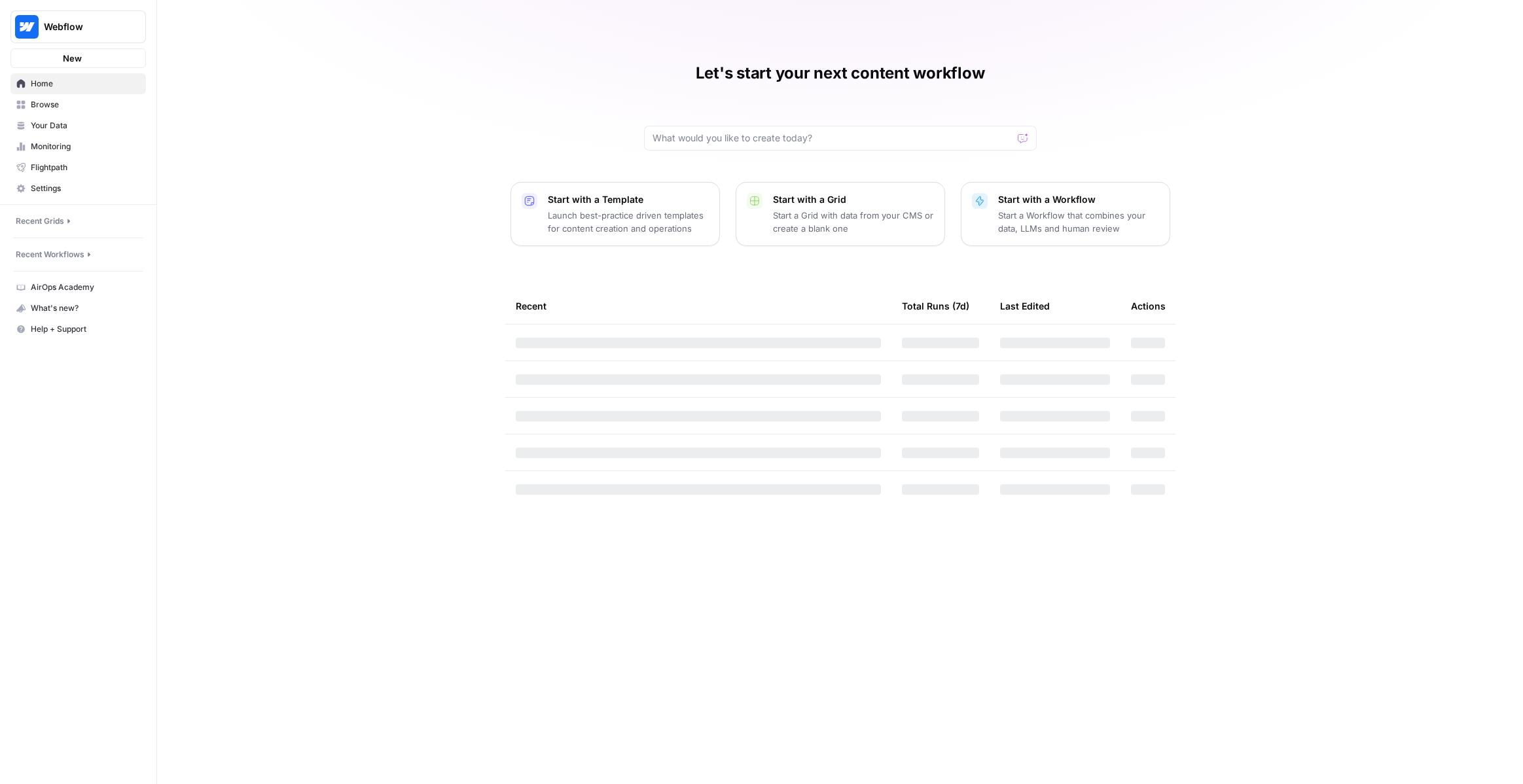 scroll, scrollTop: 0, scrollLeft: 0, axis: both 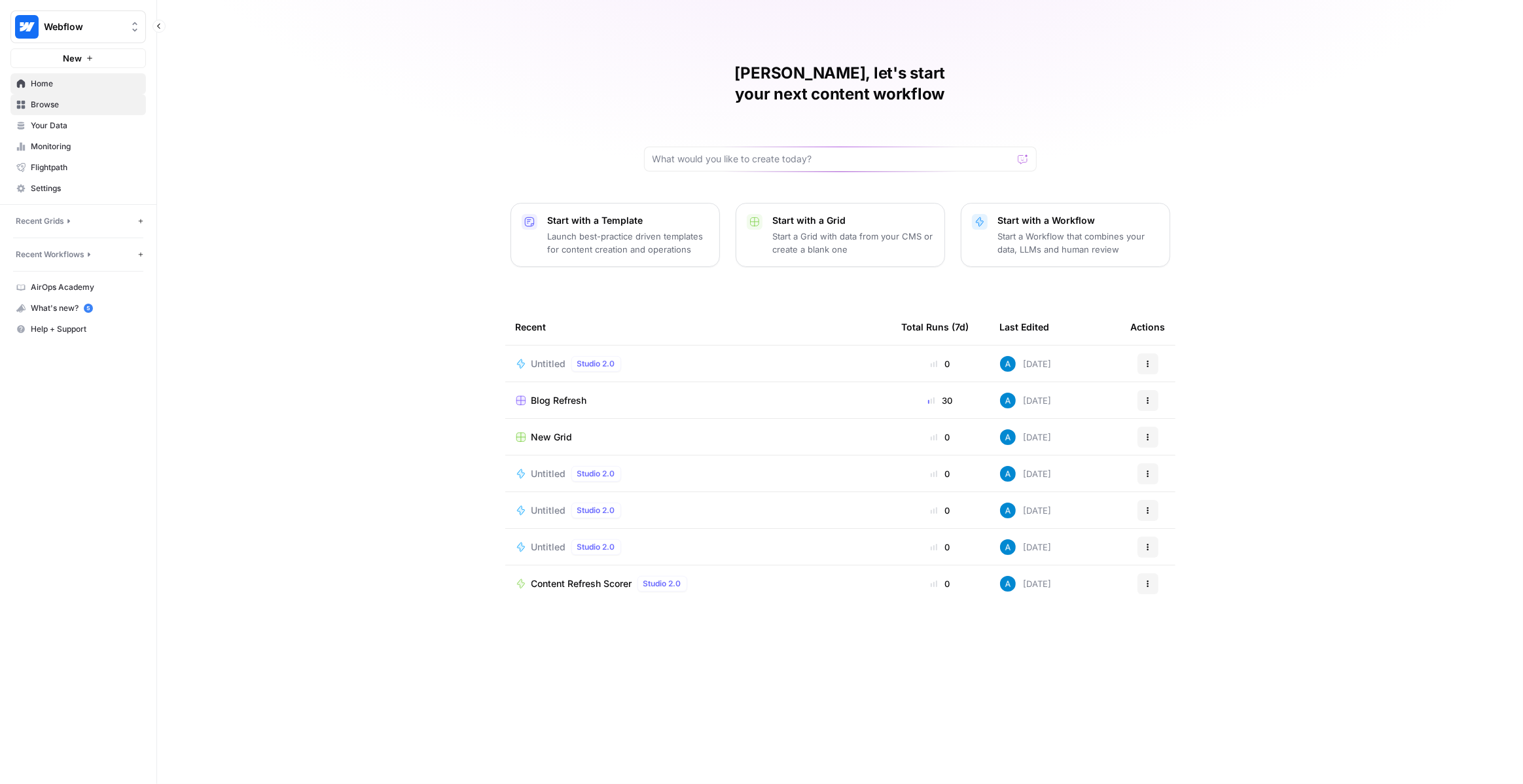 click on "Browse" at bounding box center [85, 105] 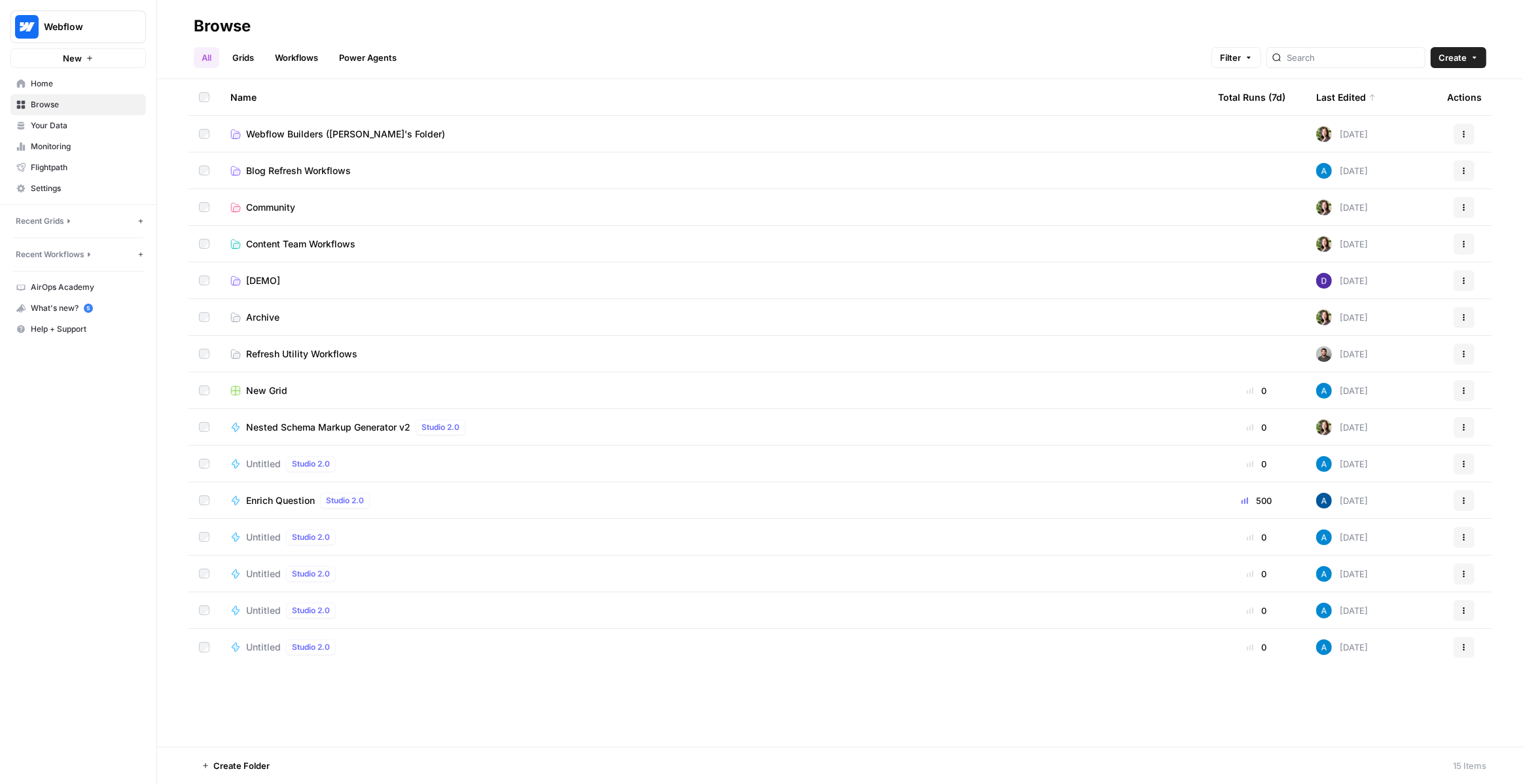 click on "Webflow Builders ([PERSON_NAME]'s Folder)" at bounding box center (346, 134) 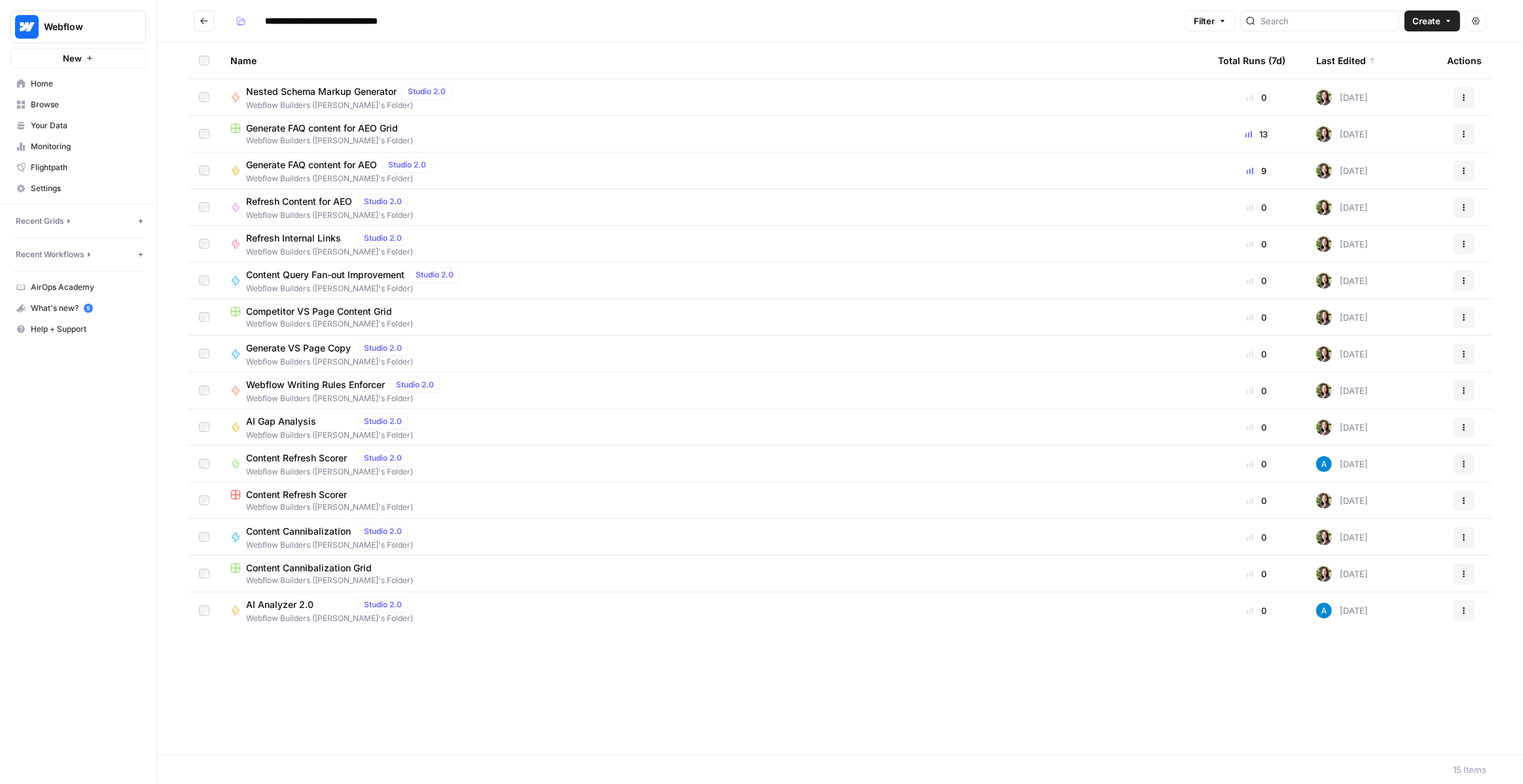 click at bounding box center [204, 21] 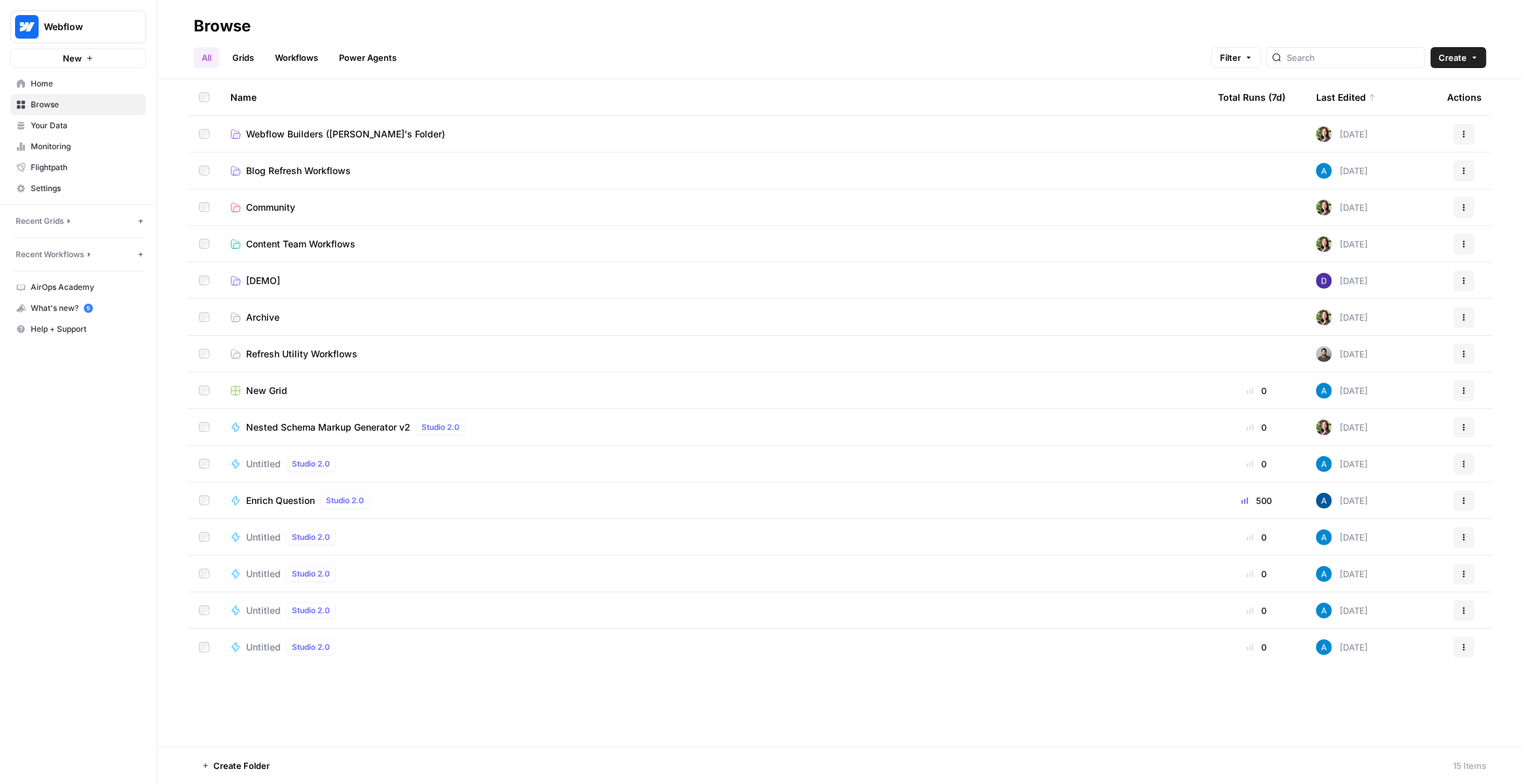 click on "Blog Refresh Workflows" at bounding box center (298, 171) 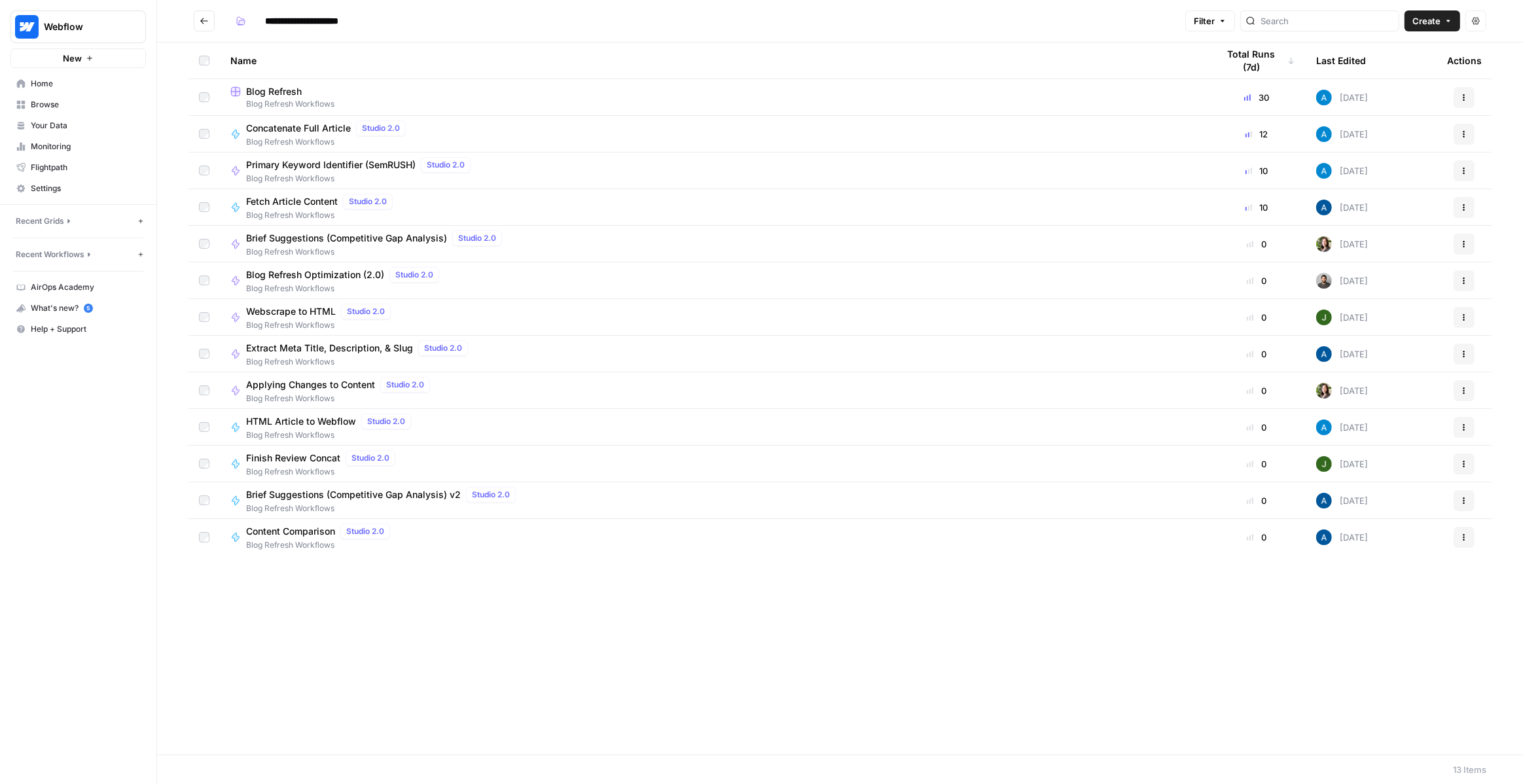 click on "**********" at bounding box center (687, 21) 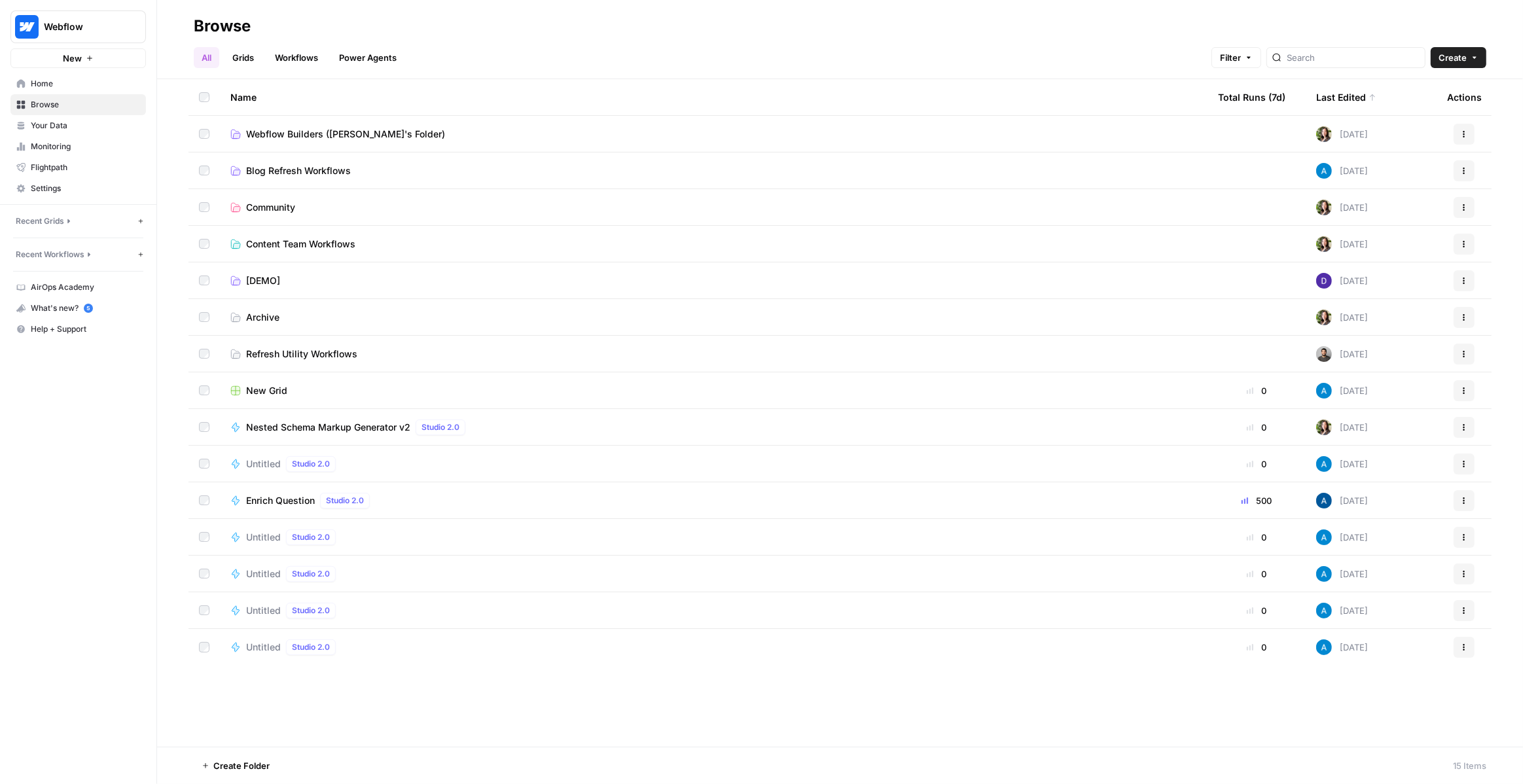 click on "Content Team Workflows" at bounding box center [300, 244] 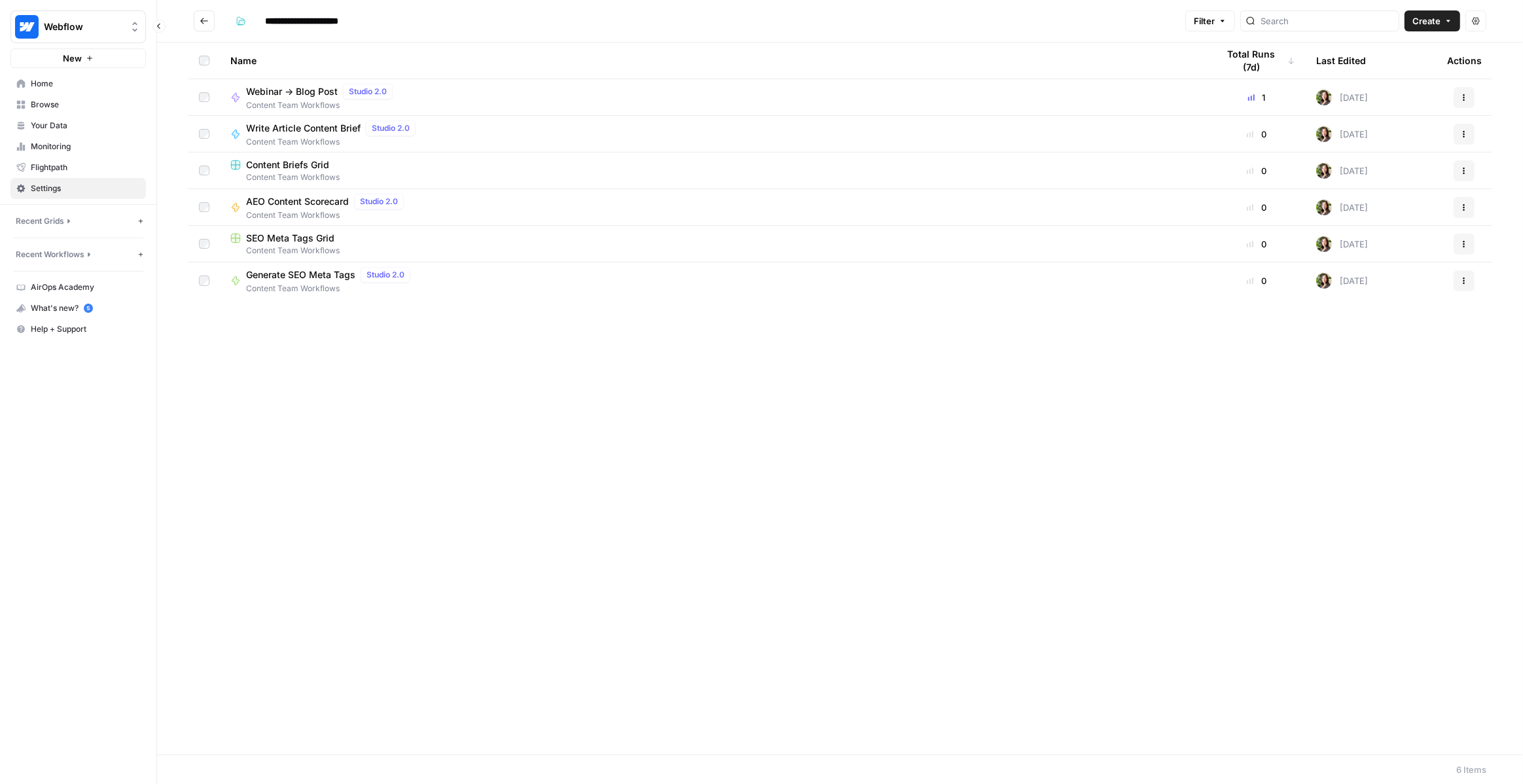 click on "Settings" at bounding box center (85, 188) 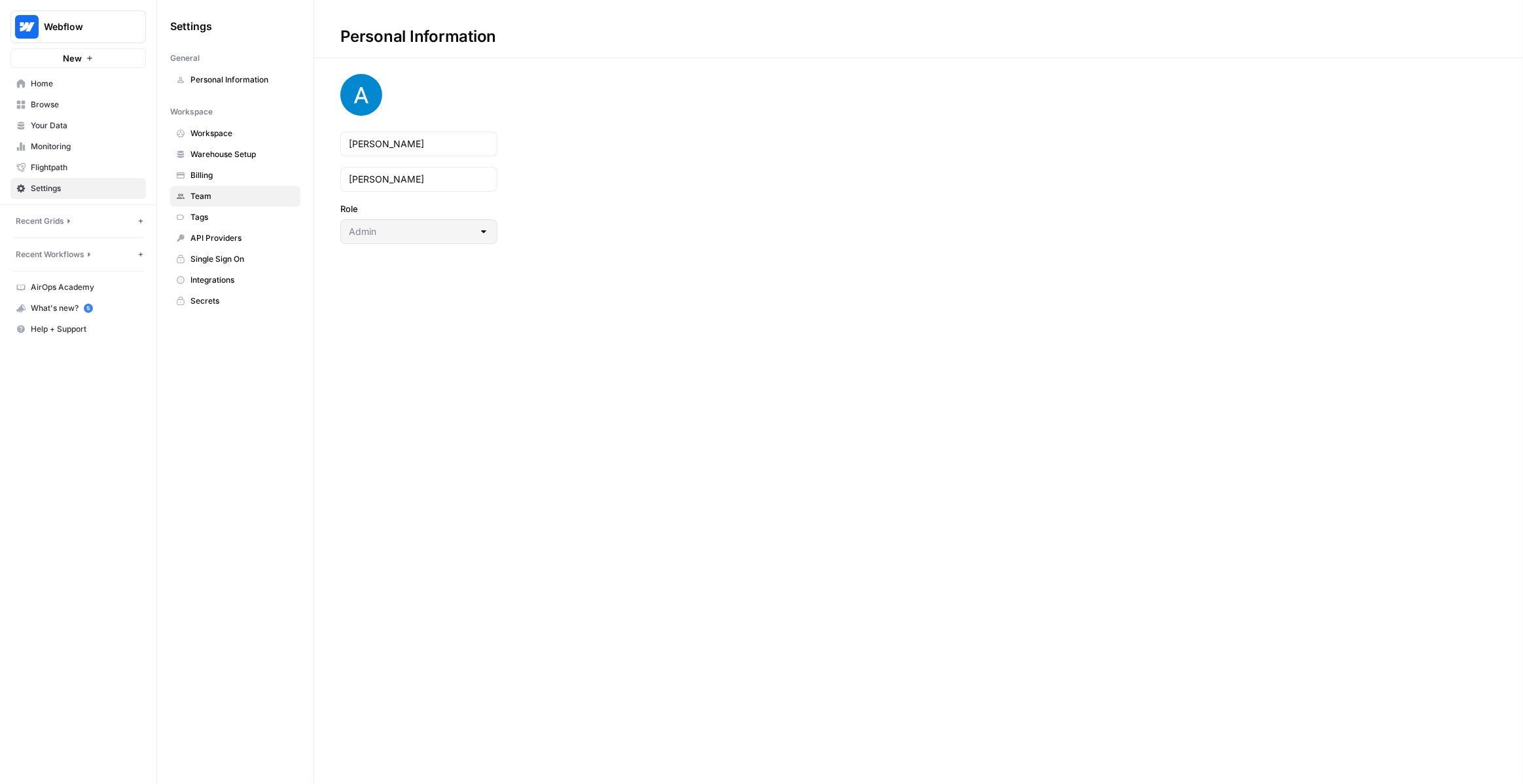 click on "Team" at bounding box center [242, 196] 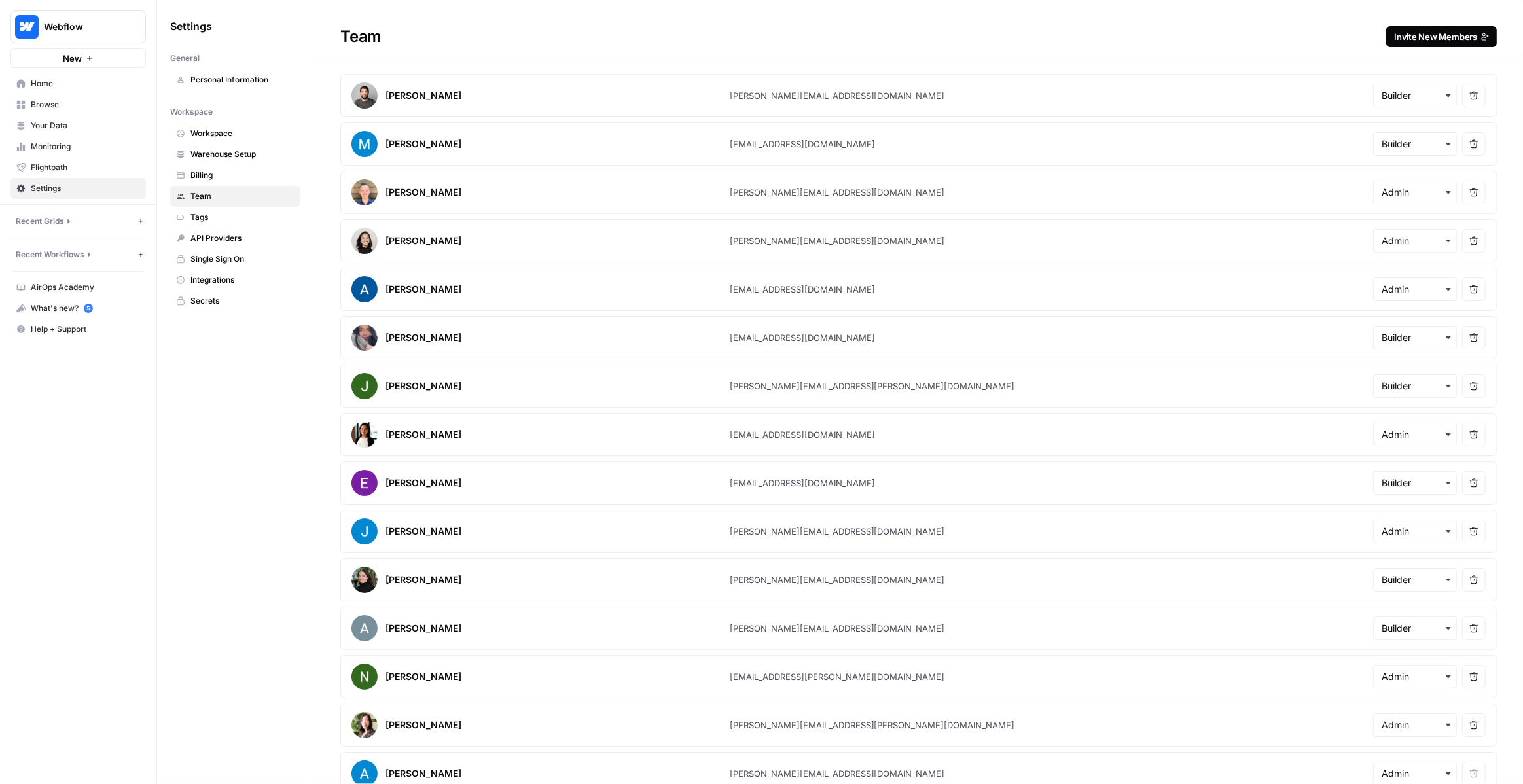 click on "Invite New Members" at bounding box center [1441, 37] 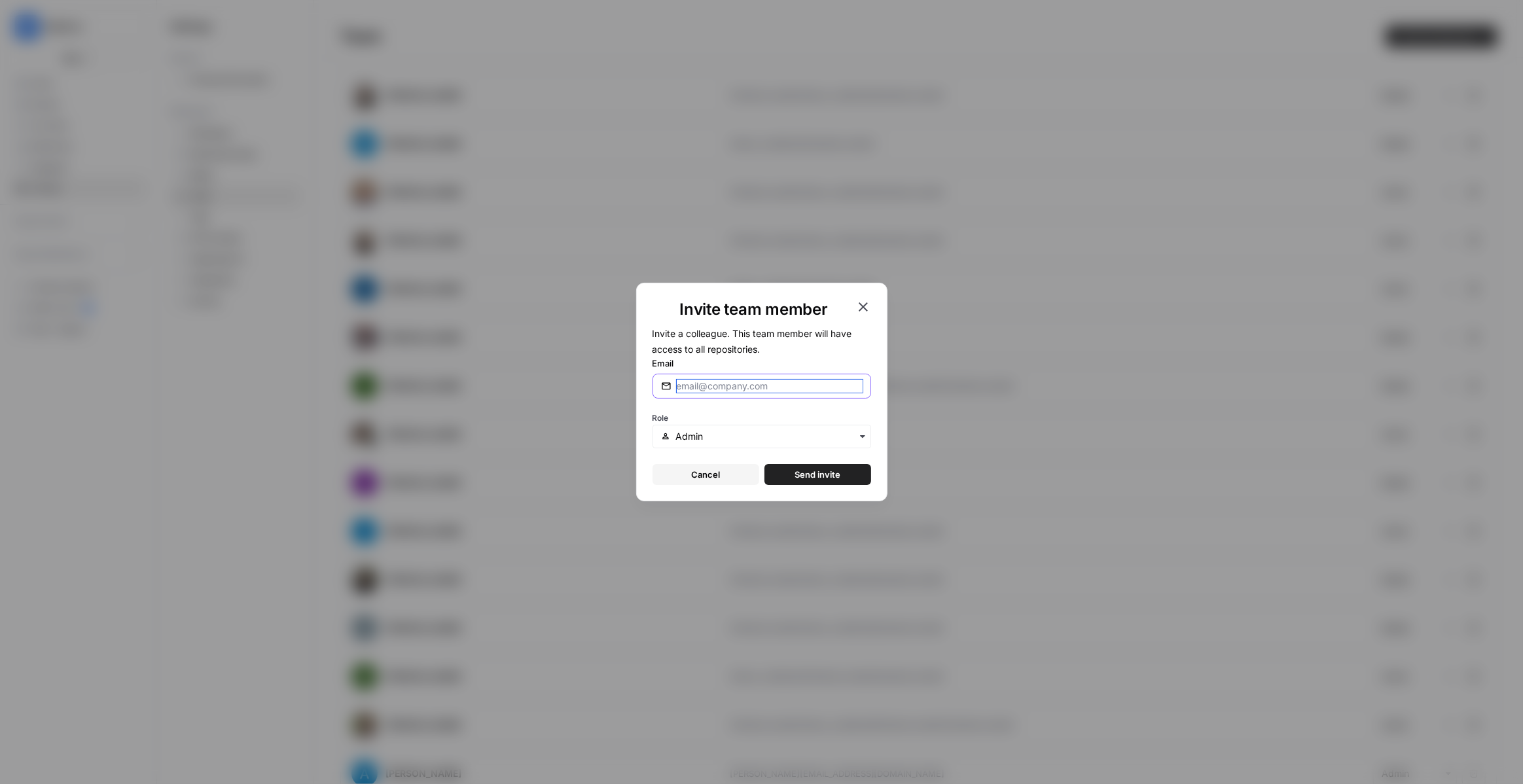 click on "Email" at bounding box center (770, 386) 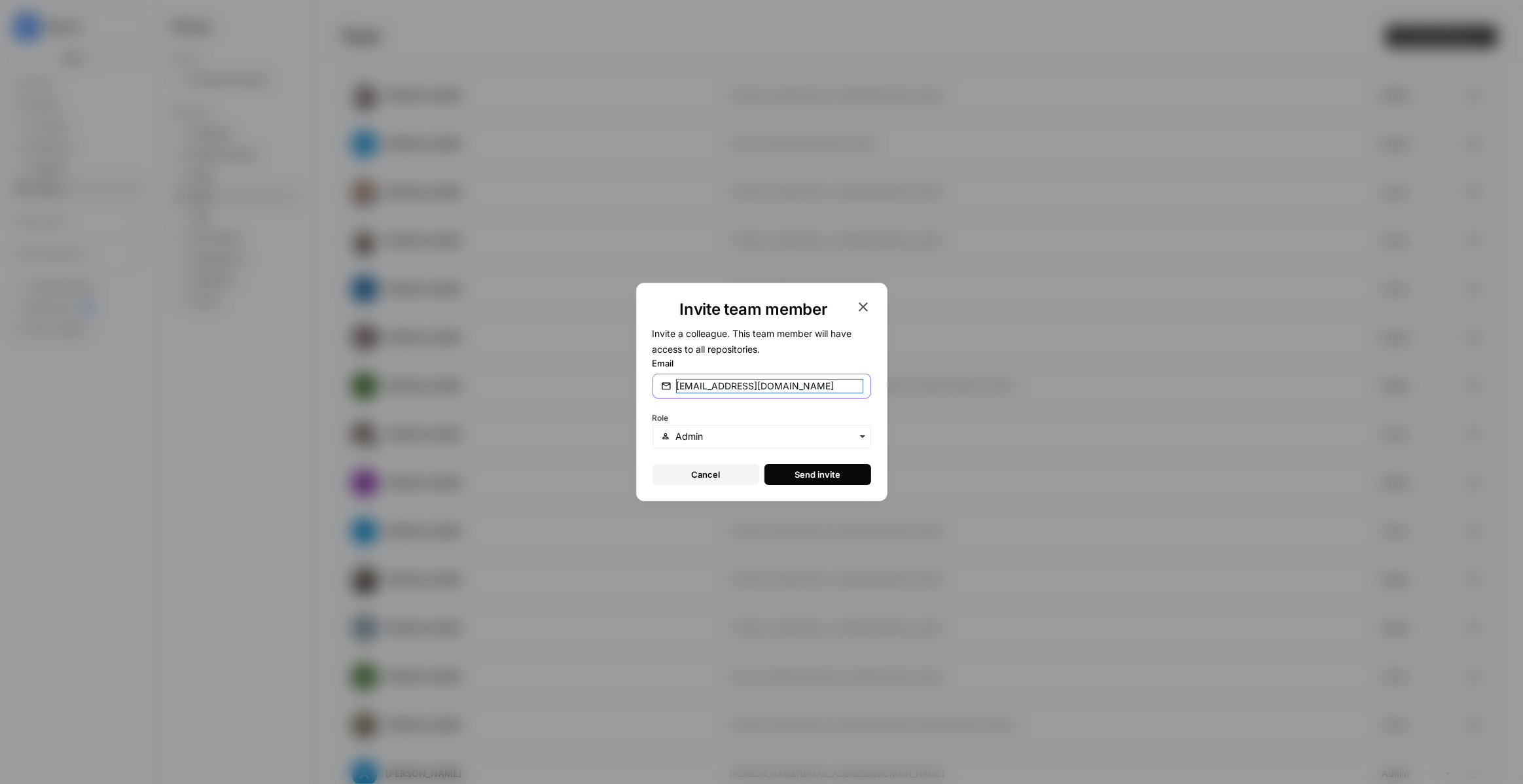 type on "[EMAIL_ADDRESS][DOMAIN_NAME]" 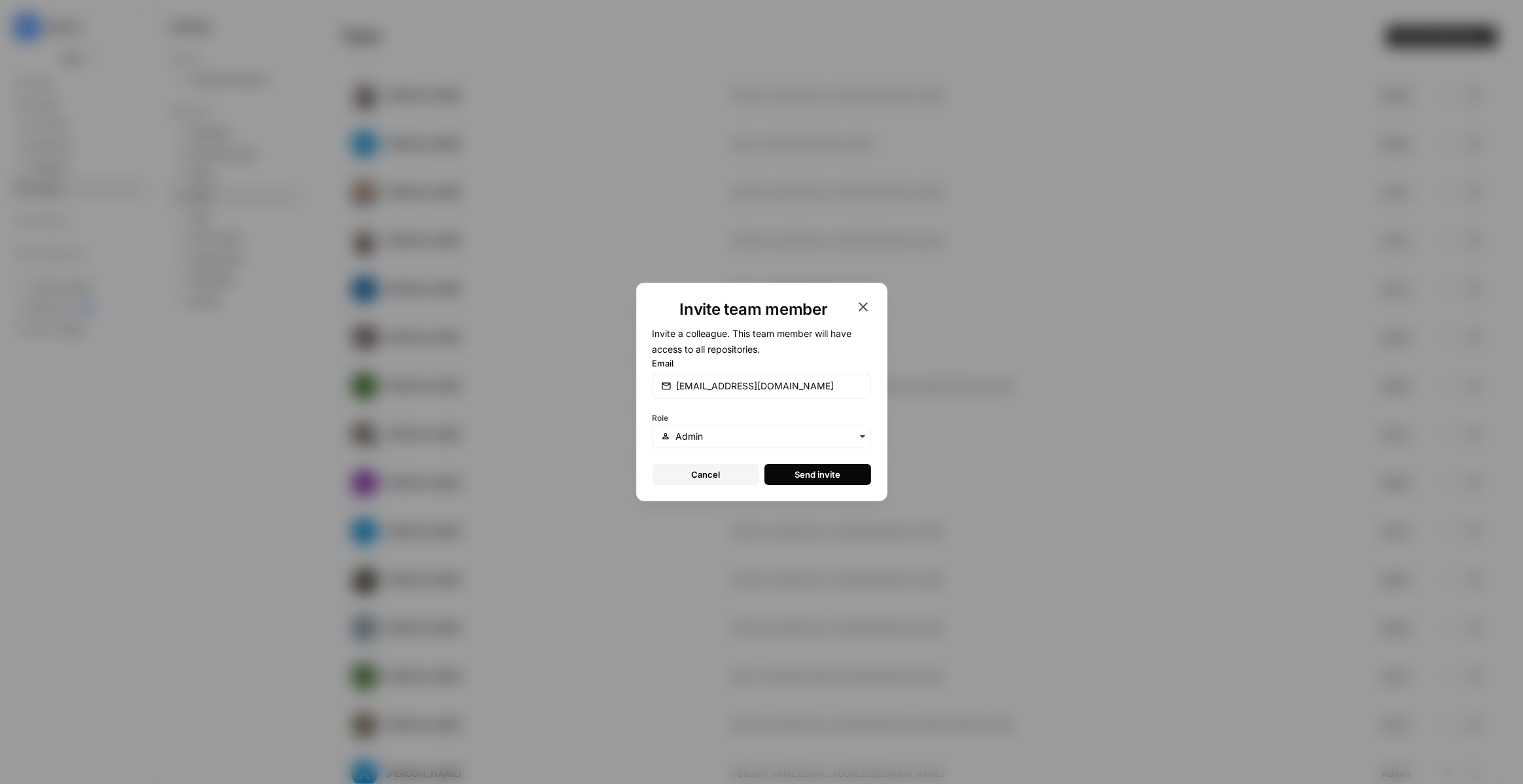 click on "Send invite" at bounding box center (817, 474) 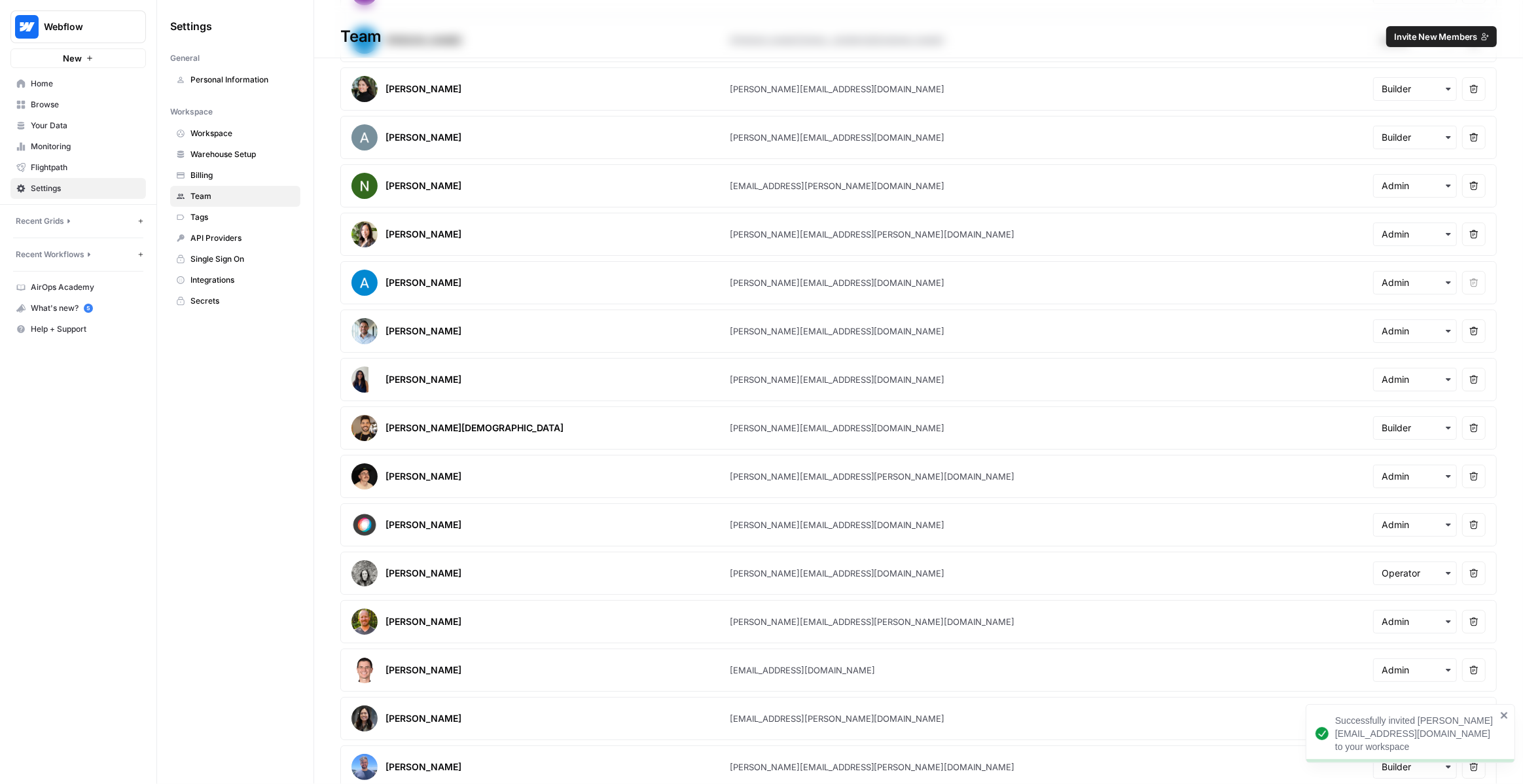 scroll, scrollTop: 730, scrollLeft: 0, axis: vertical 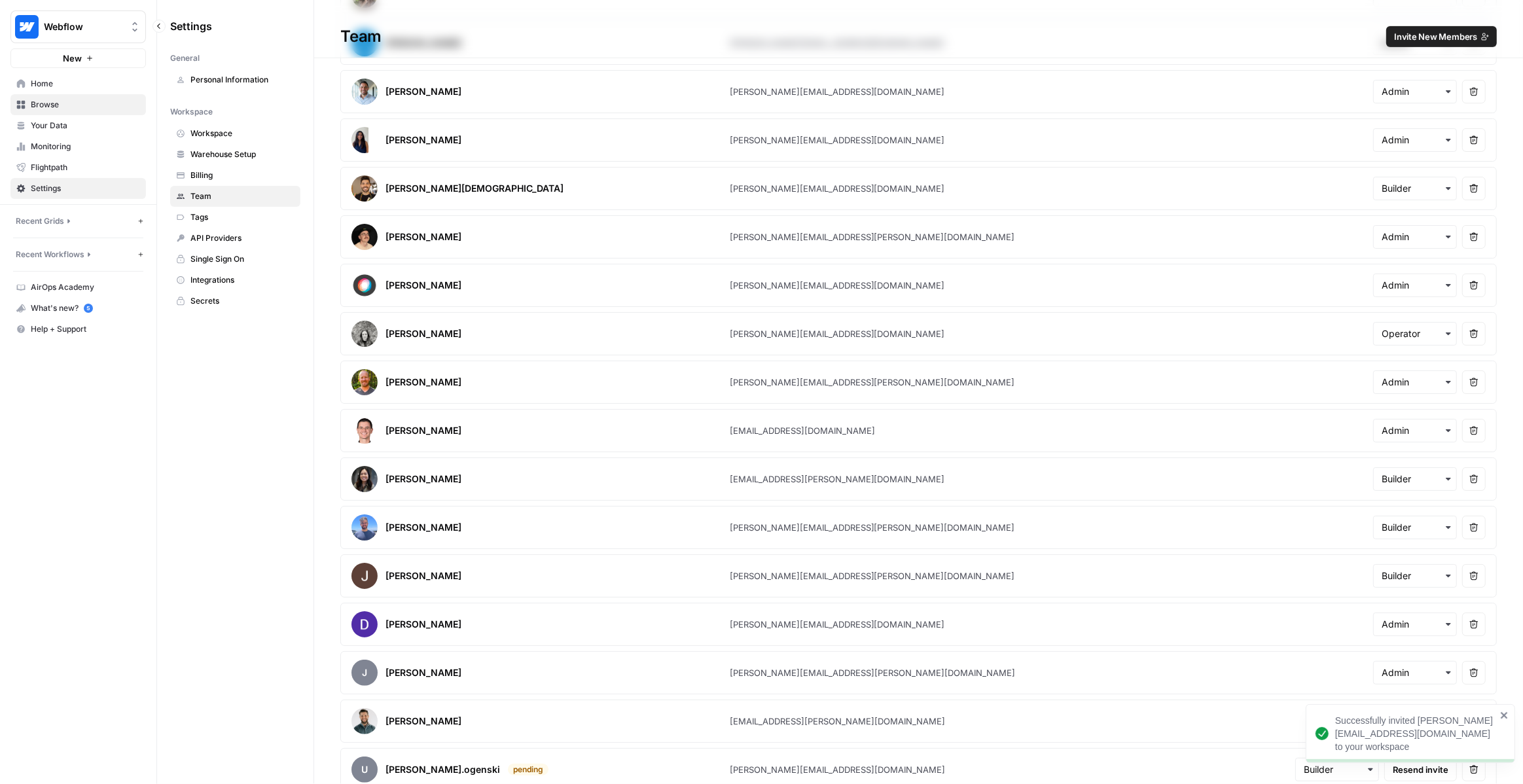 click on "Browse" at bounding box center [85, 105] 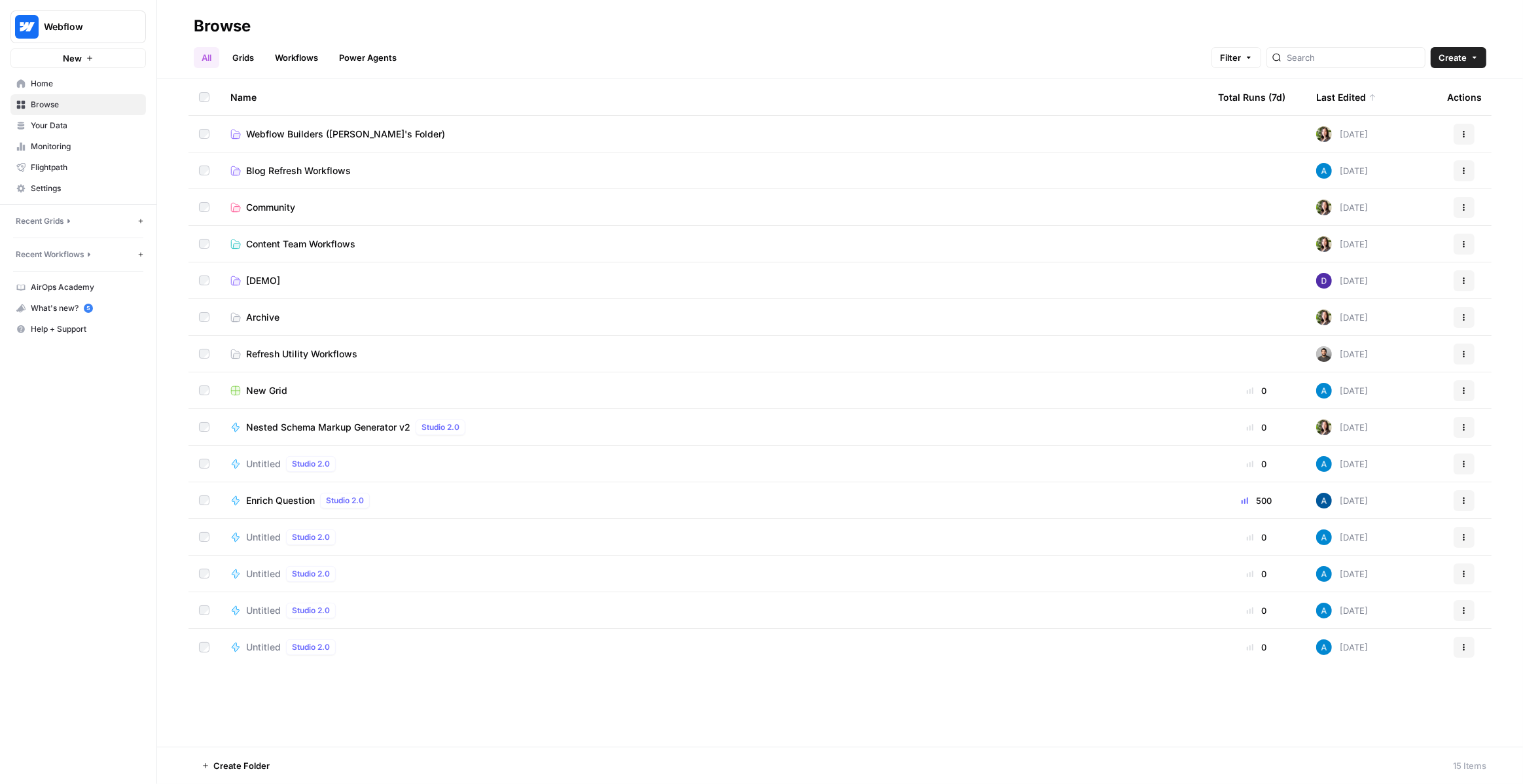 click on "Nested Schema Markup Generator v2" at bounding box center [328, 427] 